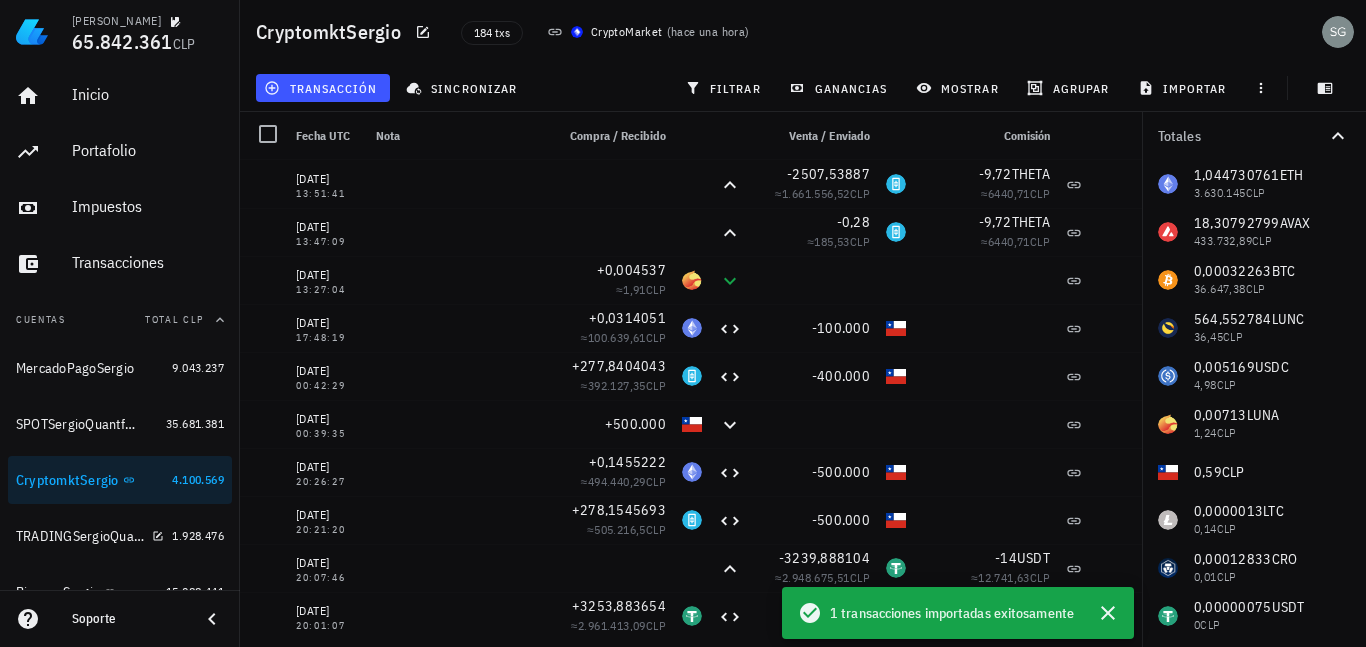 scroll, scrollTop: 0, scrollLeft: 0, axis: both 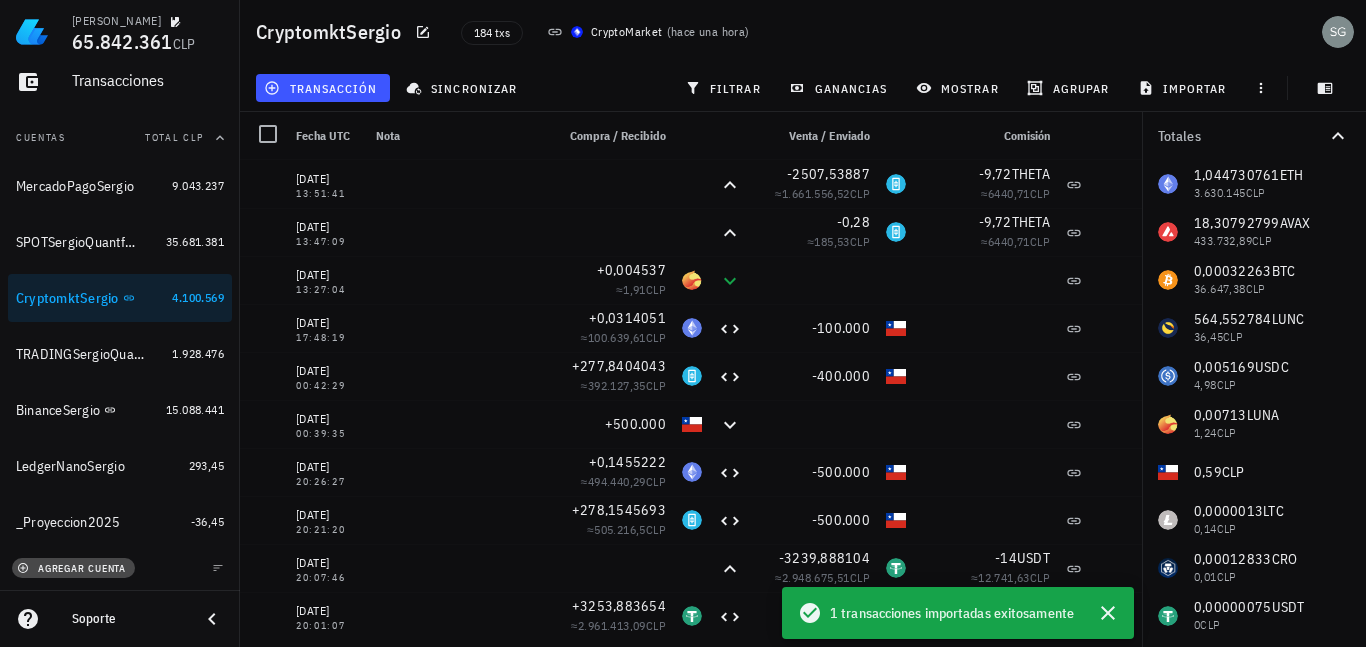 click on "agregar cuenta" at bounding box center (73, 568) 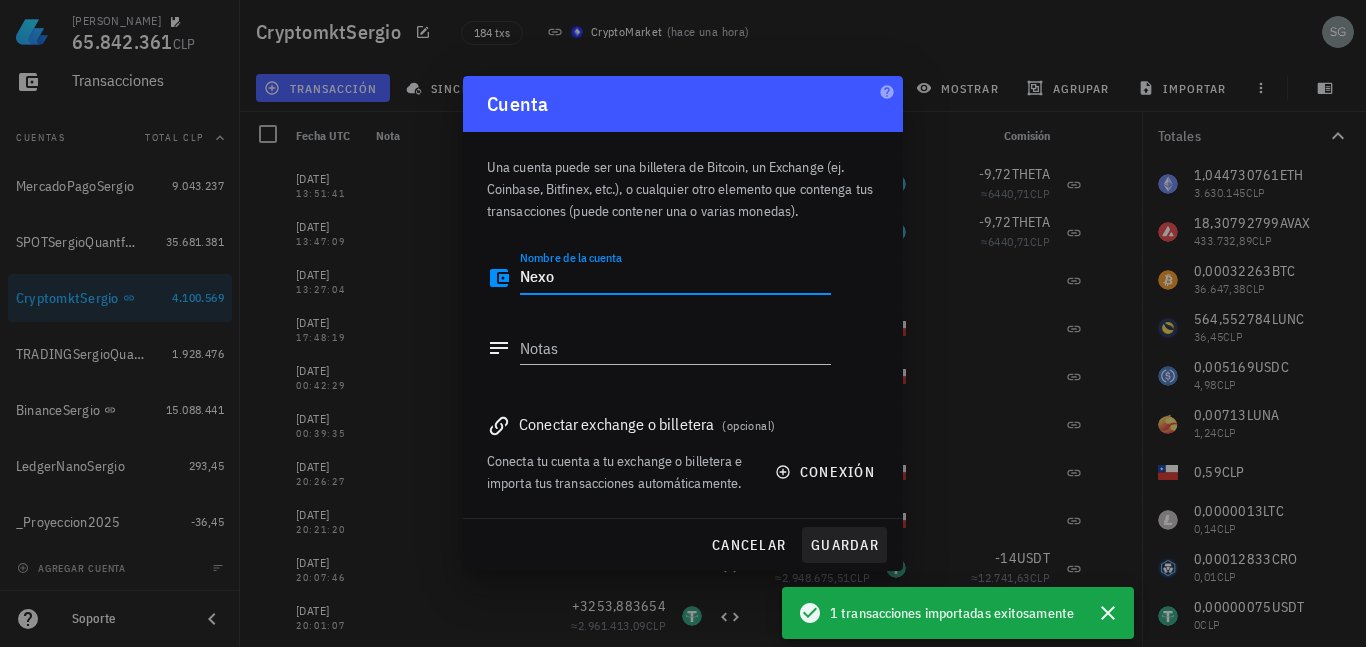type on "Nexo" 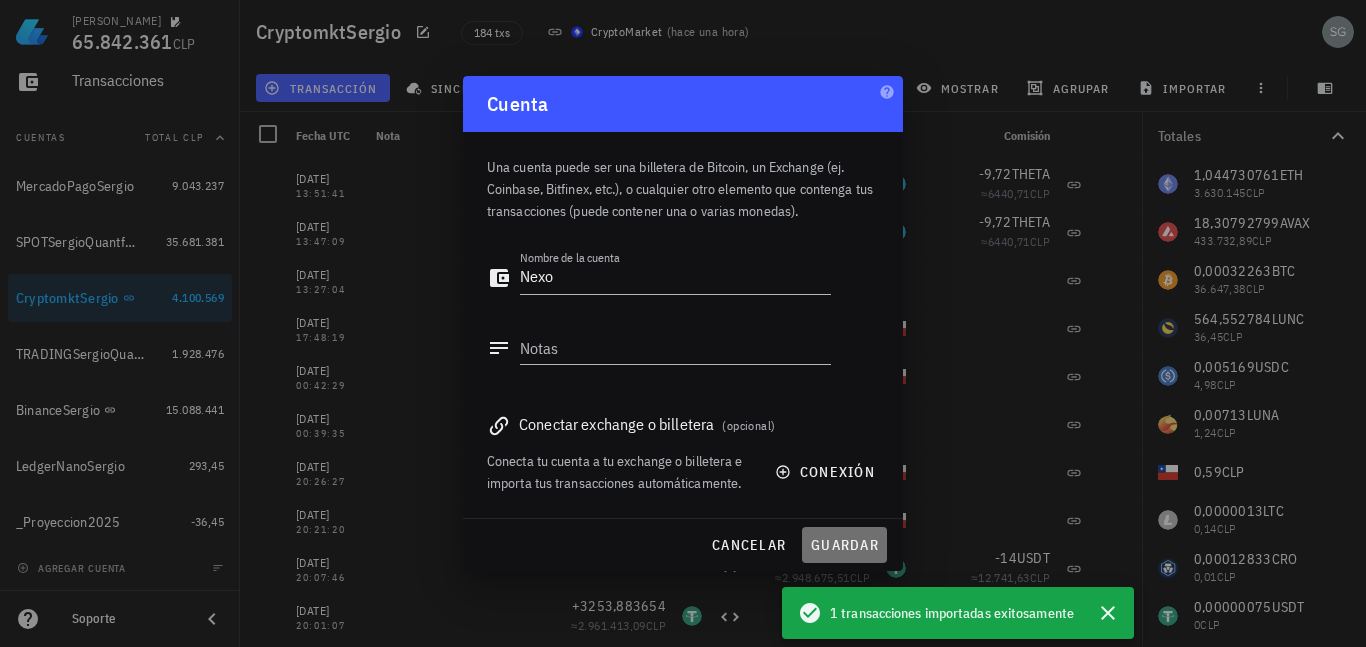 click on "guardar" at bounding box center (844, 545) 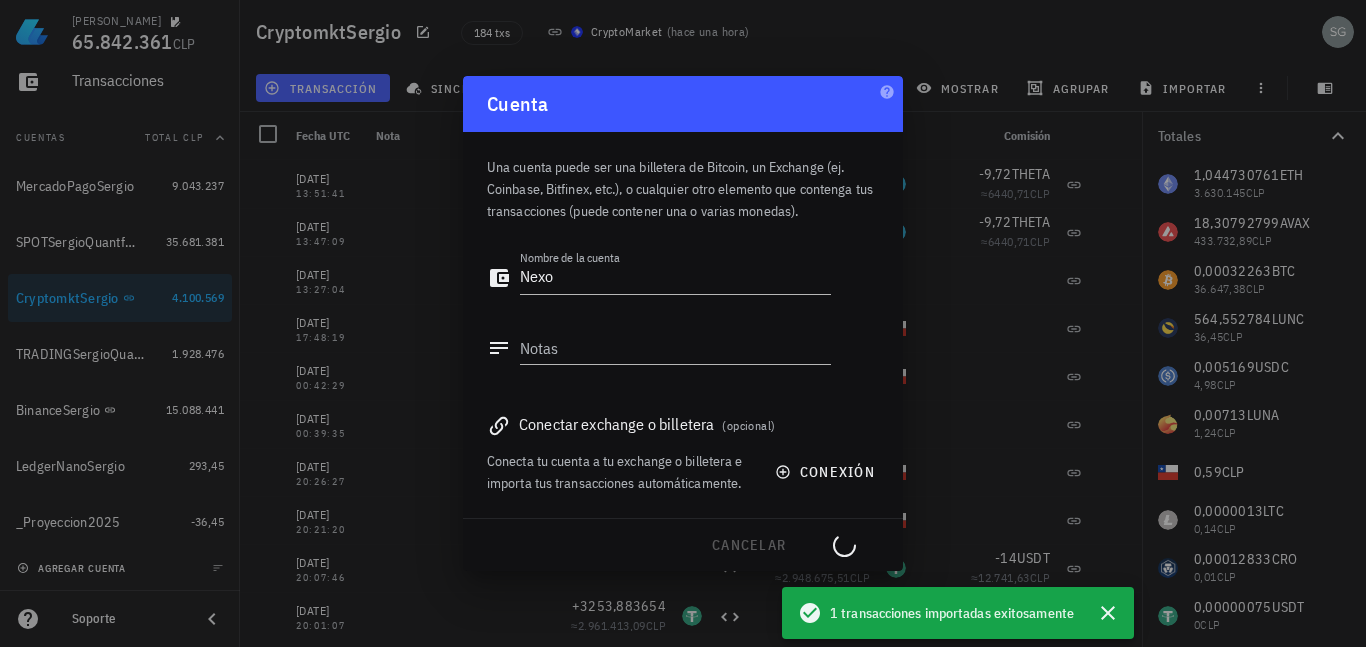 type 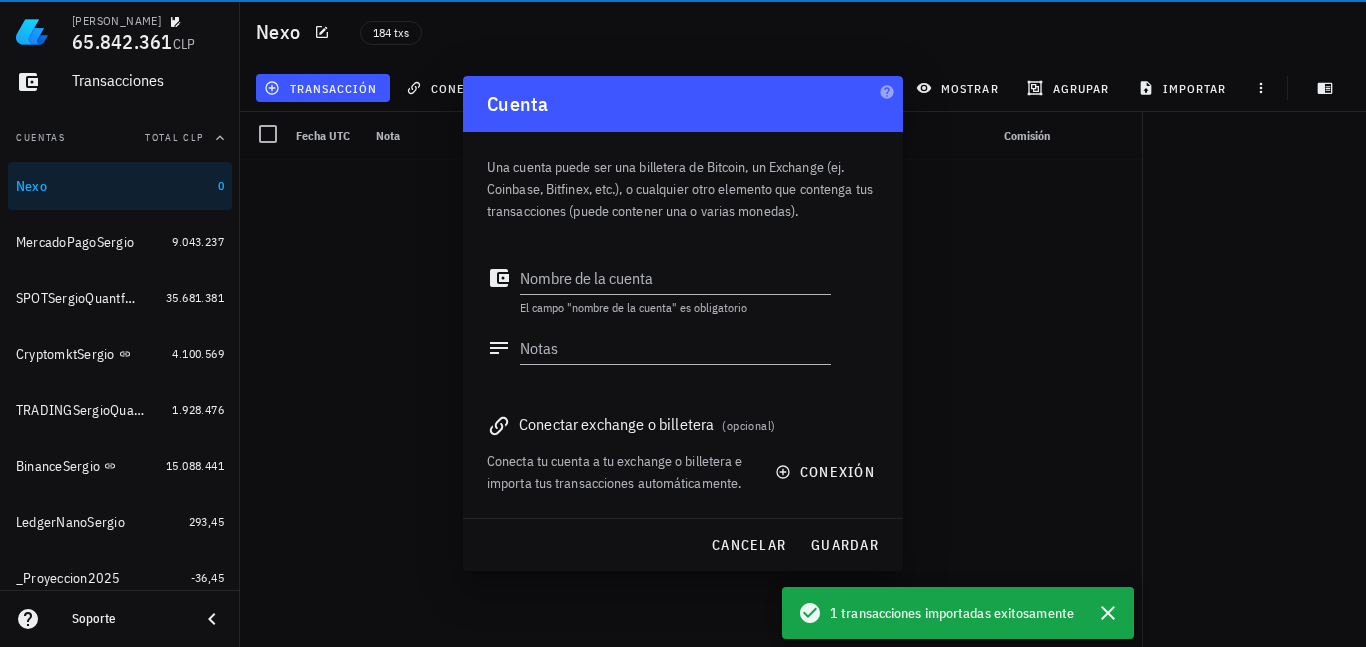 scroll, scrollTop: 238, scrollLeft: 0, axis: vertical 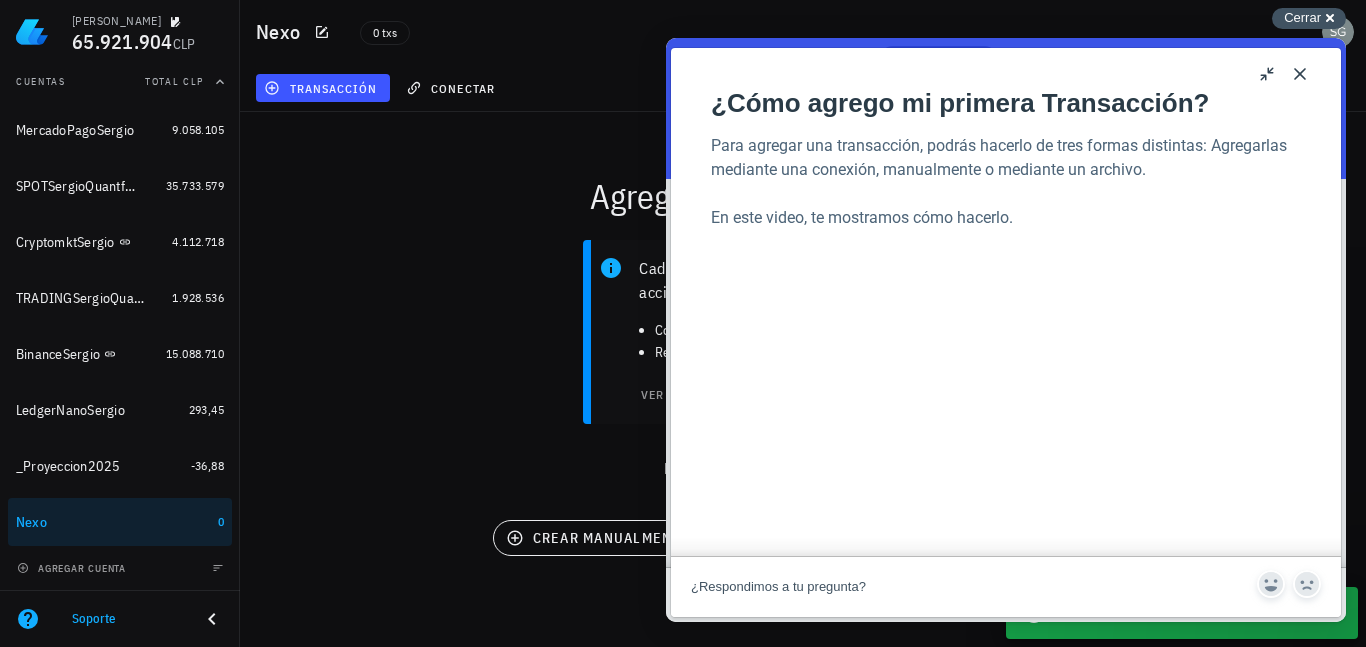 click on "Cerrar" at bounding box center (1302, 17) 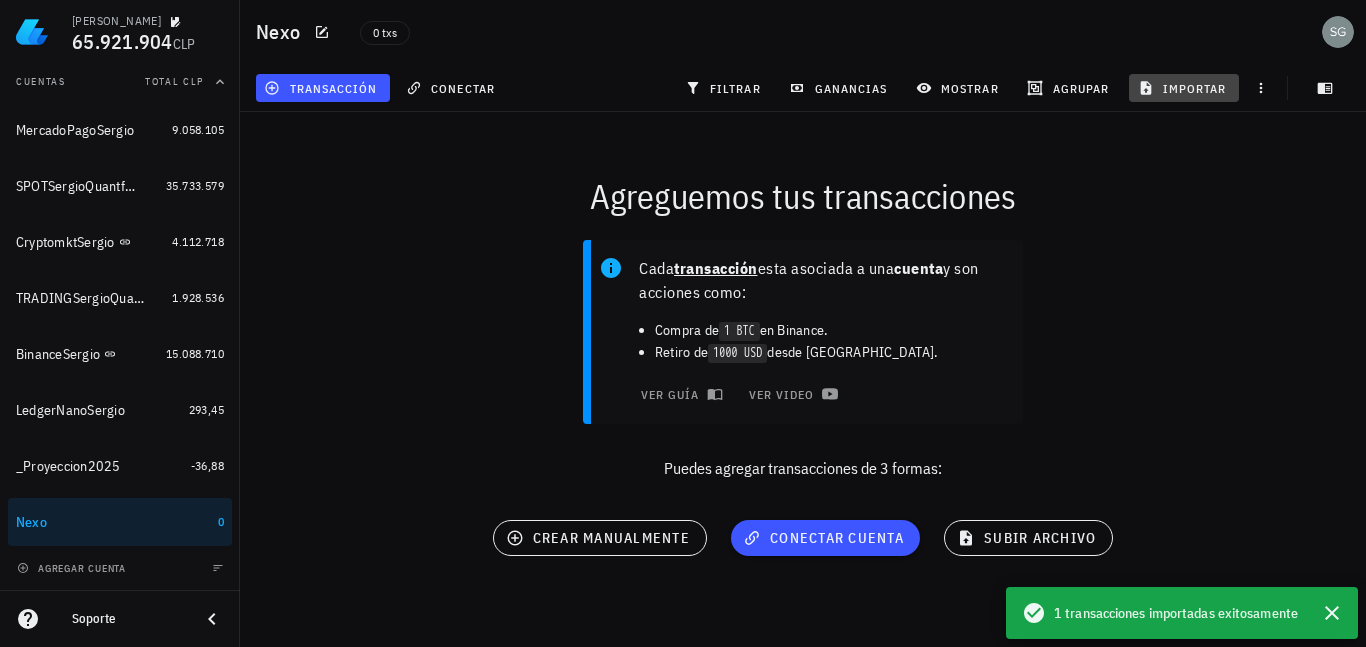 click on "importar" at bounding box center (1184, 88) 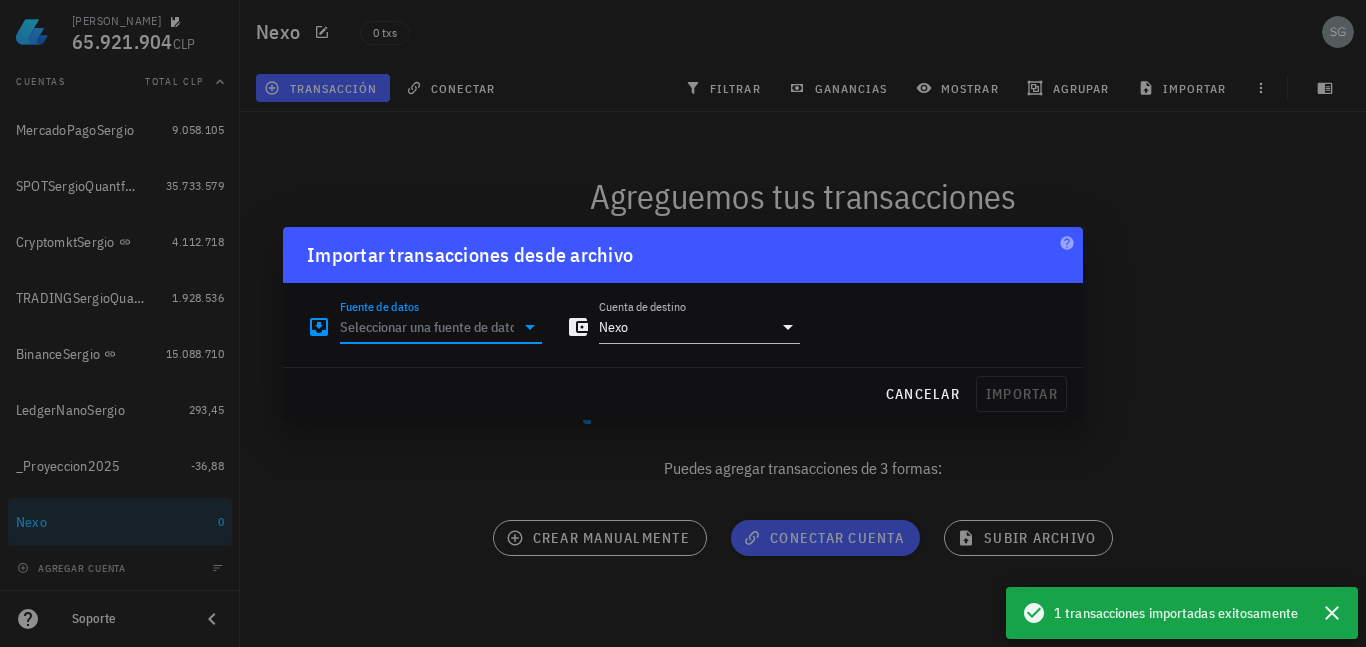 click on "Fuente de datos" at bounding box center [427, 327] 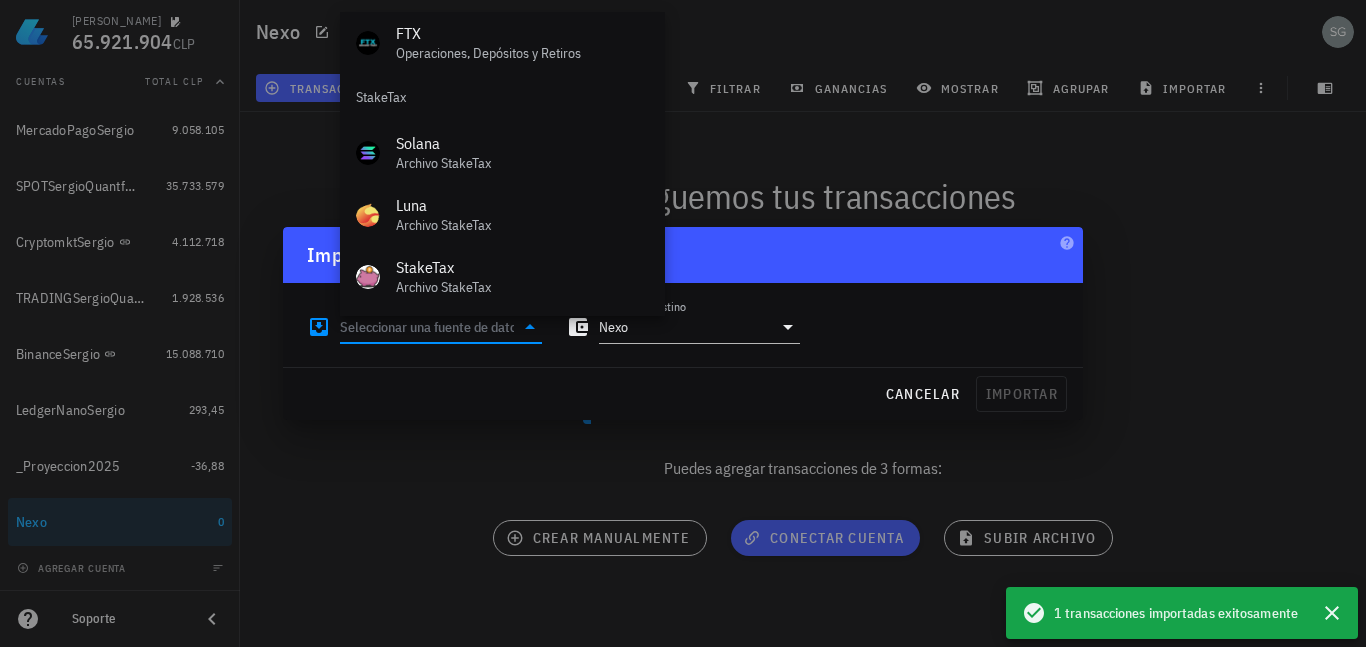 scroll, scrollTop: 834, scrollLeft: 0, axis: vertical 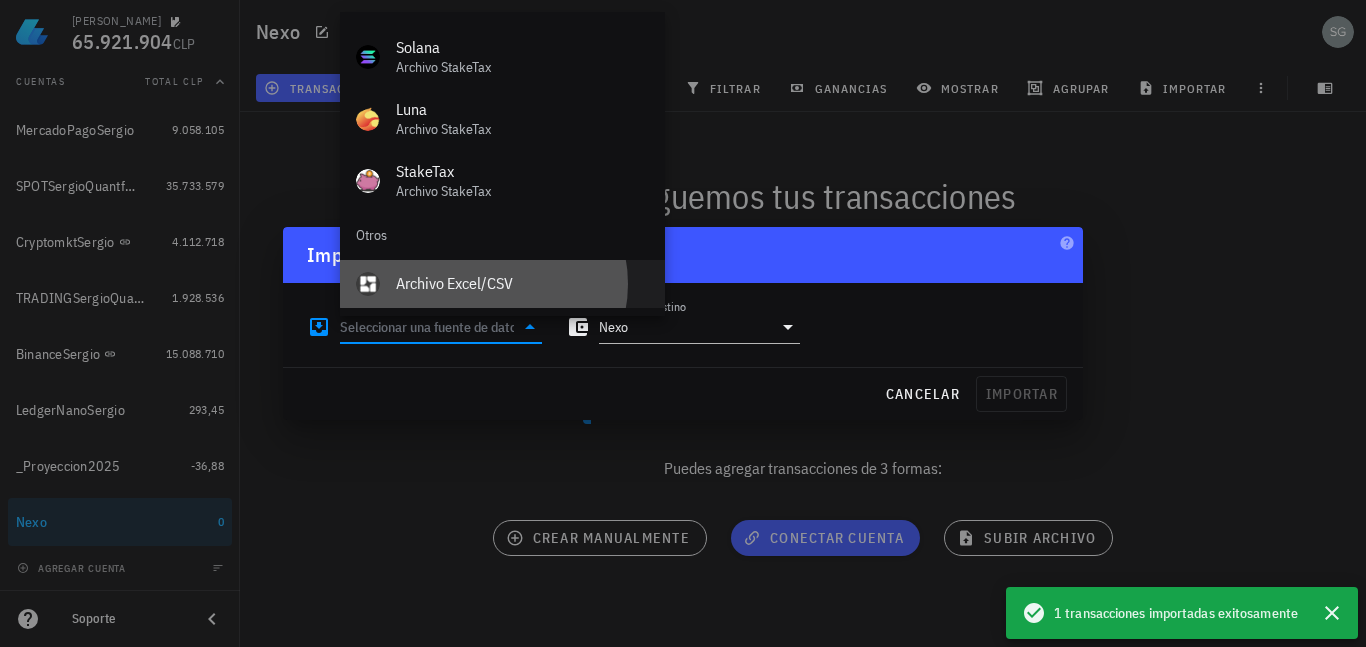click on "Archivo Excel/CSV" at bounding box center [522, 283] 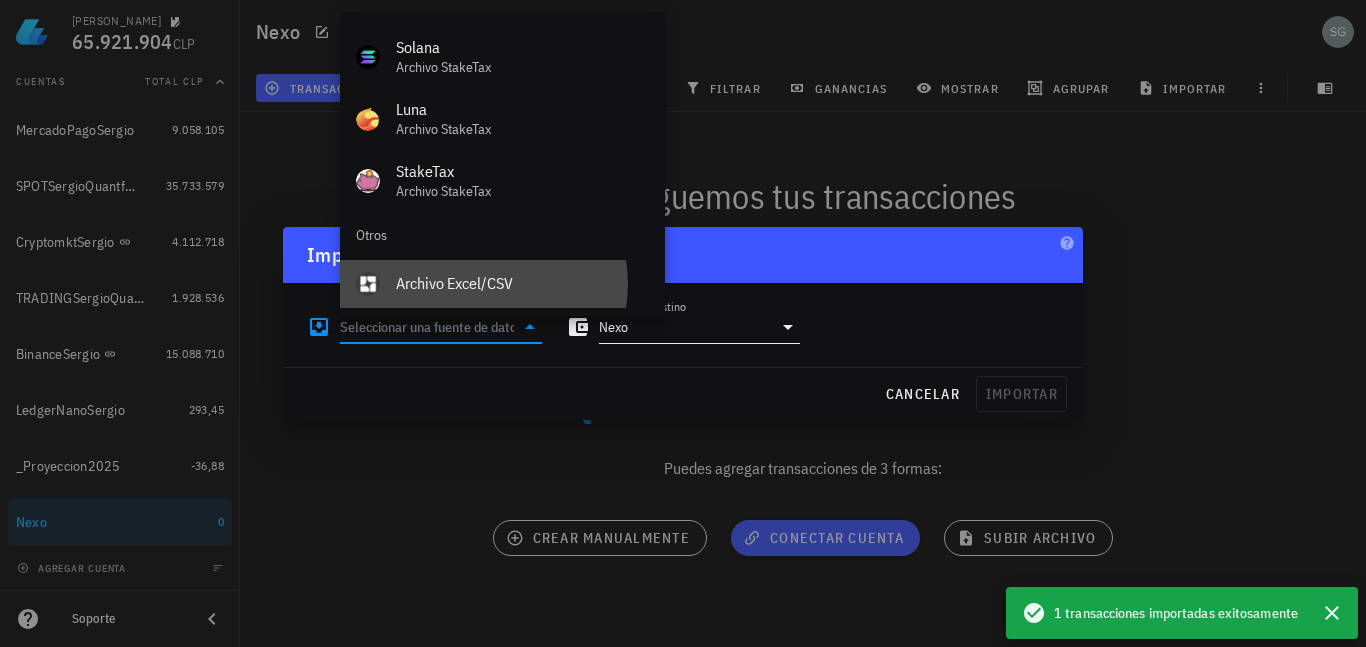 type on "Archivo Excel/CSV" 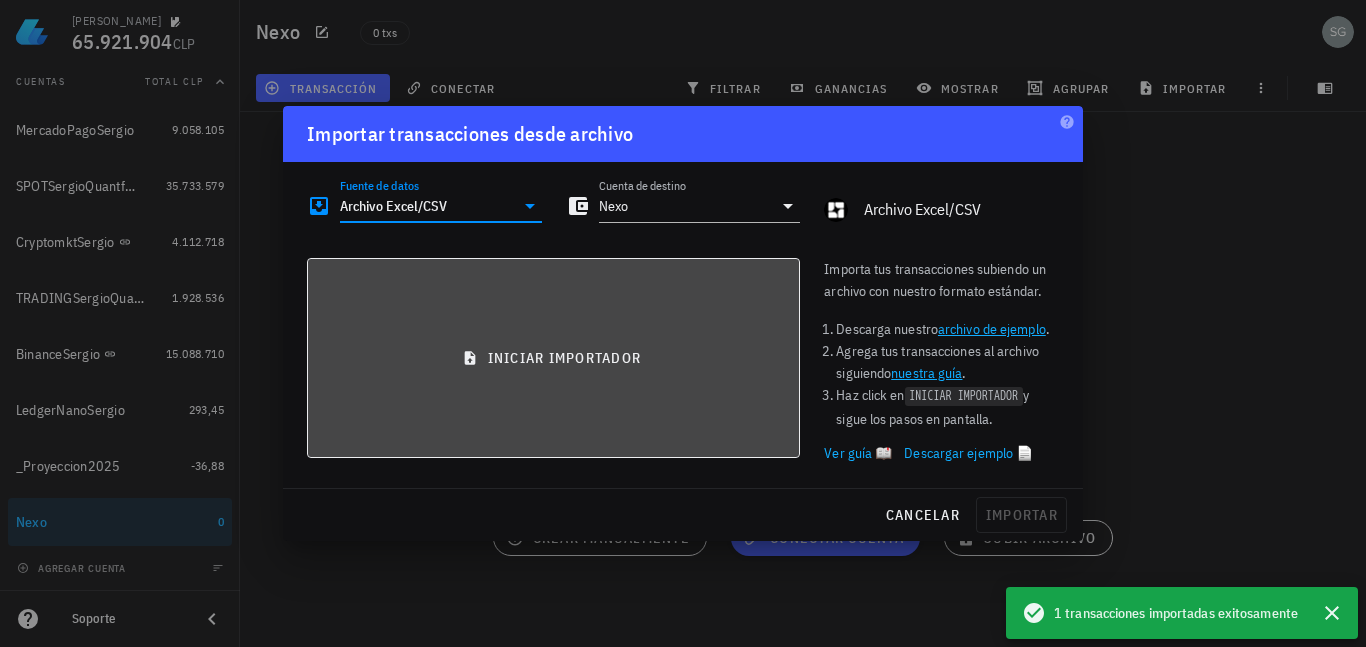 click on "iniciar importador" at bounding box center [553, 358] 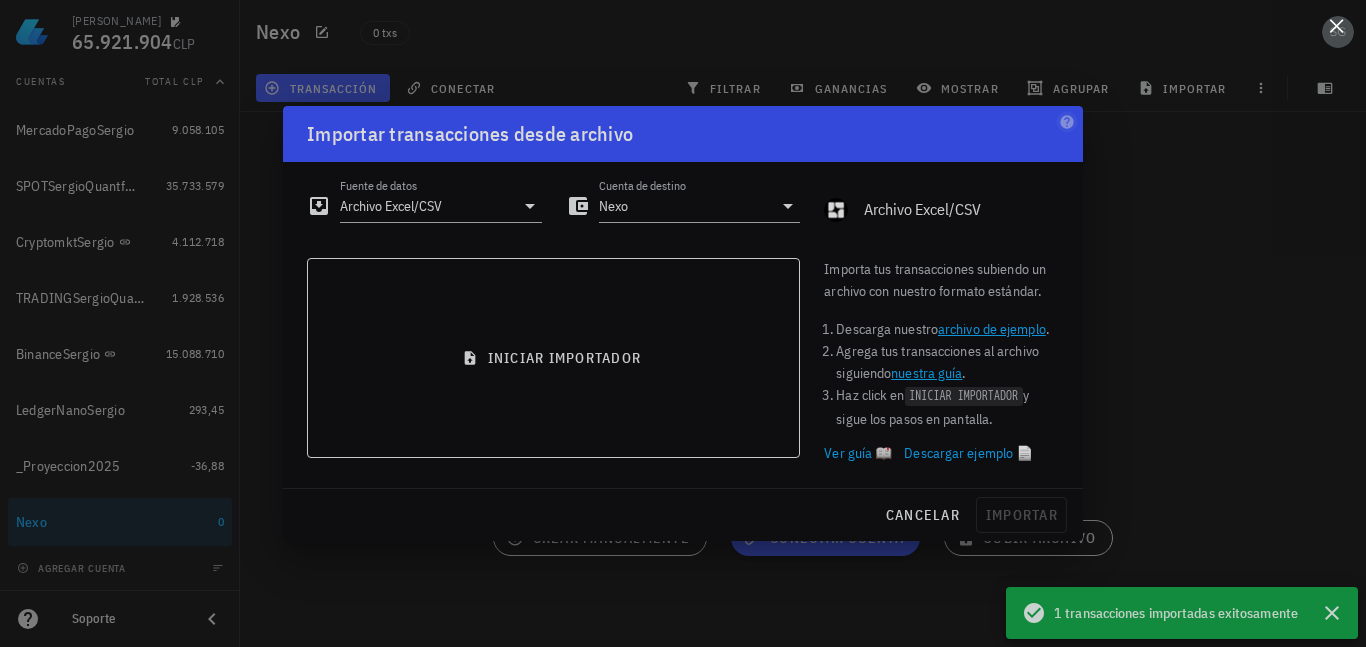 click at bounding box center (1336, 25) 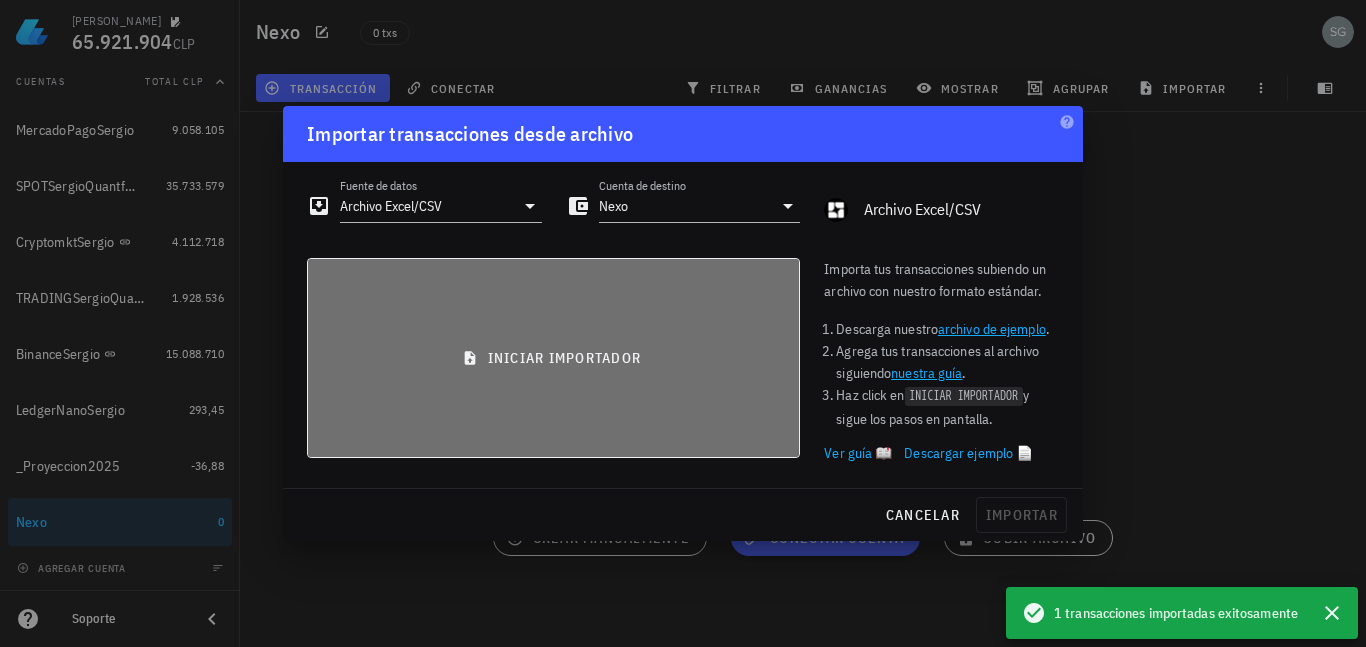 click on "iniciar importador" at bounding box center [553, 358] 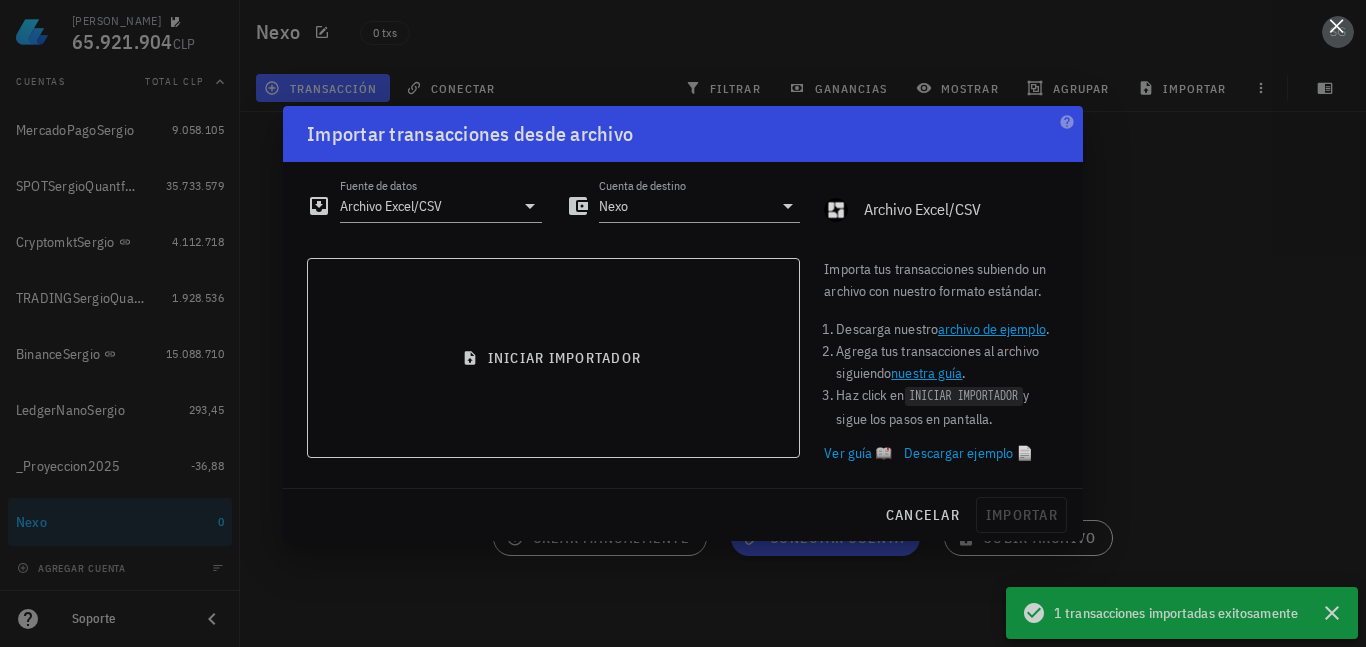 click at bounding box center (683, 323) 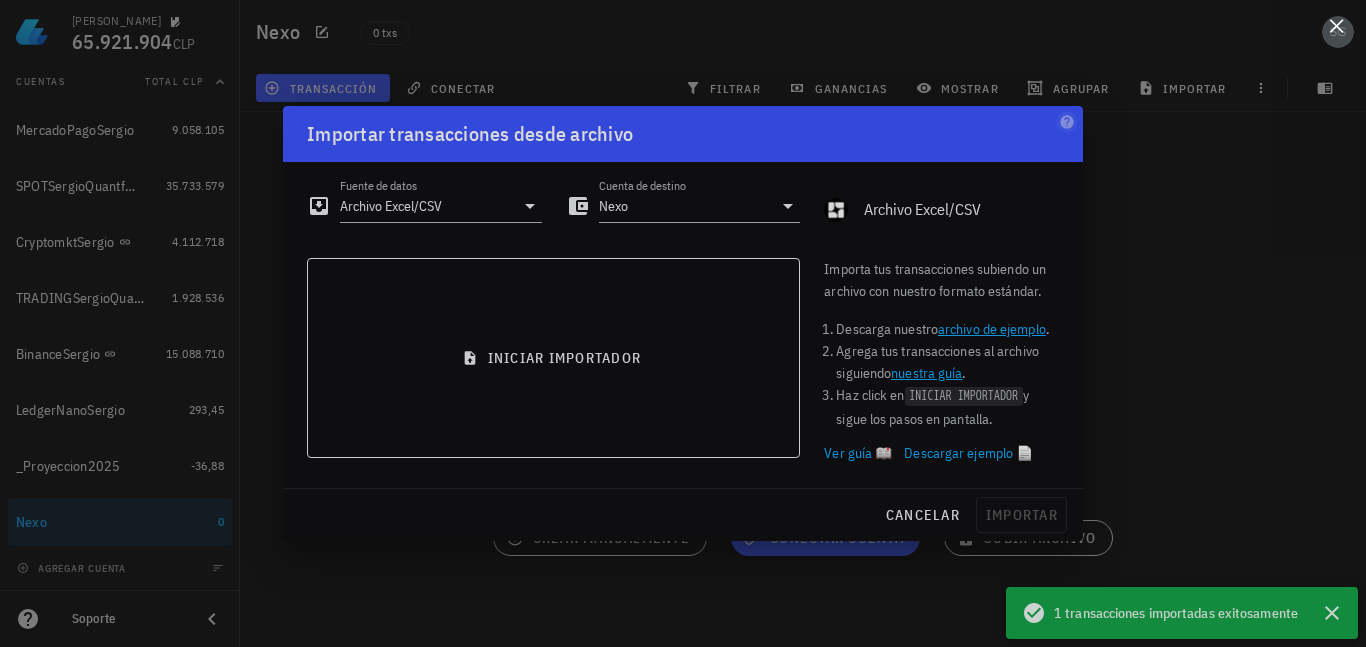 click at bounding box center (683, 323) 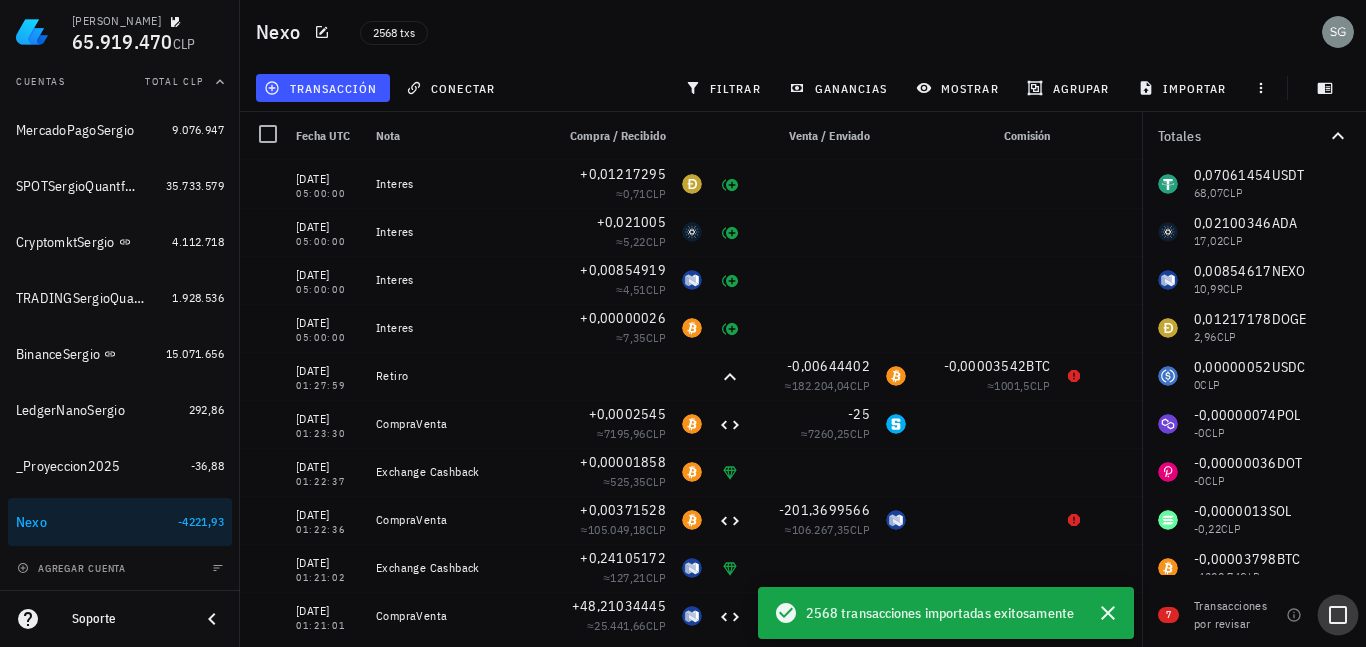 click at bounding box center (1338, 615) 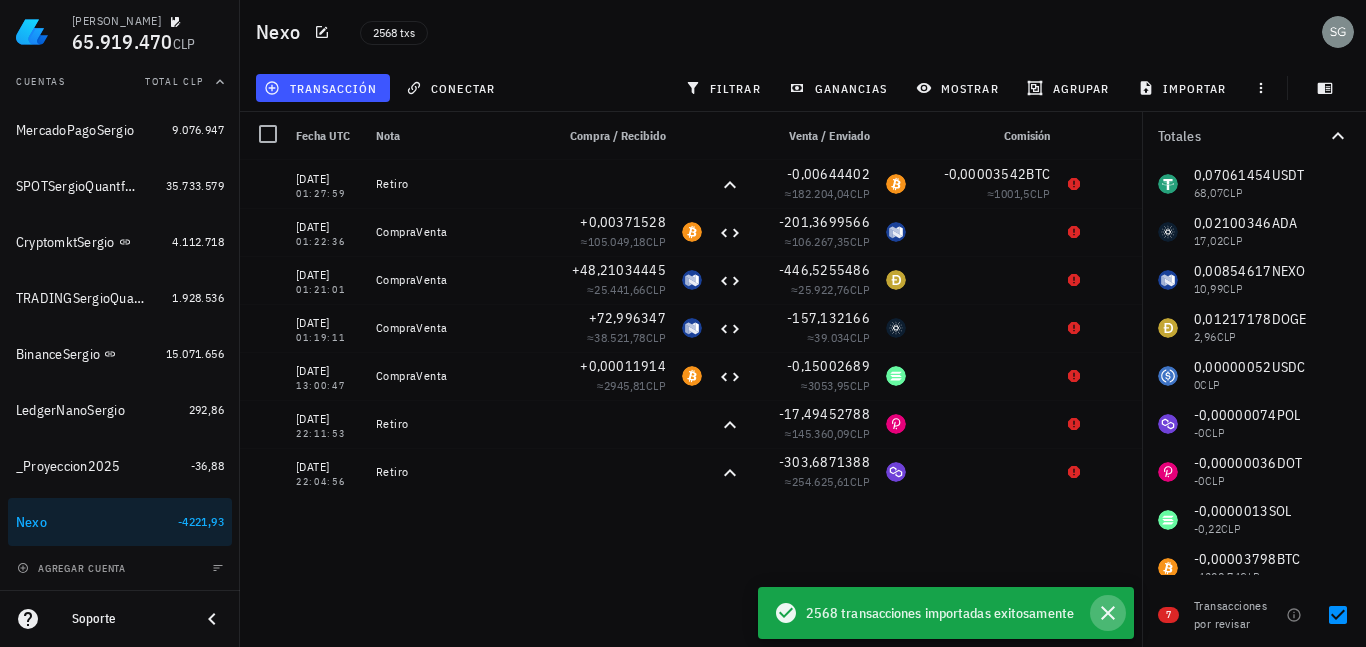 click 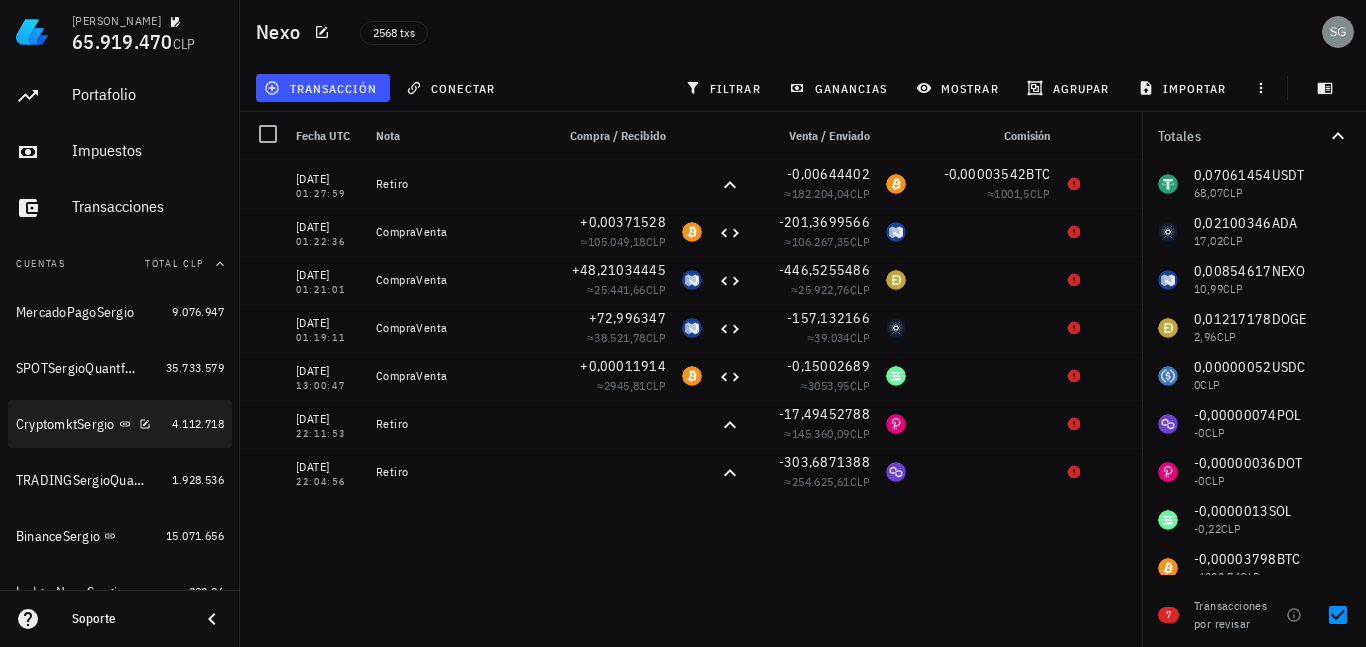 scroll, scrollTop: 0, scrollLeft: 0, axis: both 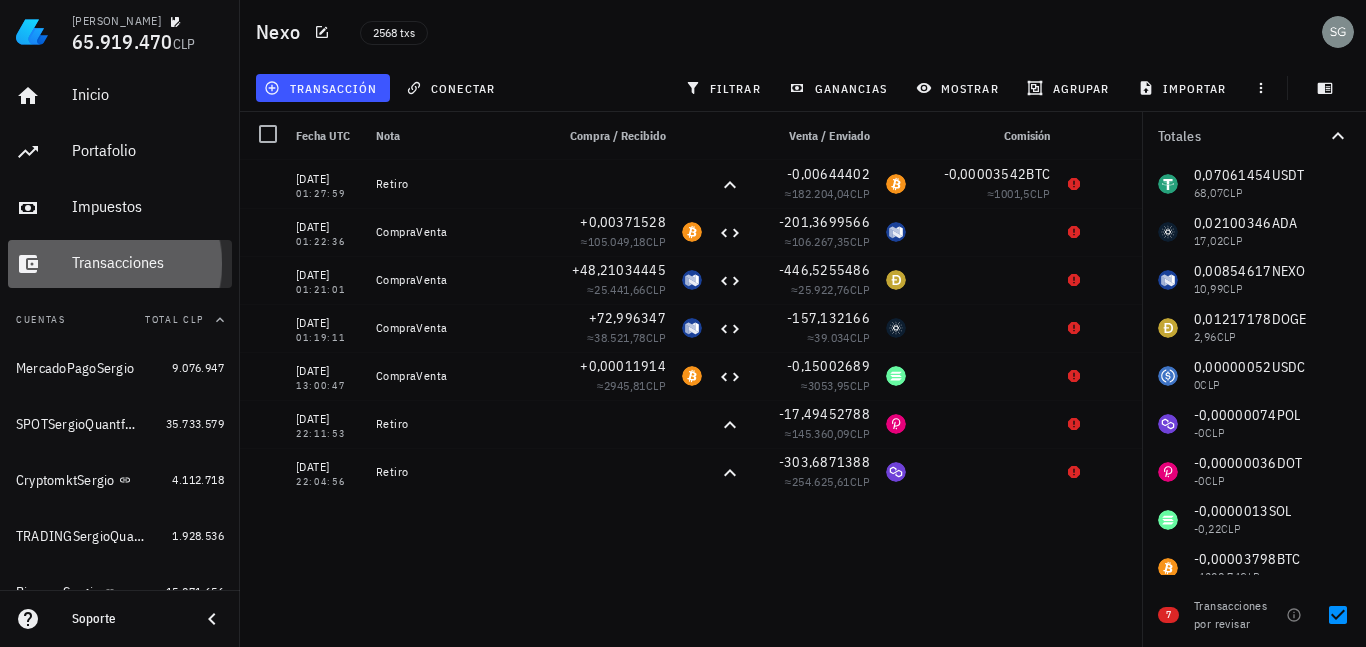click on "Transacciones" at bounding box center [148, 262] 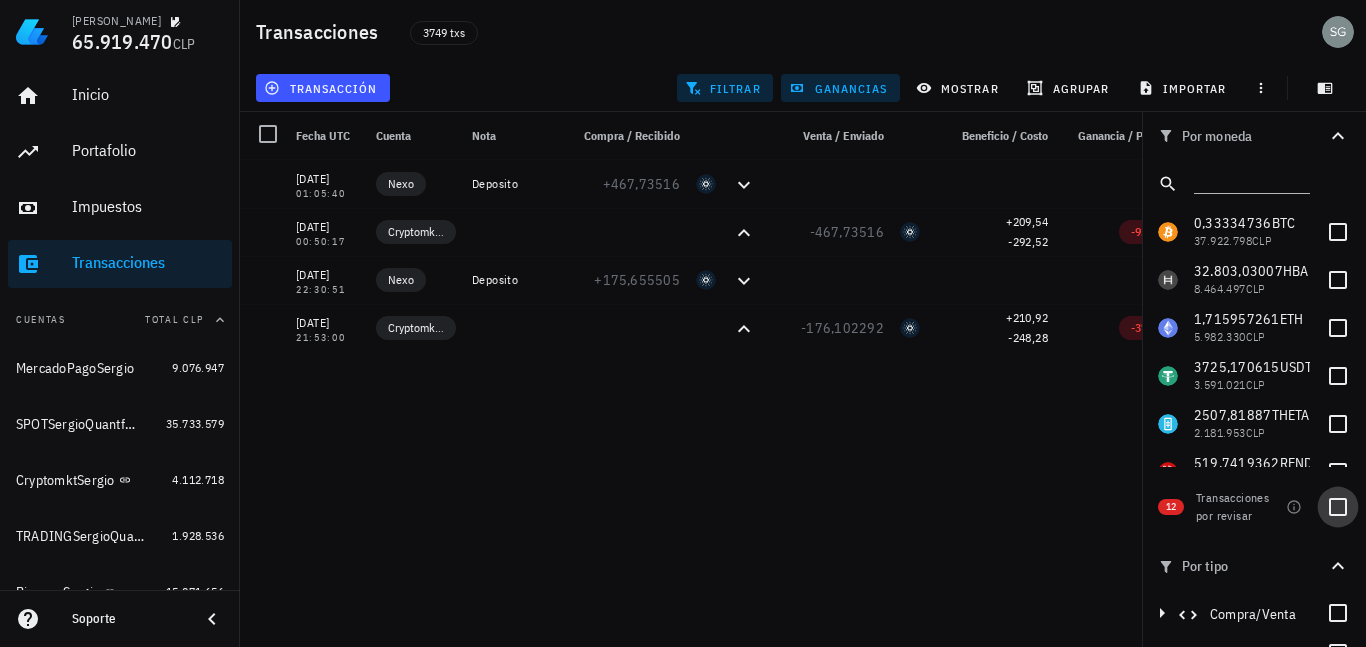 click at bounding box center (1338, 507) 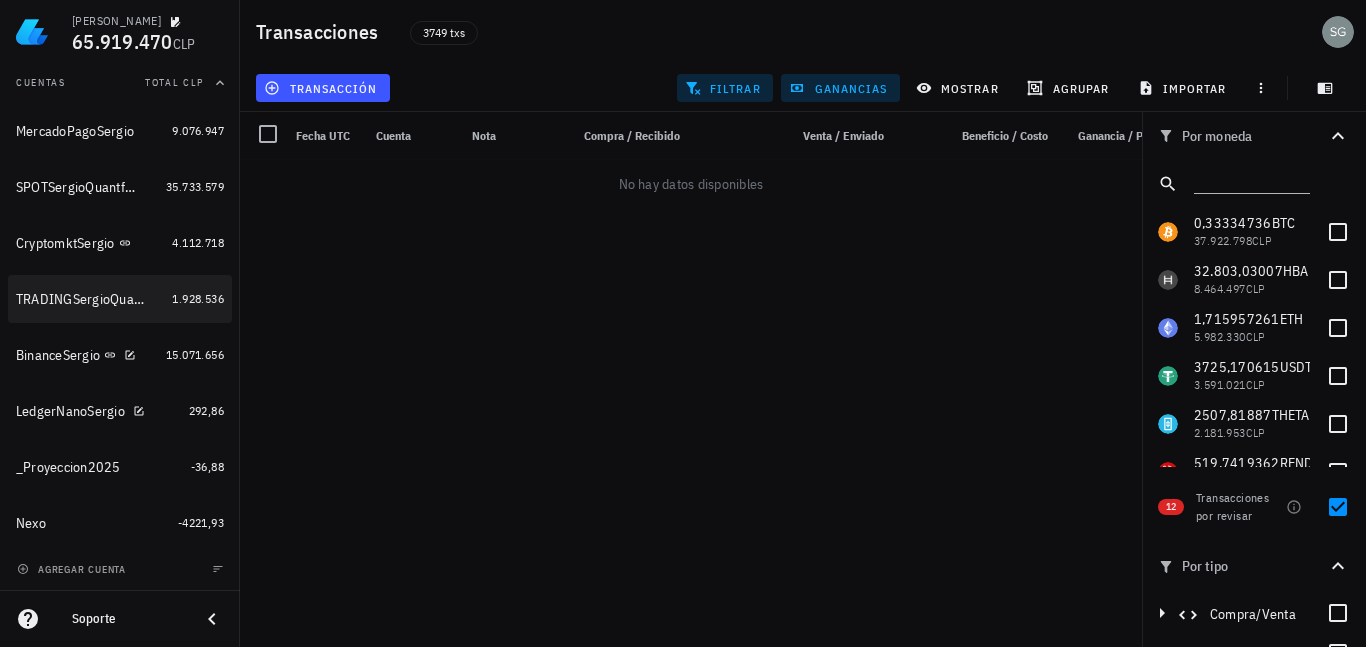 scroll, scrollTop: 238, scrollLeft: 0, axis: vertical 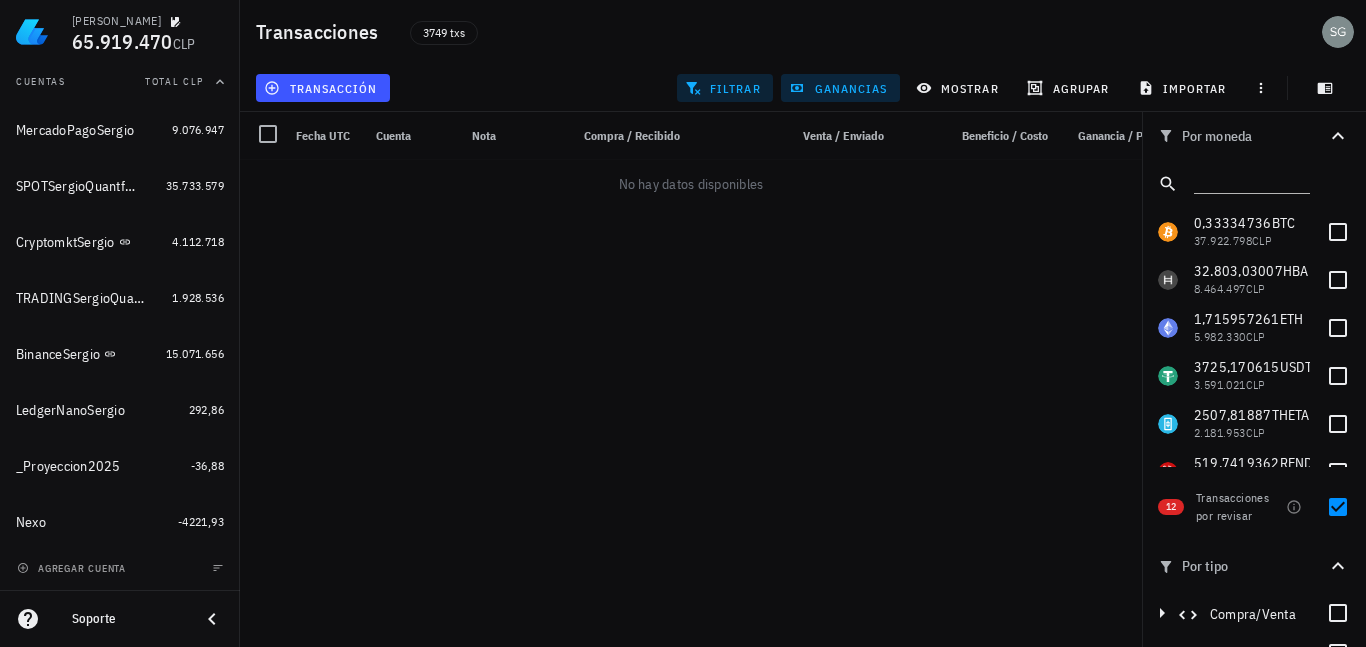 click on "filtrar" at bounding box center (725, 88) 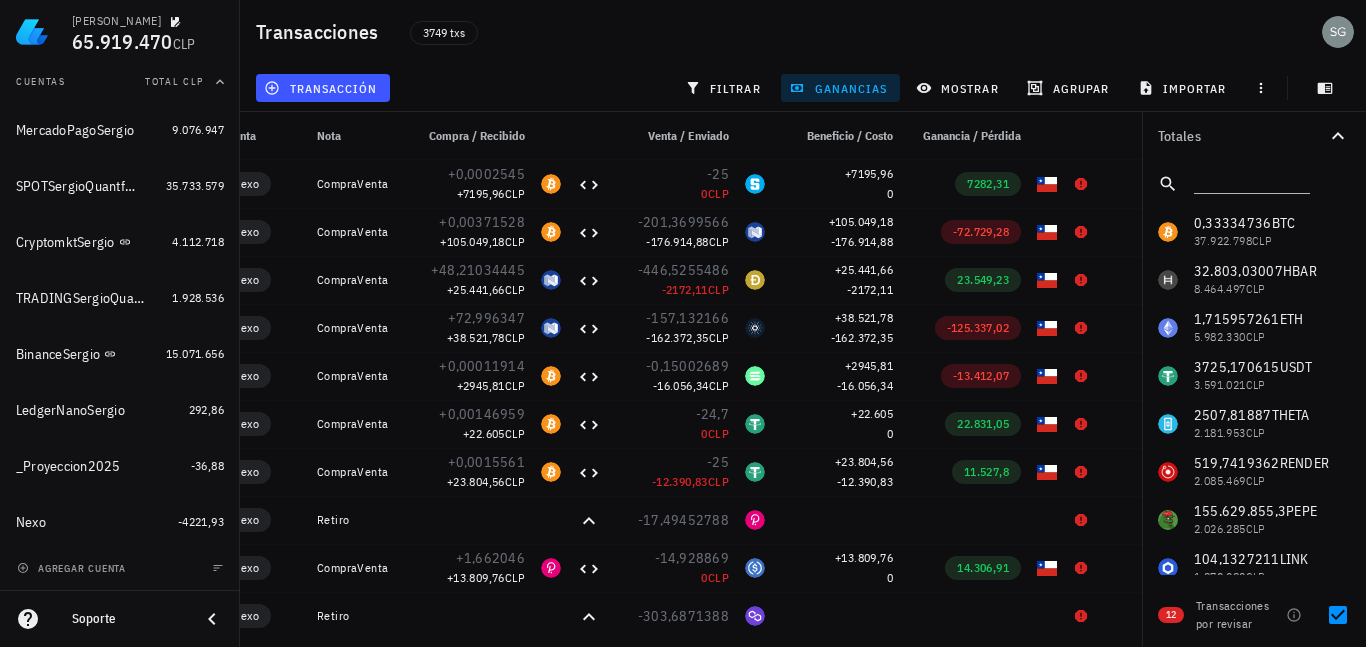 scroll, scrollTop: 0, scrollLeft: 162, axis: horizontal 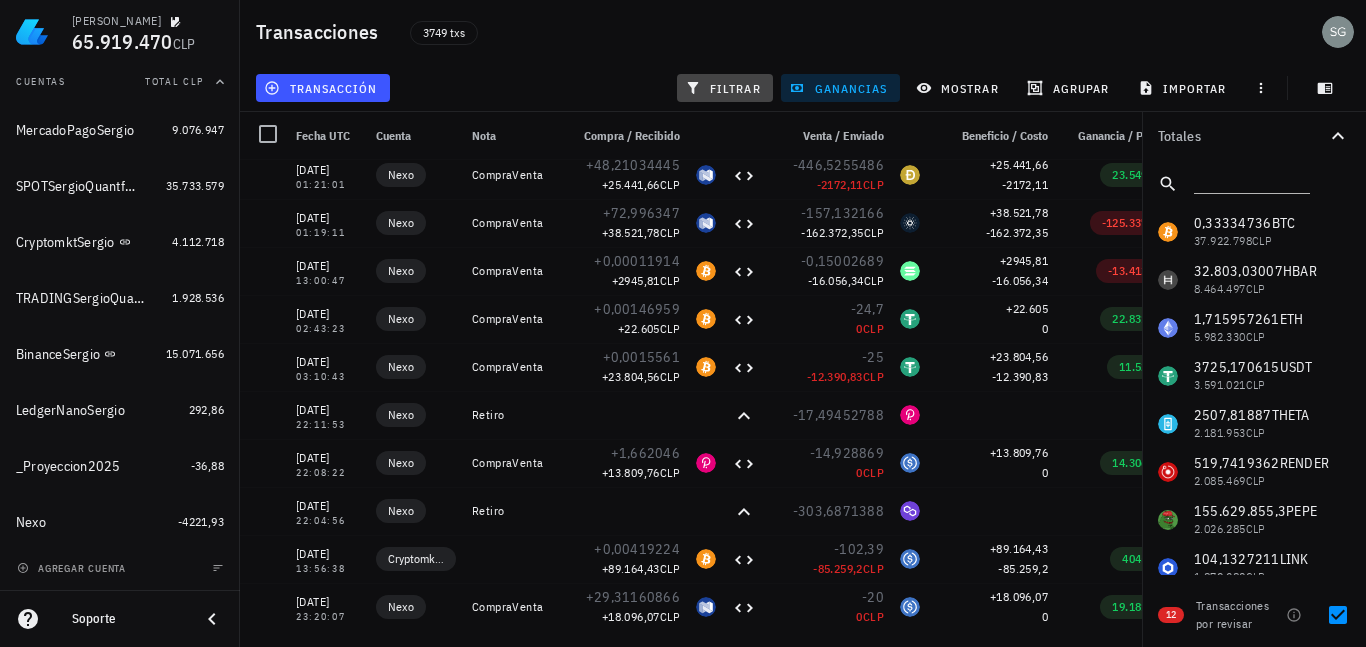 click on "filtrar" at bounding box center (725, 88) 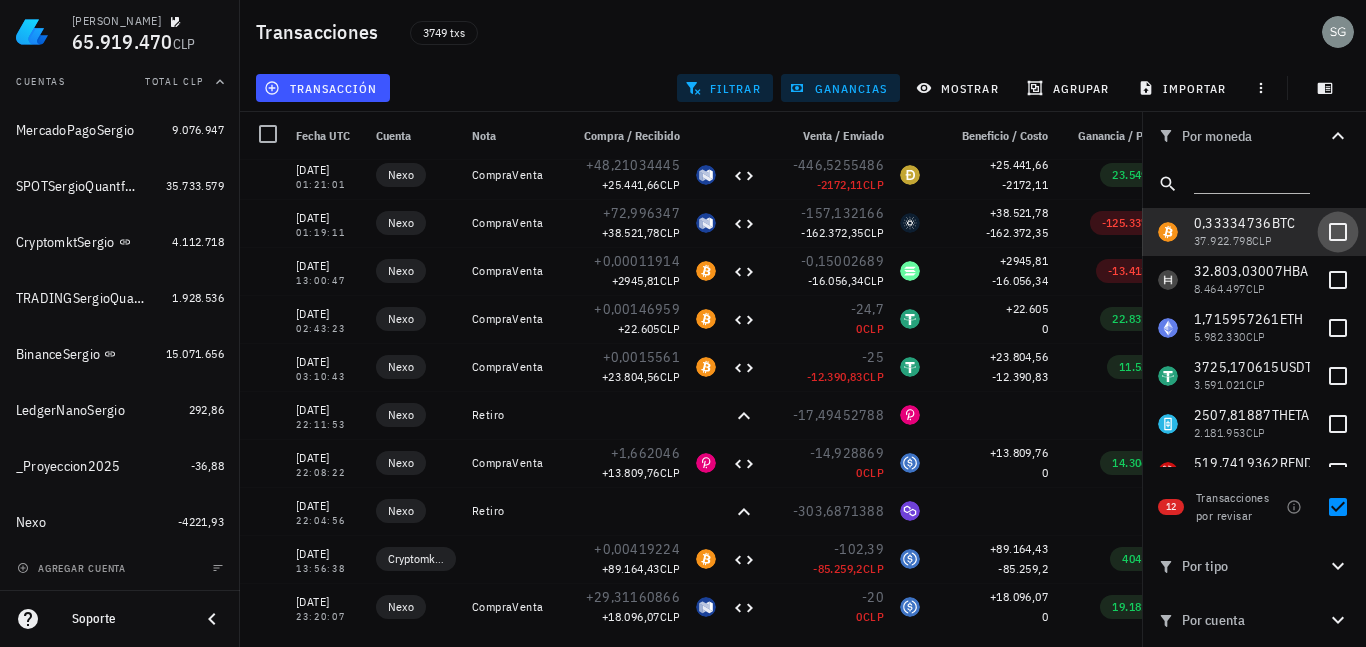 click at bounding box center [1338, 232] 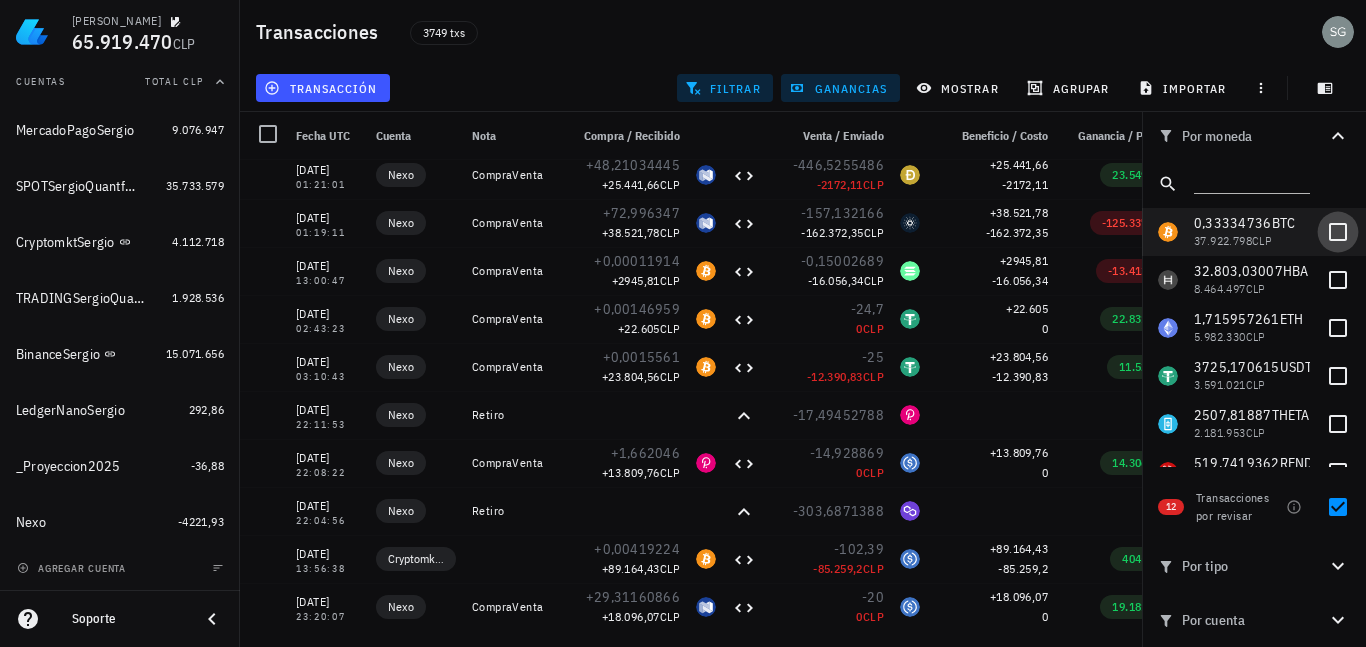 checkbox on "true" 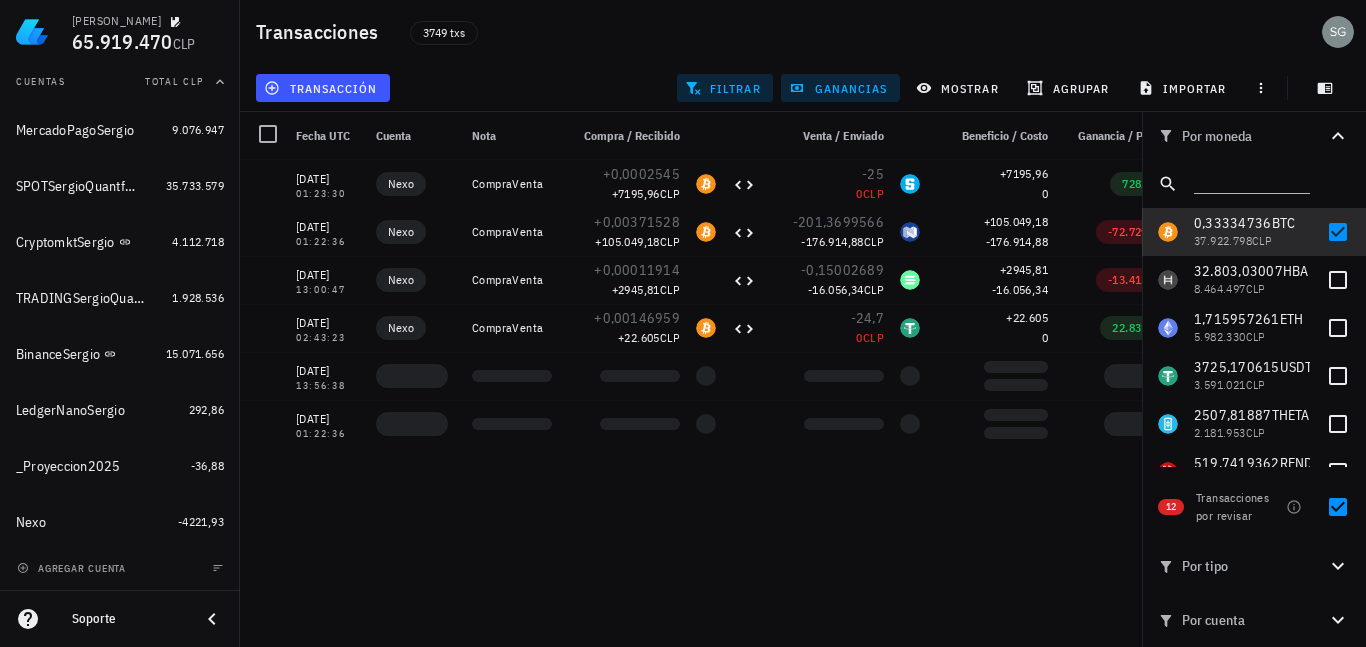 scroll, scrollTop: 0, scrollLeft: 0, axis: both 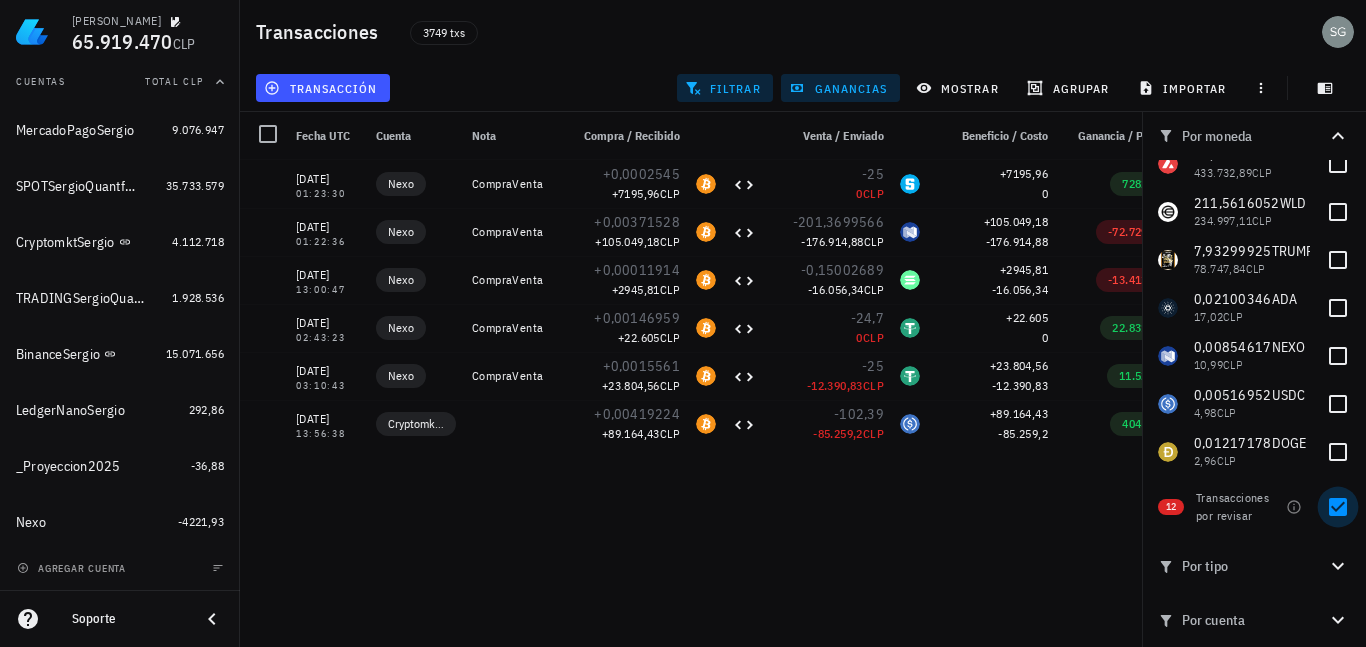 click at bounding box center (1338, 507) 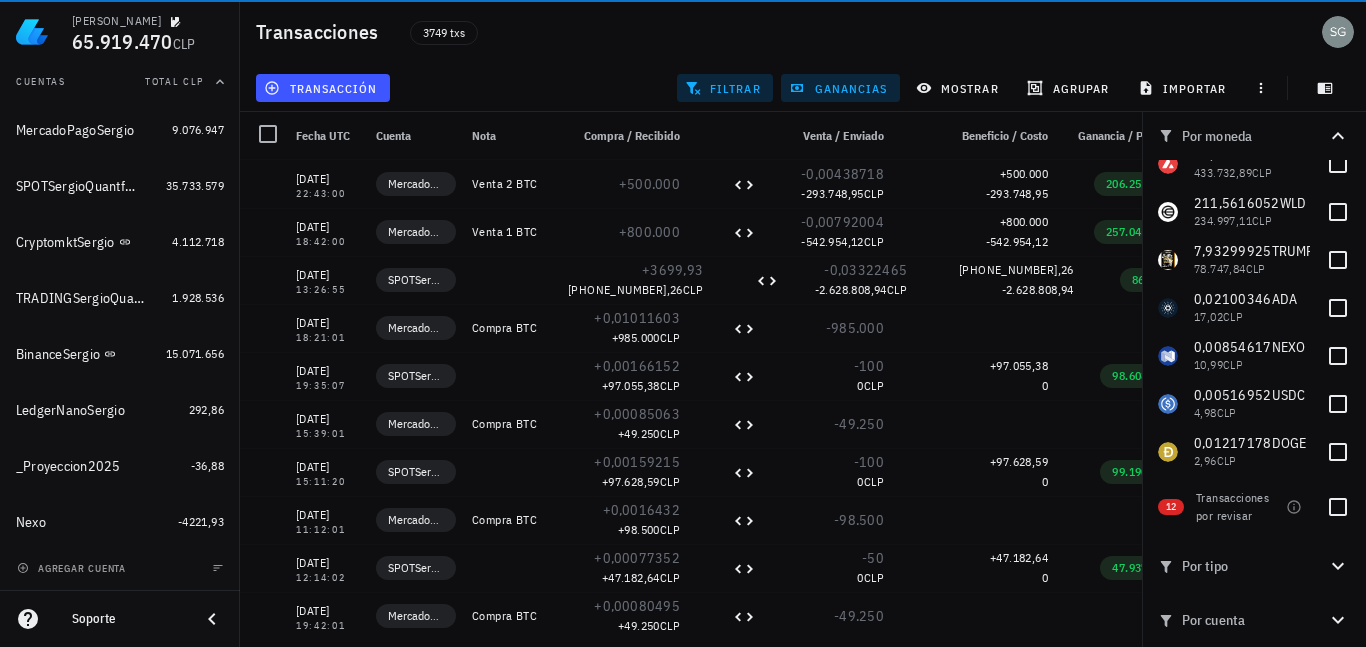 scroll, scrollTop: 0, scrollLeft: 0, axis: both 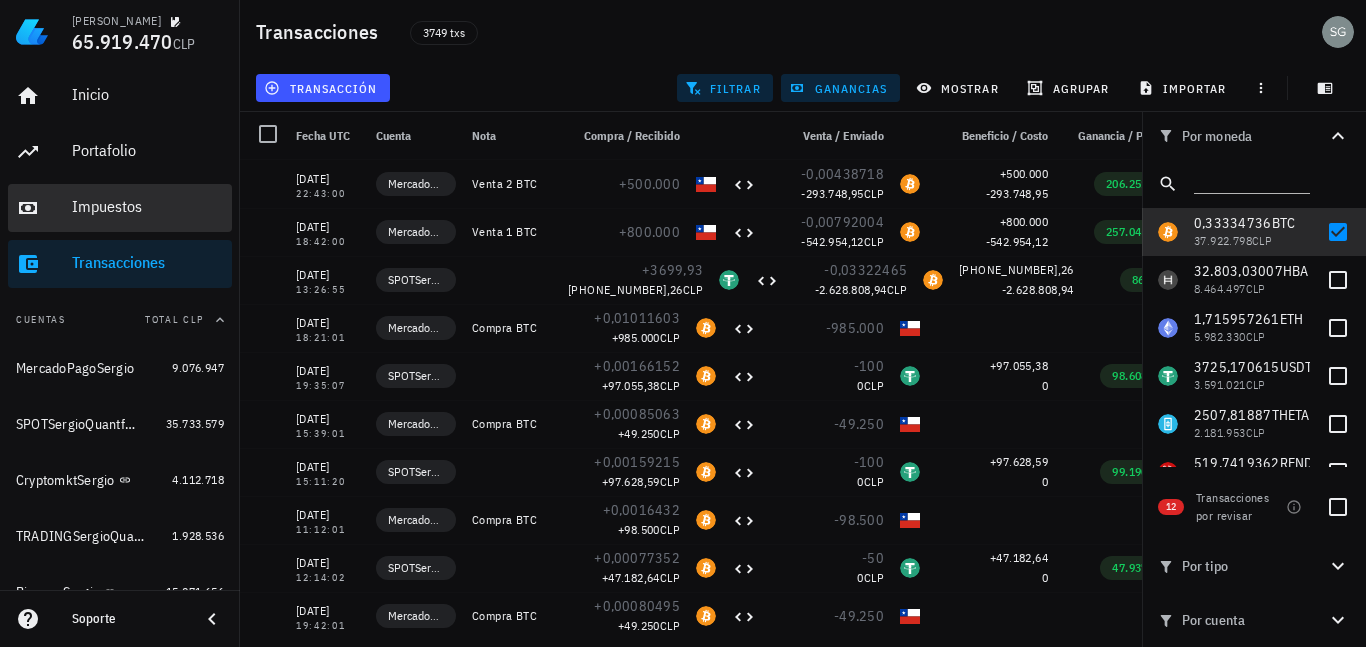 click on "Impuestos" at bounding box center (148, 206) 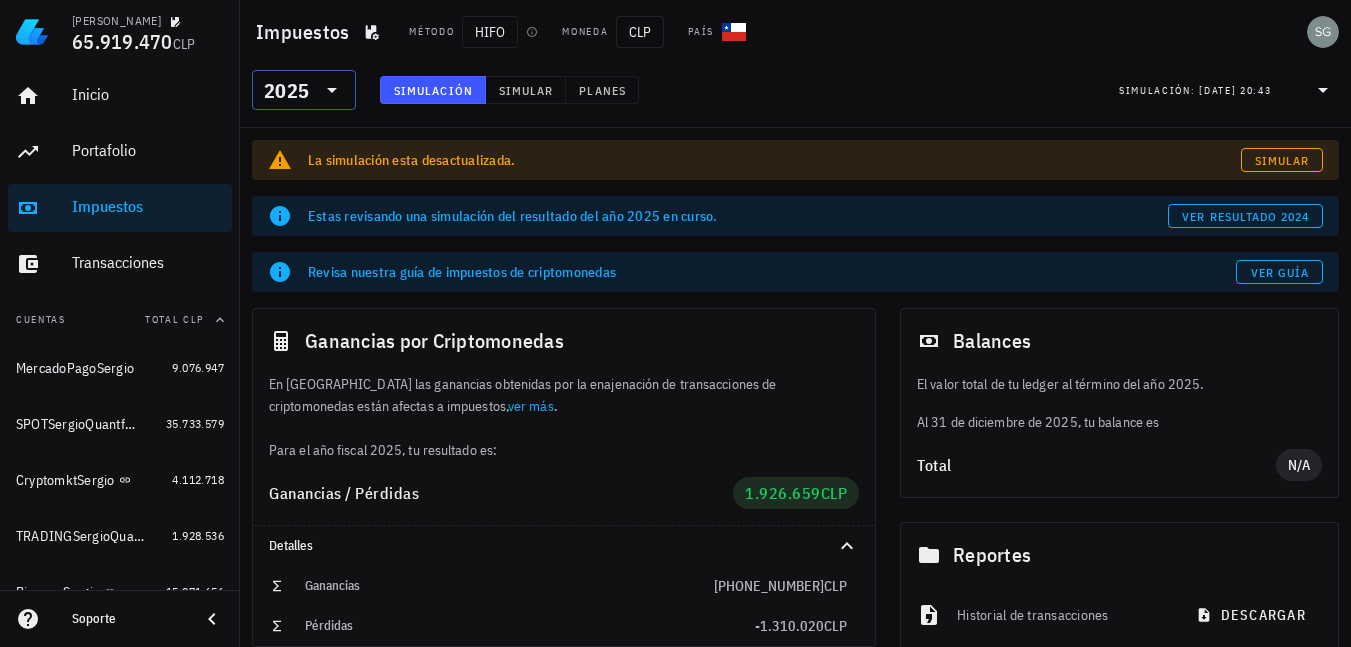click on "2025" at bounding box center [286, 91] 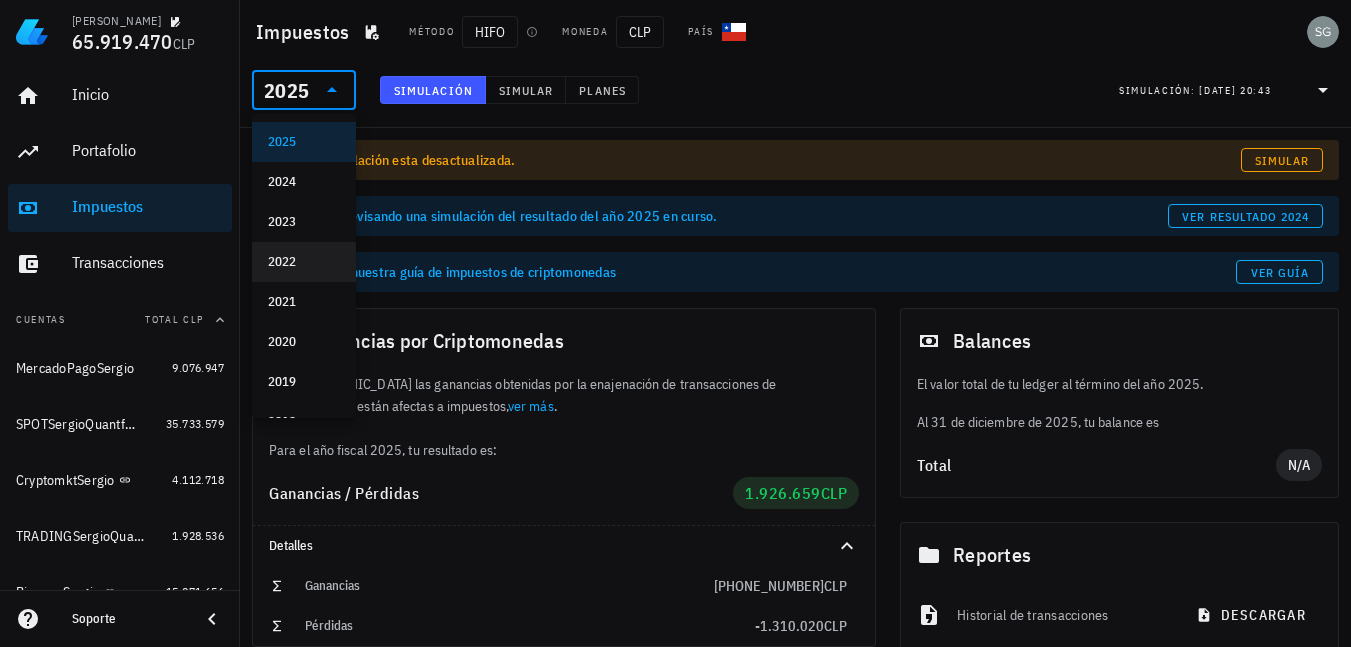 click on "2022" at bounding box center [304, 262] 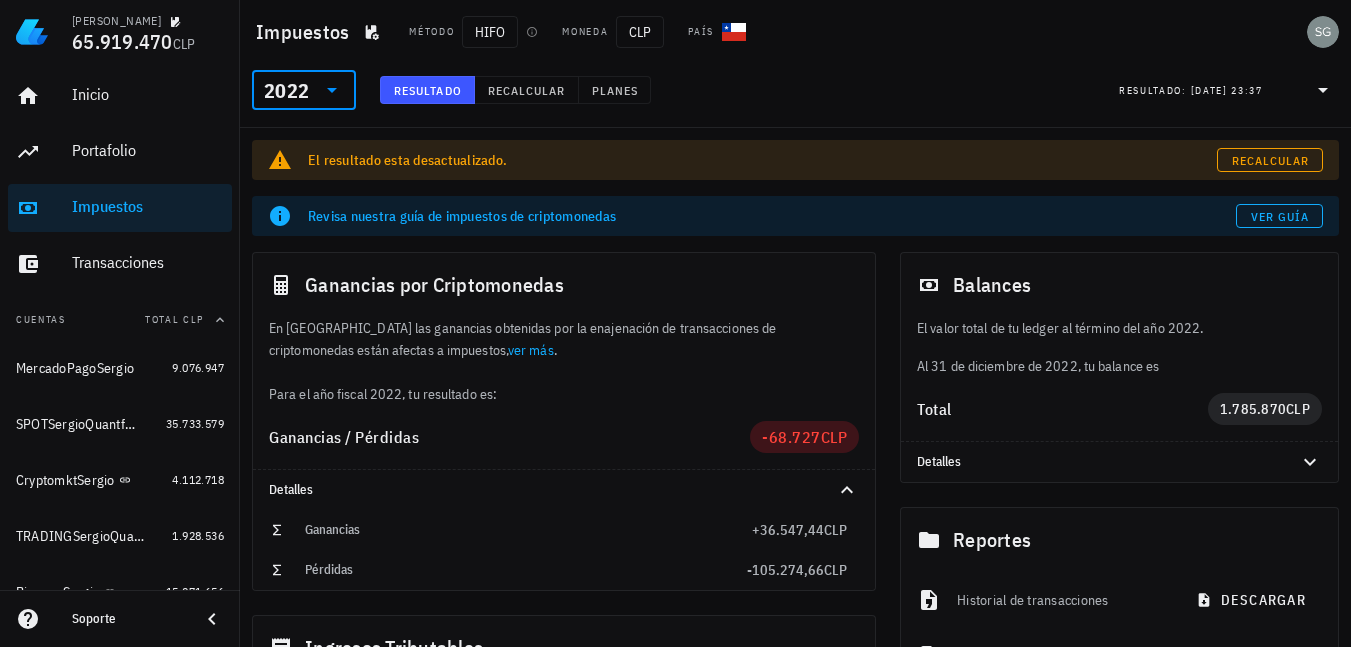 click at bounding box center (330, 90) 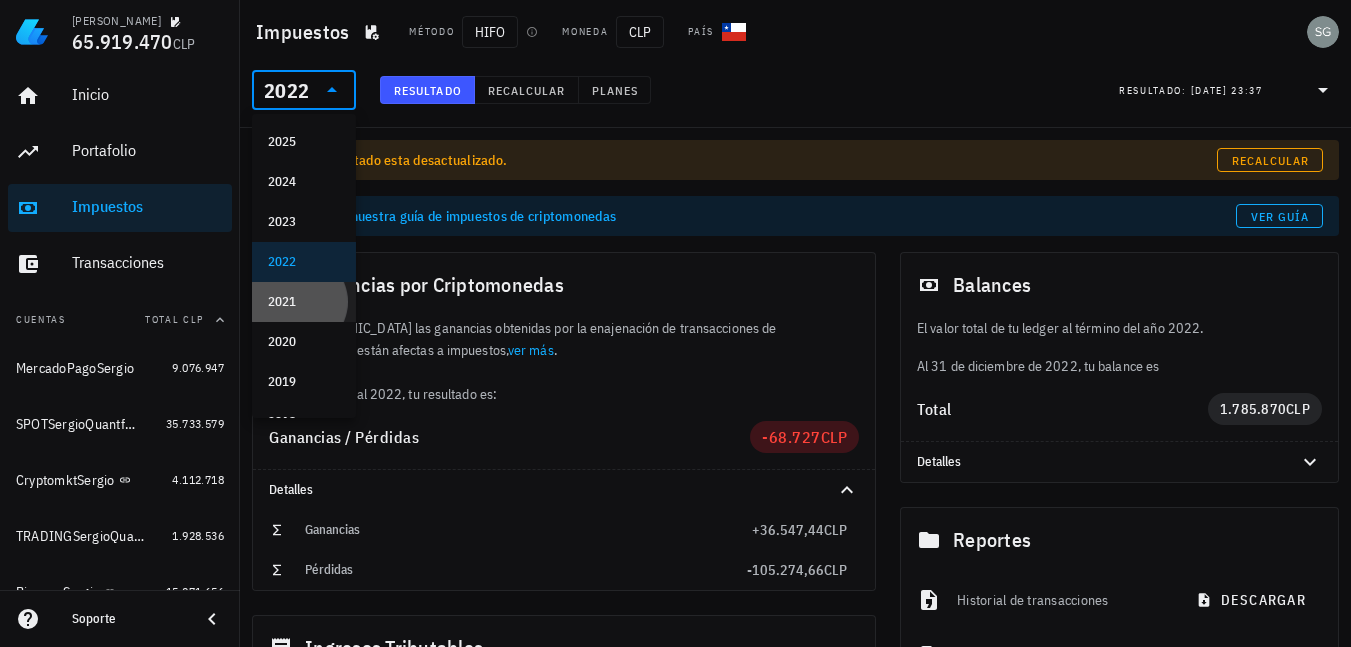 click on "2021" at bounding box center [304, 302] 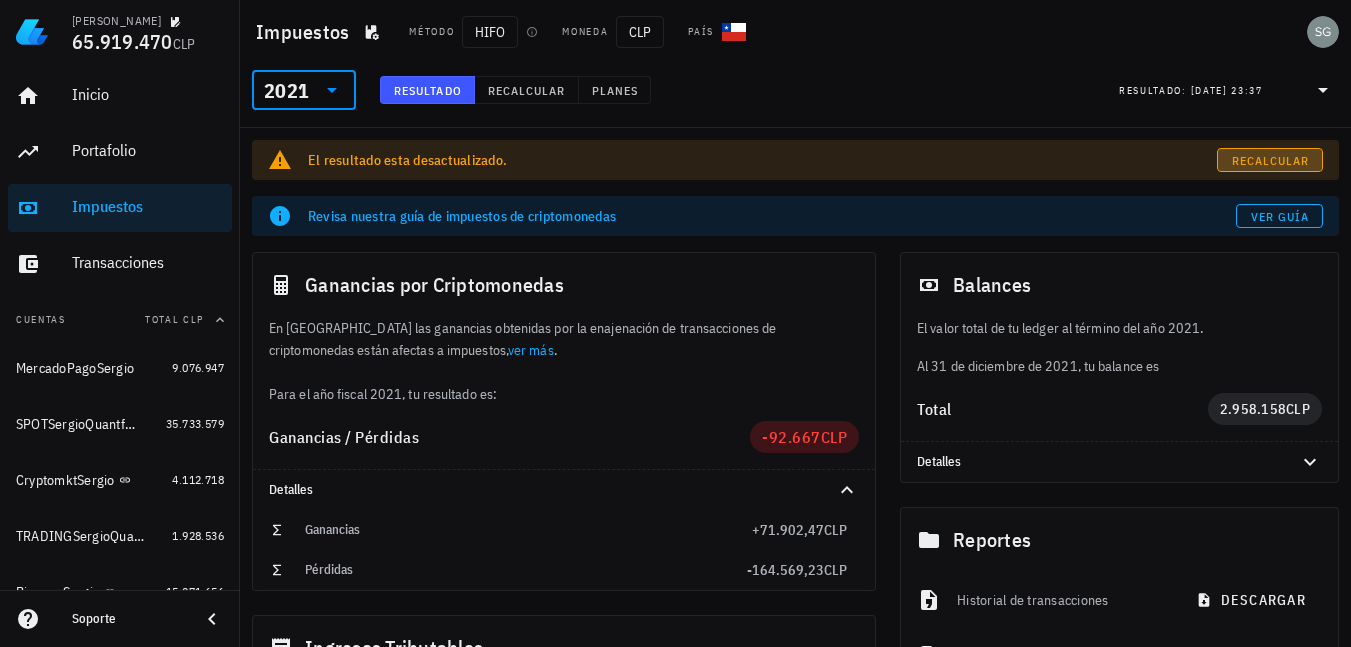click on "Recalcular" at bounding box center (1270, 160) 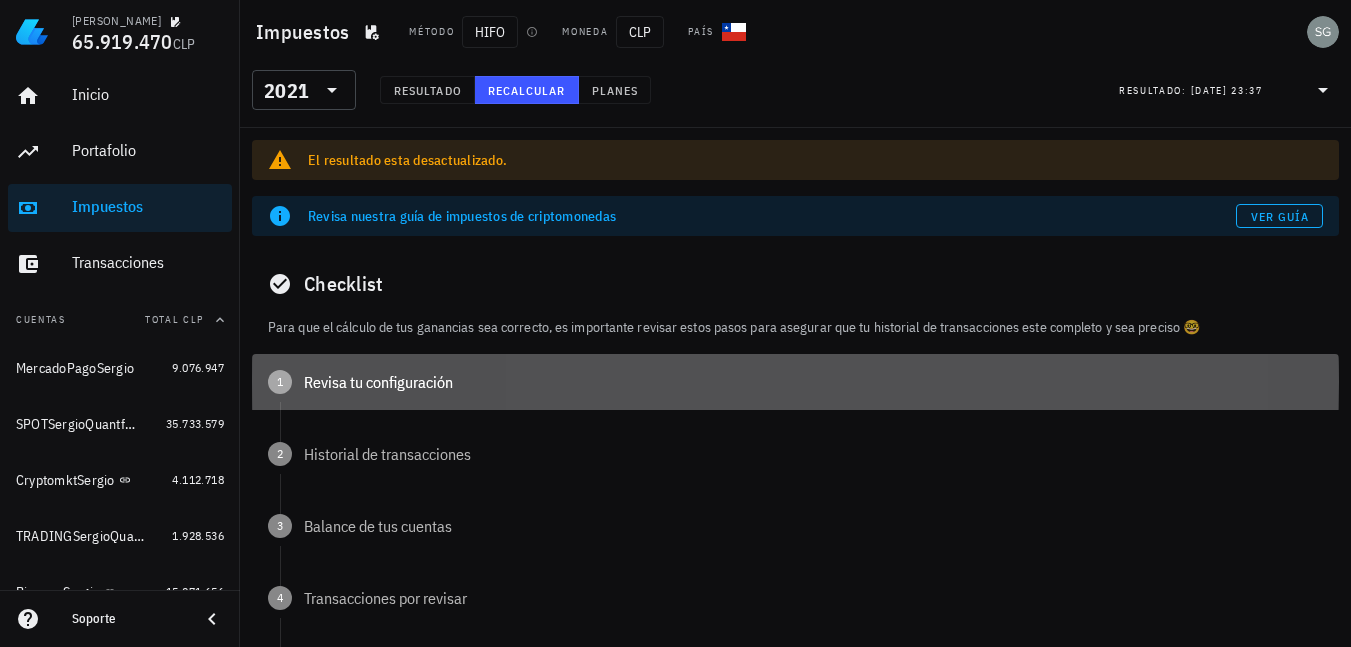 click on "1
Revisa tu configuración" at bounding box center [795, 382] 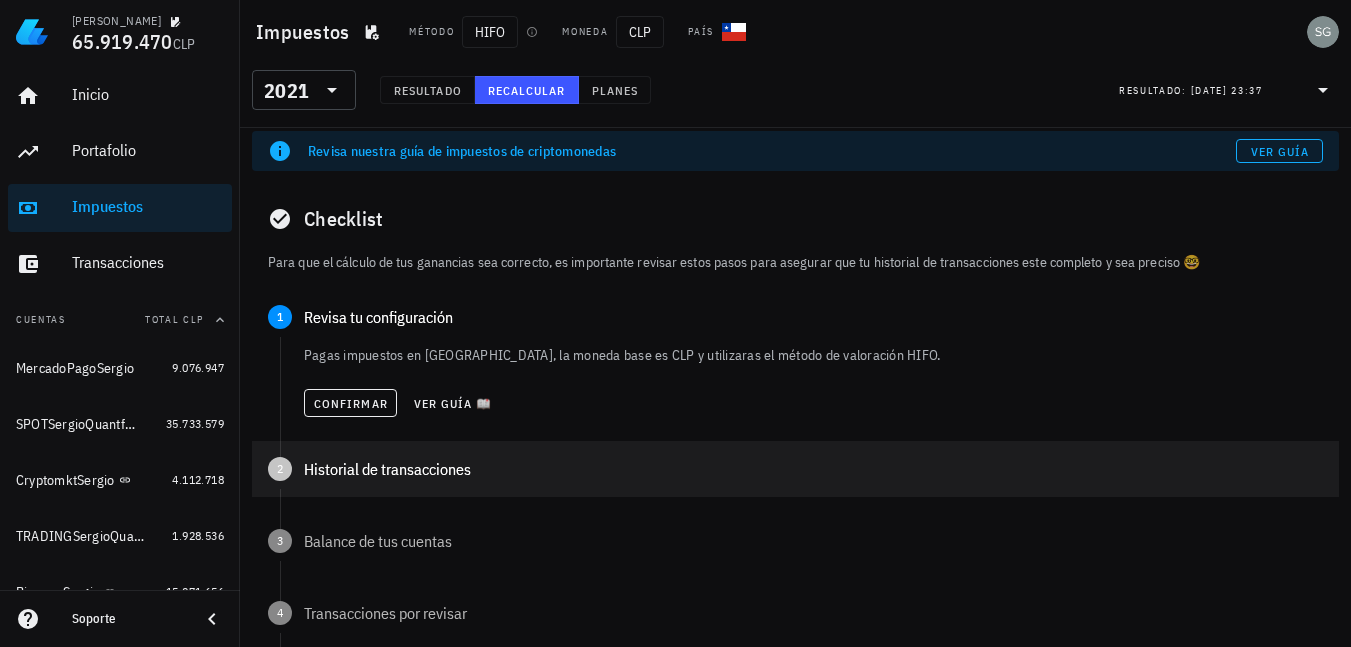 scroll, scrollTop: 100, scrollLeft: 0, axis: vertical 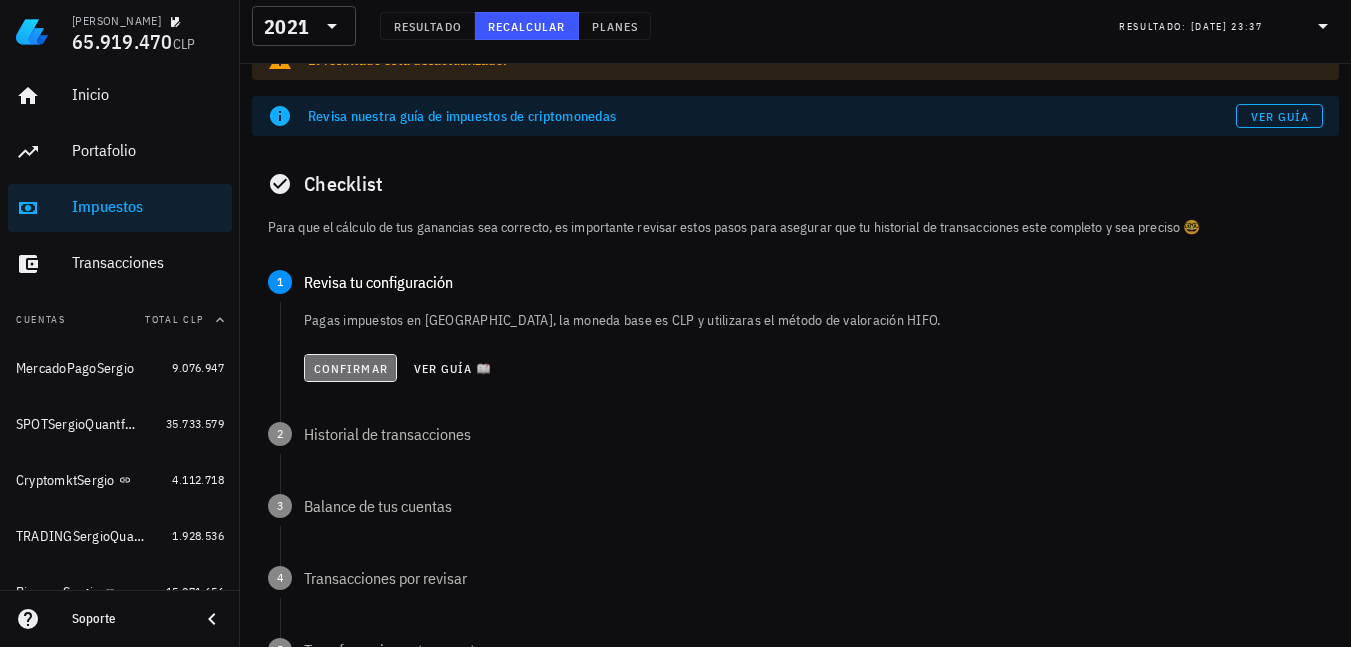 click on "Confirmar" at bounding box center [350, 368] 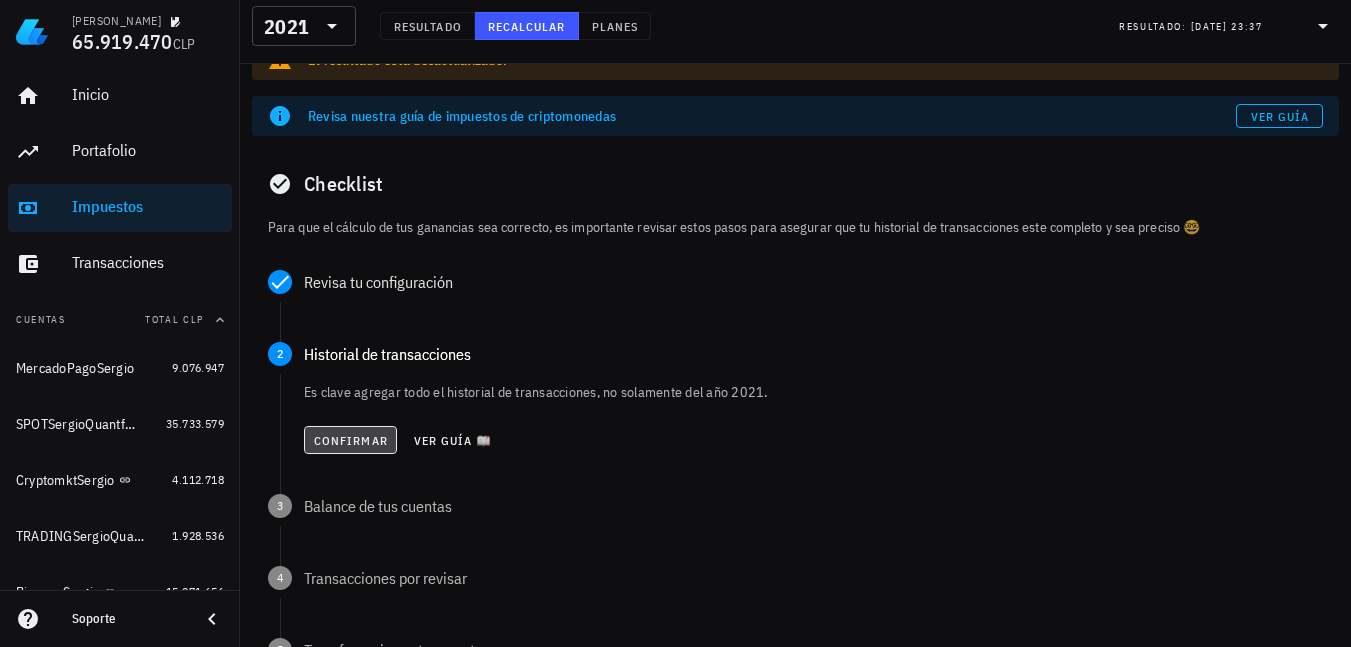 click on "Confirmar" at bounding box center [350, 440] 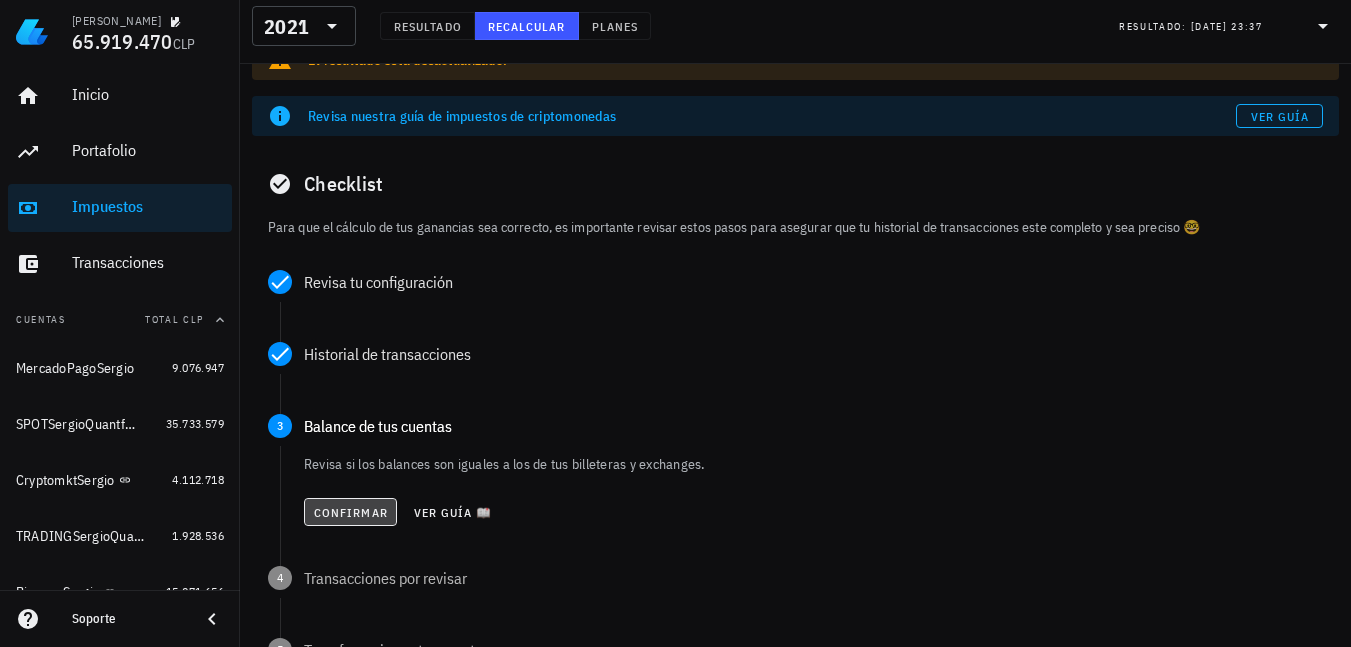 click on "Confirmar" at bounding box center [350, 512] 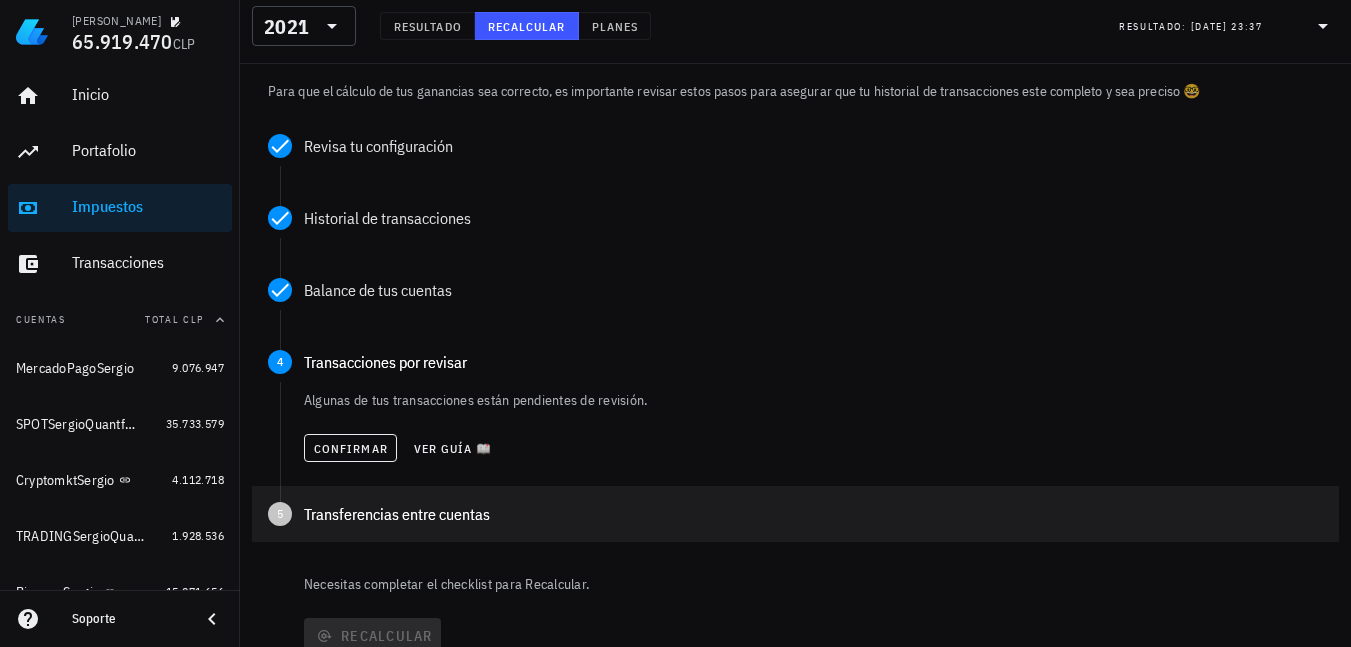scroll, scrollTop: 300, scrollLeft: 0, axis: vertical 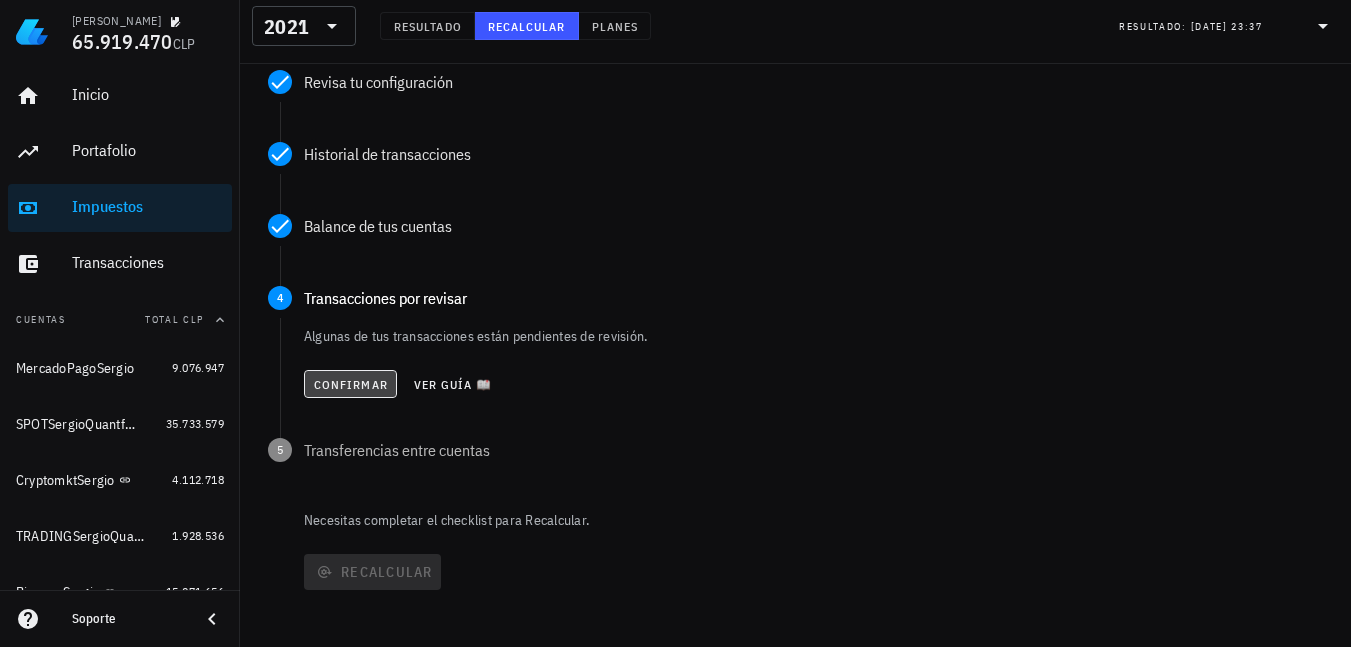 click on "Confirmar" at bounding box center [350, 384] 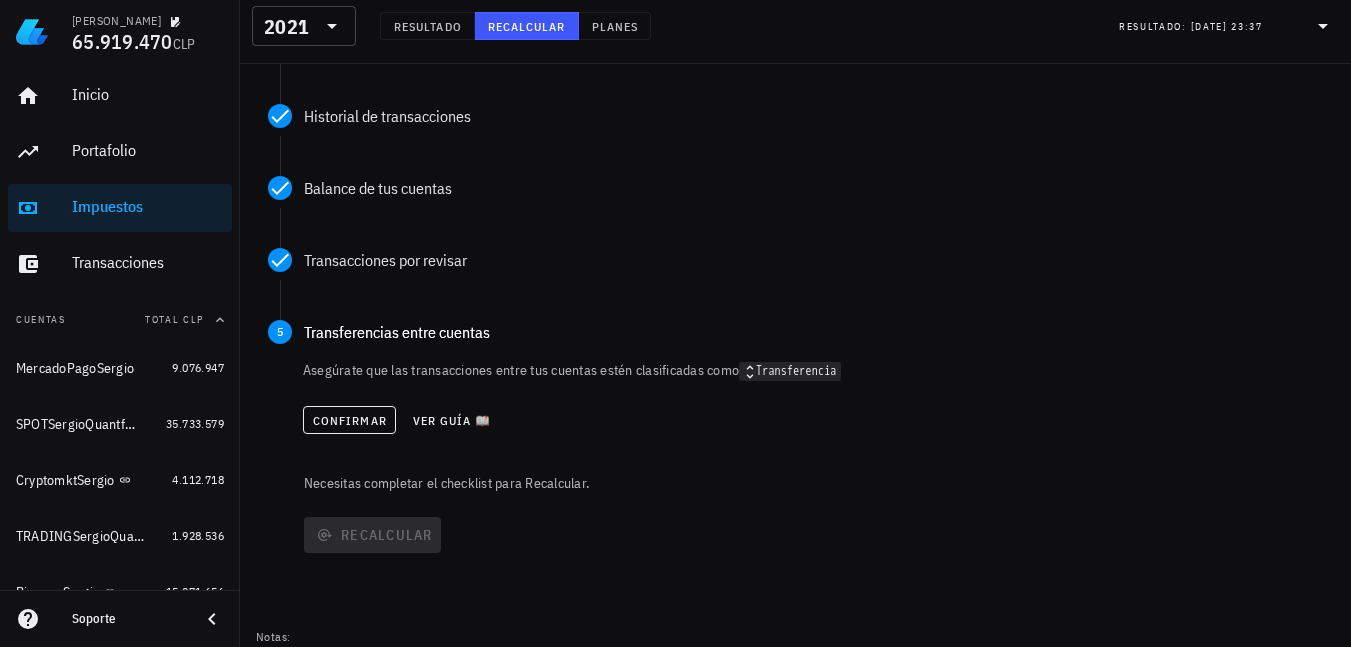 scroll, scrollTop: 343, scrollLeft: 0, axis: vertical 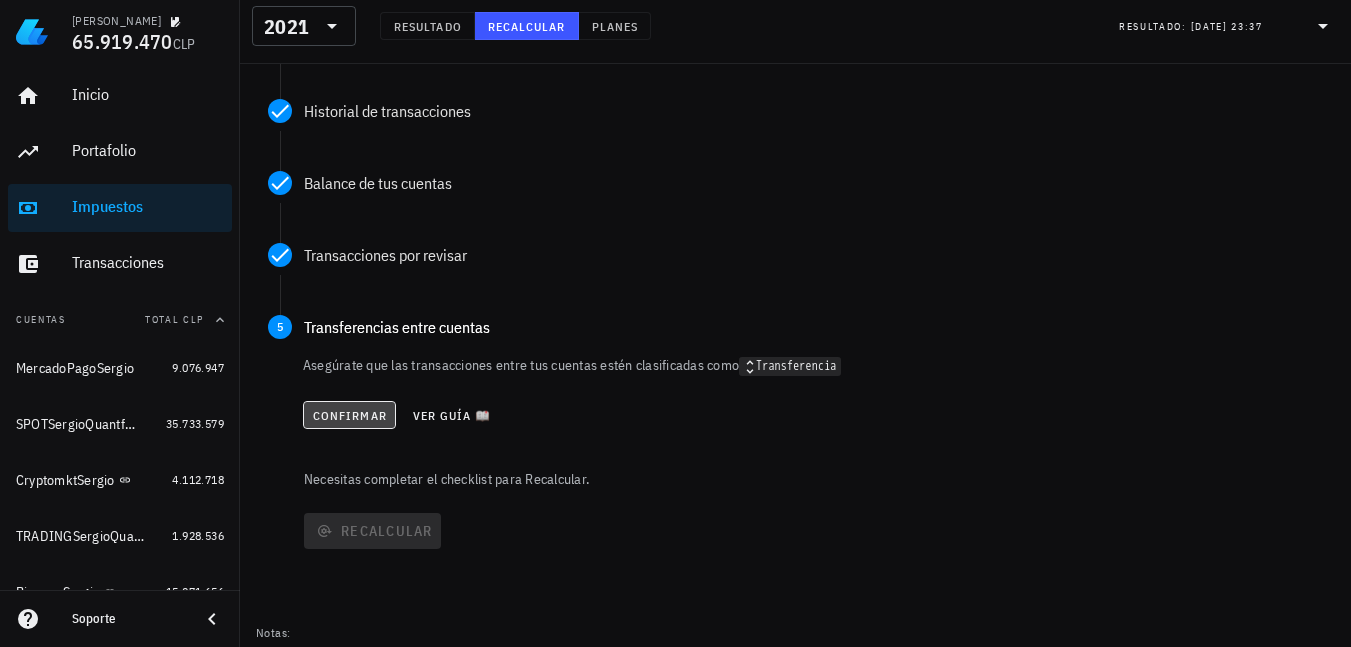 click on "Confirmar" at bounding box center [349, 415] 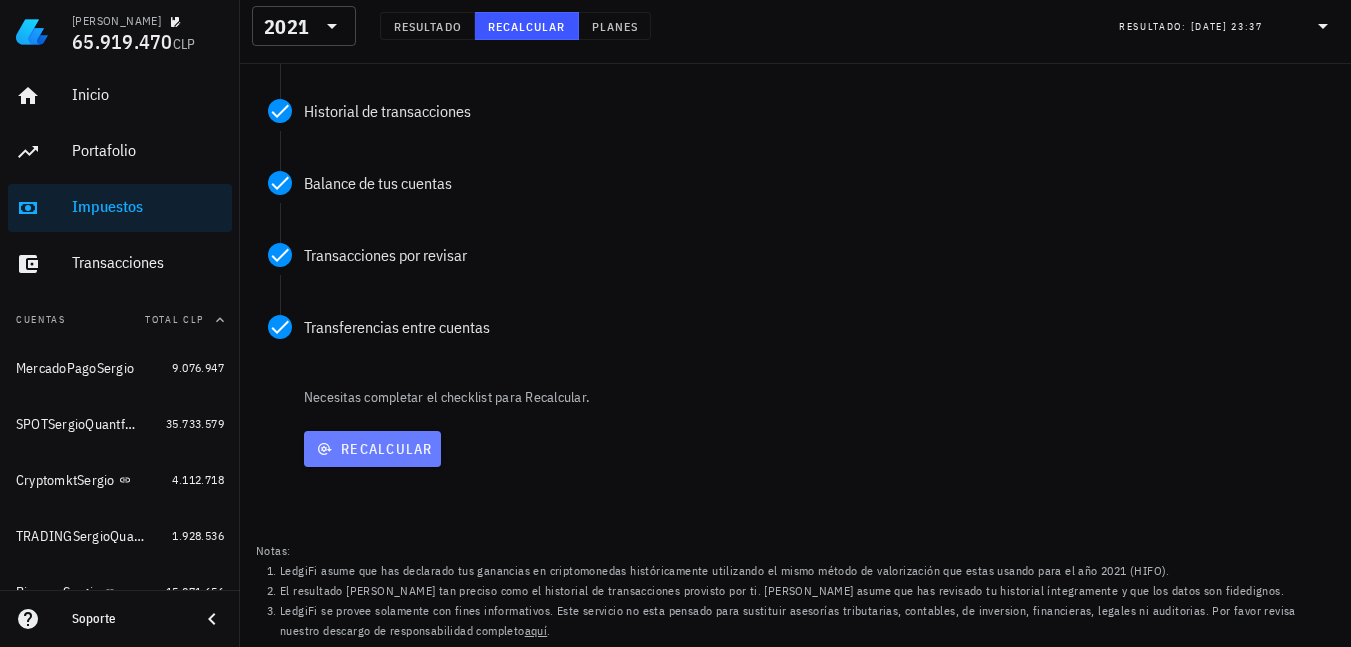 click on "Recalcular" at bounding box center [372, 449] 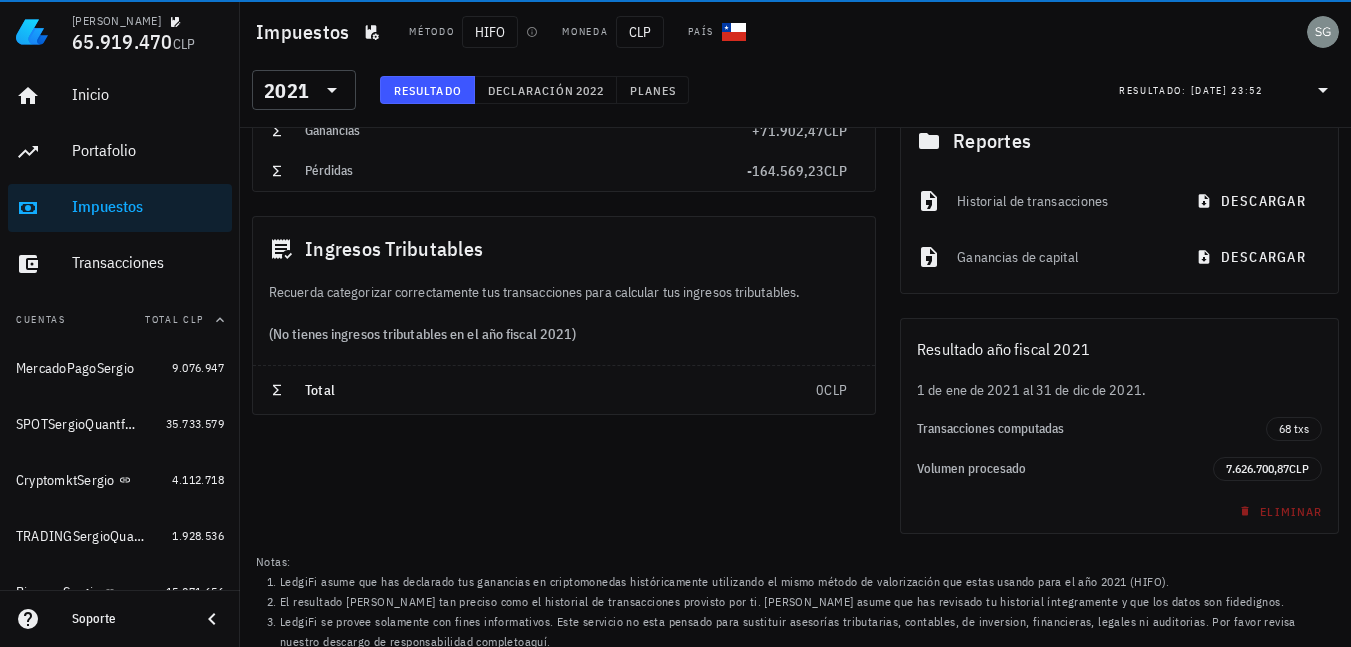 scroll, scrollTop: 0, scrollLeft: 0, axis: both 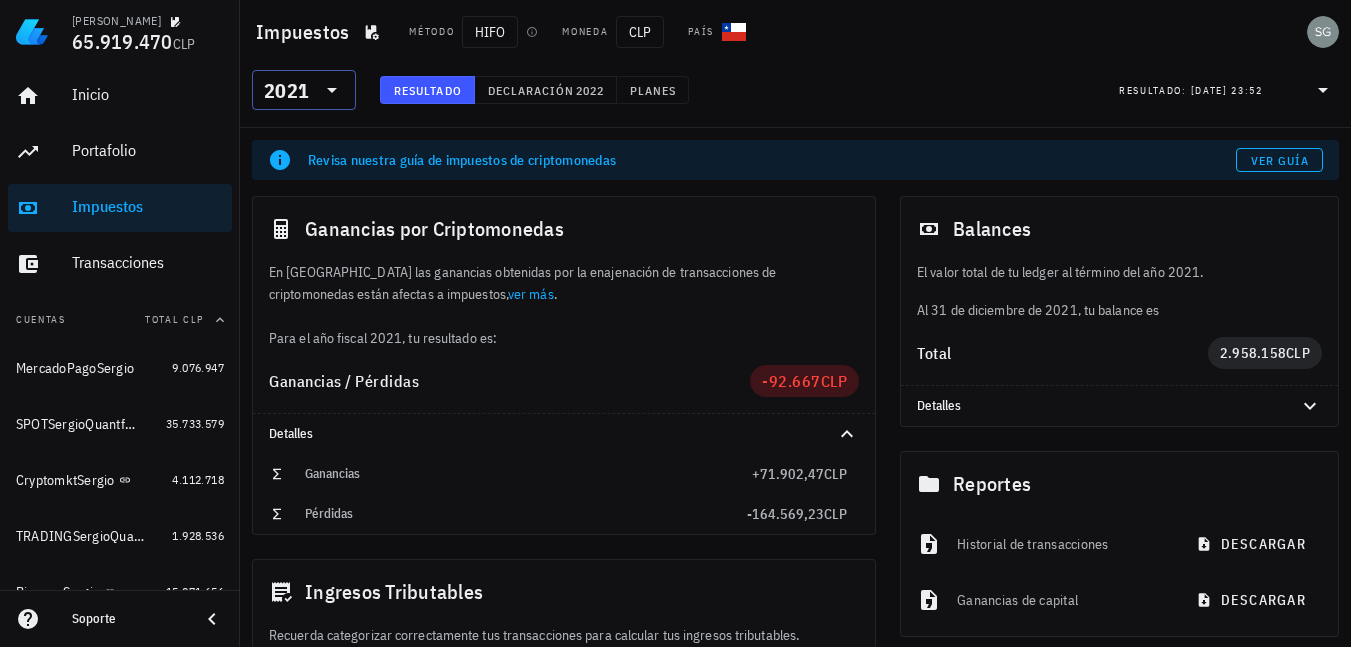 click 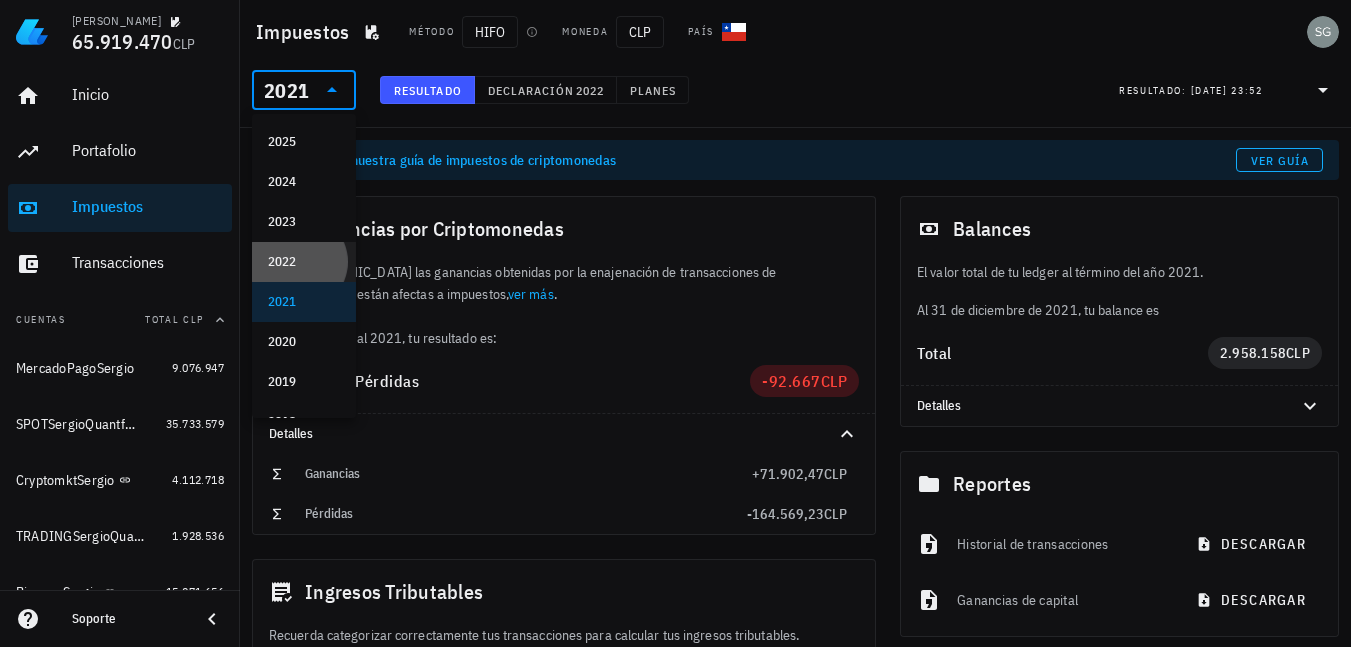 click on "2022" at bounding box center (304, 262) 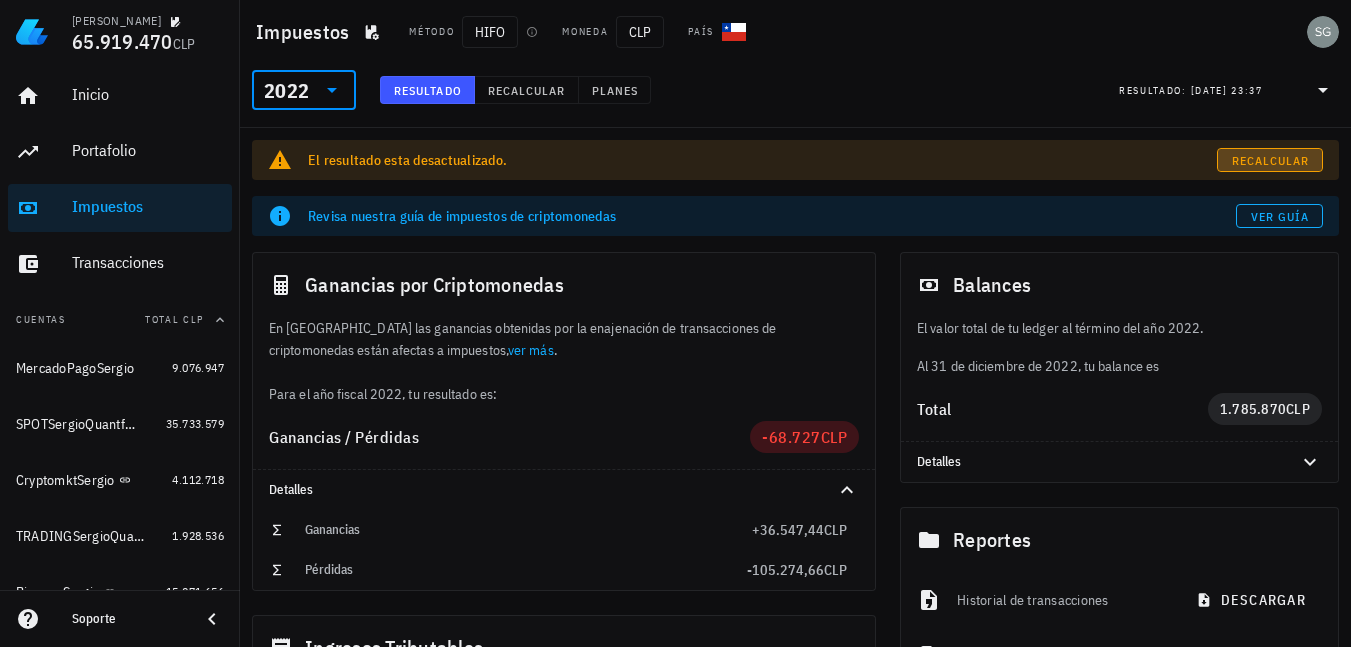 click on "Recalcular" at bounding box center [1270, 160] 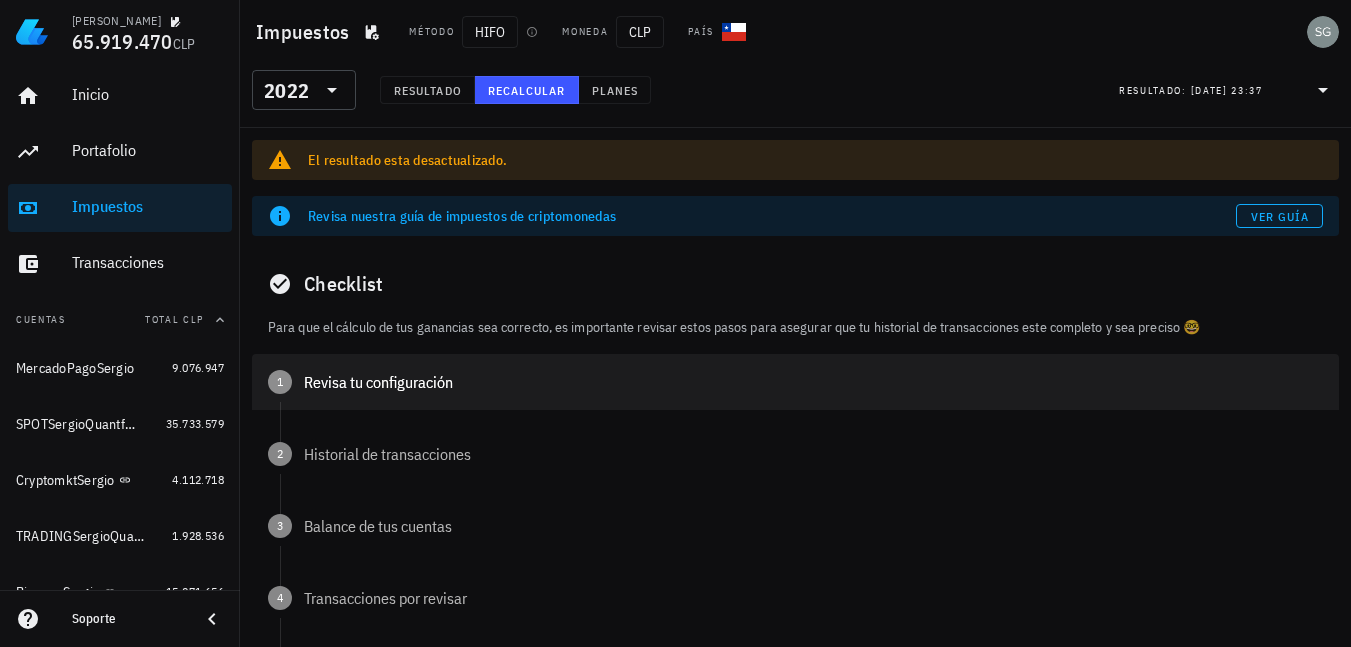 click on "1
Revisa tu configuración" at bounding box center [795, 382] 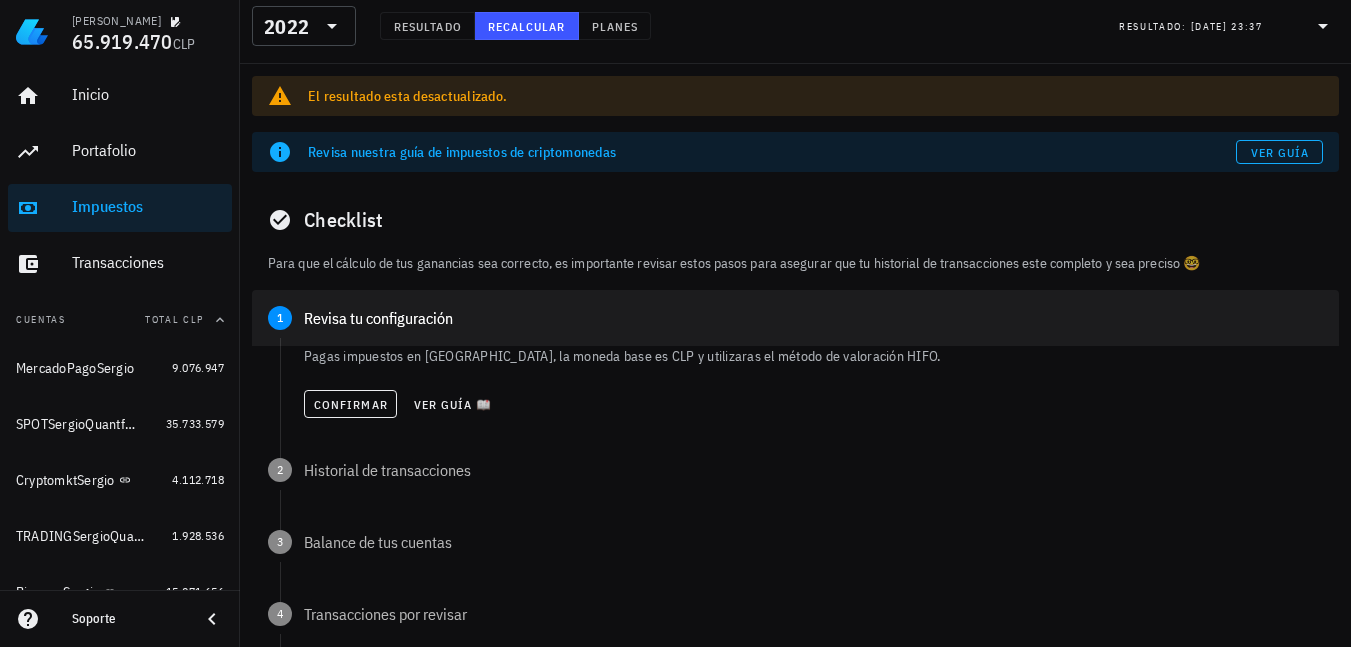 scroll, scrollTop: 100, scrollLeft: 0, axis: vertical 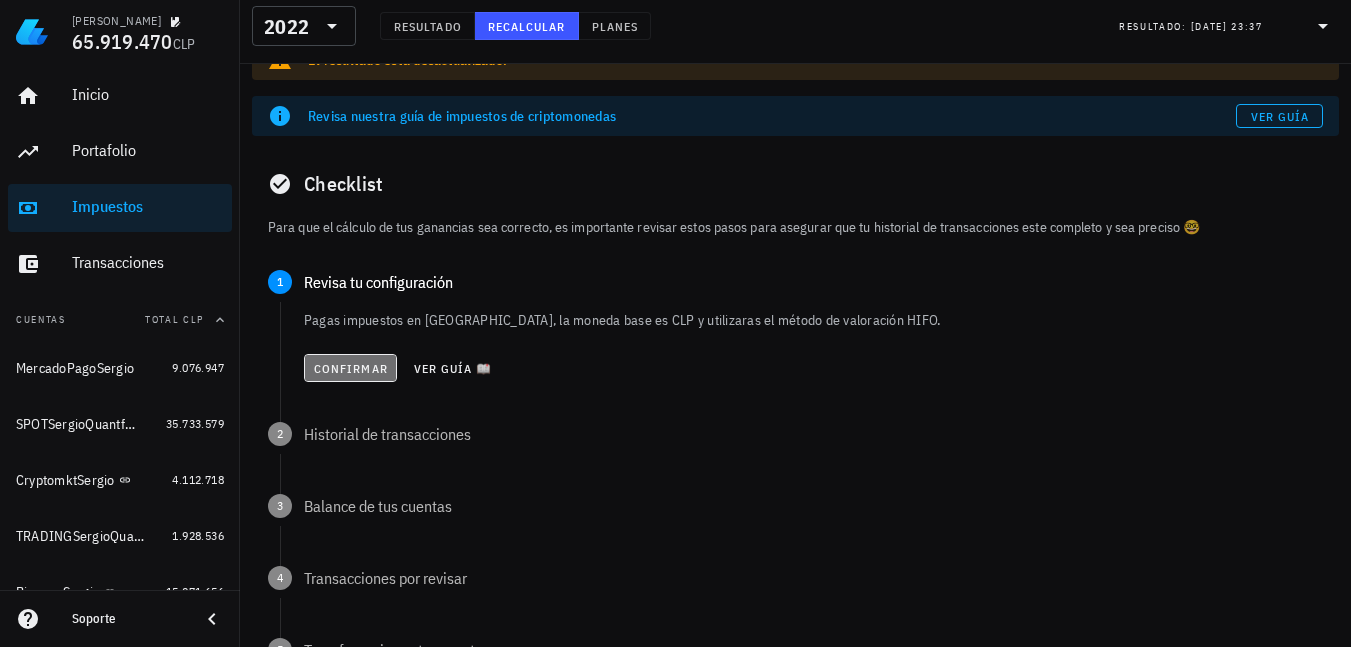 click on "Confirmar" at bounding box center [350, 368] 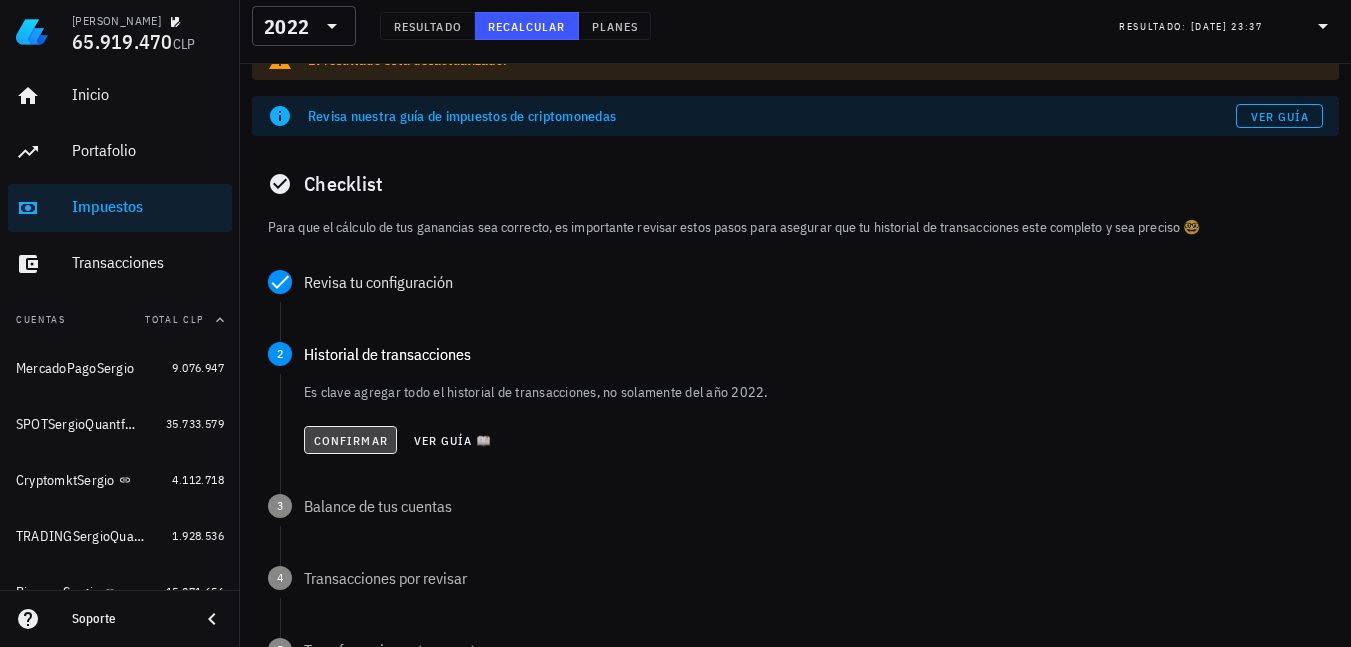 click on "Confirmar" at bounding box center (350, 440) 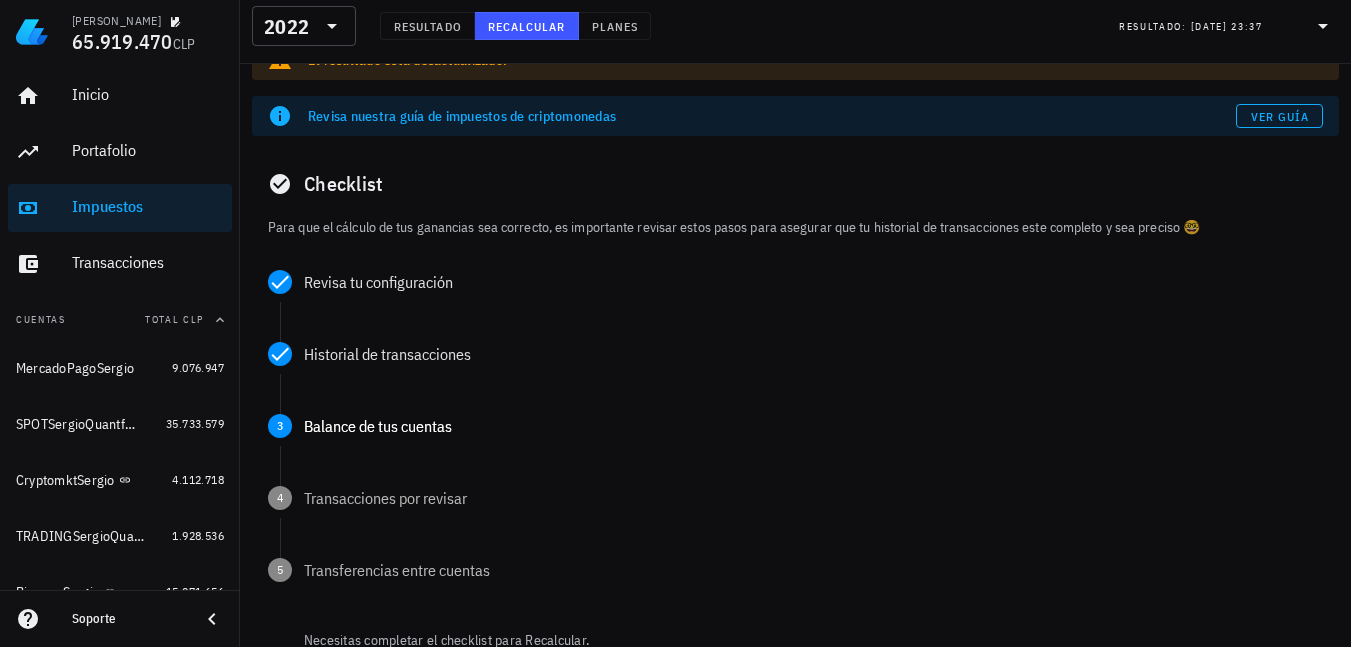 scroll, scrollTop: 200, scrollLeft: 0, axis: vertical 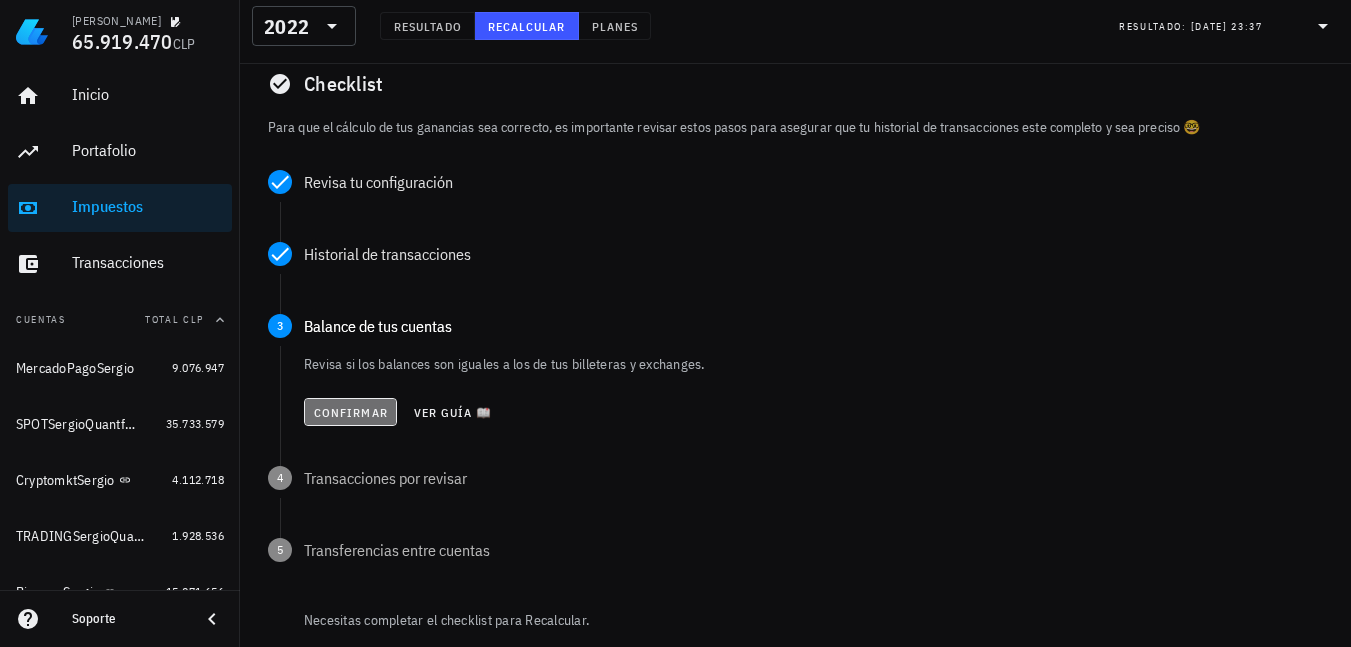 click on "Confirmar" at bounding box center (350, 412) 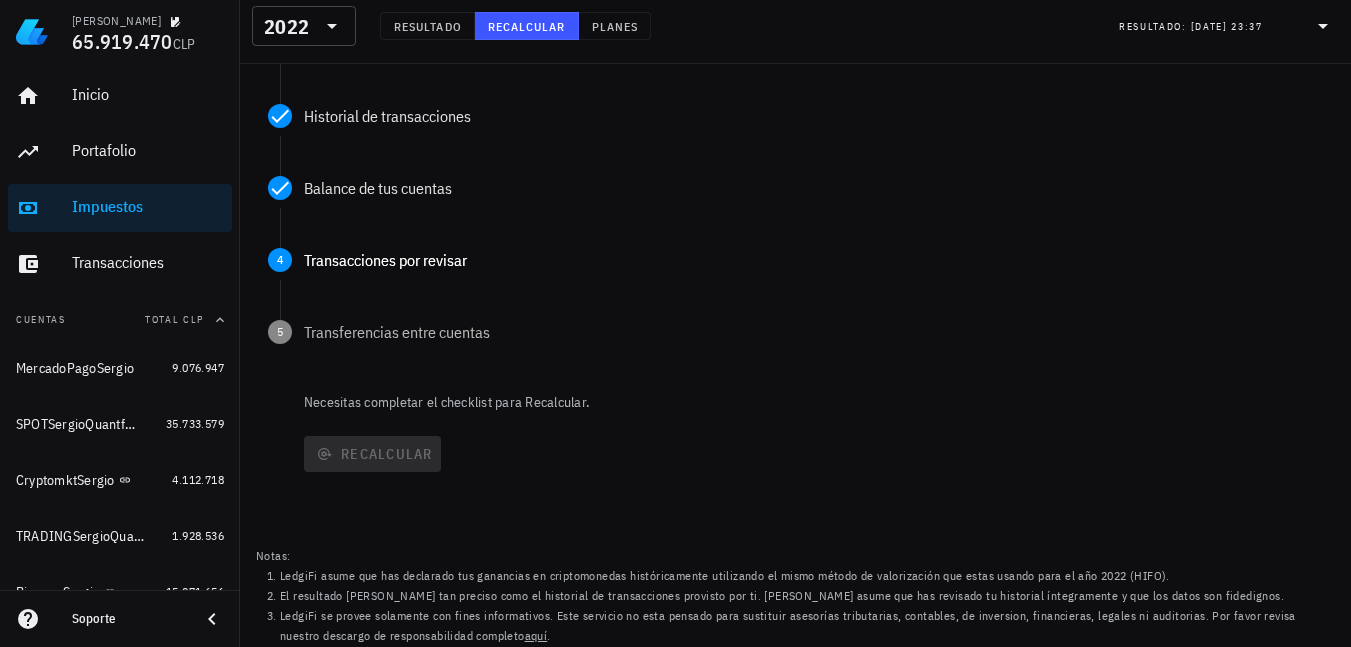 scroll, scrollTop: 343, scrollLeft: 0, axis: vertical 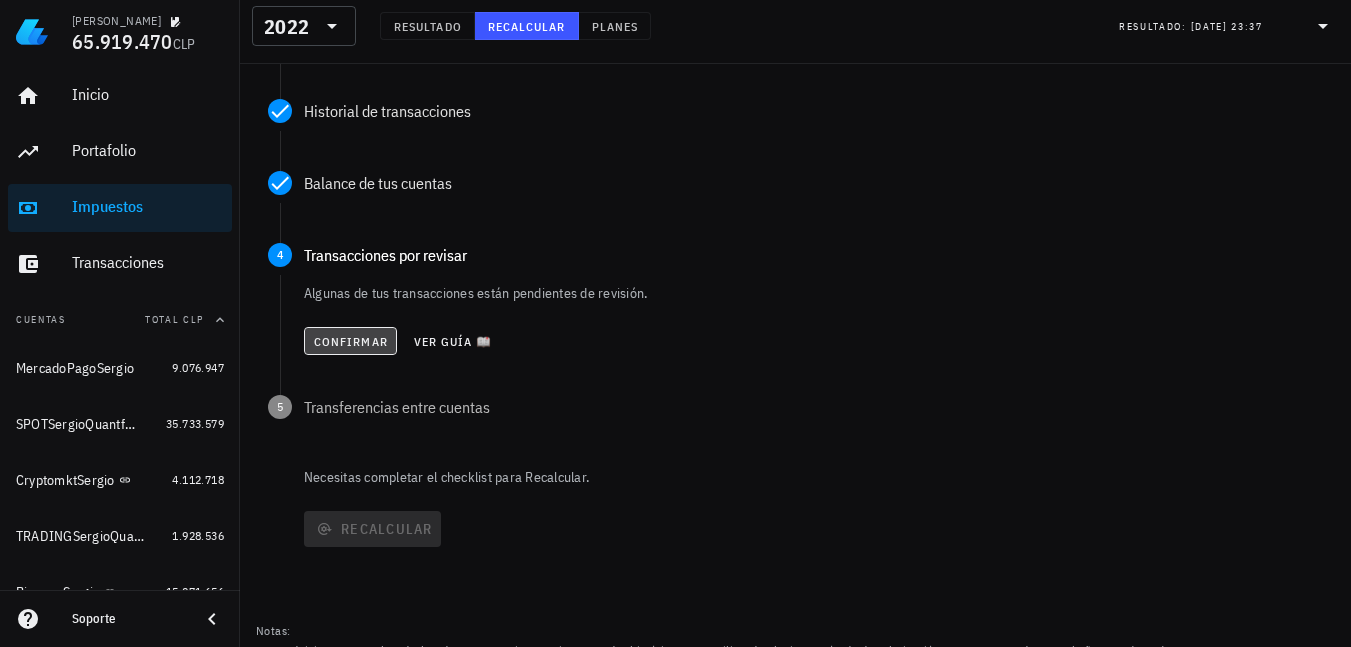 click on "Confirmar" at bounding box center (350, 341) 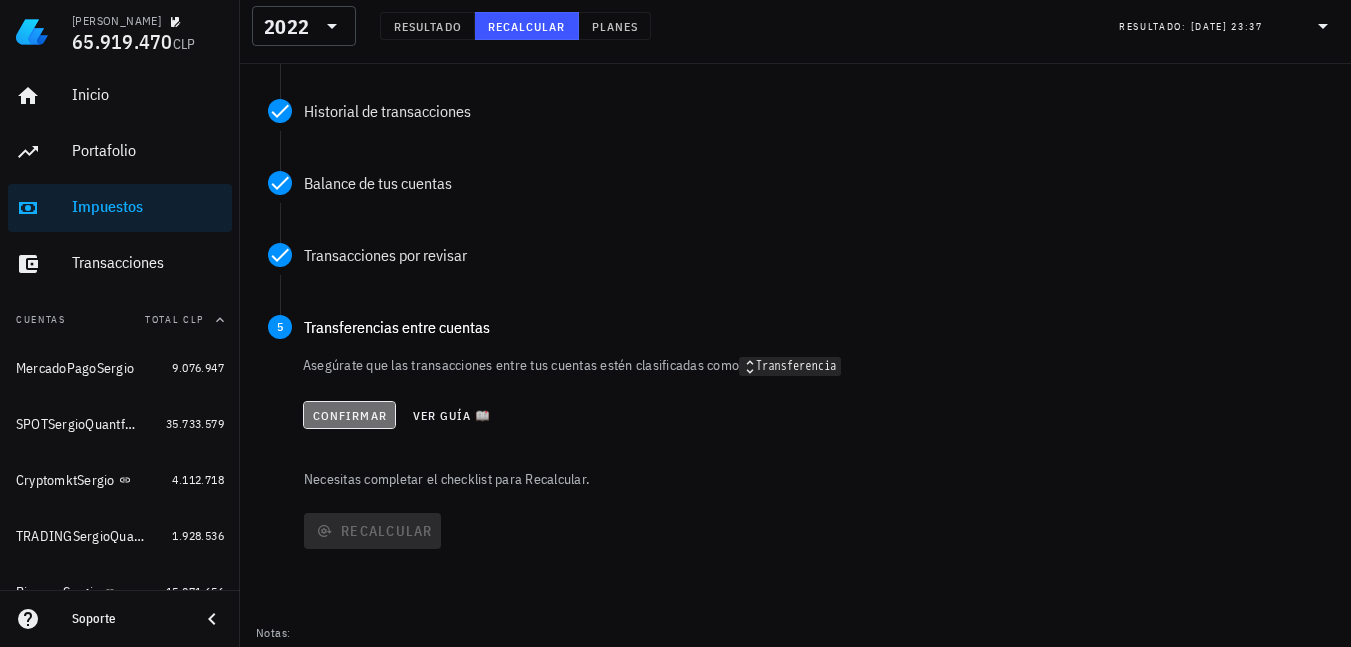 click on "Confirmar" at bounding box center (349, 415) 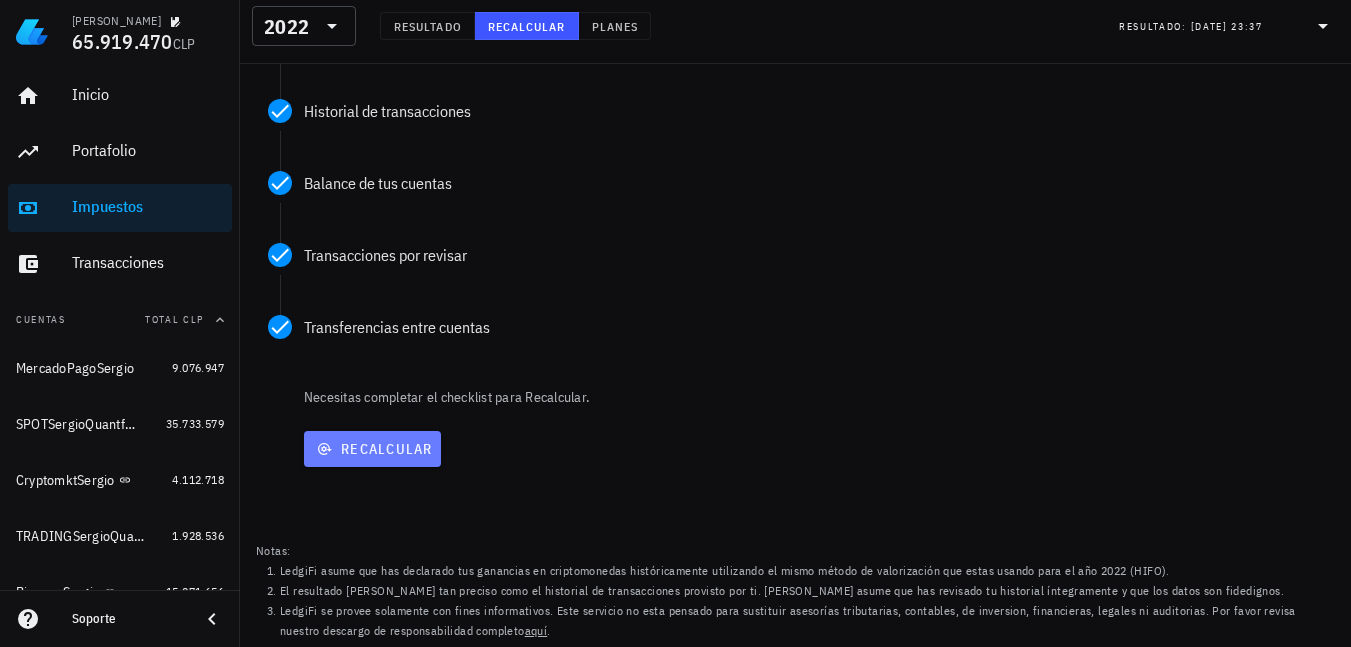 click on "Recalcular" at bounding box center [372, 449] 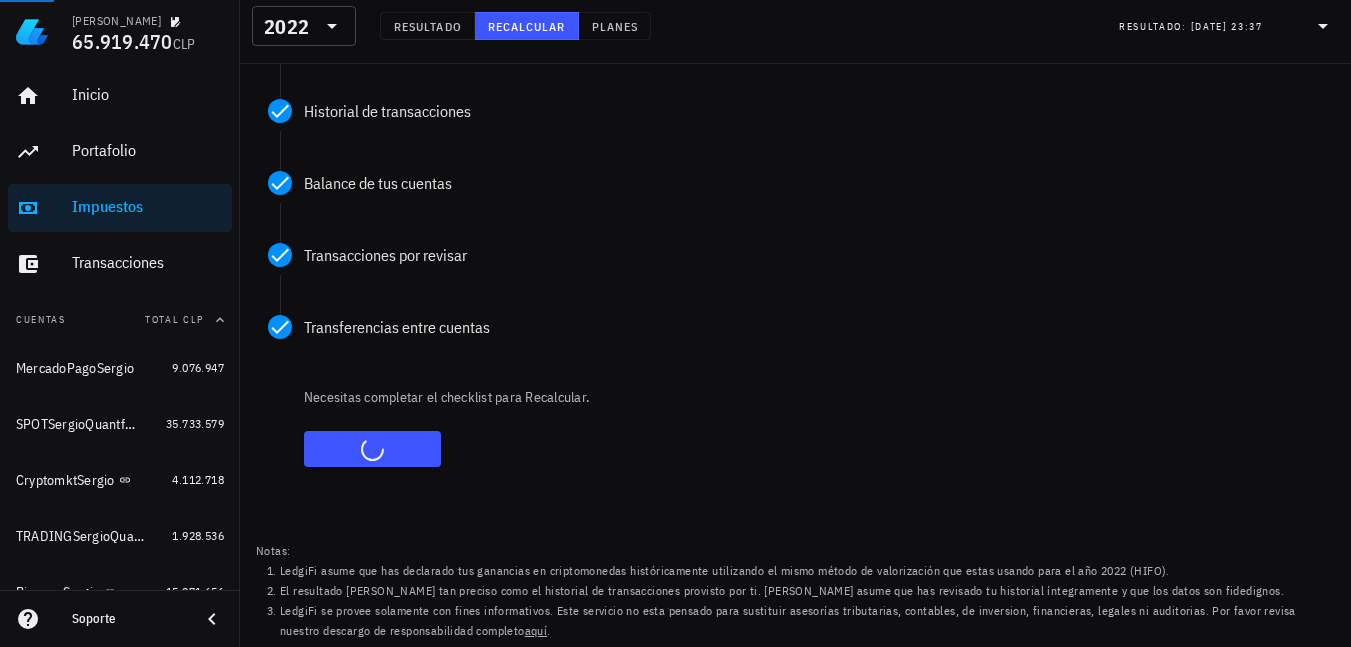 scroll, scrollTop: 0, scrollLeft: 0, axis: both 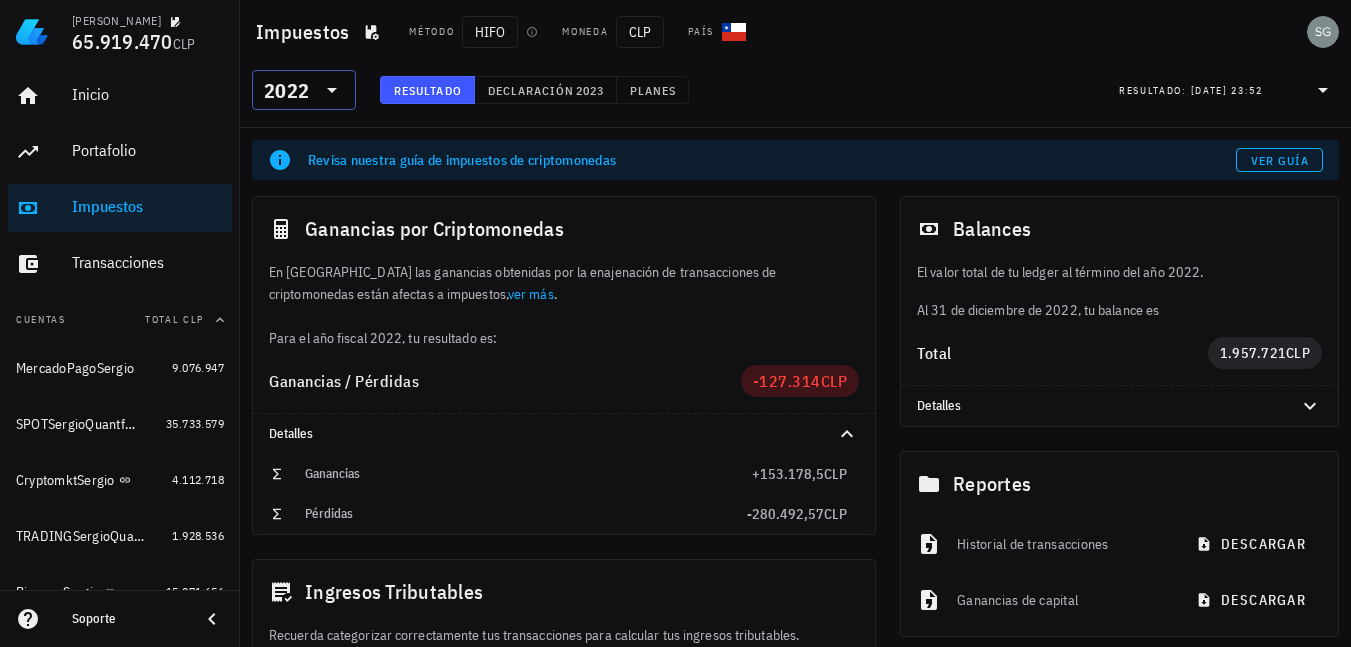 click 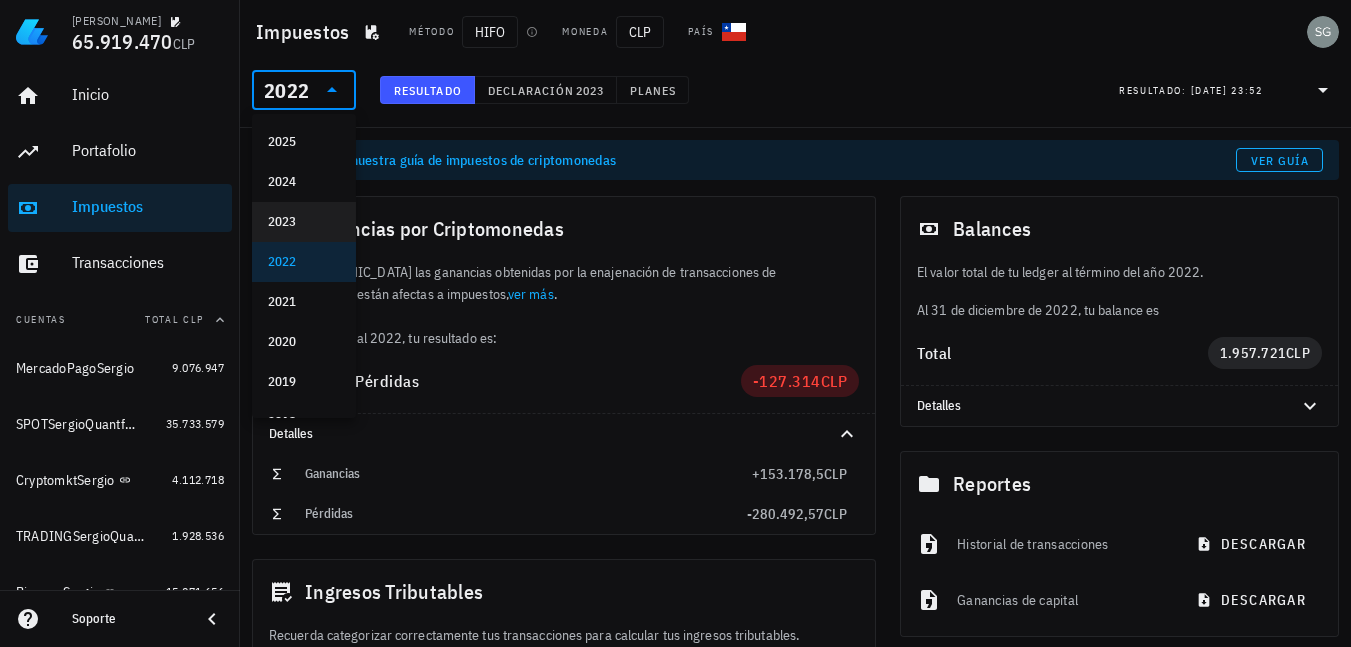 click on "2023" at bounding box center (304, 222) 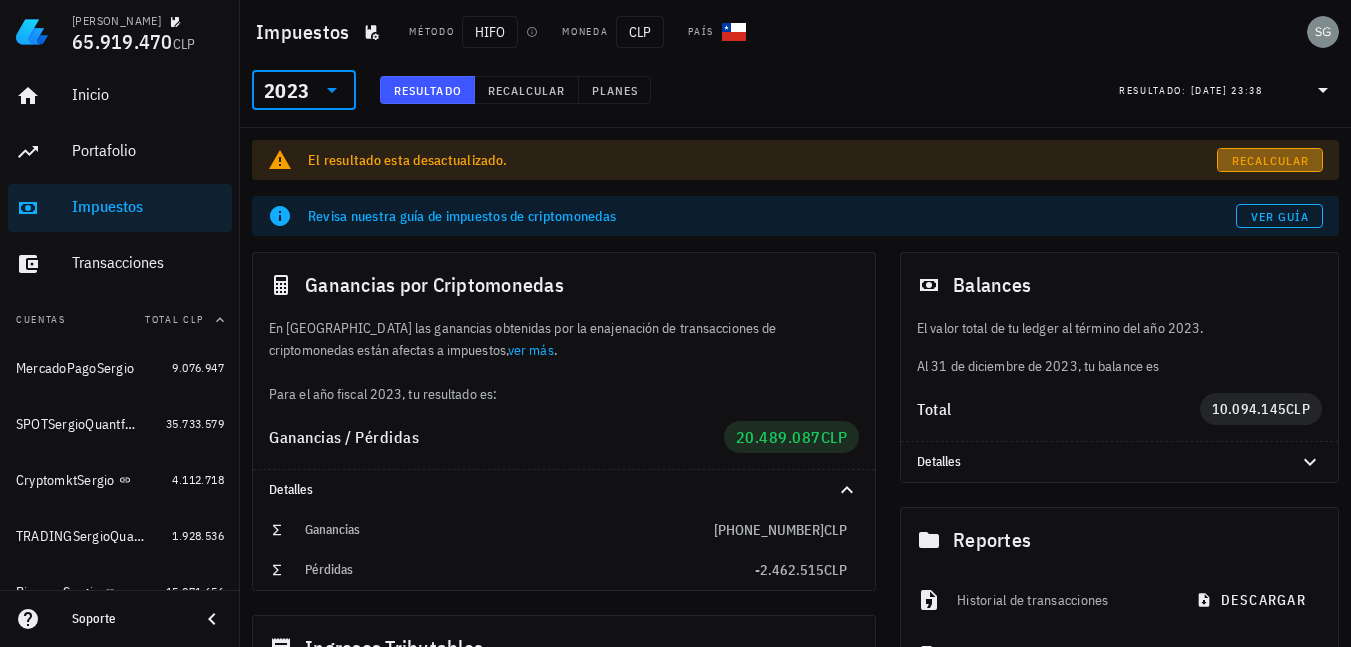 click on "Recalcular" at bounding box center [1270, 160] 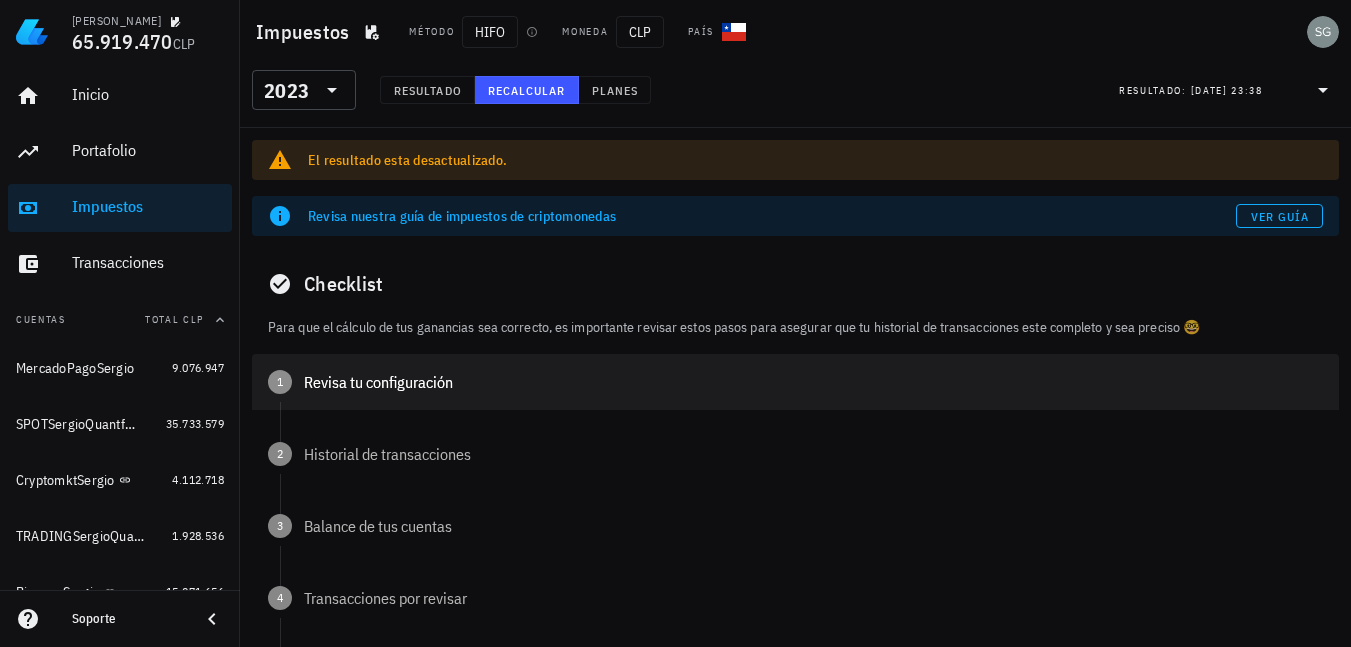 click on "Revisa tu configuración" at bounding box center [813, 382] 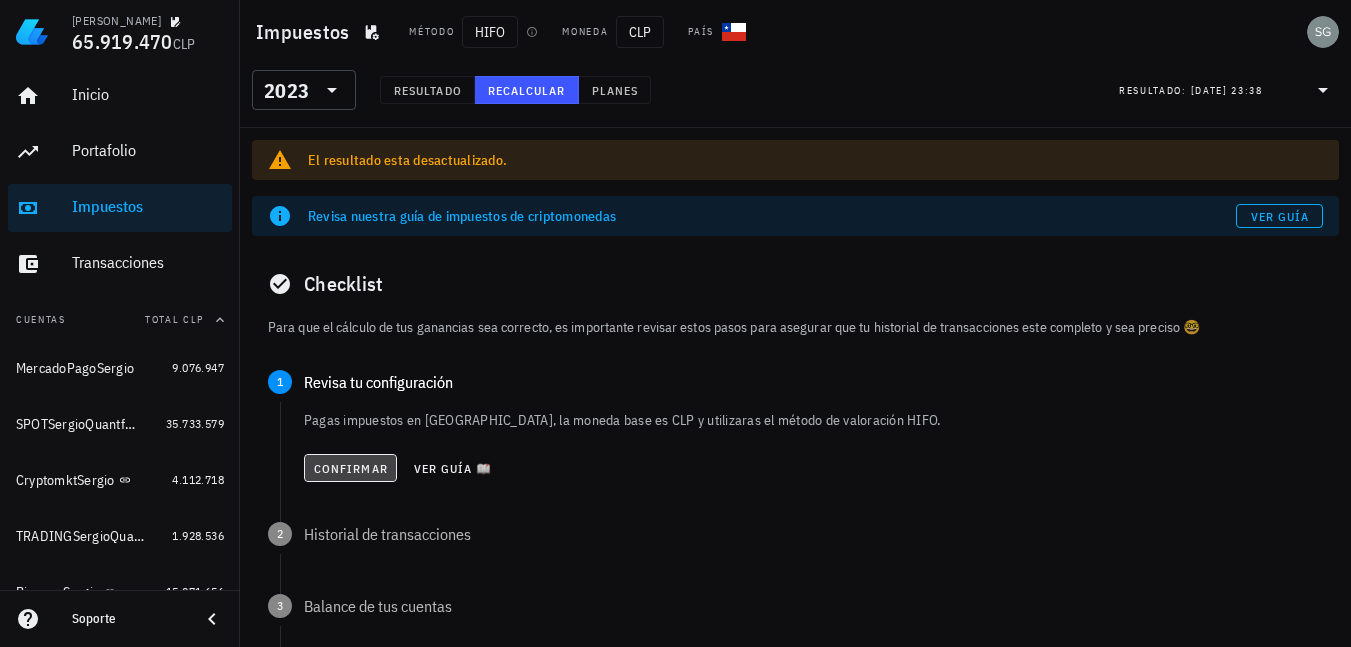 click on "Confirmar" at bounding box center (350, 468) 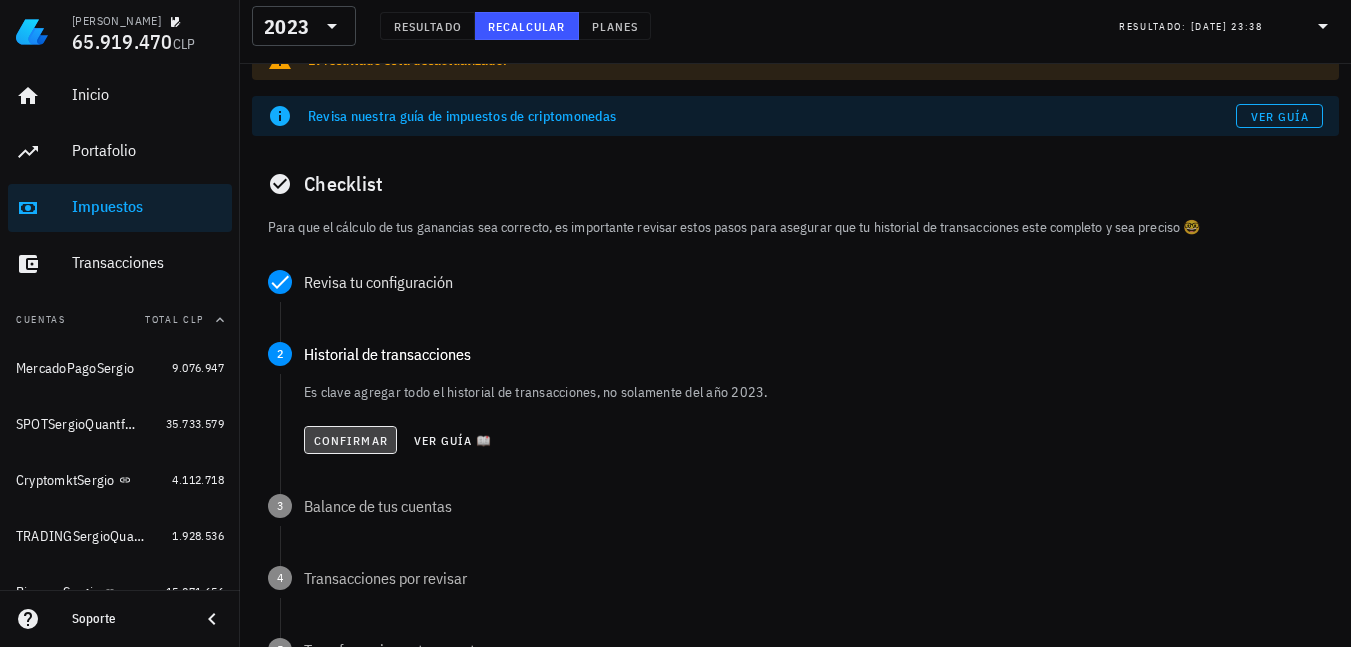 click on "Confirmar" at bounding box center (350, 440) 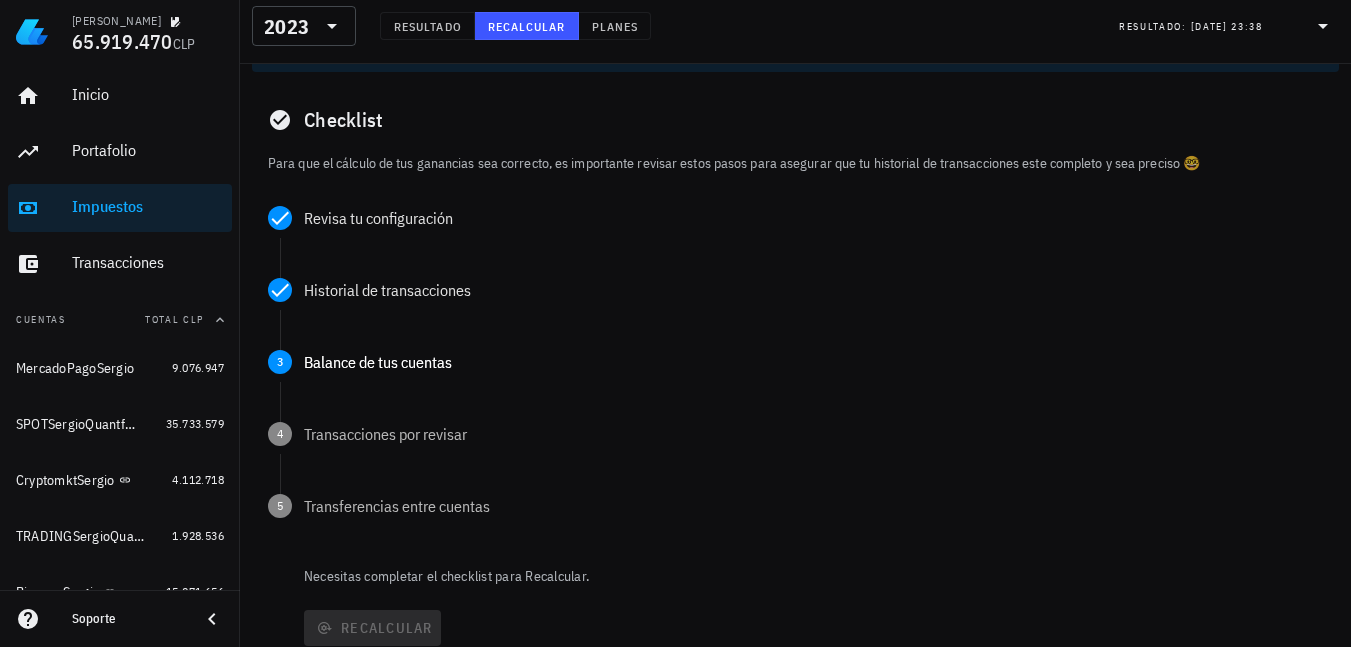 scroll, scrollTop: 200, scrollLeft: 0, axis: vertical 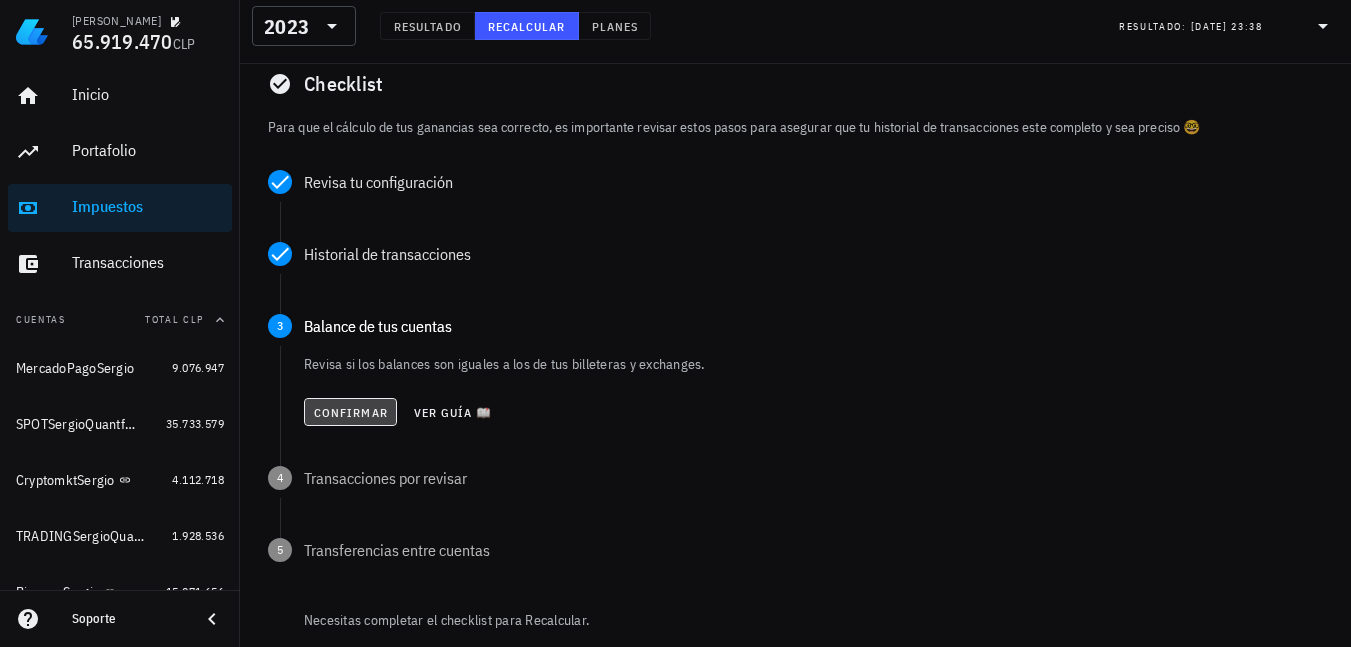 click on "Confirmar" at bounding box center (350, 412) 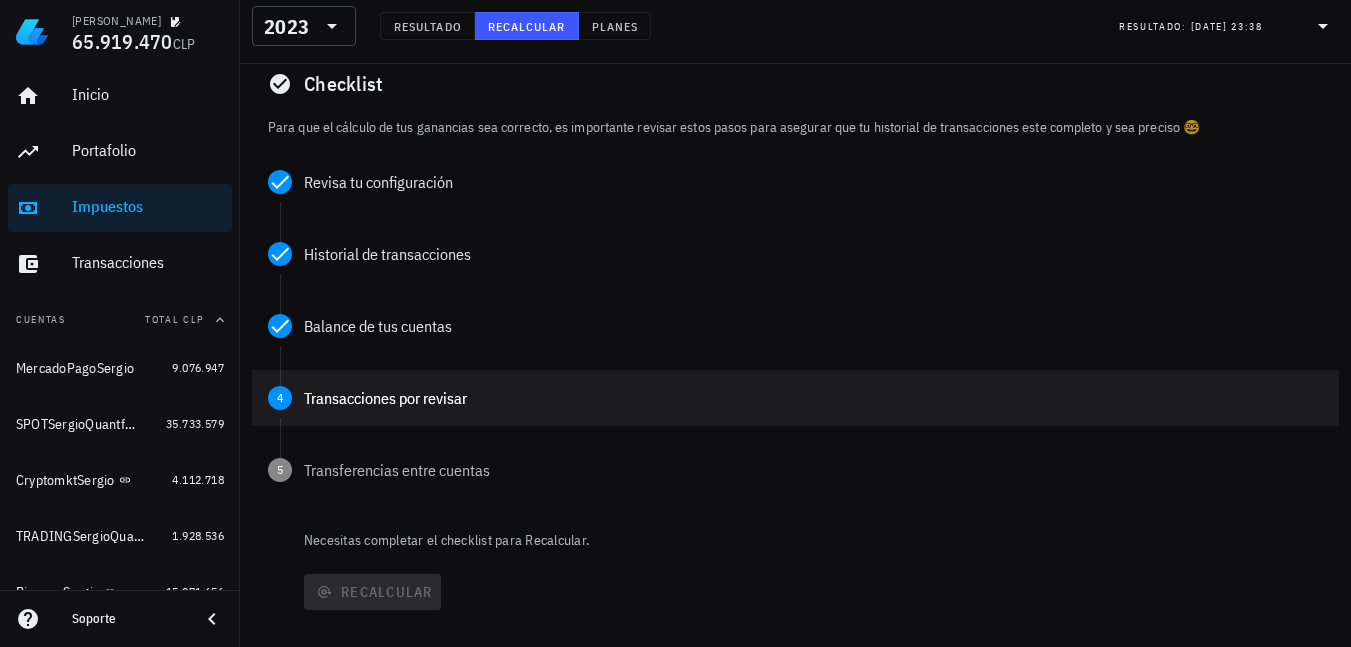 scroll, scrollTop: 300, scrollLeft: 0, axis: vertical 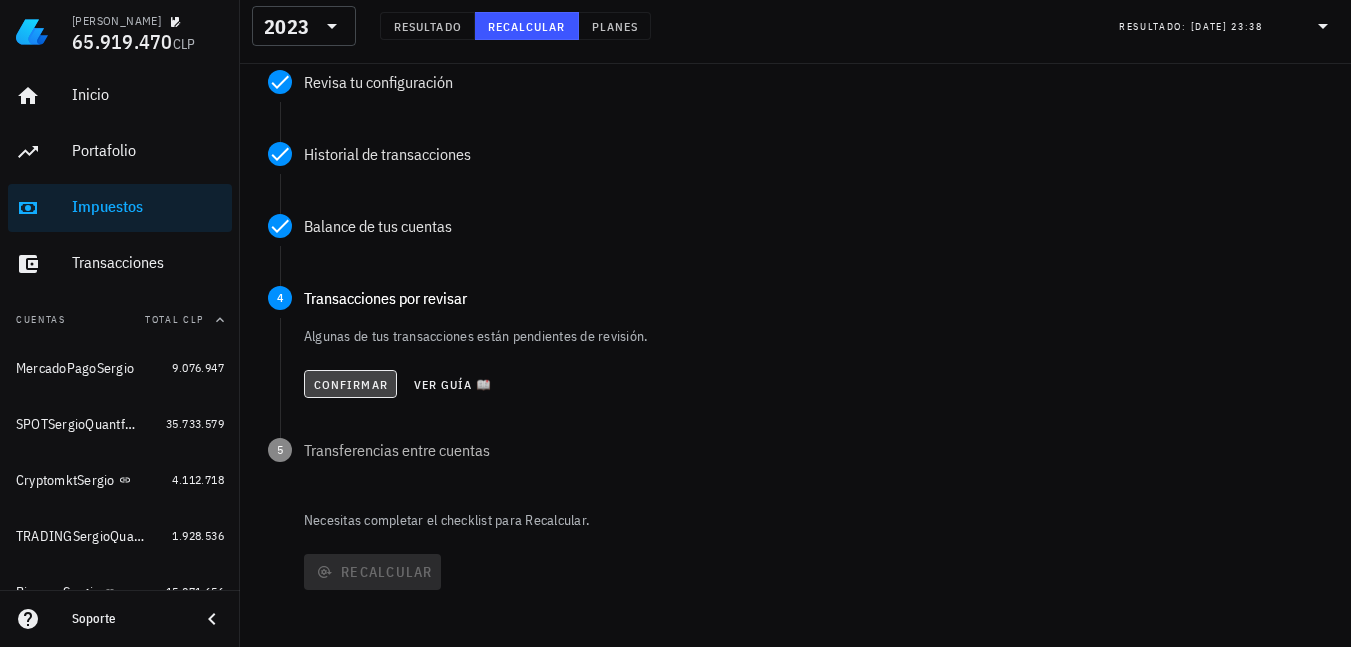 click on "Confirmar" at bounding box center (350, 384) 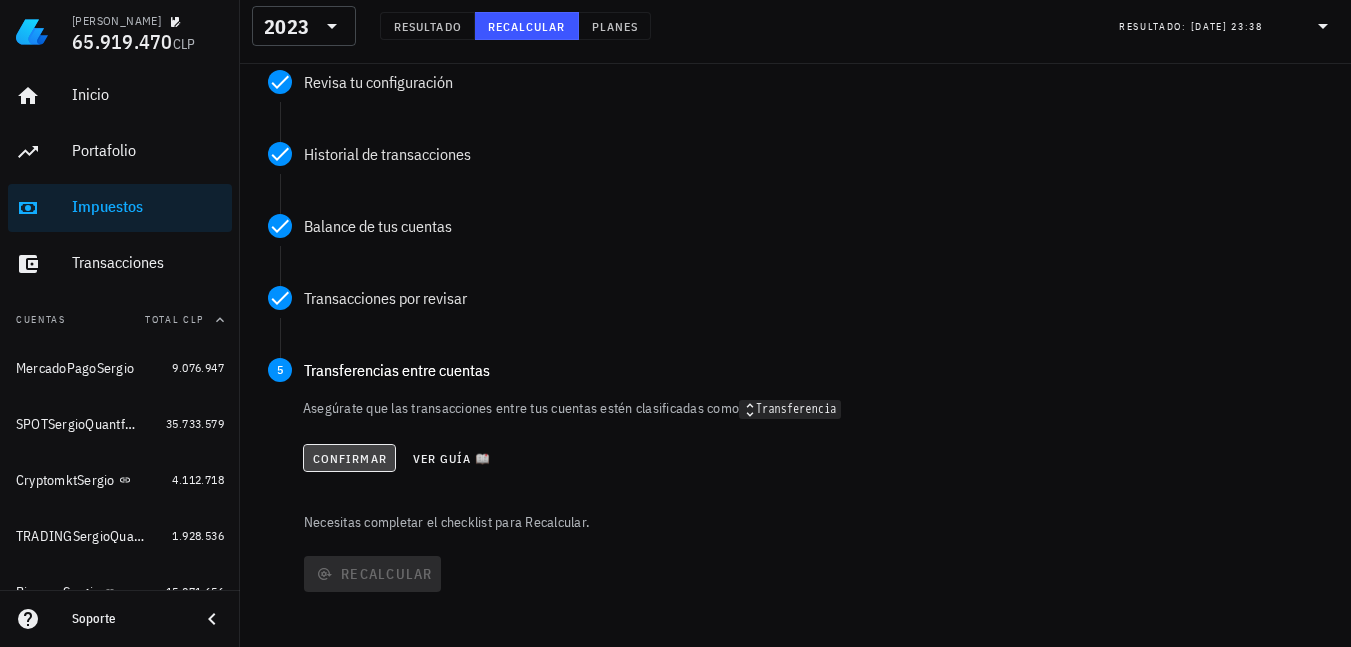click on "Confirmar" at bounding box center [349, 458] 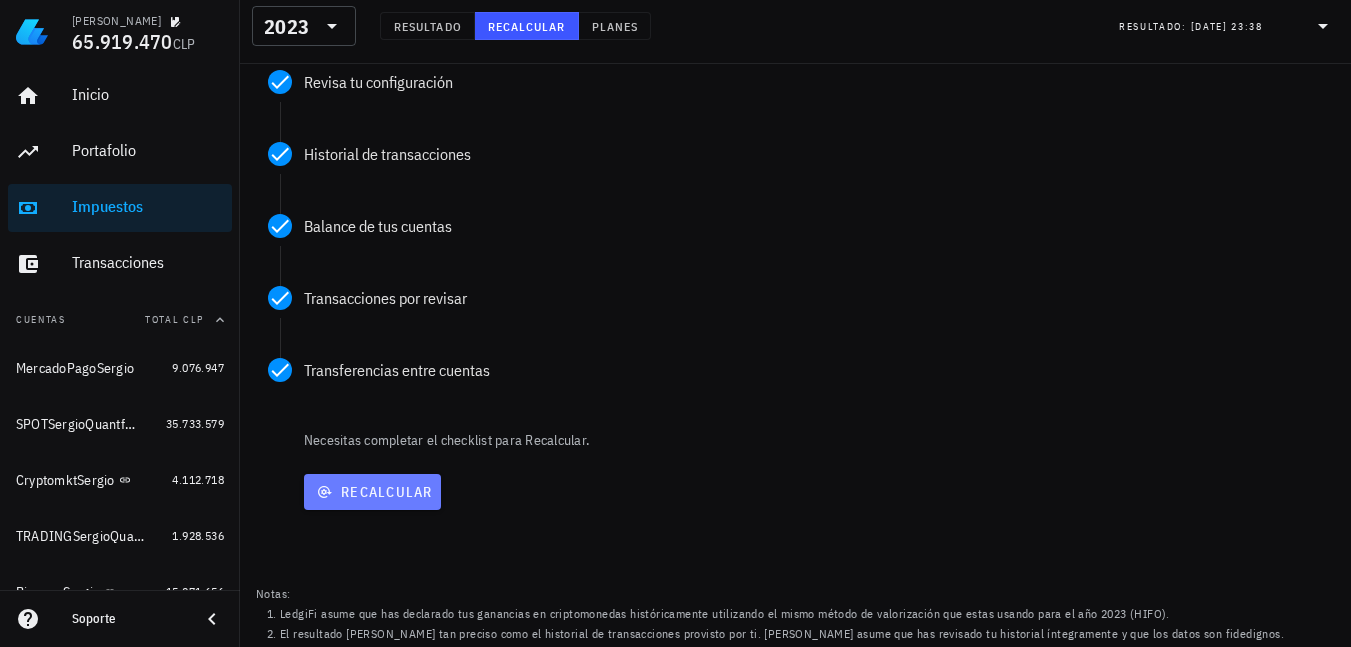 click on "Recalcular" at bounding box center (372, 492) 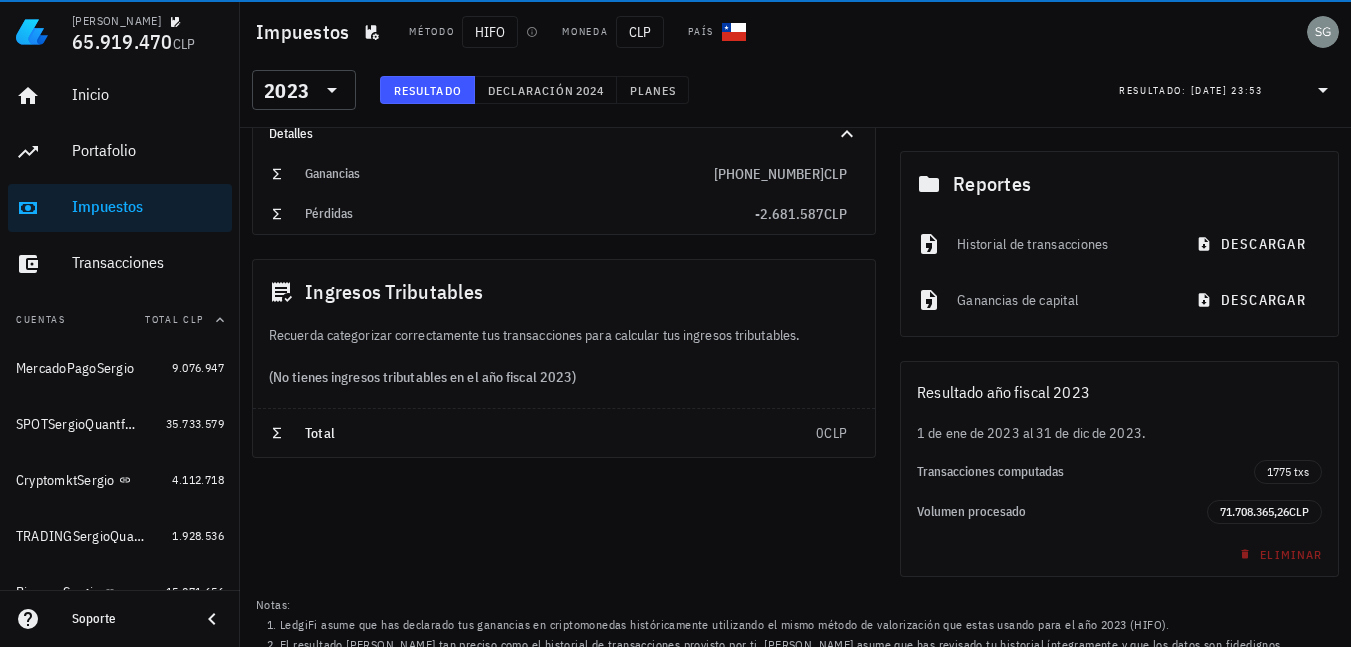 scroll, scrollTop: 0, scrollLeft: 0, axis: both 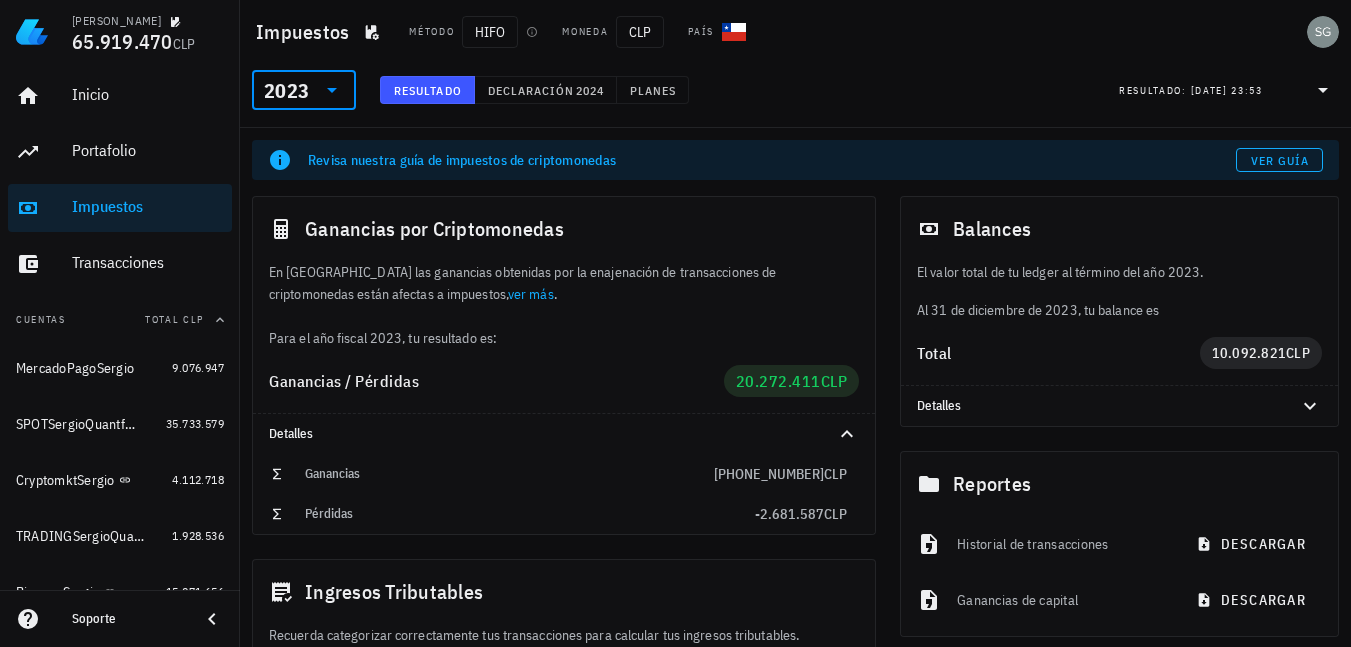 click at bounding box center [314, 90] 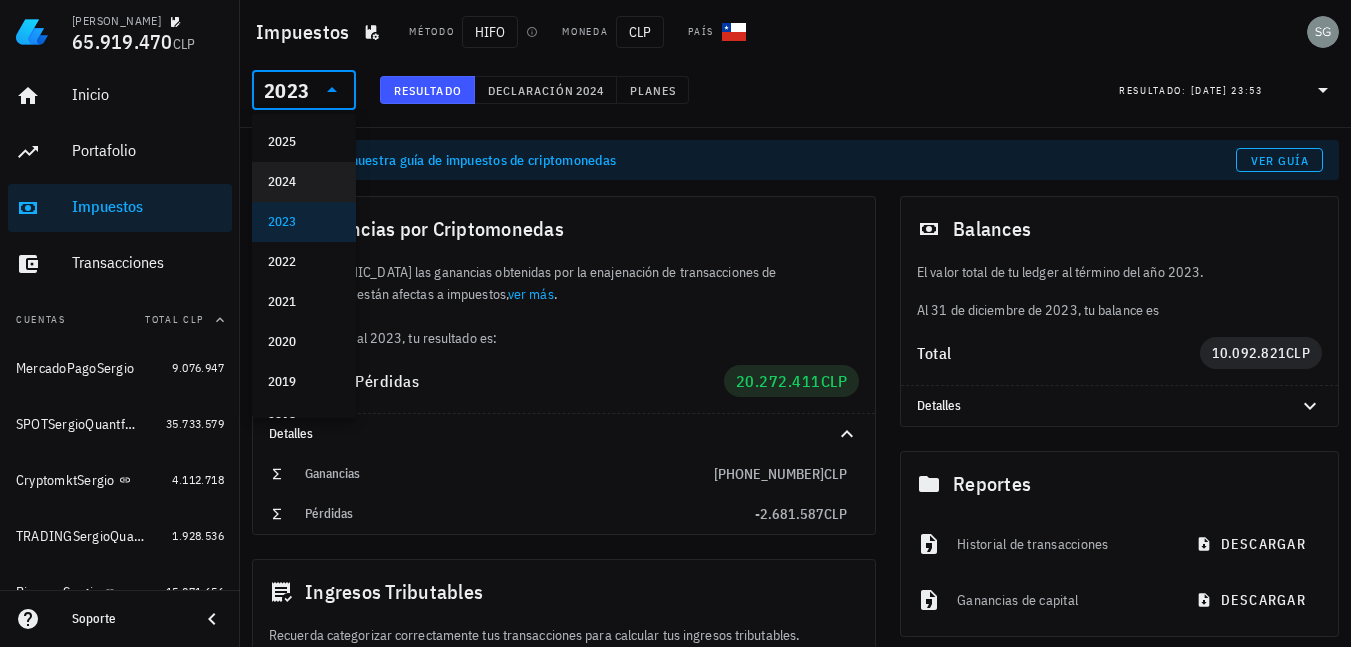 click on "2024" at bounding box center [304, 182] 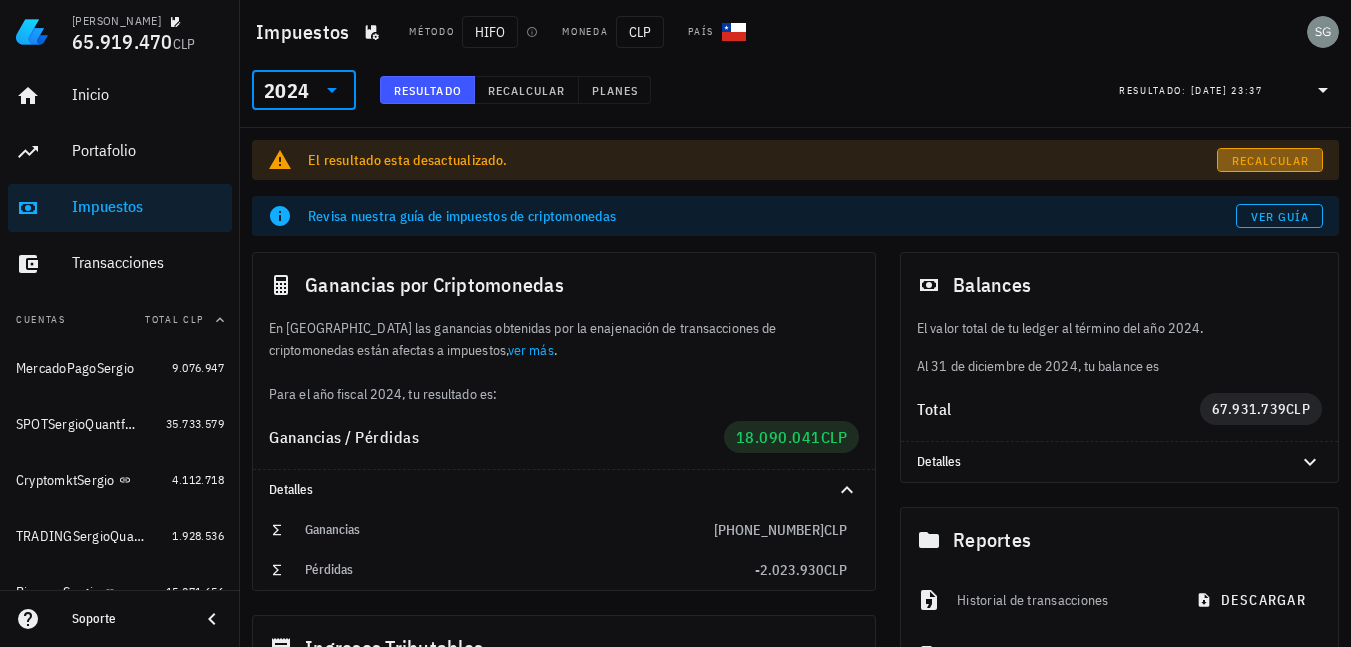 click on "Recalcular" at bounding box center [1270, 160] 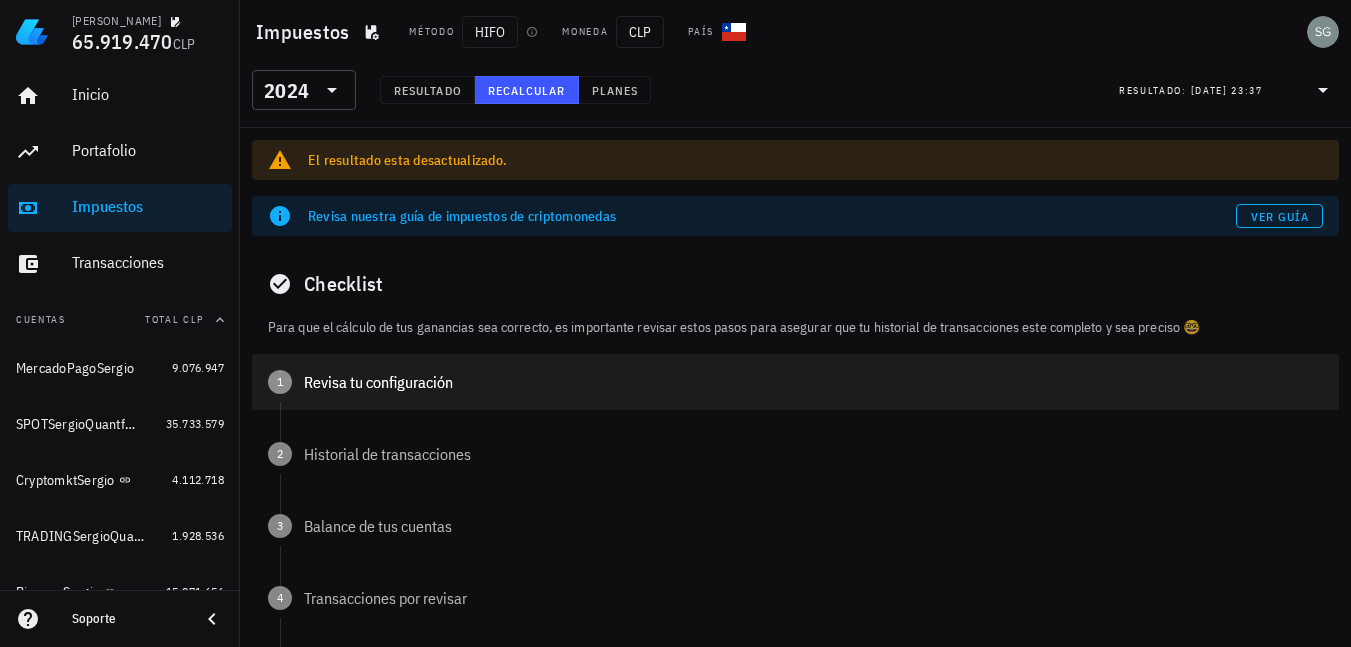 click on "1
Revisa tu configuración" at bounding box center [795, 382] 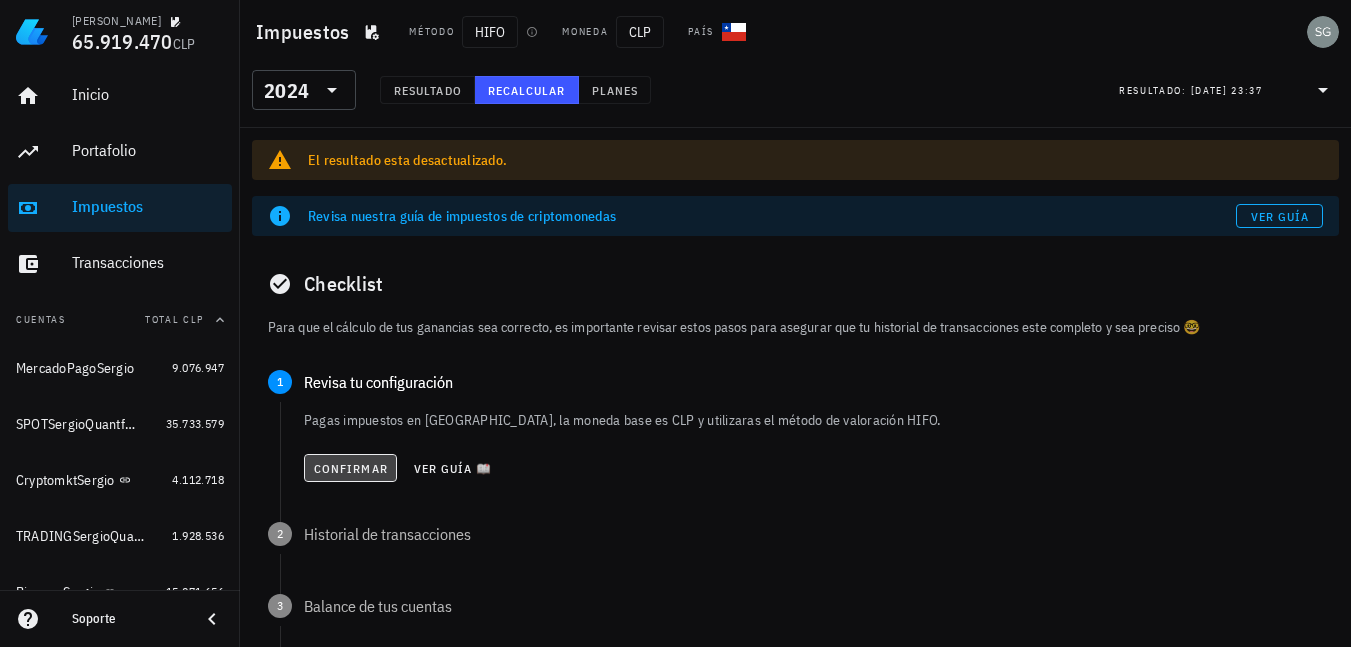 click on "Confirmar" at bounding box center [350, 468] 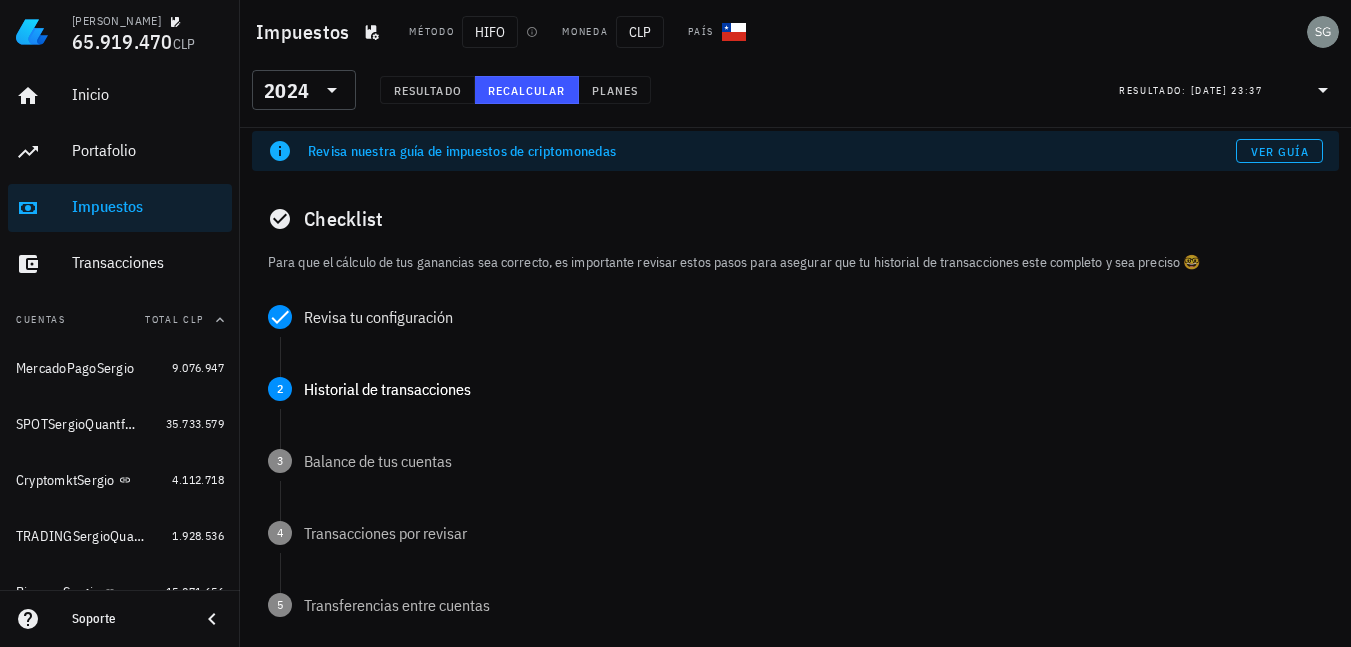 scroll, scrollTop: 100, scrollLeft: 0, axis: vertical 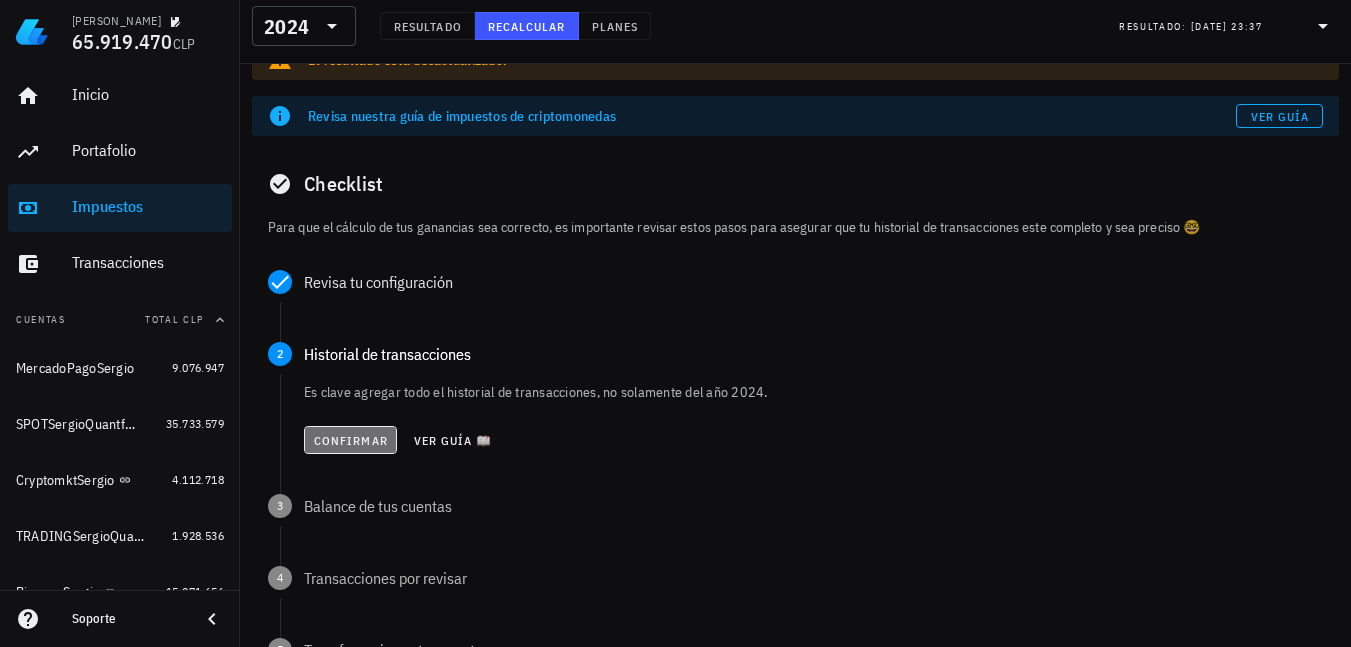 click on "Confirmar" at bounding box center [350, 440] 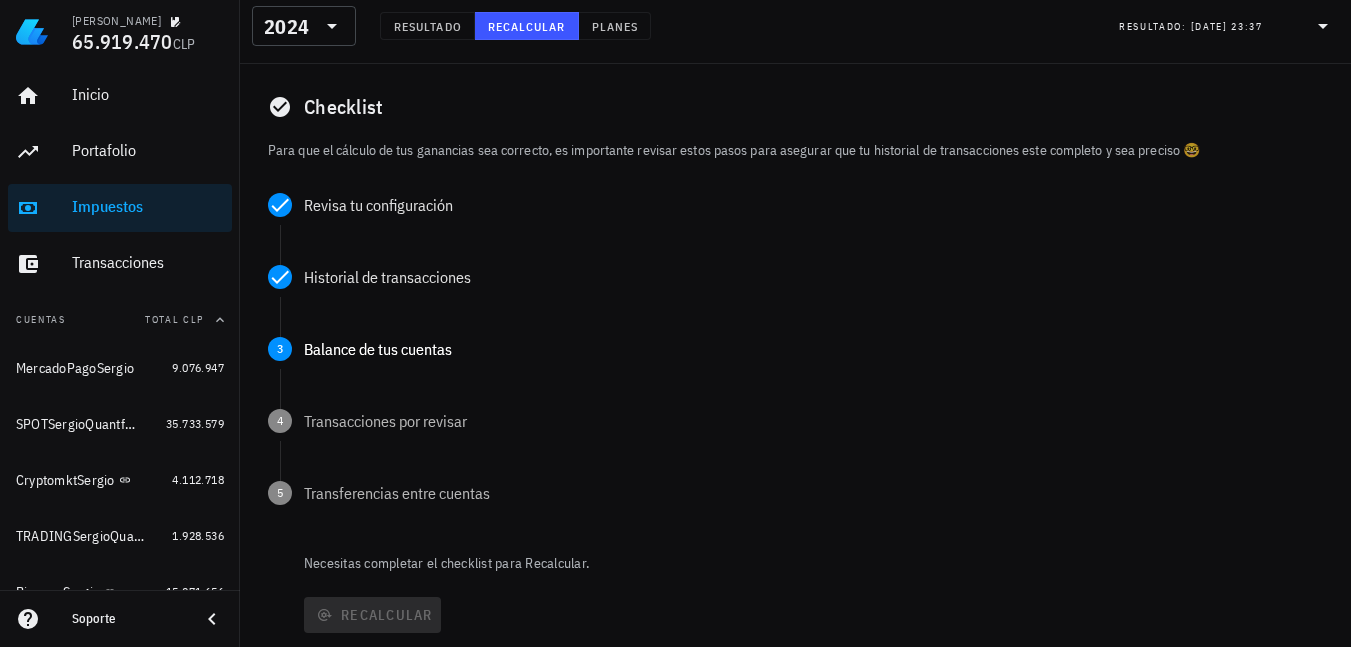 scroll, scrollTop: 200, scrollLeft: 0, axis: vertical 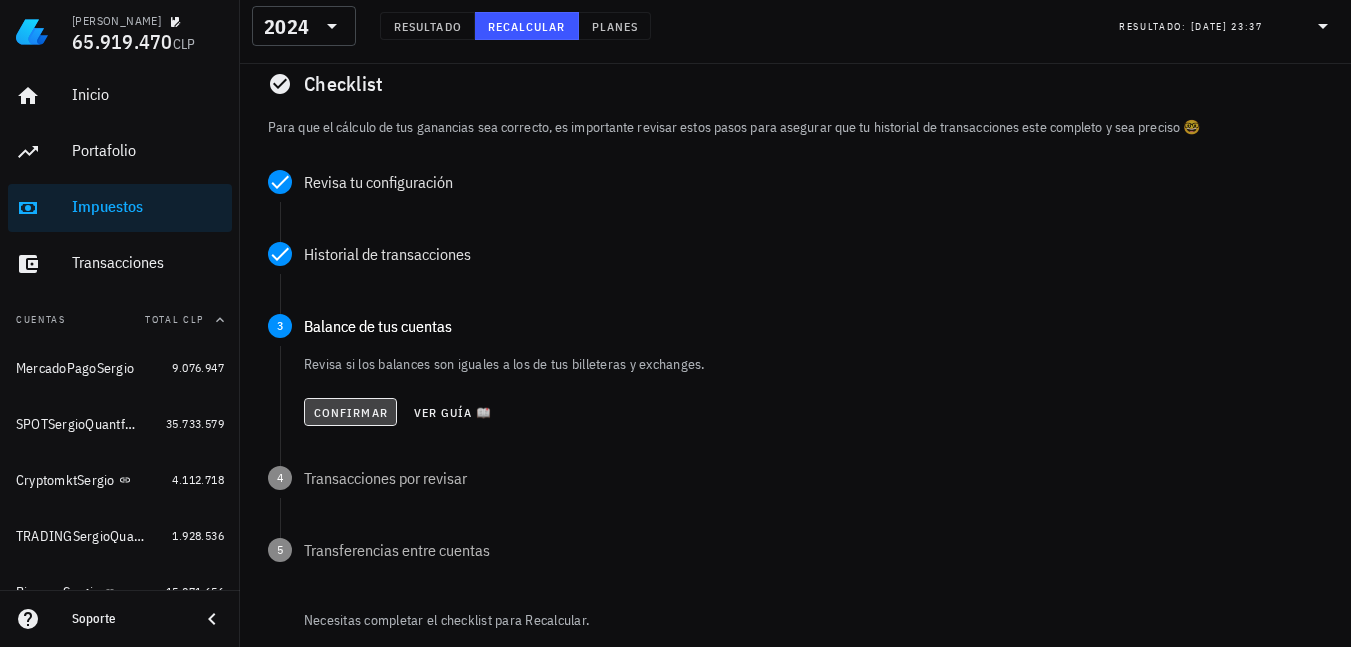 click on "Confirmar" at bounding box center (350, 412) 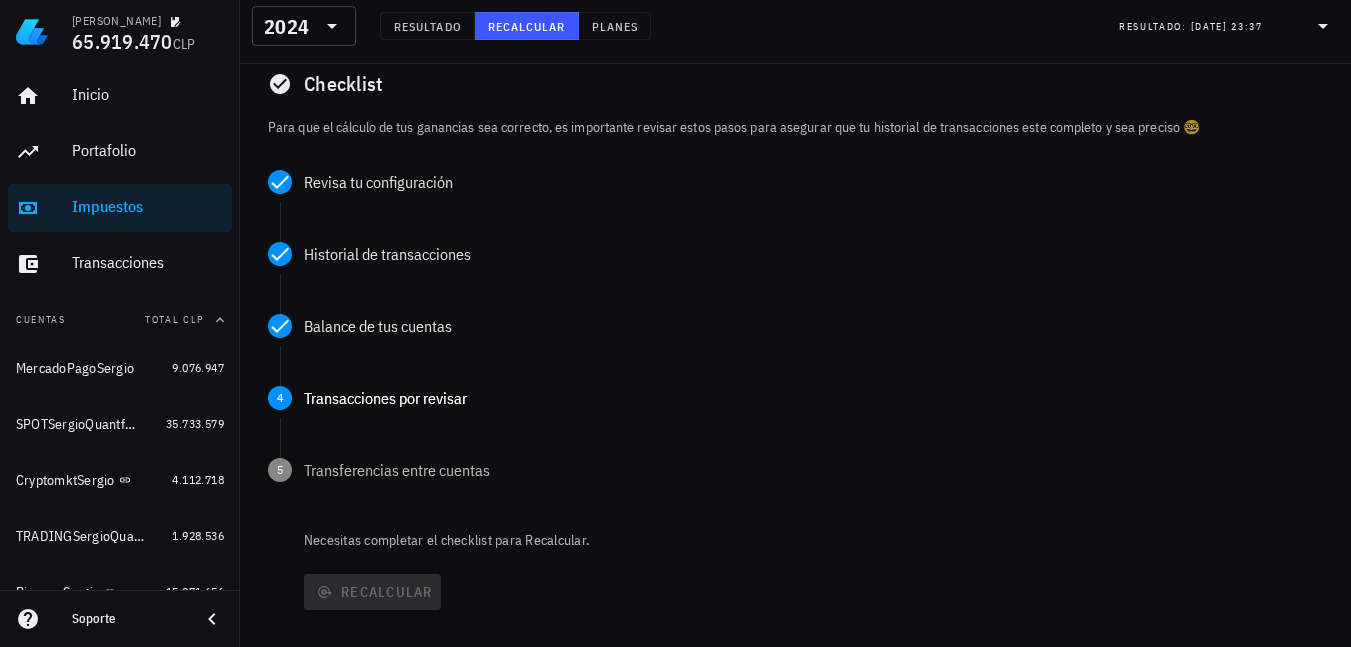 scroll, scrollTop: 300, scrollLeft: 0, axis: vertical 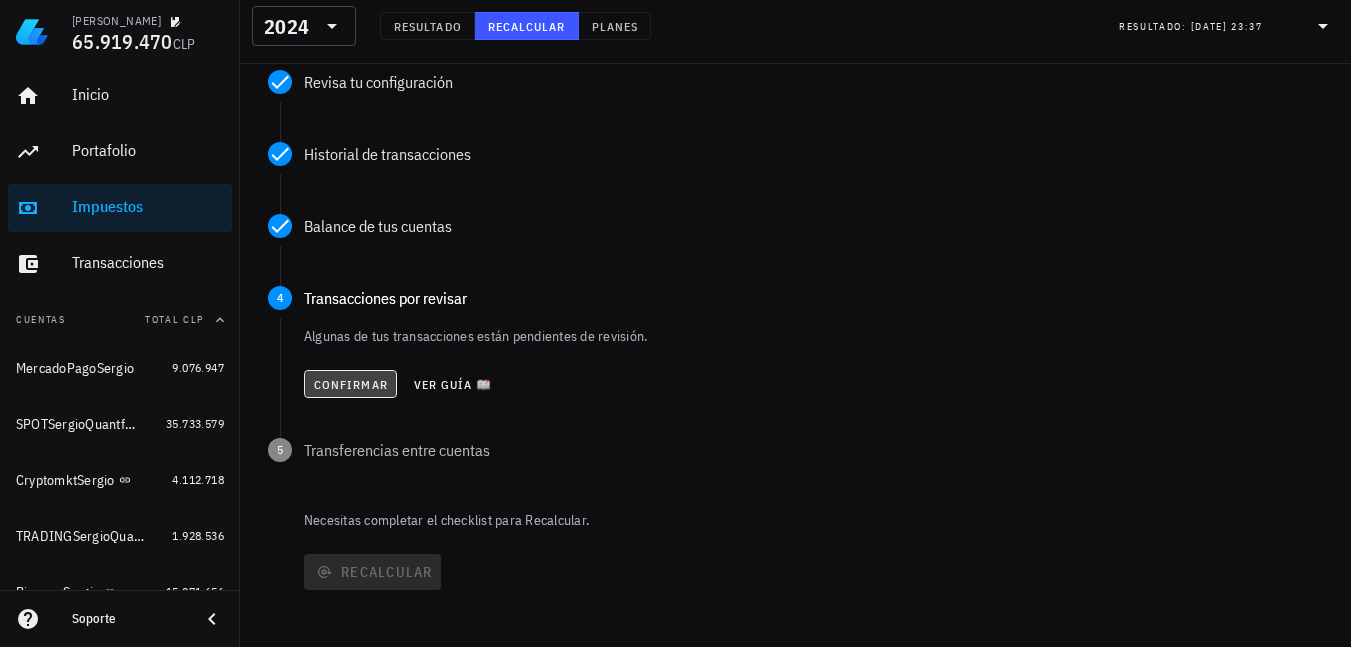 click on "Confirmar" at bounding box center (350, 384) 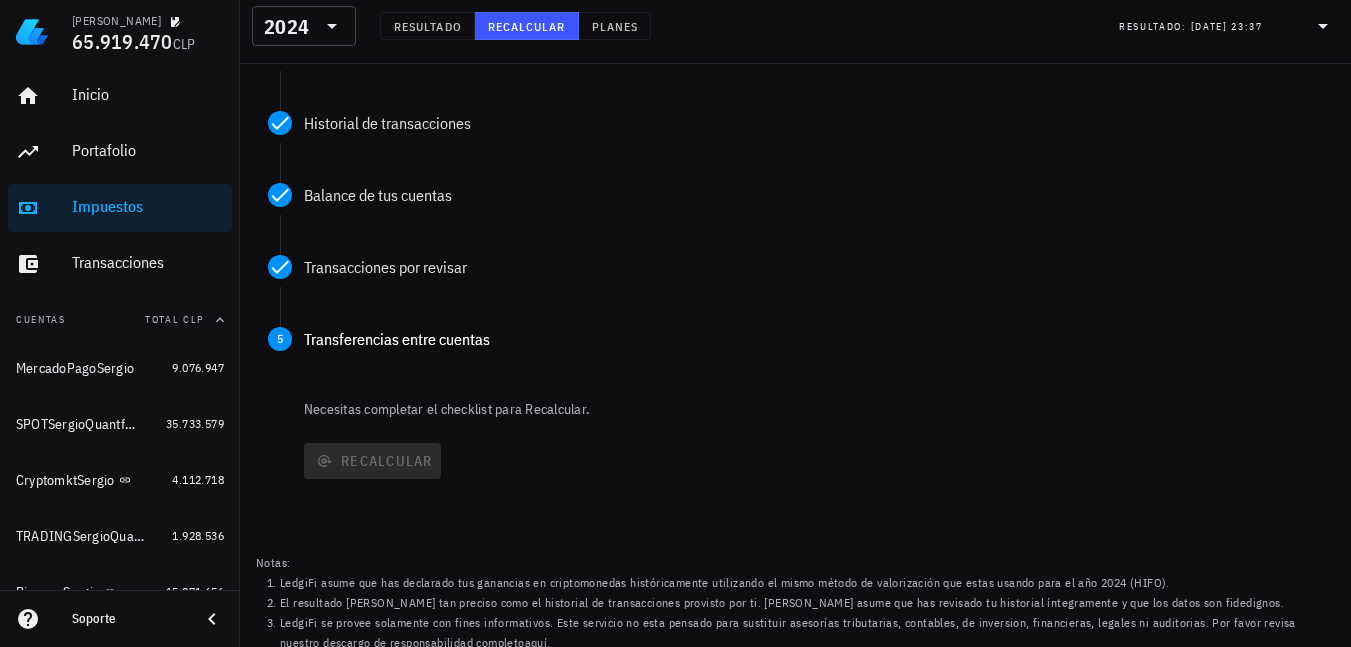 scroll, scrollTop: 343, scrollLeft: 0, axis: vertical 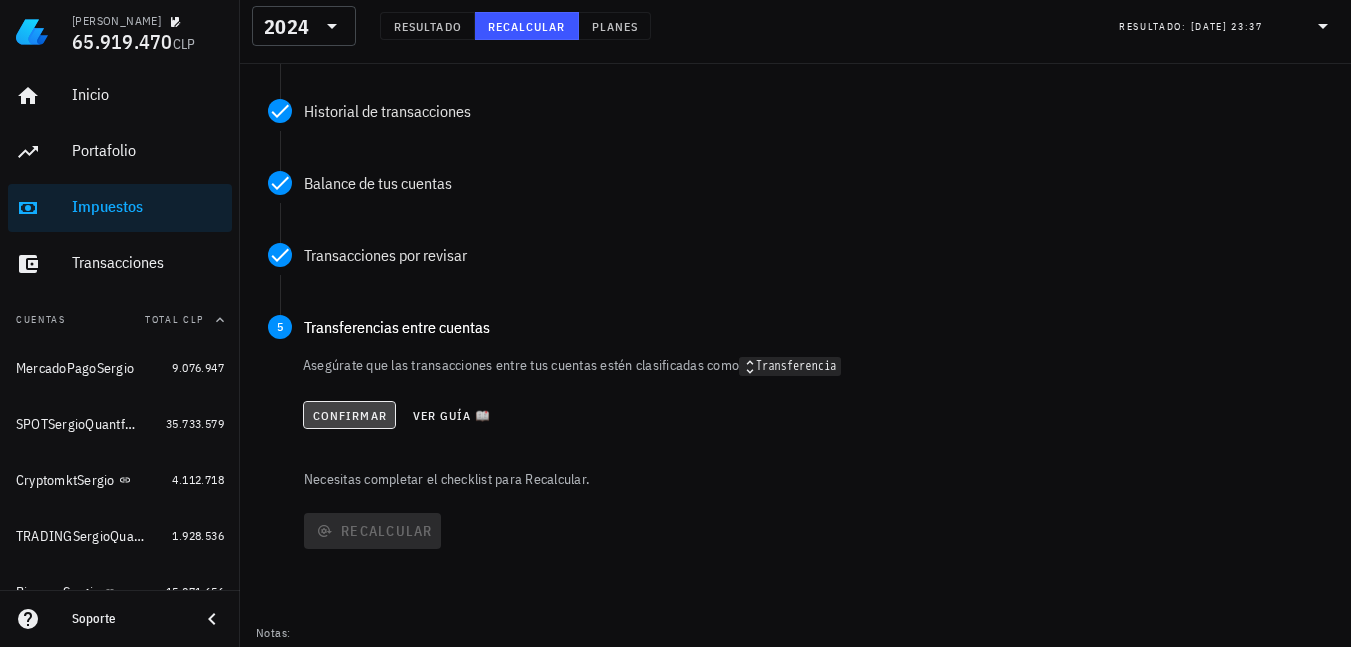 click on "Confirmar" at bounding box center (349, 415) 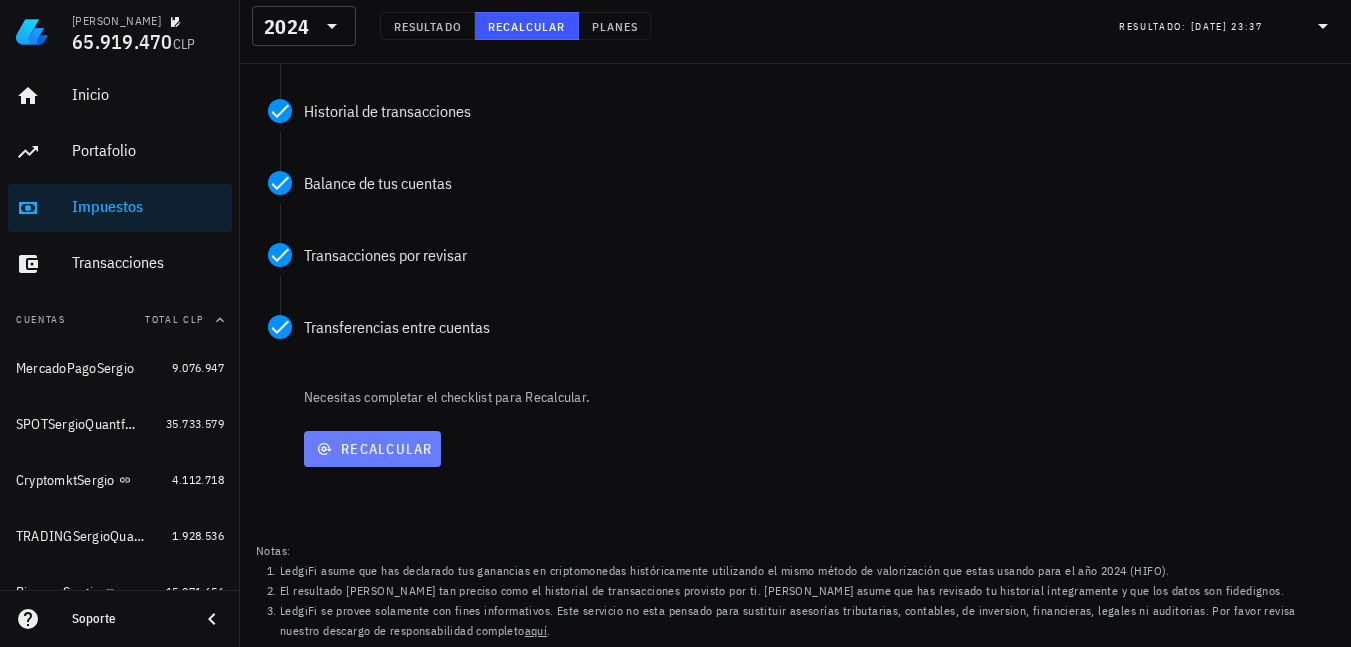 click on "Recalcular" at bounding box center [372, 449] 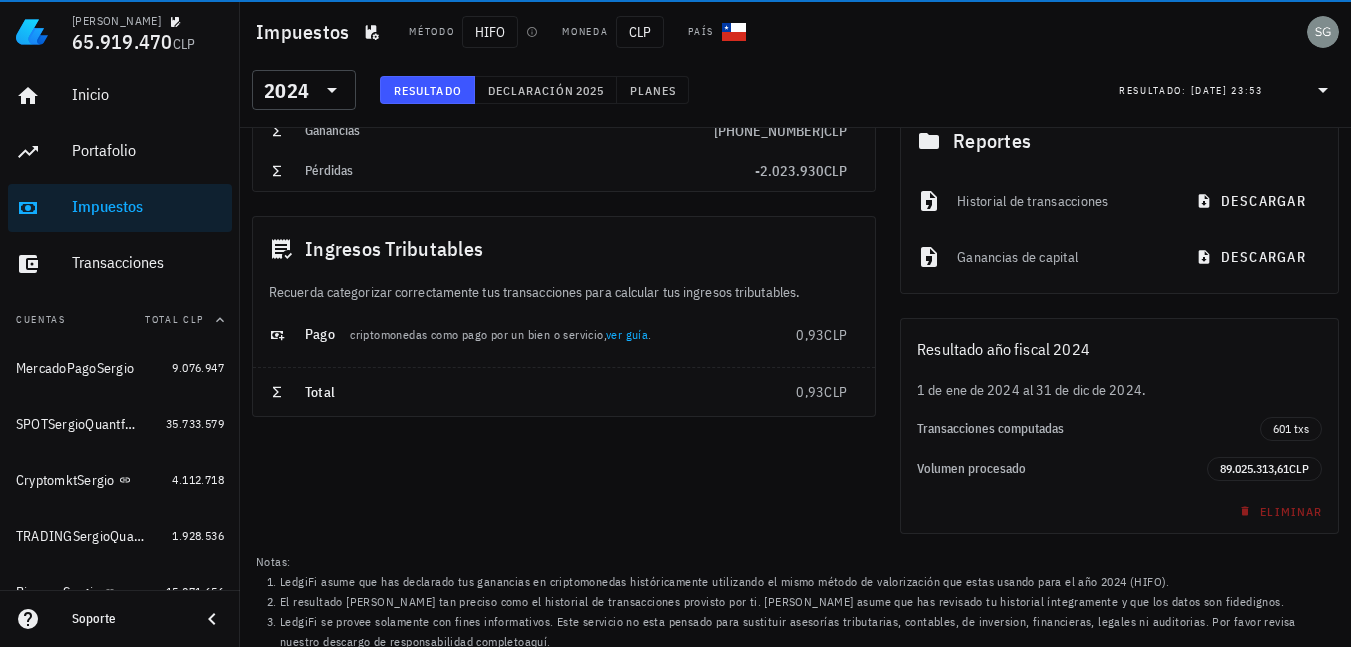 scroll, scrollTop: 0, scrollLeft: 0, axis: both 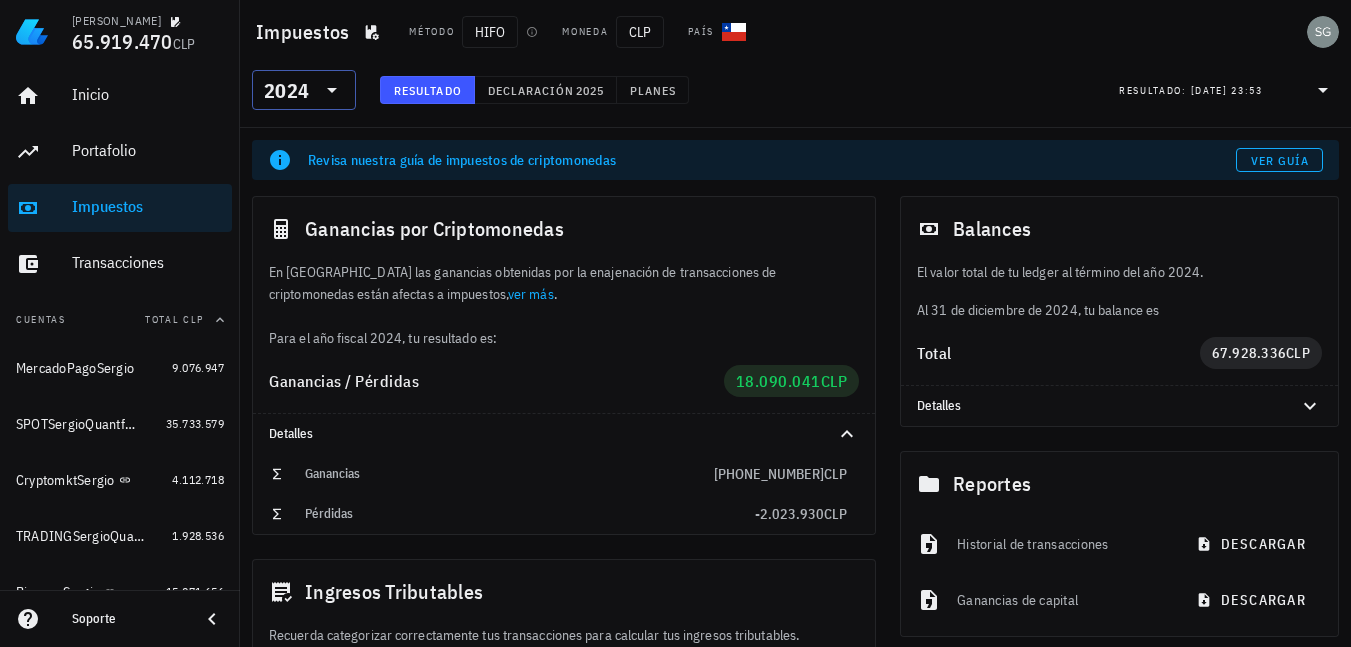 click 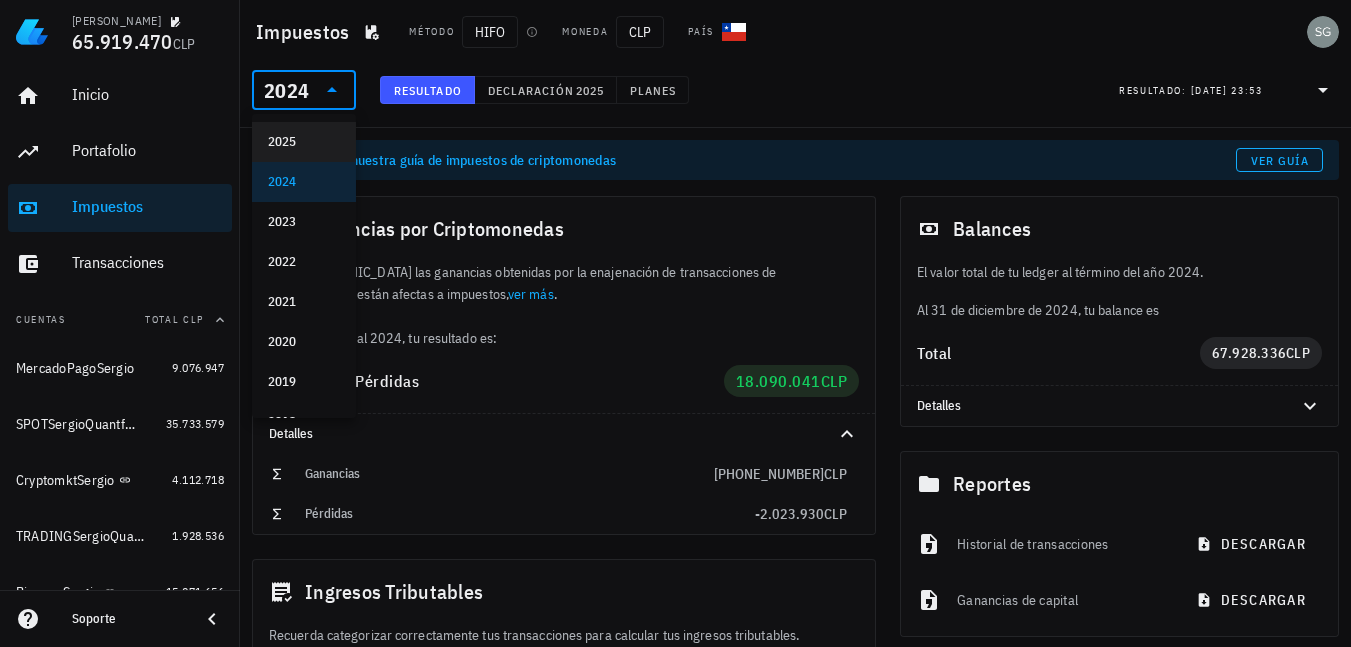 click on "2025" at bounding box center [304, 142] 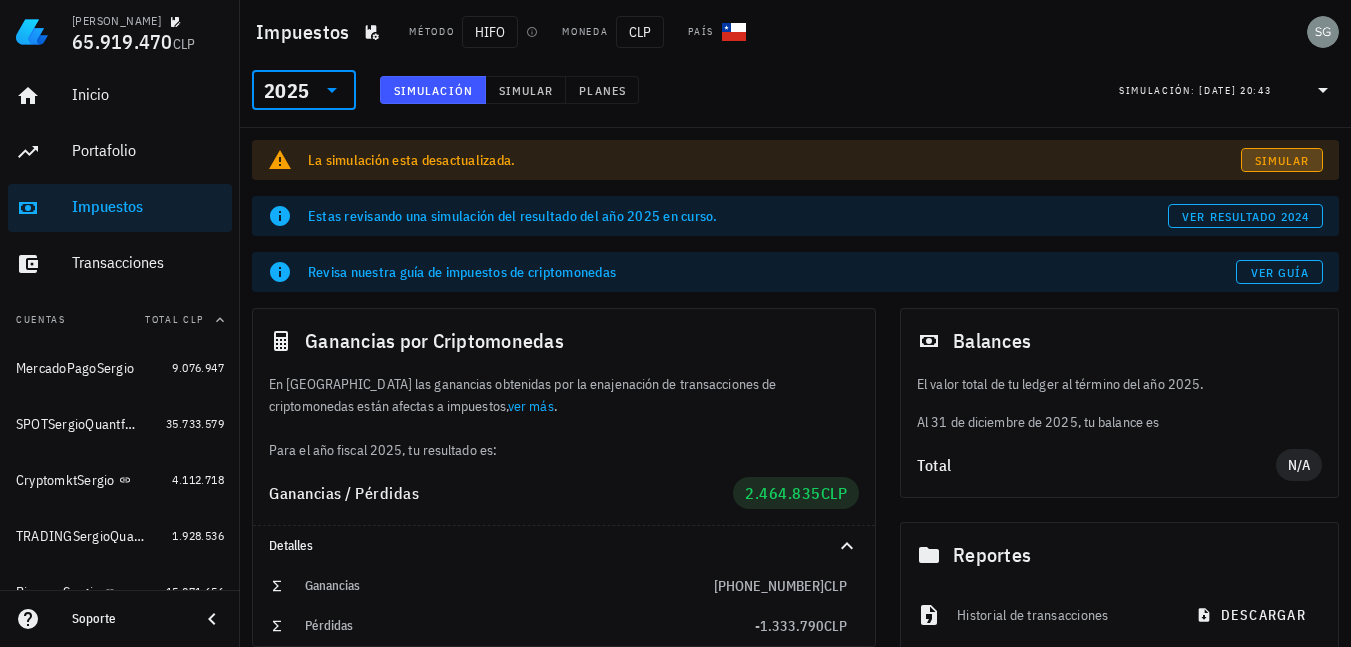 click on "Simular" at bounding box center [1282, 160] 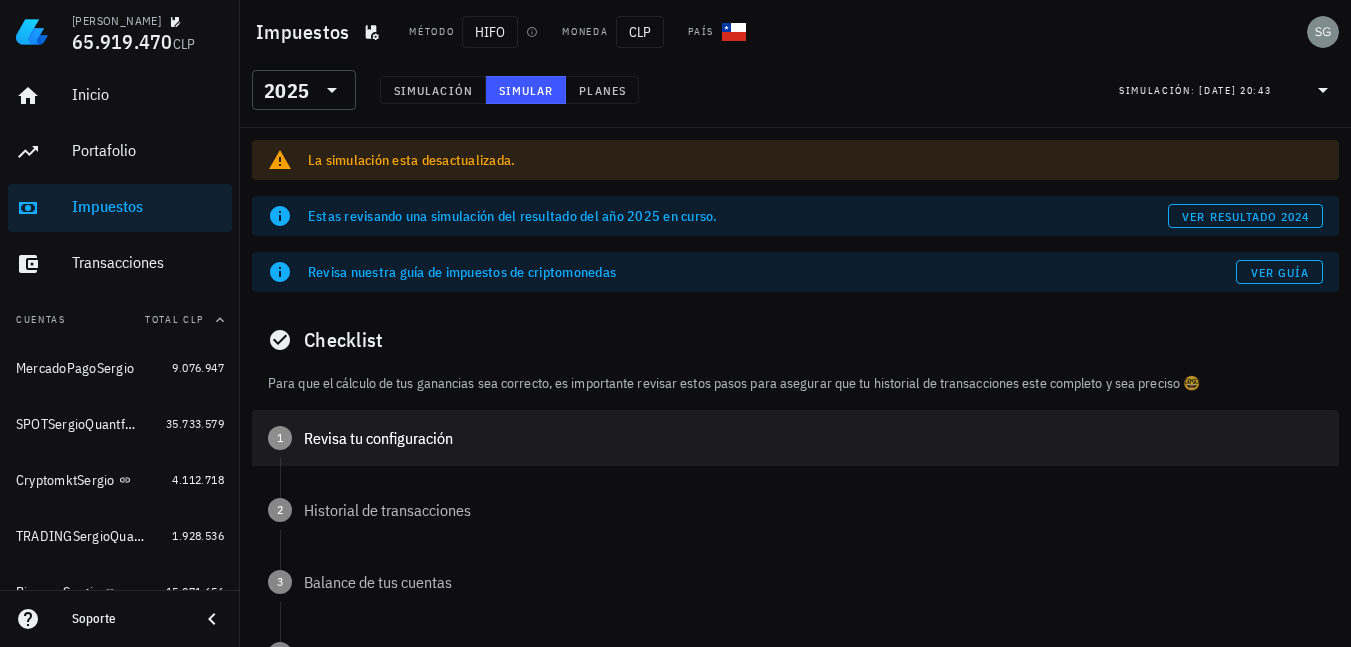 click on "Revisa tu configuración" at bounding box center [813, 438] 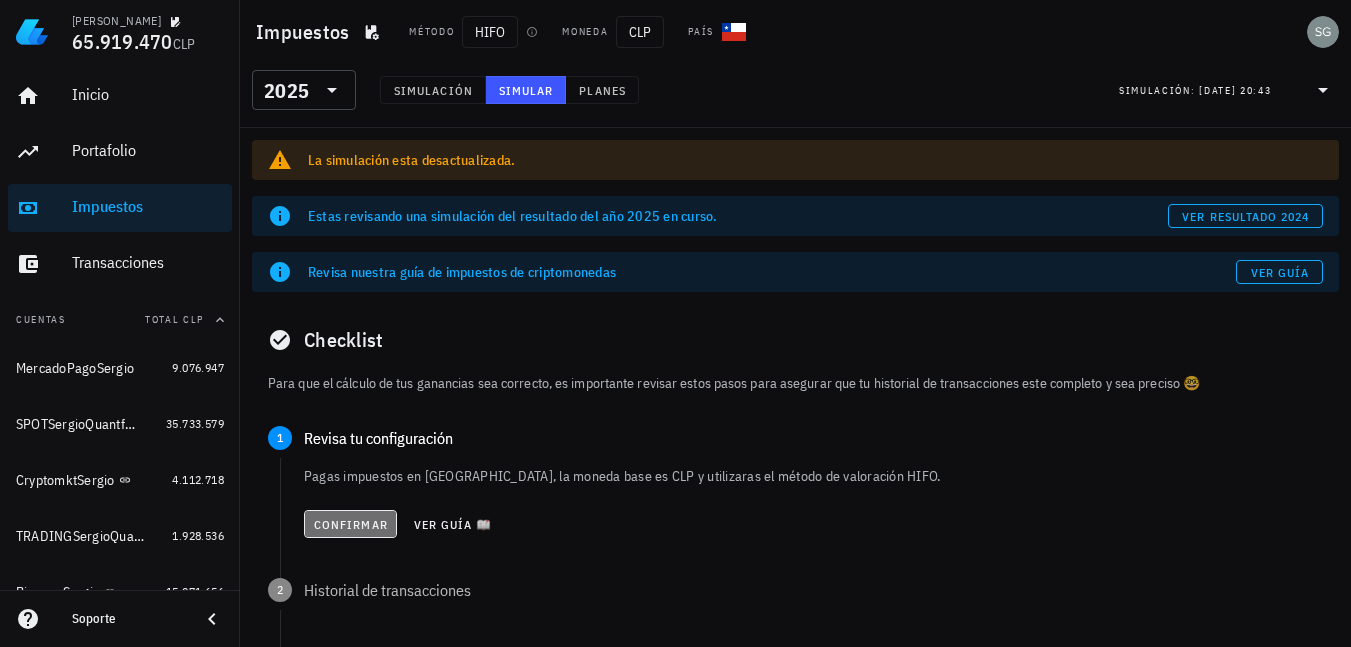 click on "Confirmar" at bounding box center (350, 524) 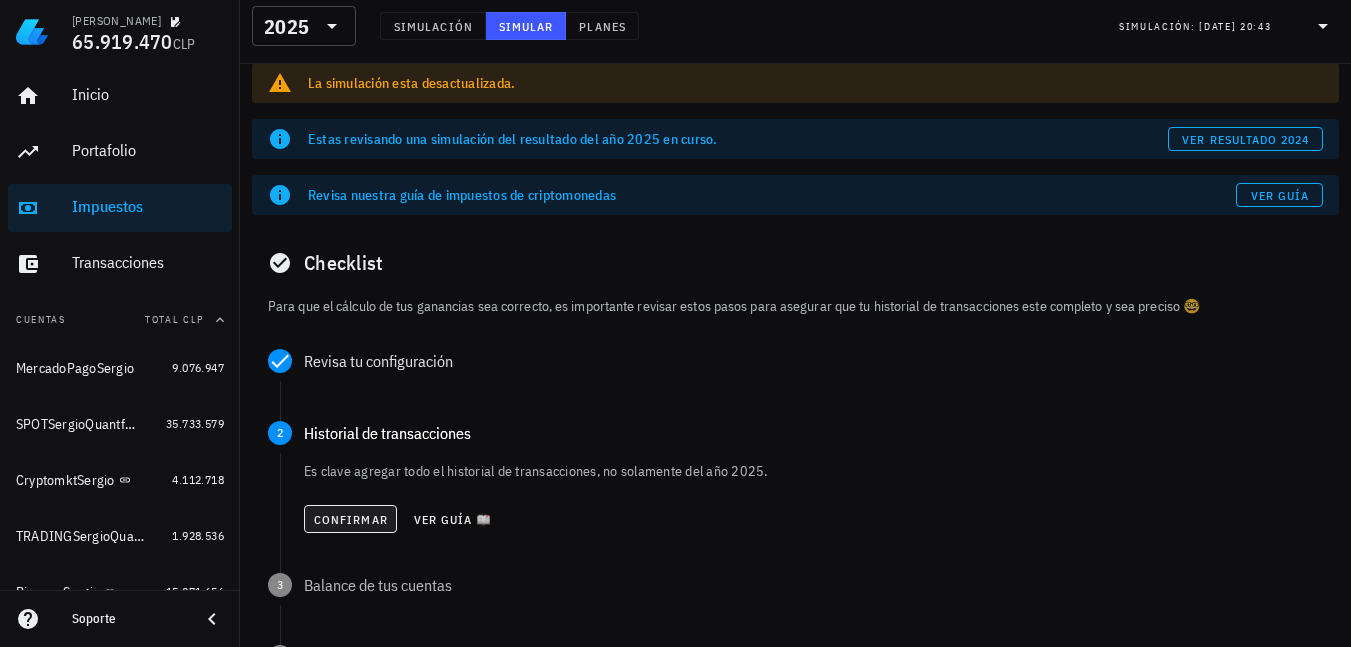 scroll, scrollTop: 100, scrollLeft: 0, axis: vertical 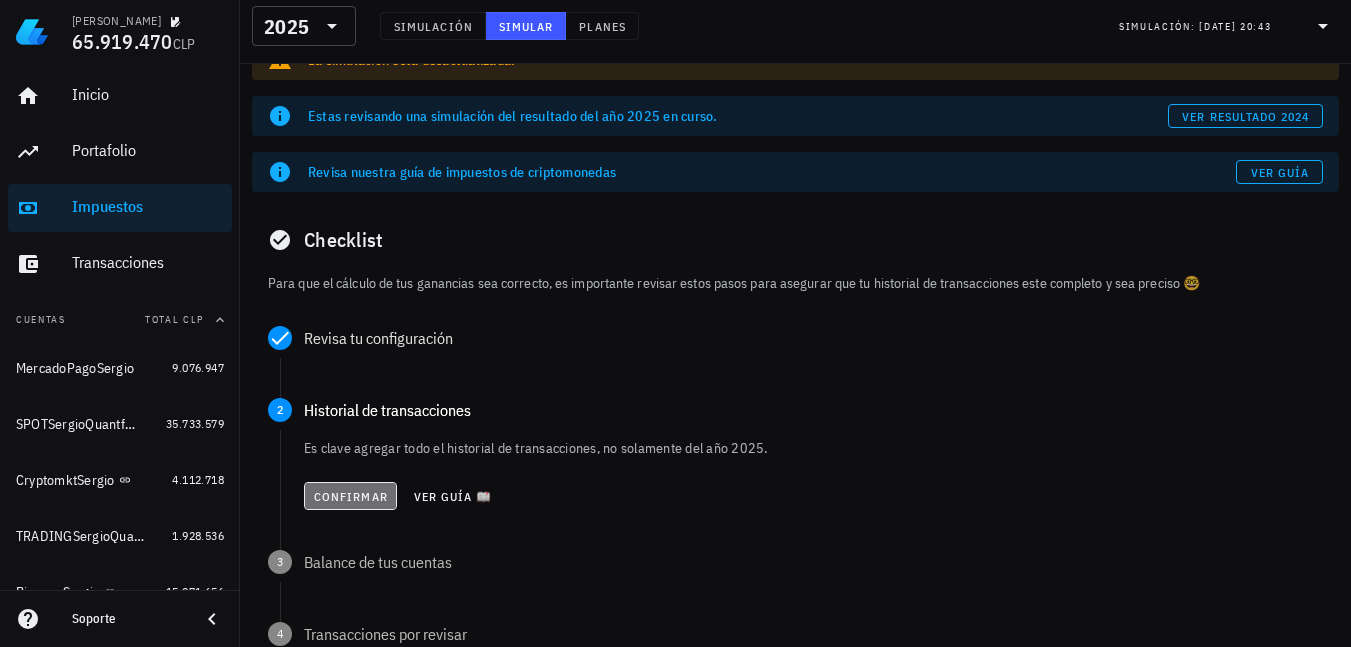click on "Confirmar" at bounding box center [350, 496] 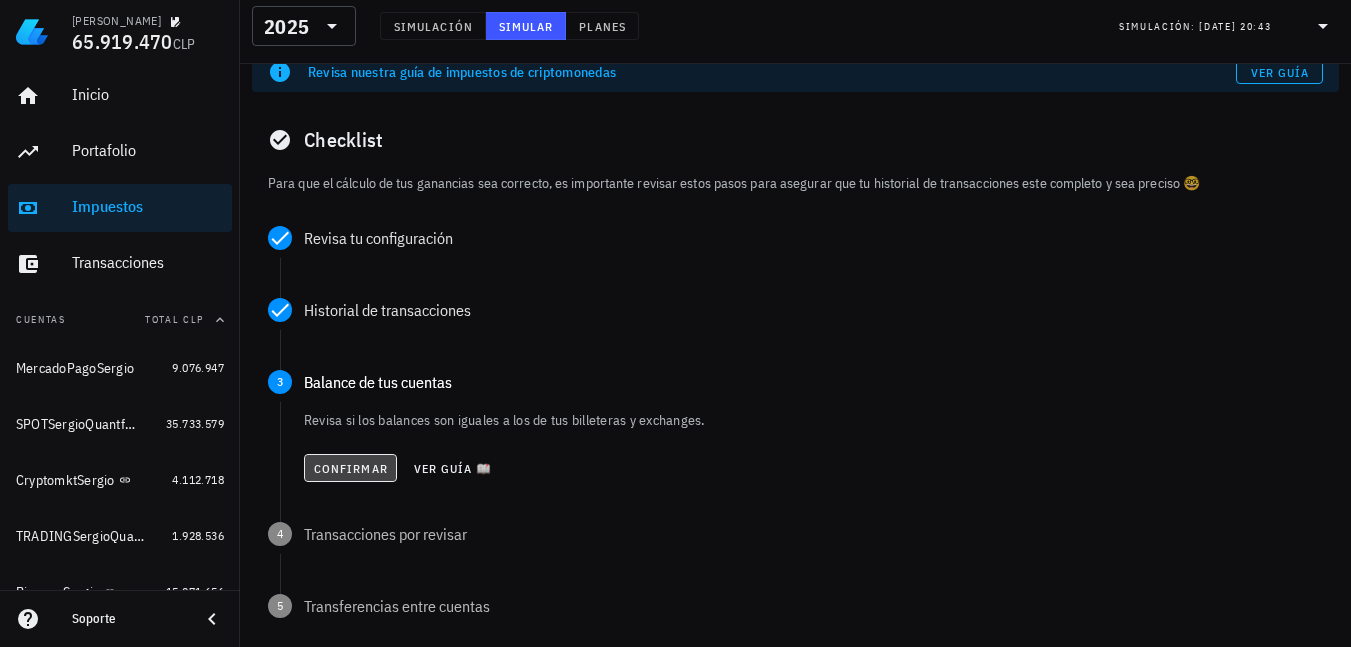 click on "Confirmar" at bounding box center (350, 468) 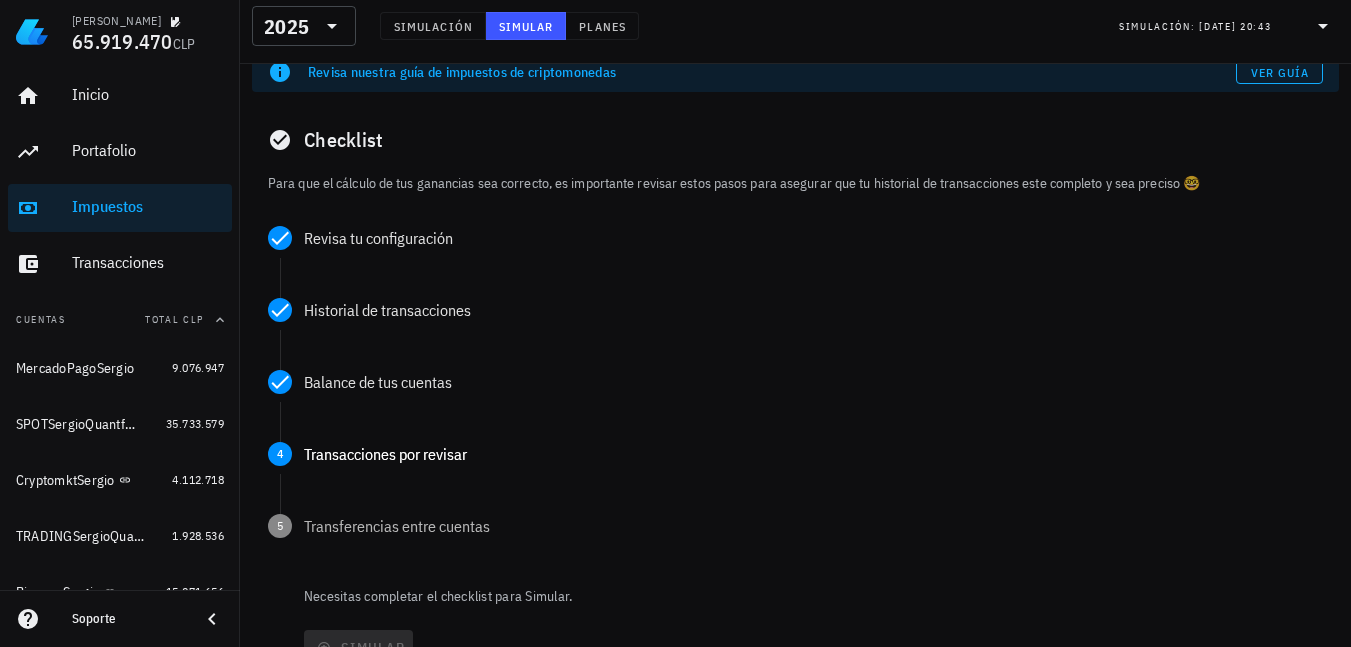 scroll, scrollTop: 399, scrollLeft: 0, axis: vertical 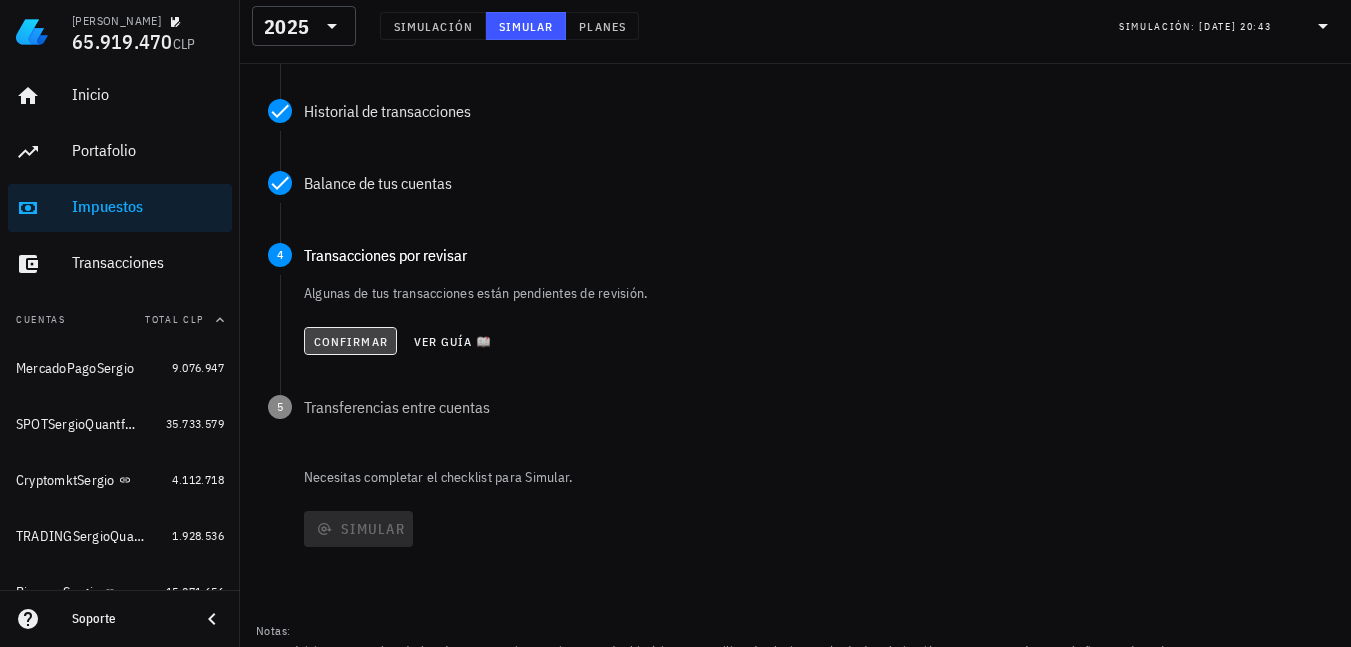 click on "Confirmar" at bounding box center (350, 341) 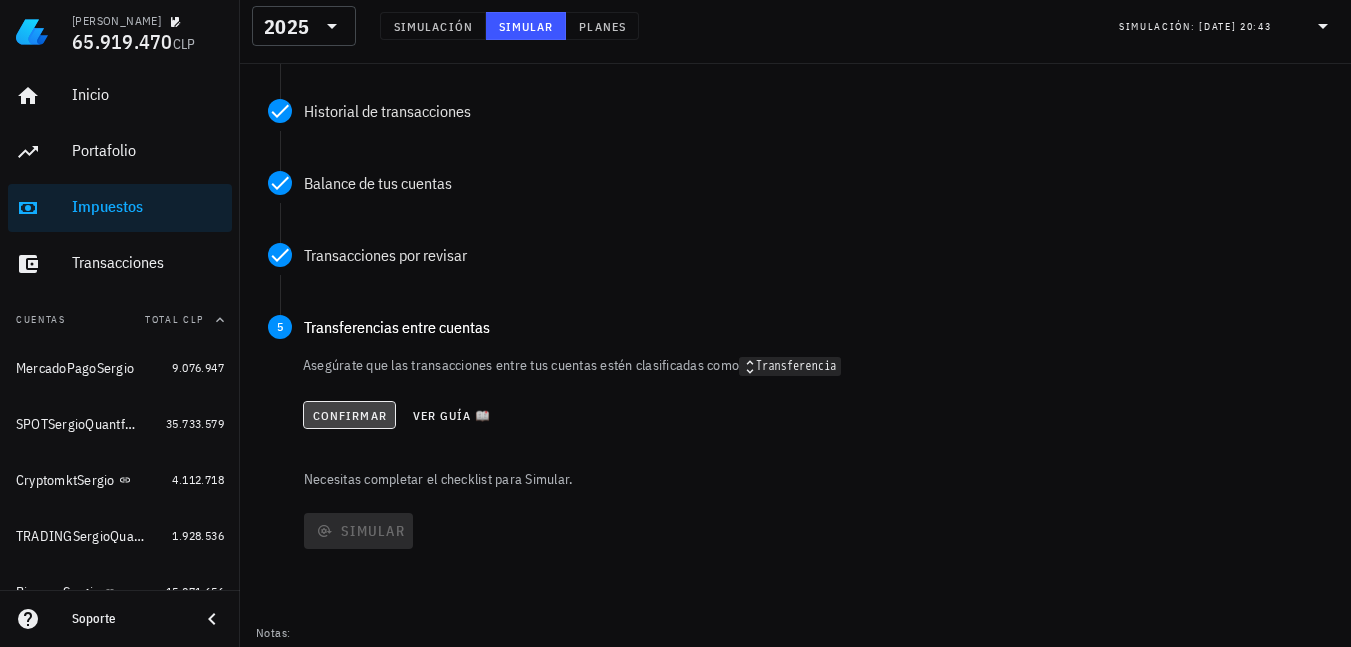 click on "Confirmar" at bounding box center [349, 415] 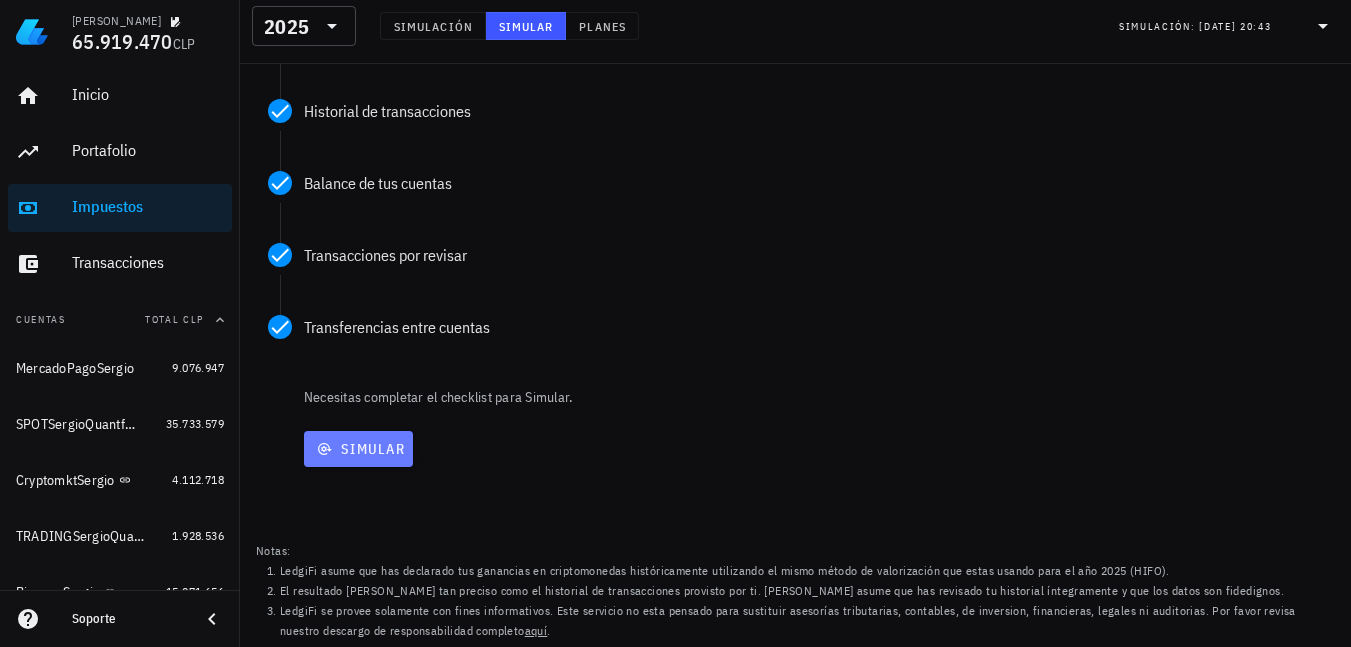 click on "Simular" at bounding box center (358, 449) 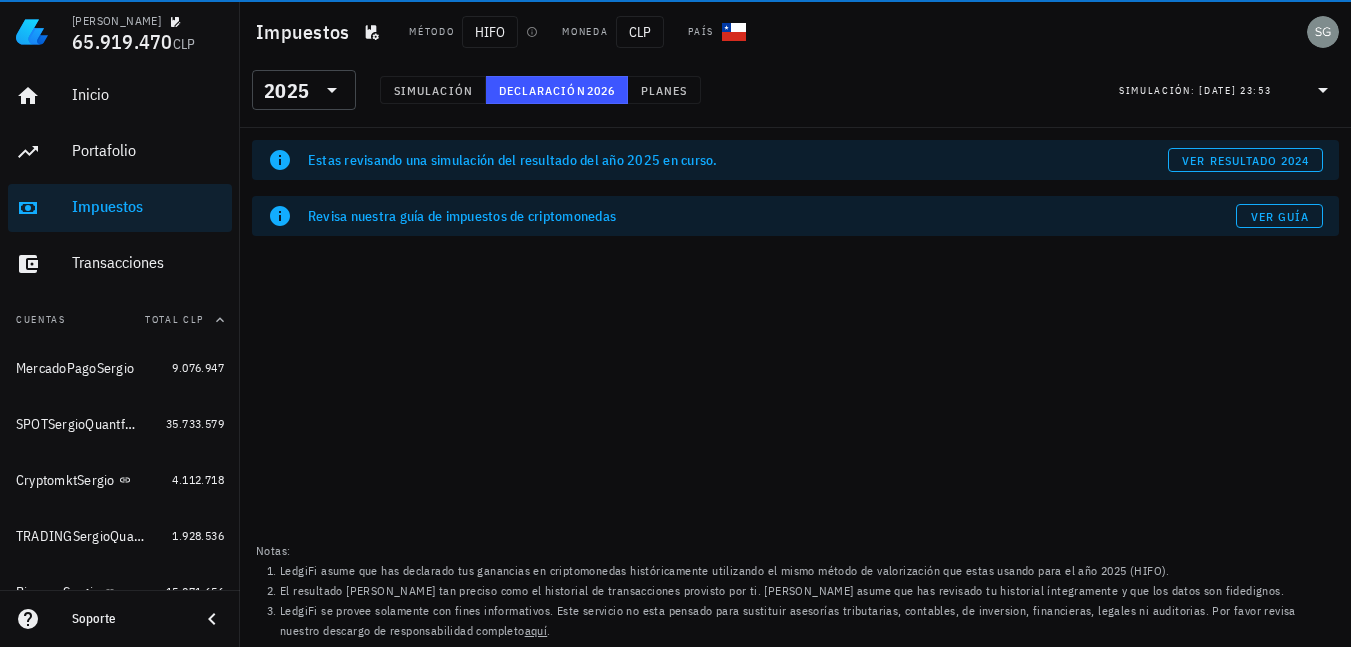 scroll, scrollTop: 0, scrollLeft: 0, axis: both 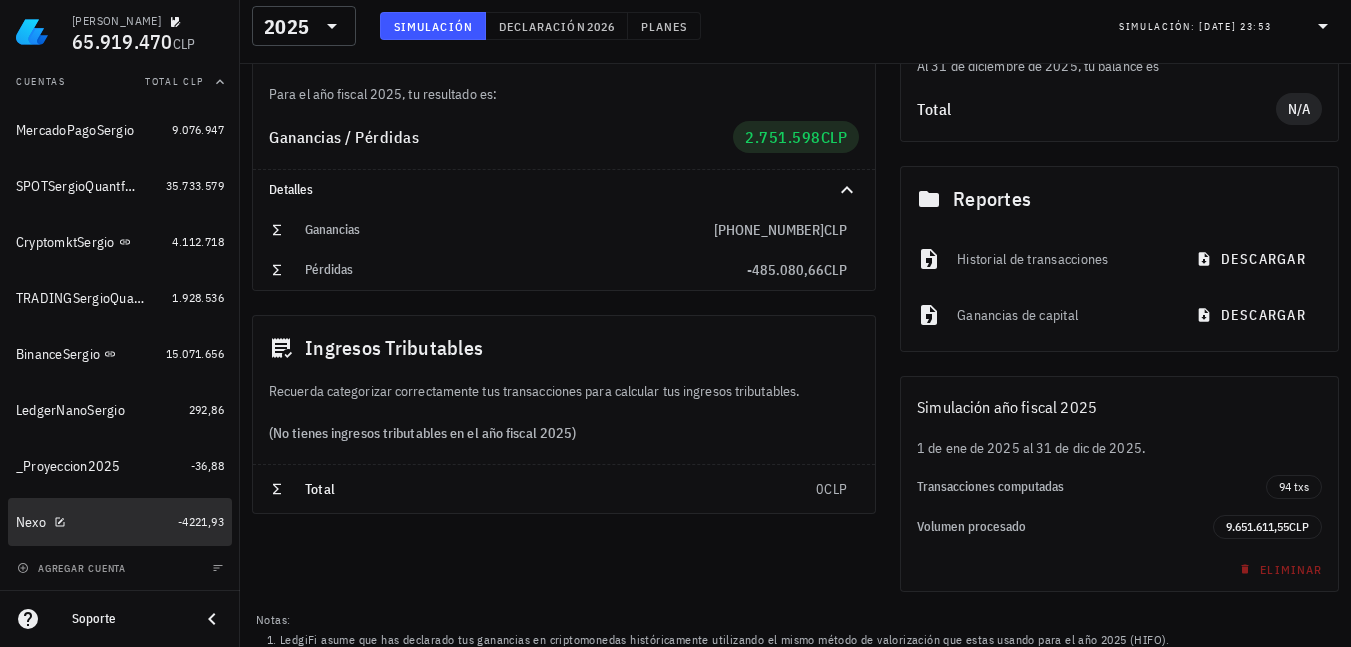 drag, startPoint x: 67, startPoint y: 521, endPoint x: 128, endPoint y: 528, distance: 61.400326 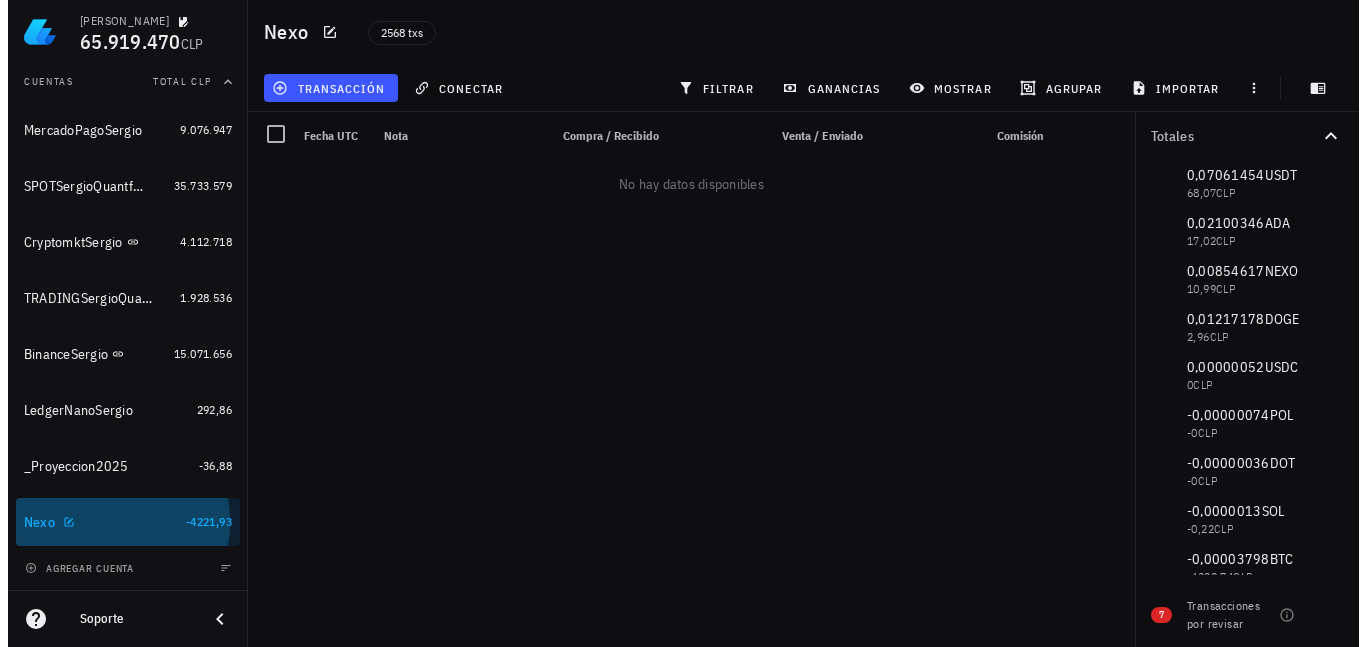 scroll, scrollTop: 0, scrollLeft: 0, axis: both 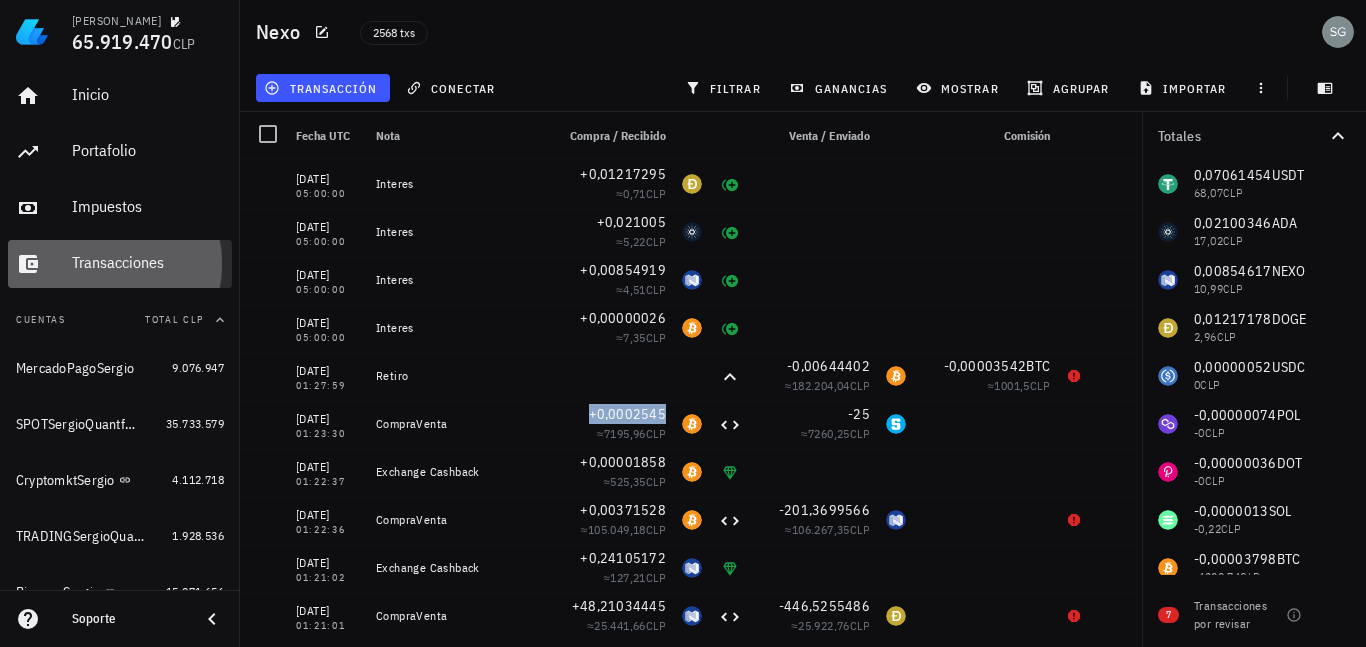 drag, startPoint x: 116, startPoint y: 250, endPoint x: 941, endPoint y: 262, distance: 825.0873 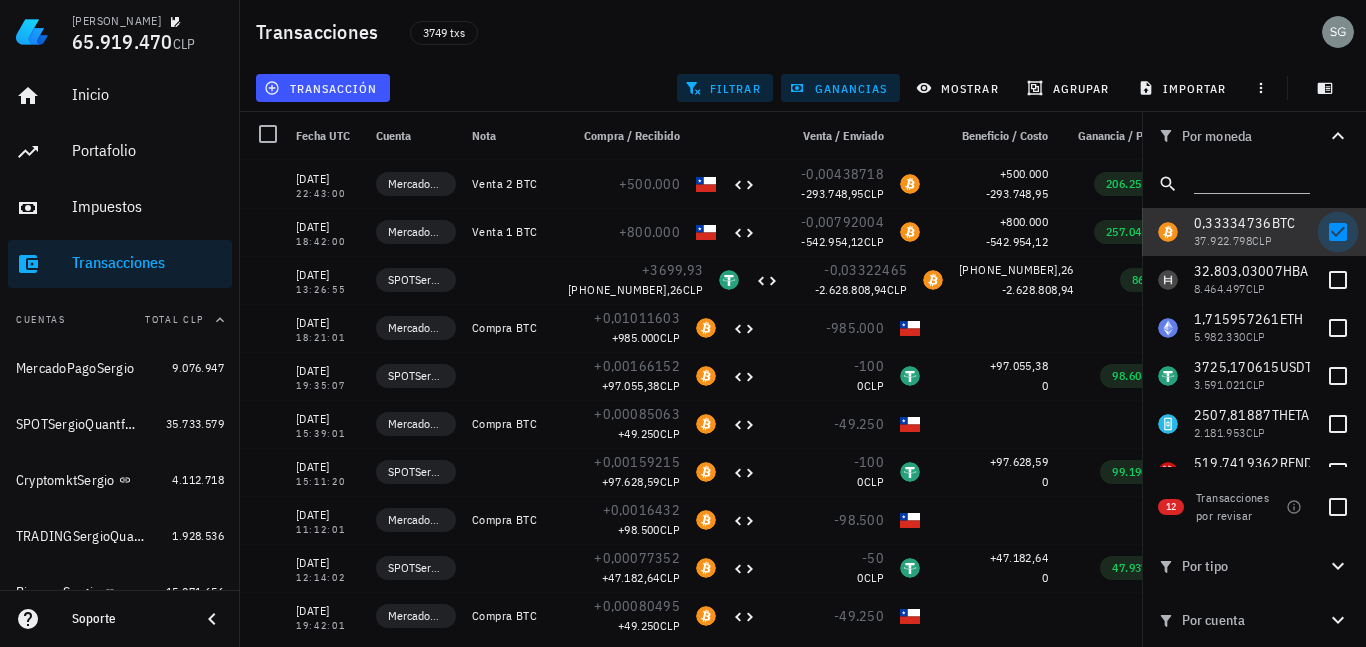 click at bounding box center [1338, 232] 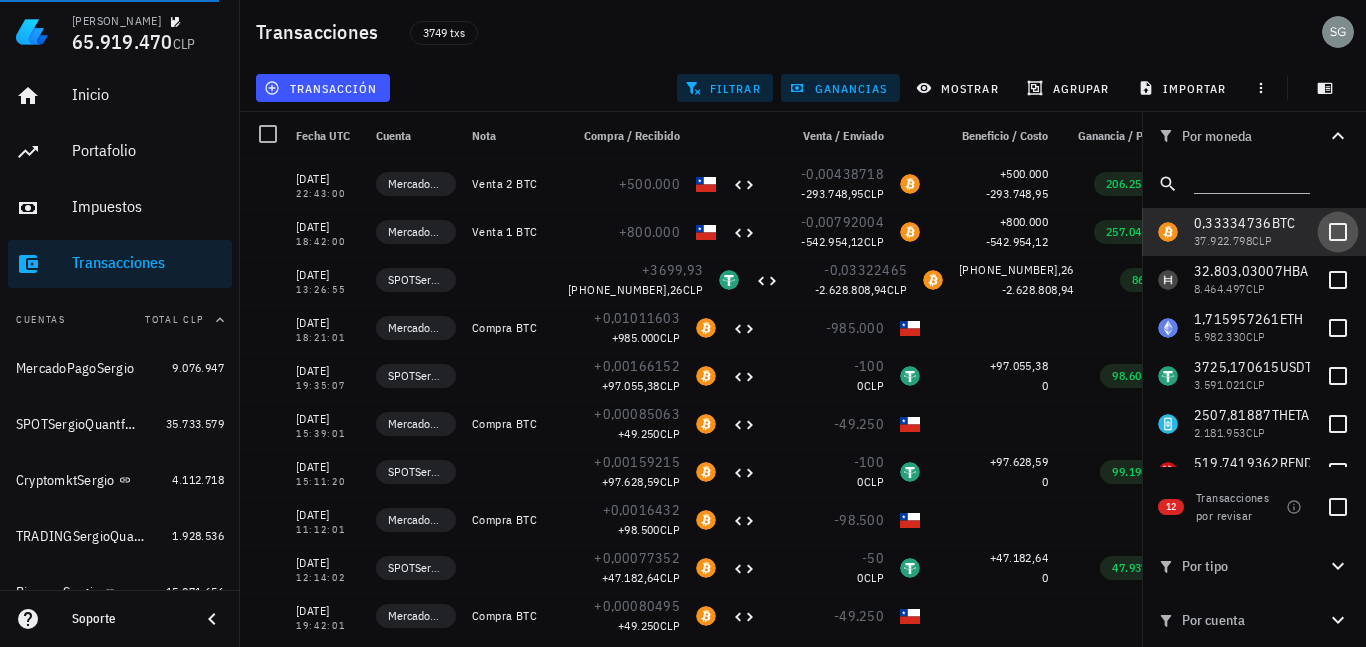 click at bounding box center (1338, 232) 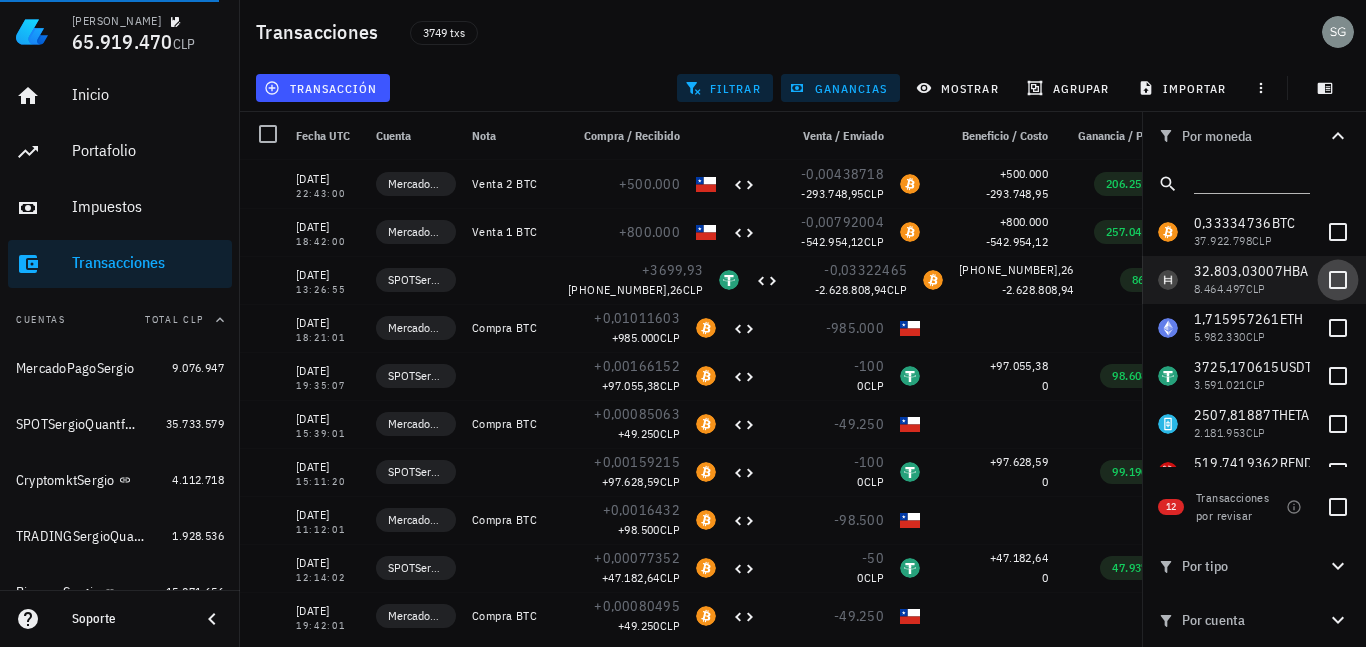 checkbox on "true" 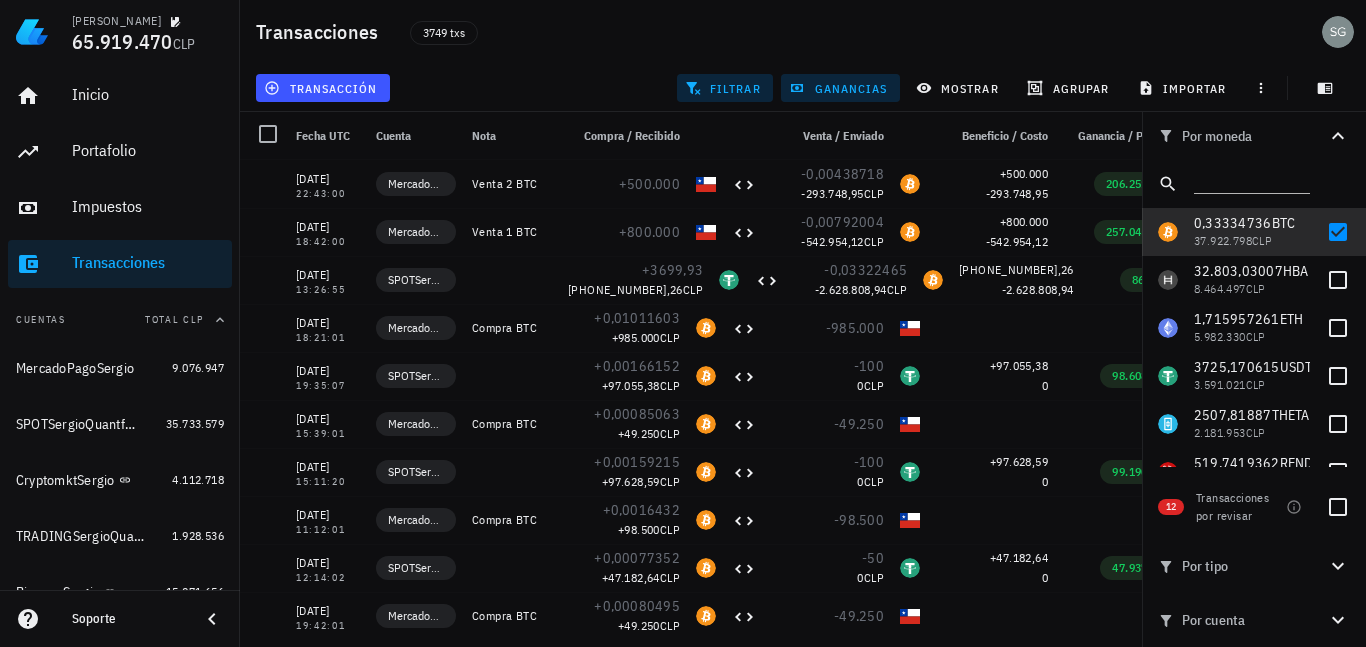 click 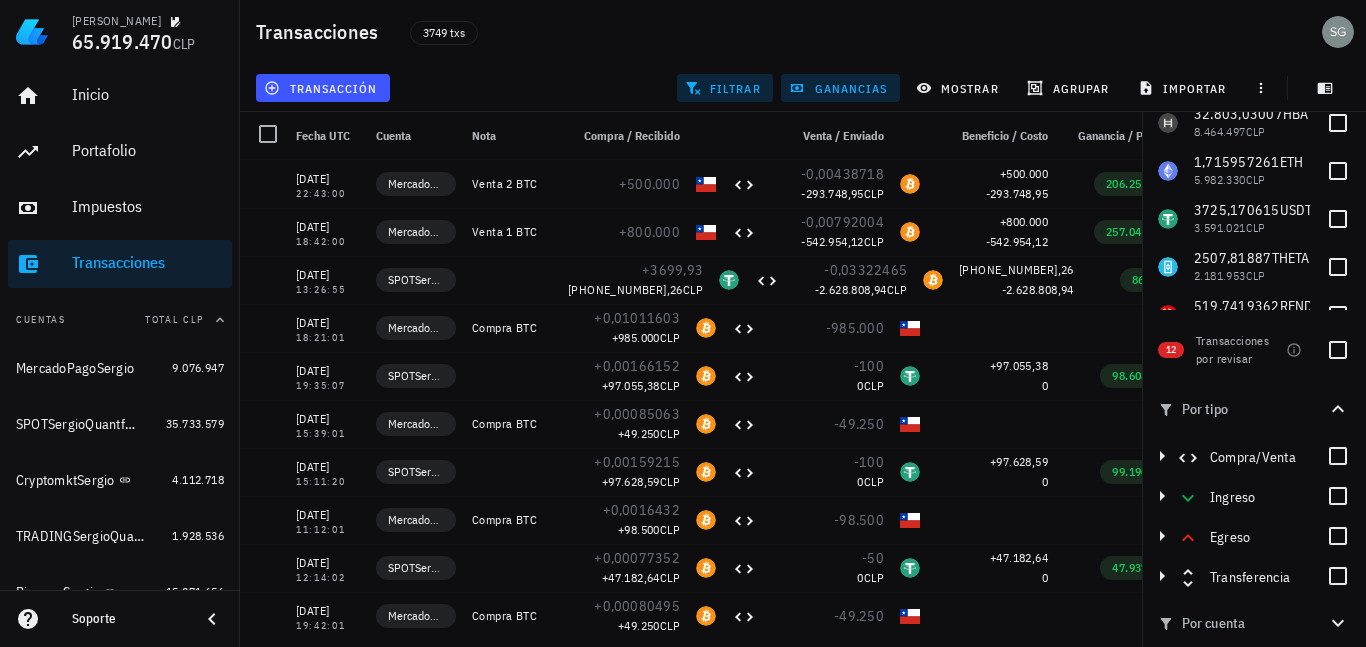 scroll, scrollTop: 160, scrollLeft: 0, axis: vertical 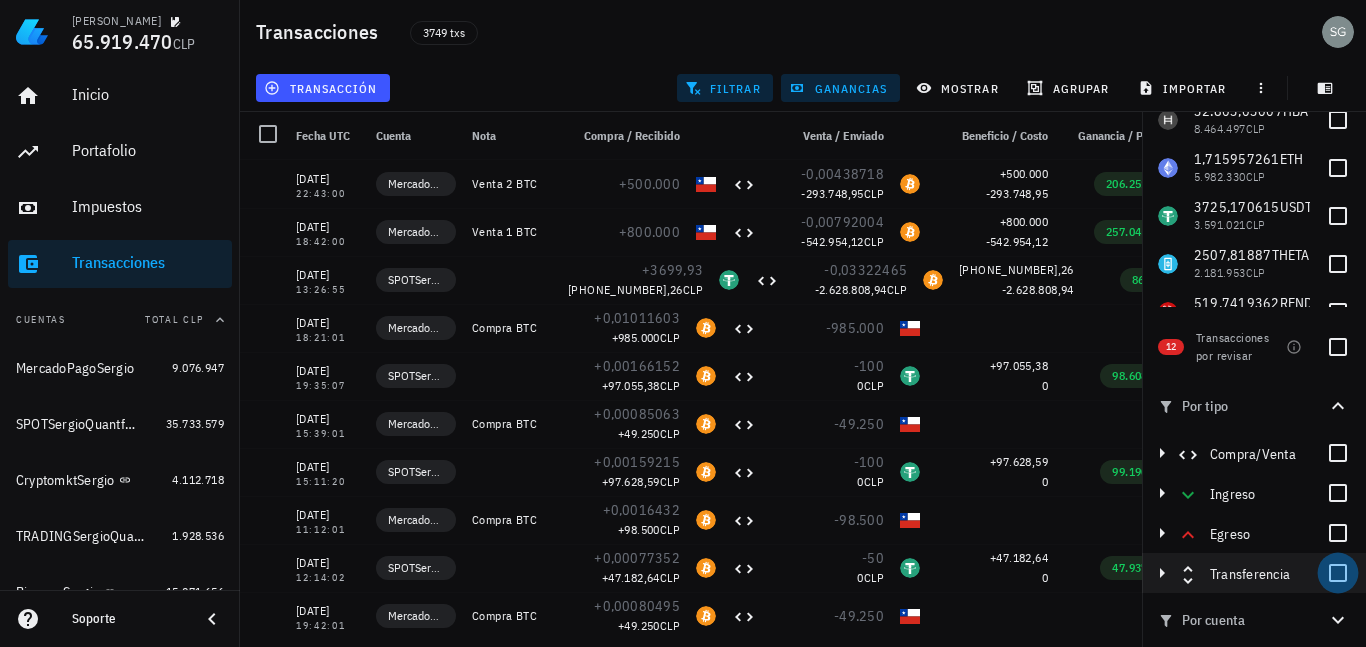click at bounding box center [1338, 573] 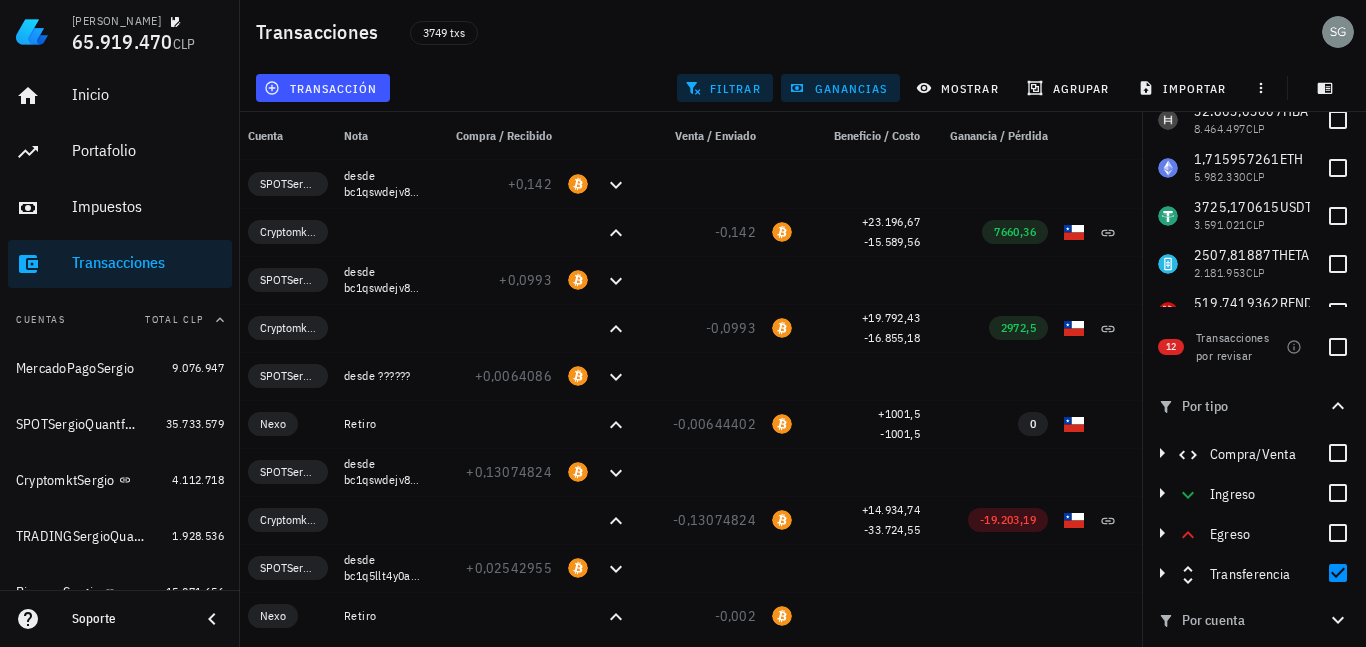 scroll, scrollTop: 0, scrollLeft: 113, axis: horizontal 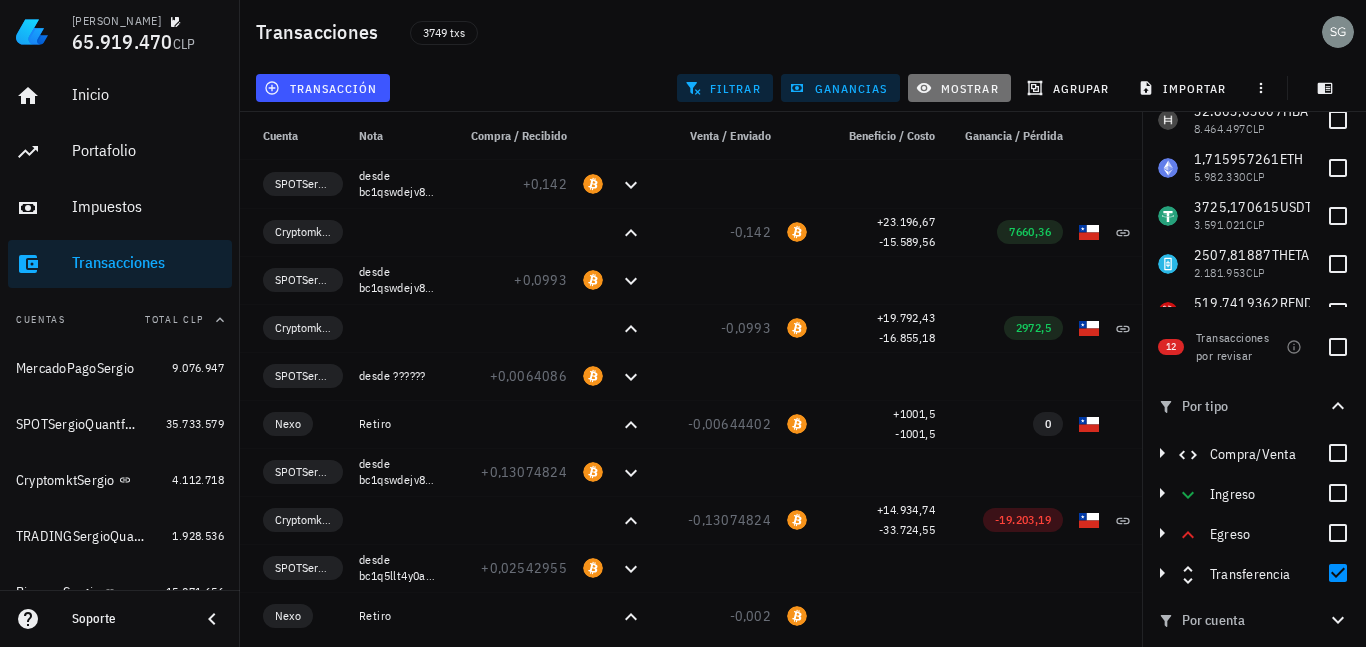 click on "mostrar" at bounding box center [959, 88] 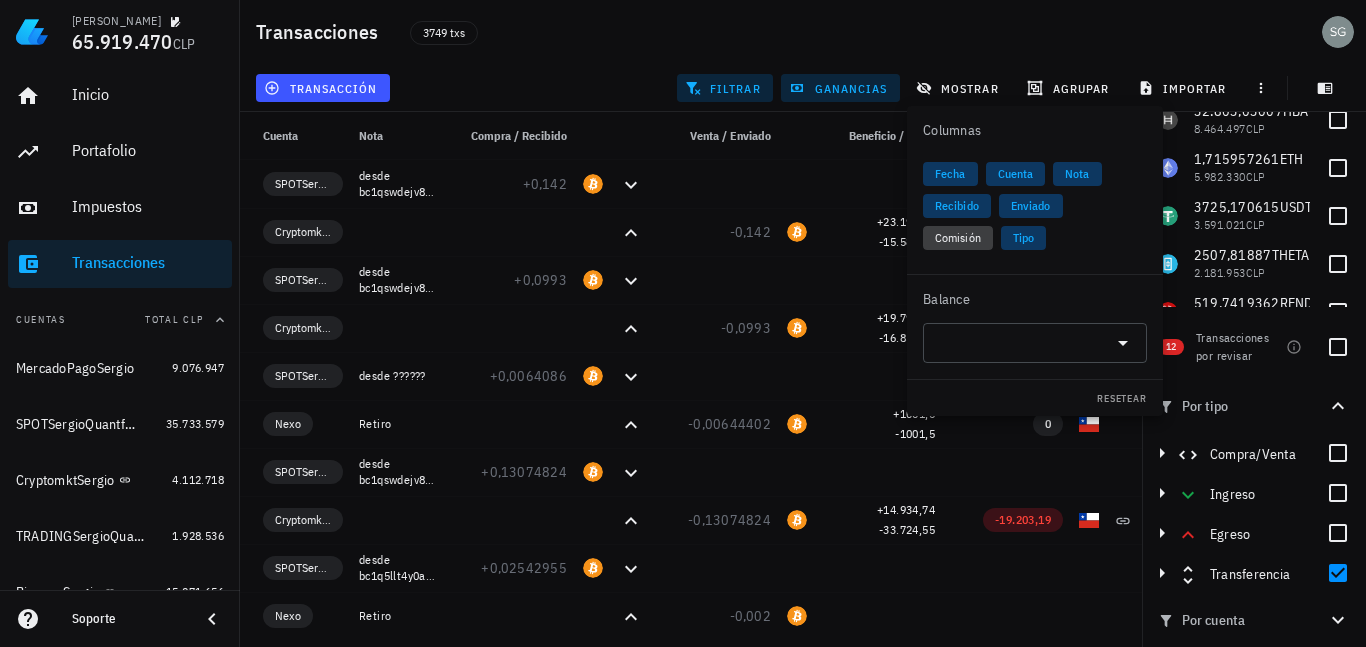 click on "Comisión" at bounding box center [958, 238] 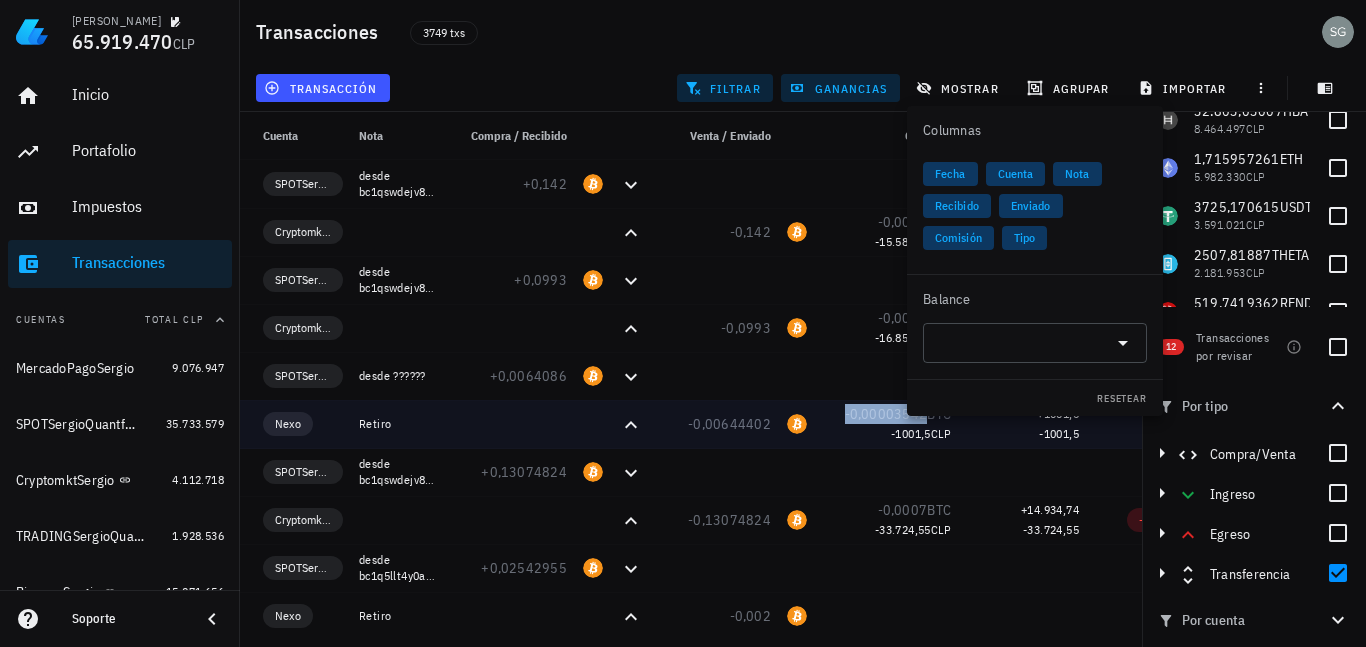 click on "-0,00003542" at bounding box center [886, 414] 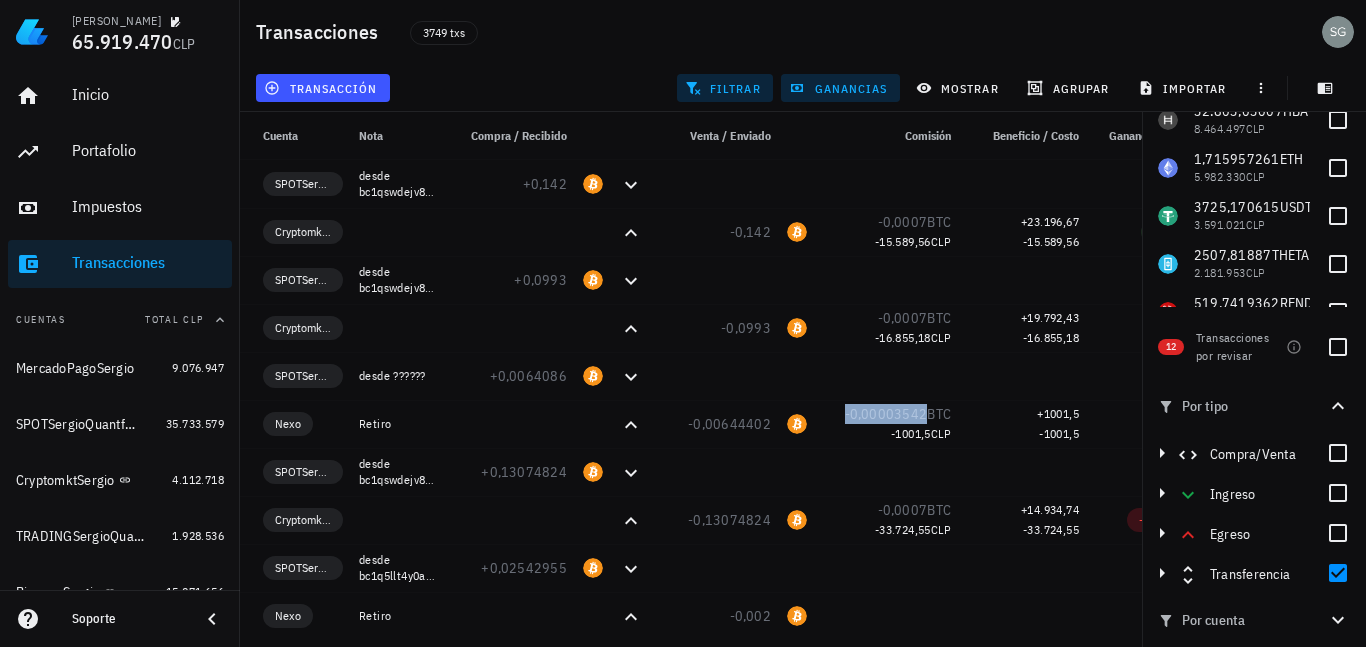 scroll, scrollTop: 0, scrollLeft: 306, axis: horizontal 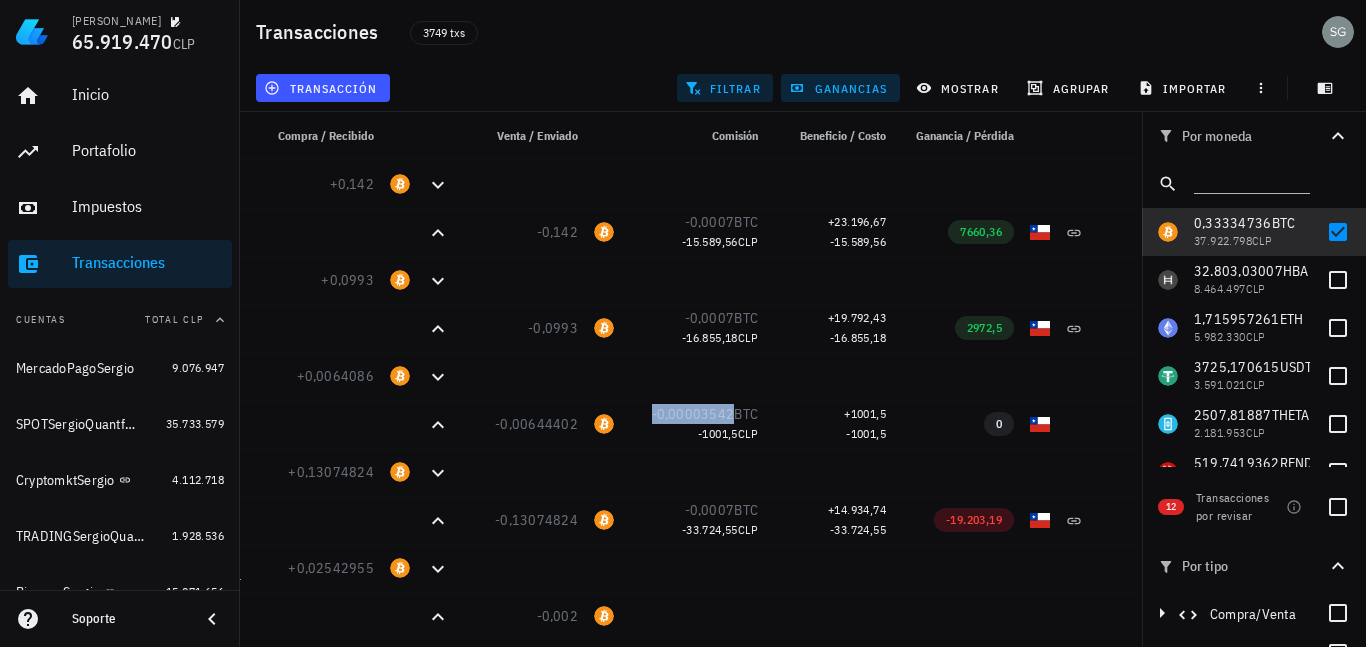 drag, startPoint x: 730, startPoint y: 88, endPoint x: 1186, endPoint y: 302, distance: 503.71817 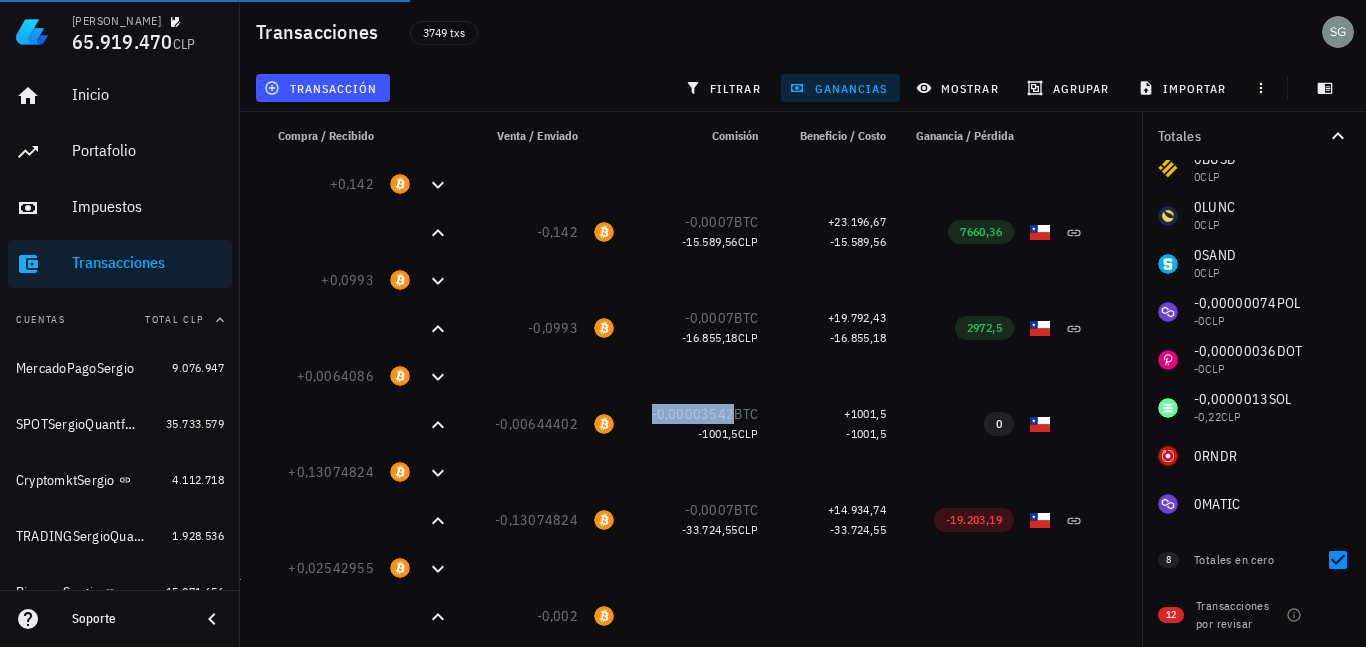 scroll, scrollTop: 1137, scrollLeft: 0, axis: vertical 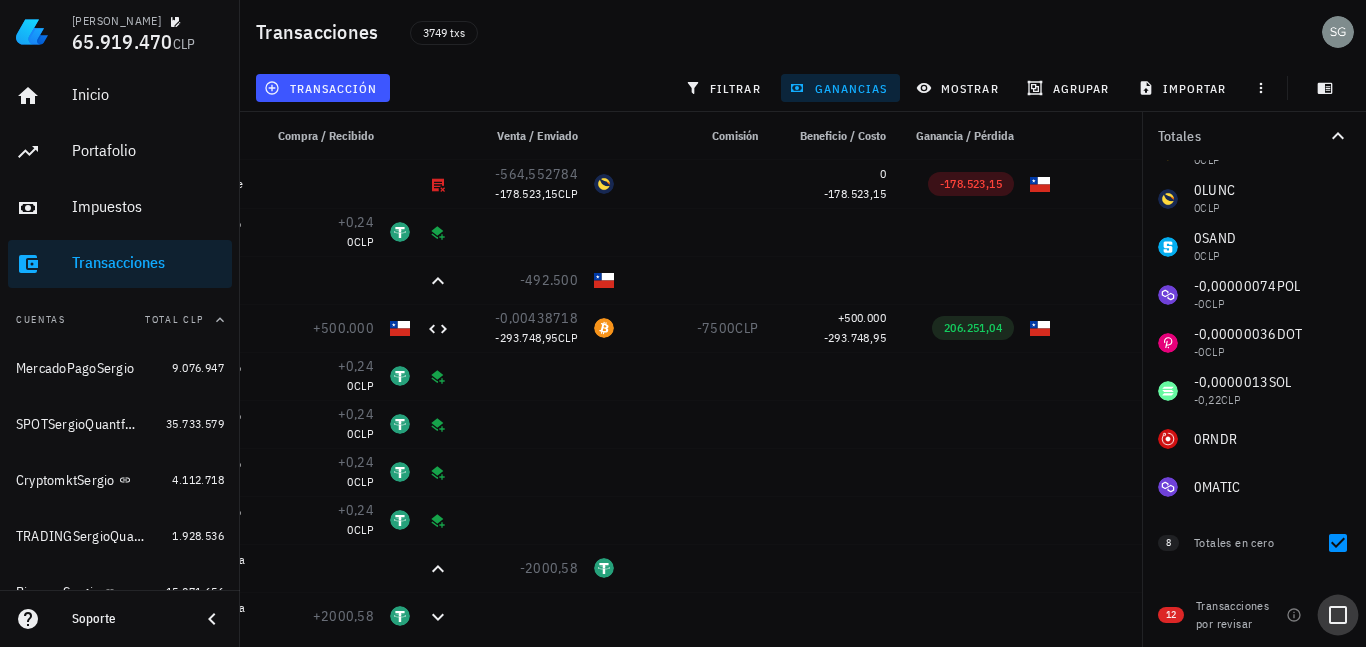 click at bounding box center [1338, 615] 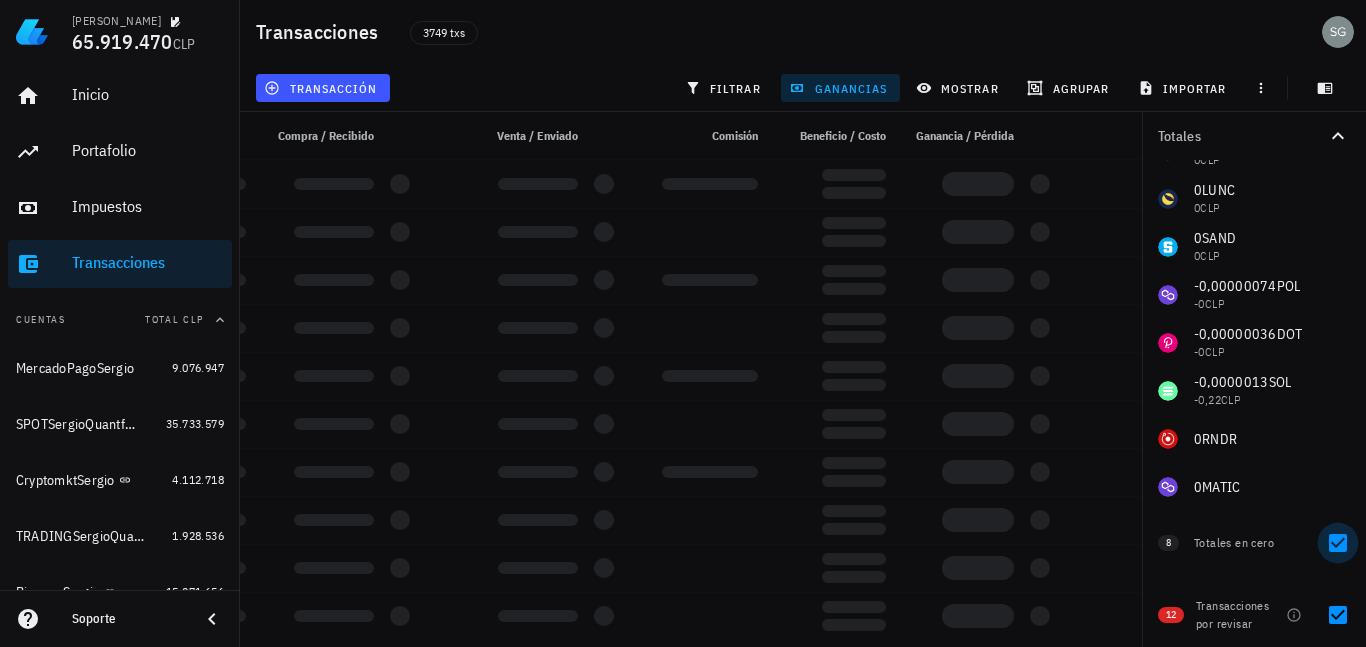 click at bounding box center (1338, 543) 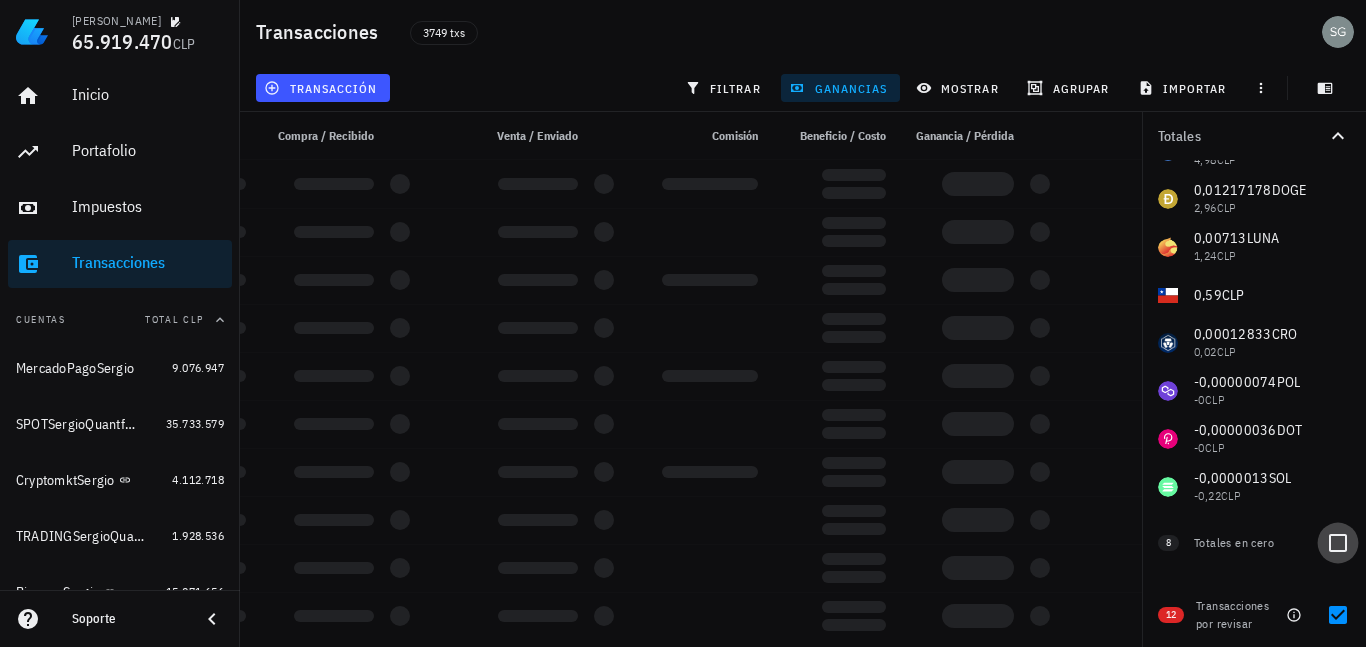 scroll, scrollTop: 753, scrollLeft: 0, axis: vertical 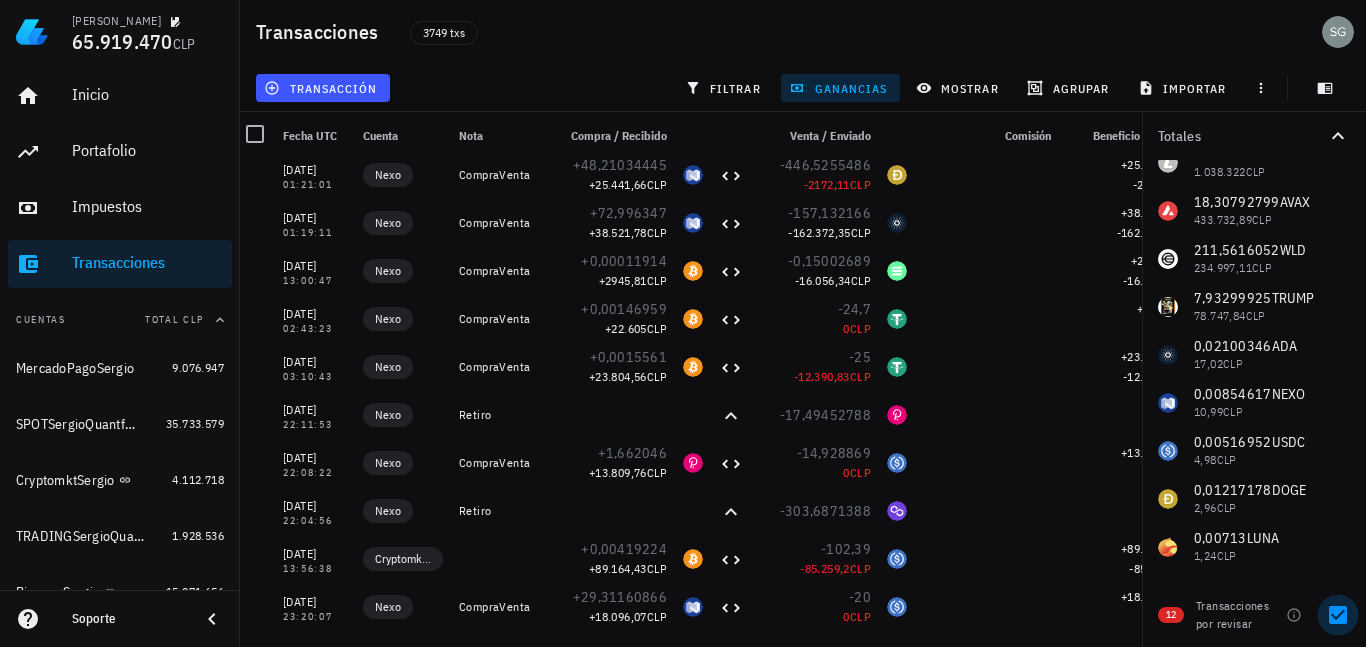 click at bounding box center [1338, 615] 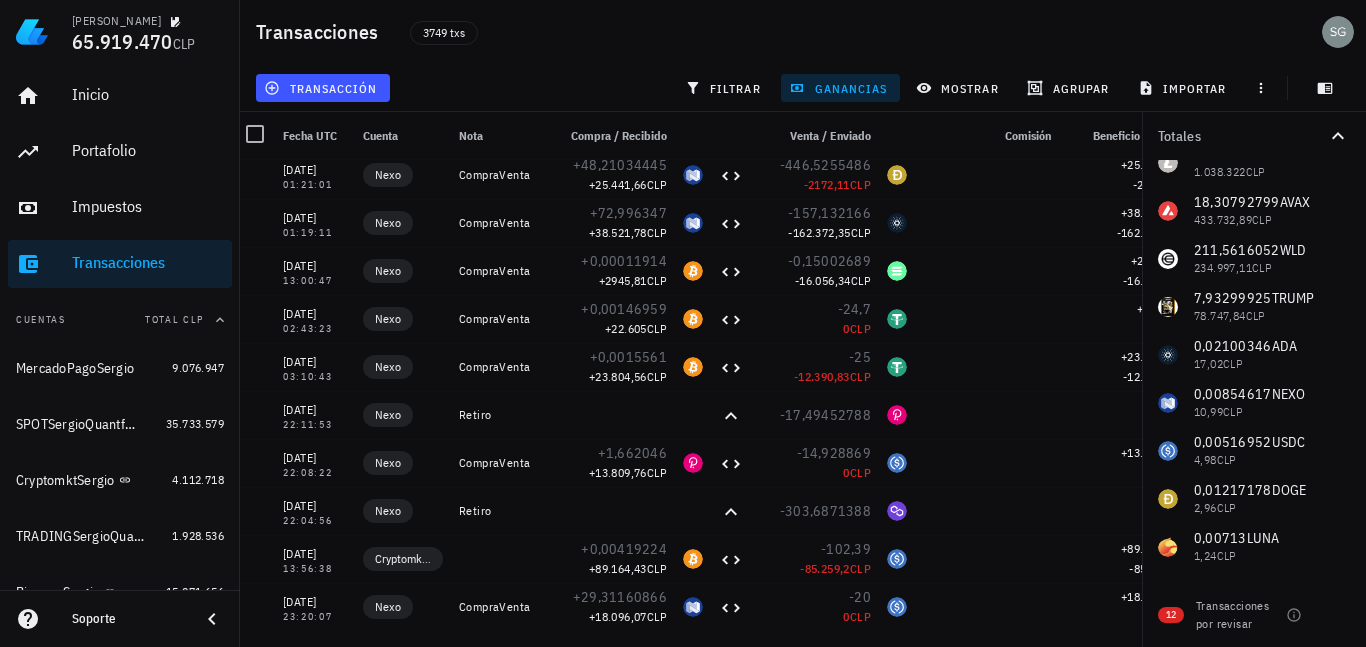 click on "0,33334736  BTC   37.922.798  CLP     32.803,03007  HBAR   8.464.497  CLP     1,715957261  ETH   5.982.330  CLP     3725,170615  USDT   3.591.021  CLP     2507,81887  THETA   2.181.953  CLP     519,7419362  RENDER   2.085.469  CLP     155.629.855,3  PEPE   2.026.285  CLP     104,1327211  LINK   1.879.280  CLP     9,64102047  LTC   1.038.322  CLP     18,30792799  AVAX   433.732,89  CLP     211,5616052  WLD   234.997,11  CLP     7,93299925  [PERSON_NAME]   78.747,84  CLP     0,02100346  ADA   17,02  CLP     0,00854617  NEXO   10,99  CLP     0,00516952  USDC   4,98  CLP     0,01217178  DOGE   2,96  CLP     0,00713  [PERSON_NAME]   1,24  CLP     0,59  CLP       0,00012833  CRO   0,02  CLP     0  BNB   0  CLP     0  TRX   0  CLP     0  XTZ   0  CLP     0  BUSD   0  CLP     0  LUNC   0  CLP     0  SAND   0  CLP     -0,00000074  POL   -0  CLP     -0,00000036  DOT   -0  CLP     -0,0000013  SOL   -0,22  CLP     0  RNDR       0  MATIC" at bounding box center (1254, 283) 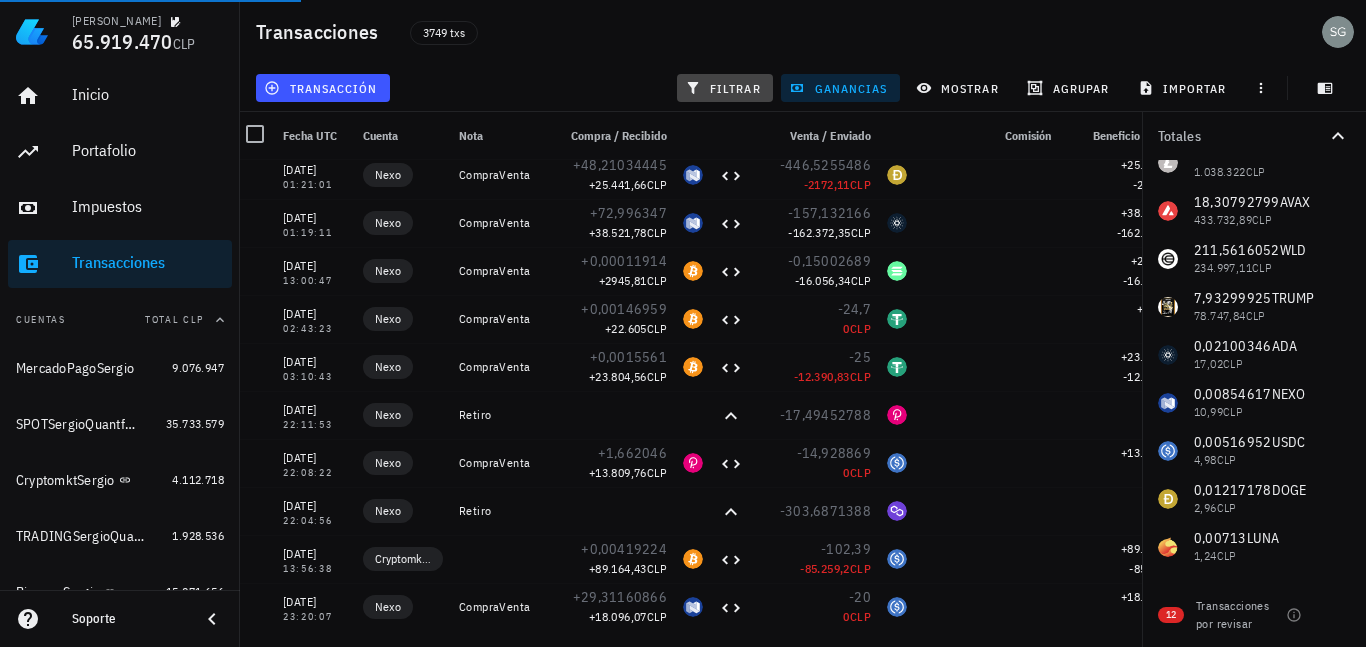 click on "filtrar" at bounding box center (725, 88) 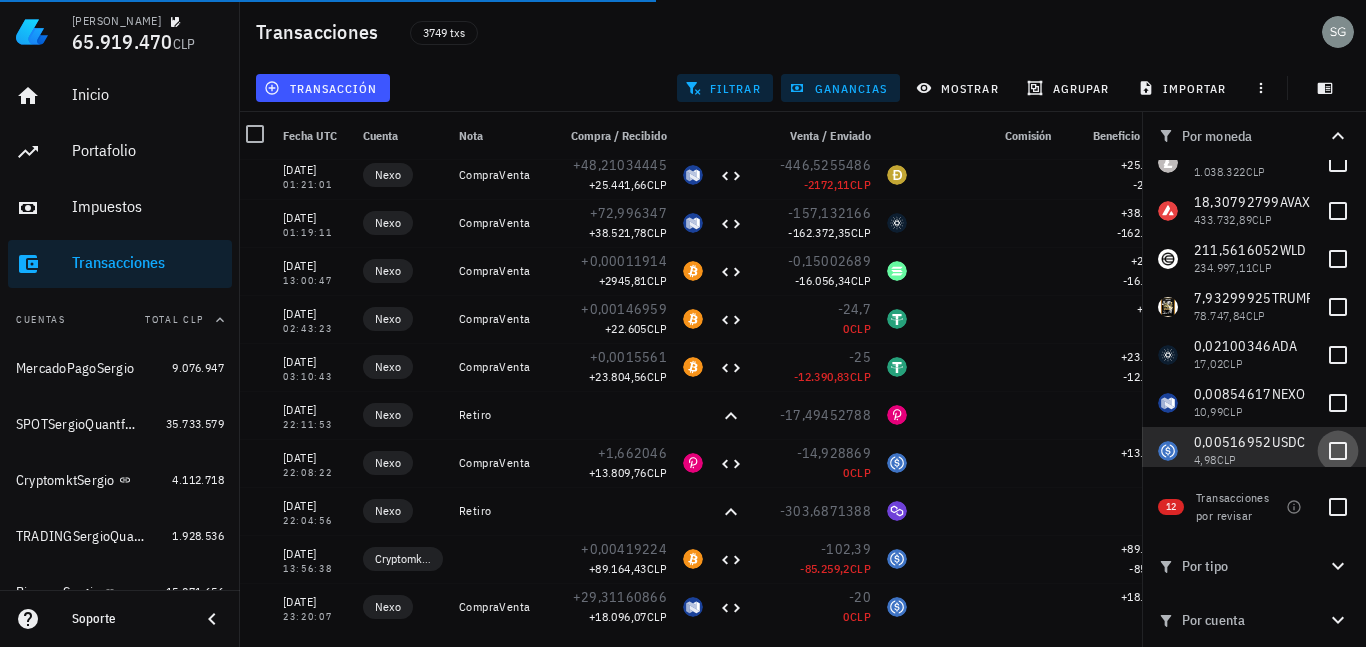 click at bounding box center [1338, 451] 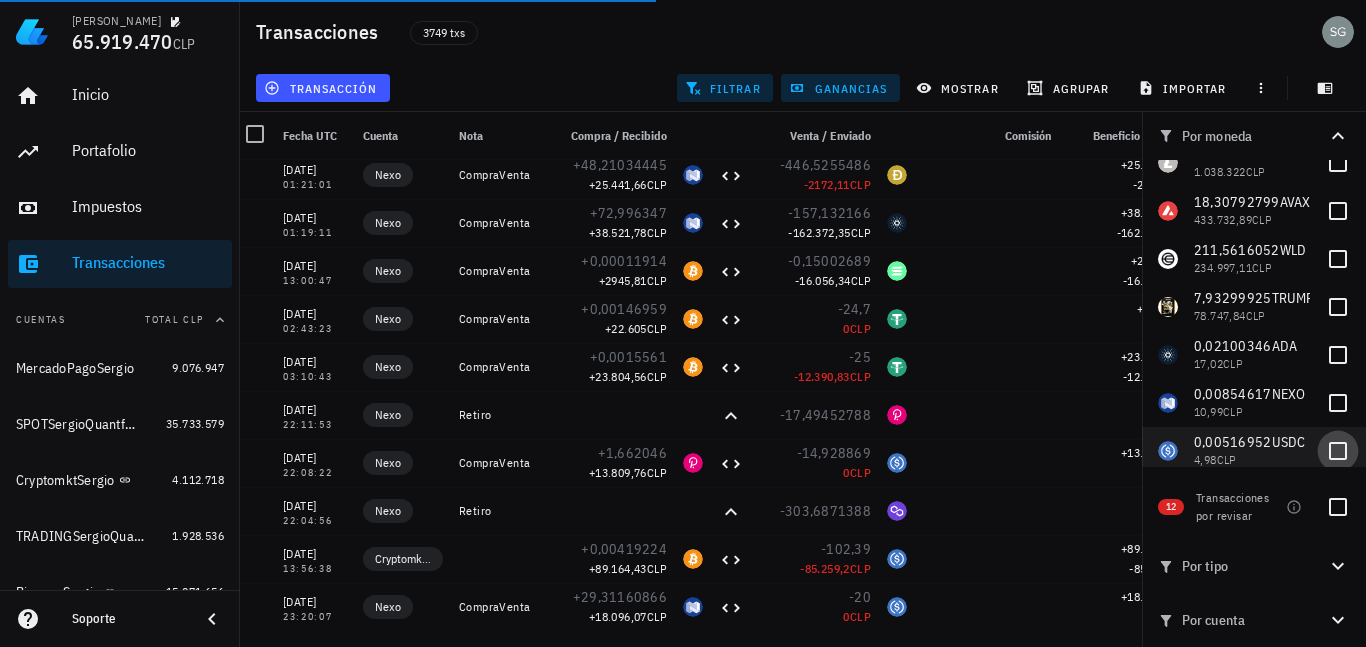 checkbox on "true" 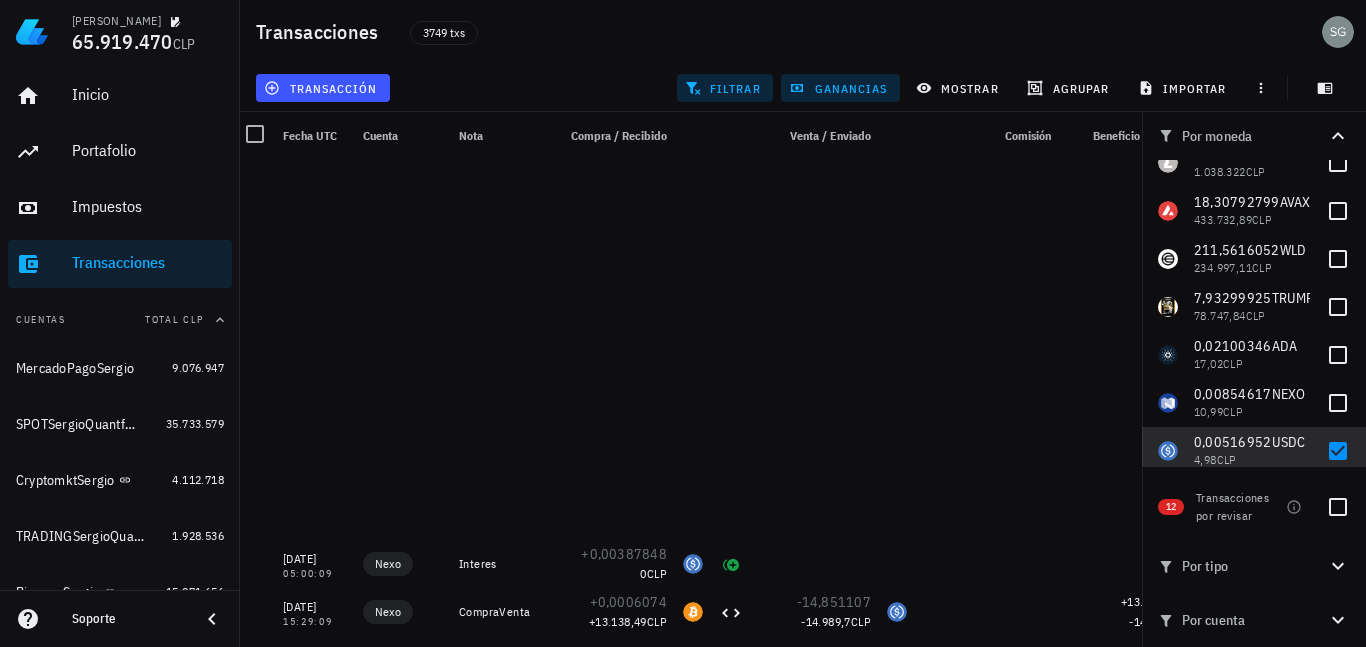 scroll, scrollTop: 1405, scrollLeft: 0, axis: vertical 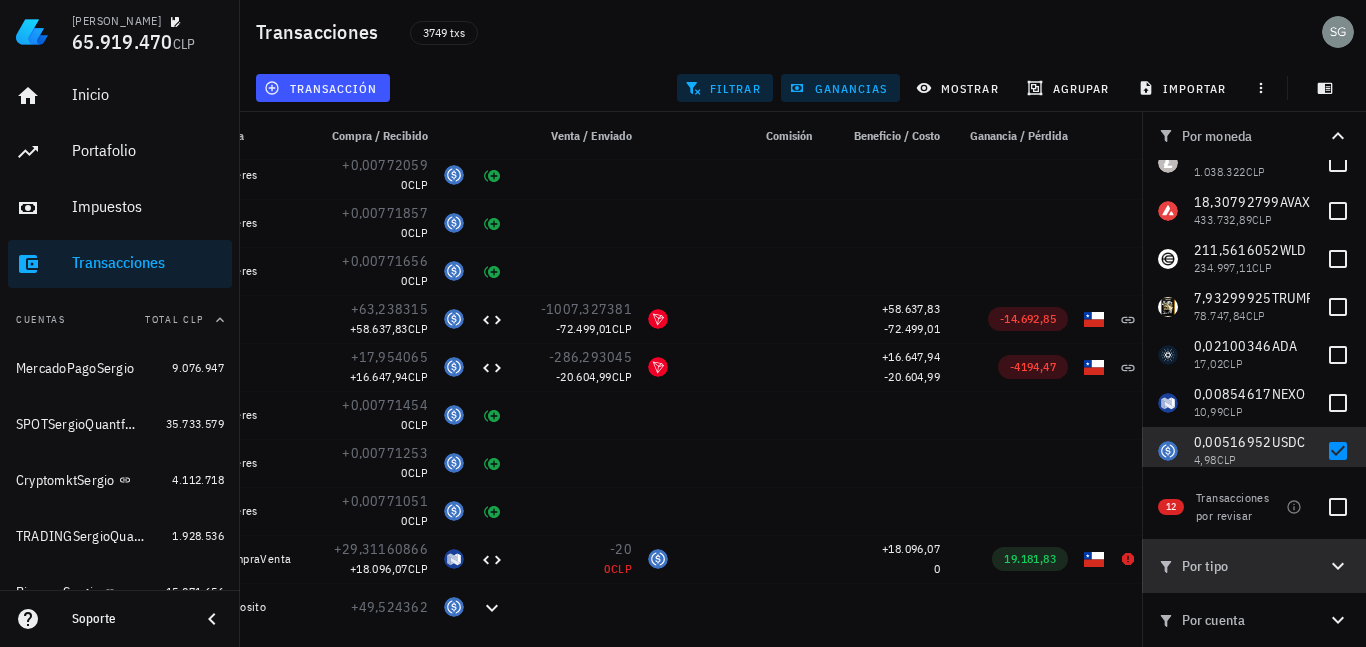 click 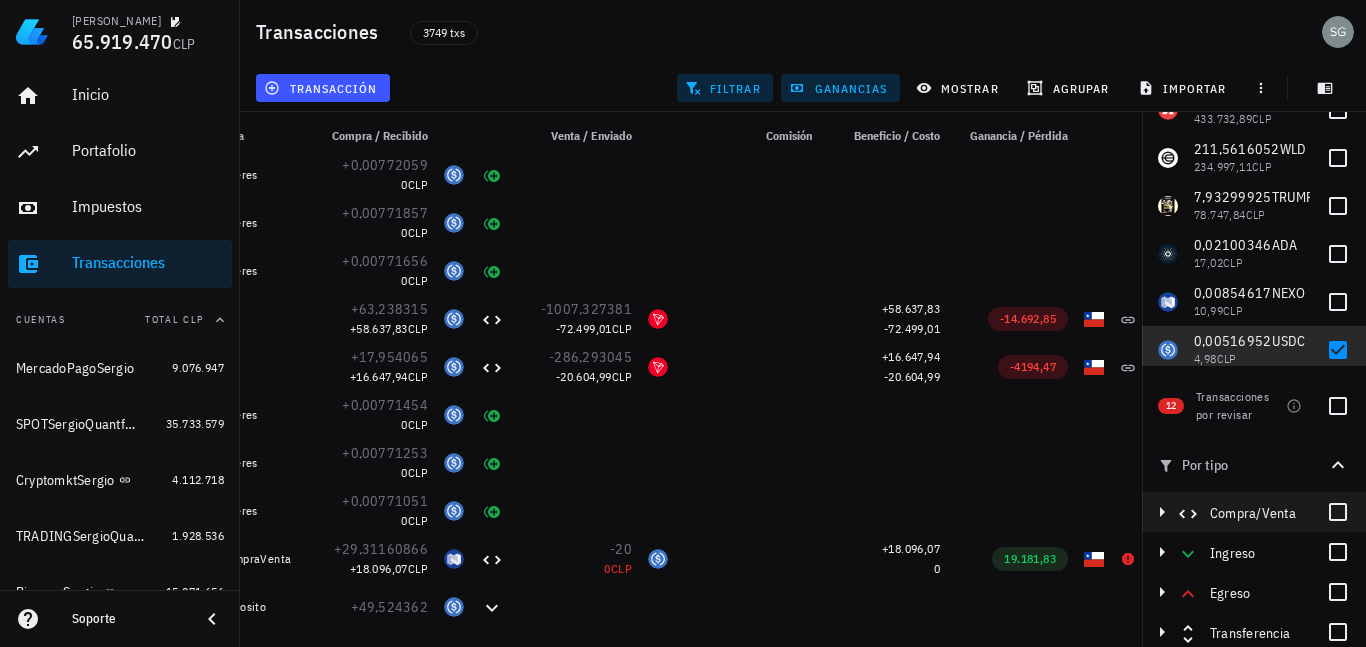 scroll, scrollTop: 160, scrollLeft: 0, axis: vertical 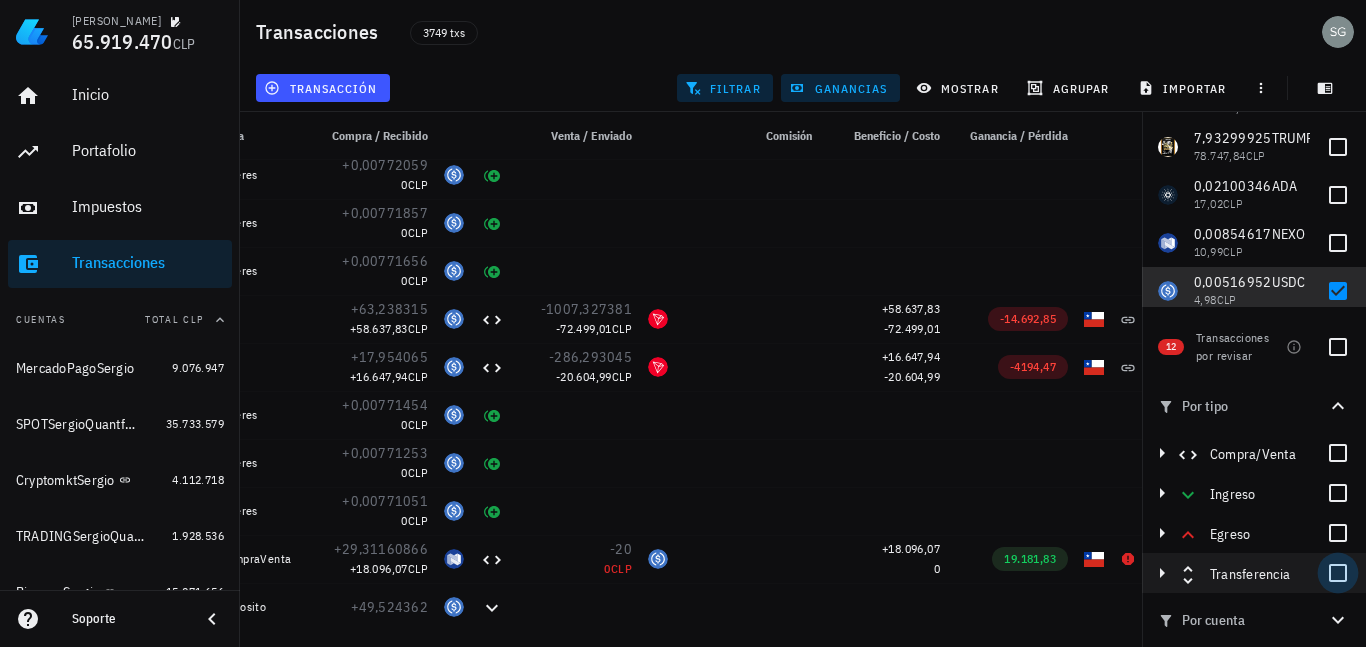click at bounding box center [1338, 573] 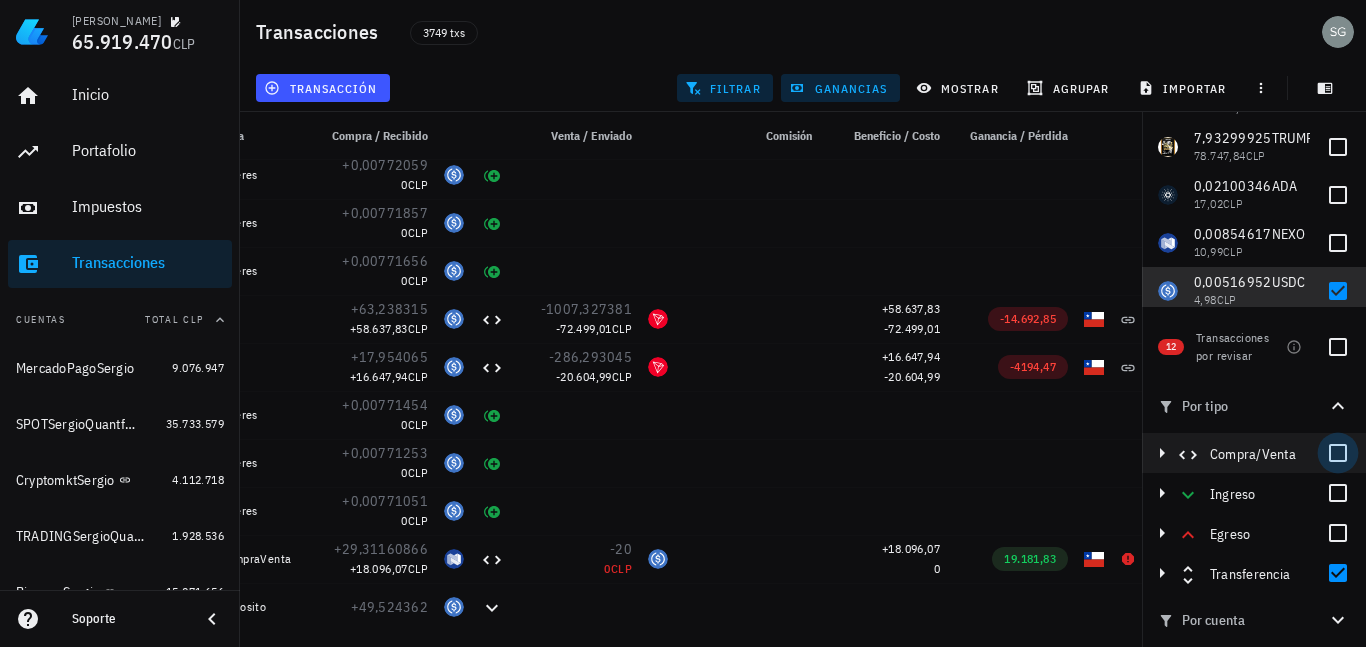 scroll, scrollTop: 0, scrollLeft: 0, axis: both 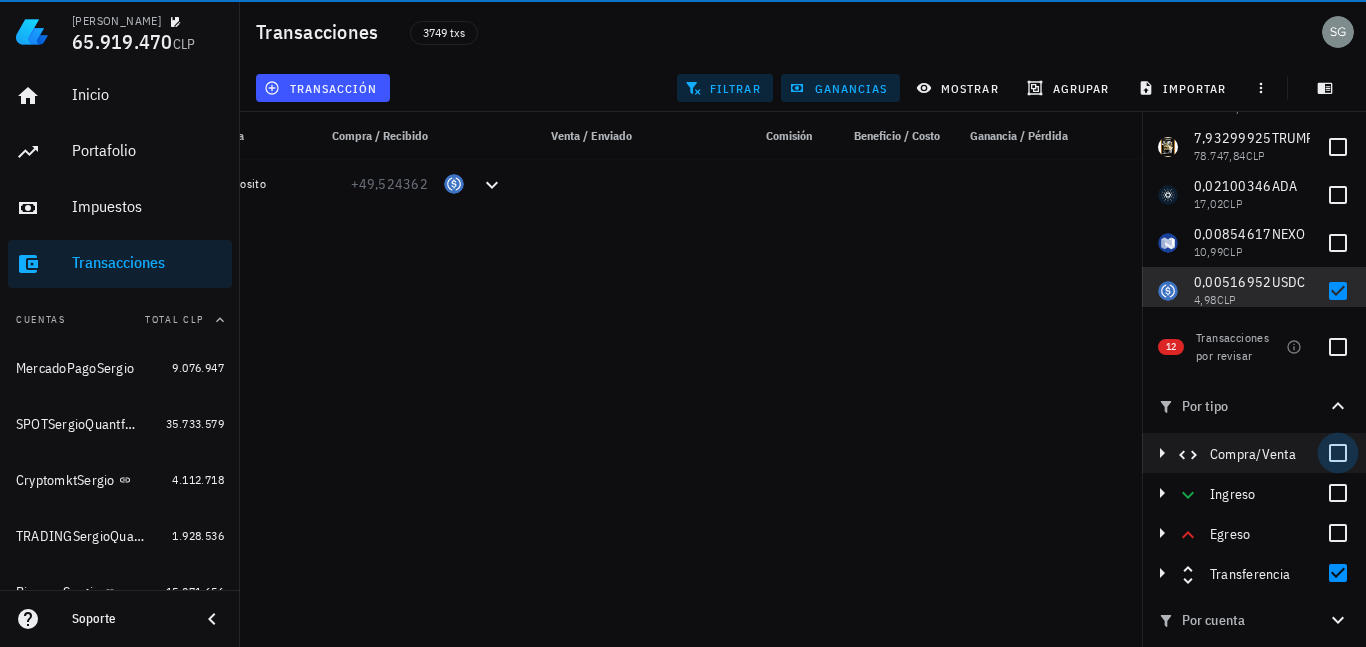 click at bounding box center (1338, 453) 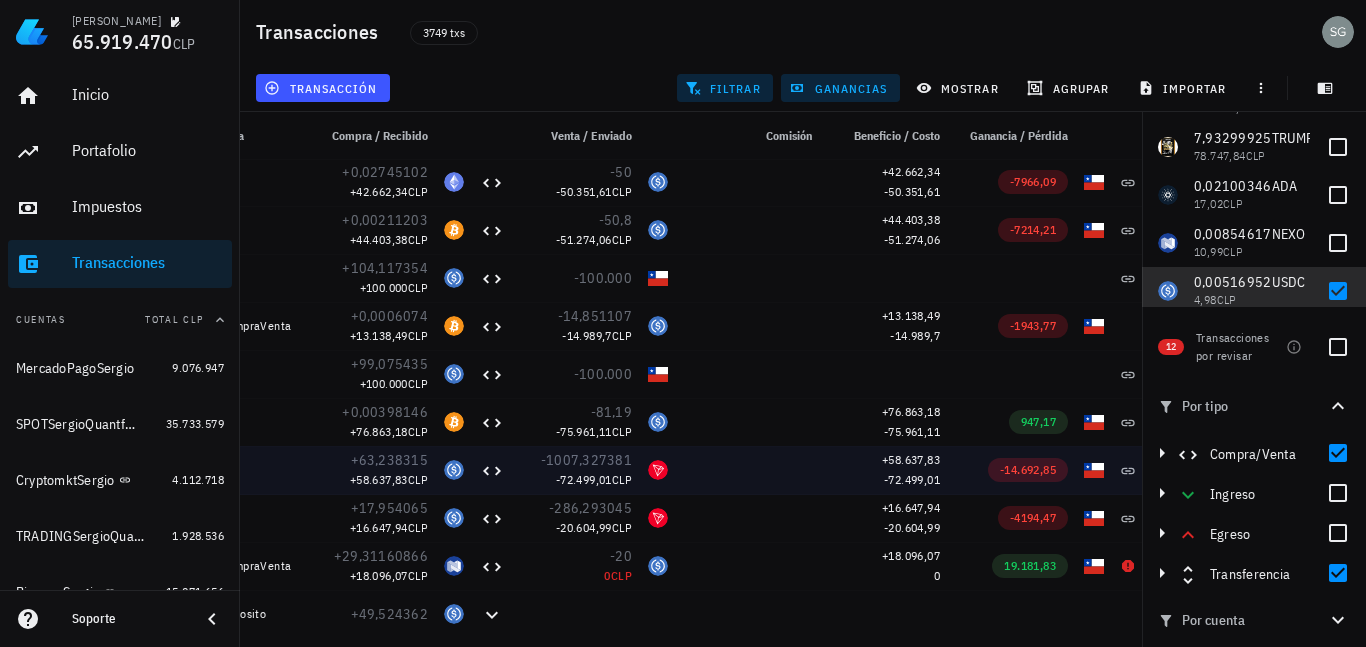 scroll, scrollTop: 105, scrollLeft: 0, axis: vertical 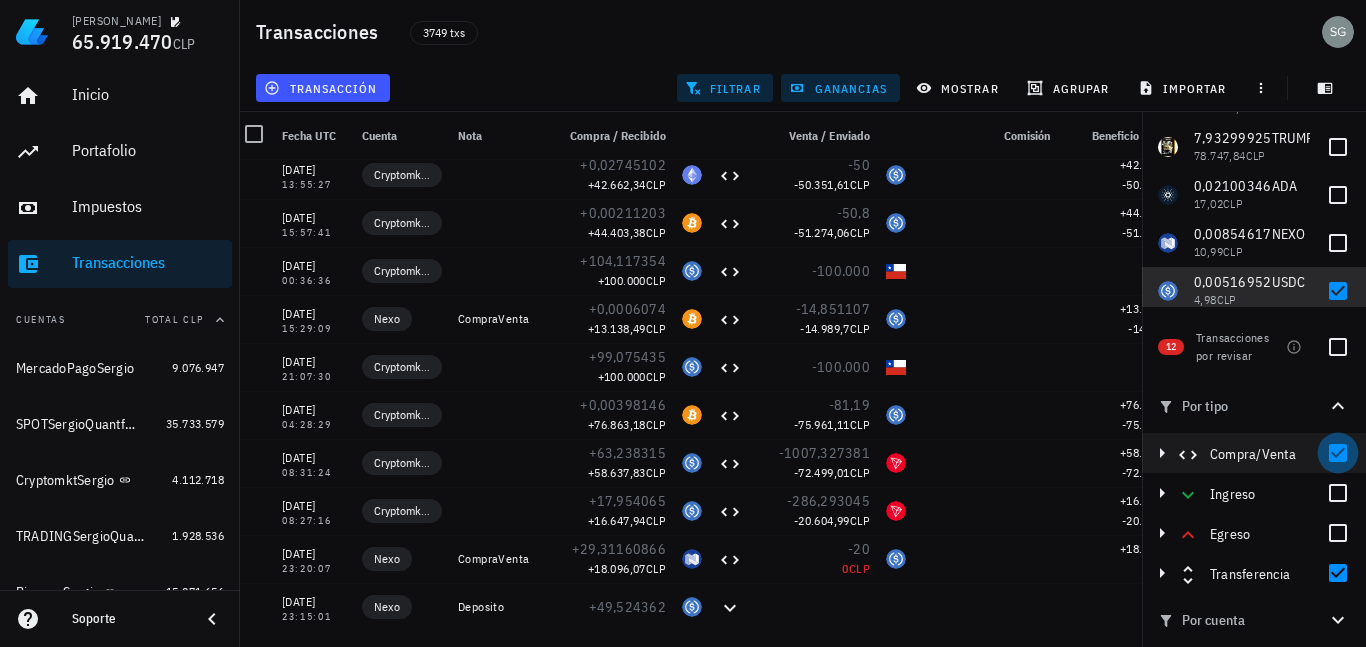 click at bounding box center [1338, 453] 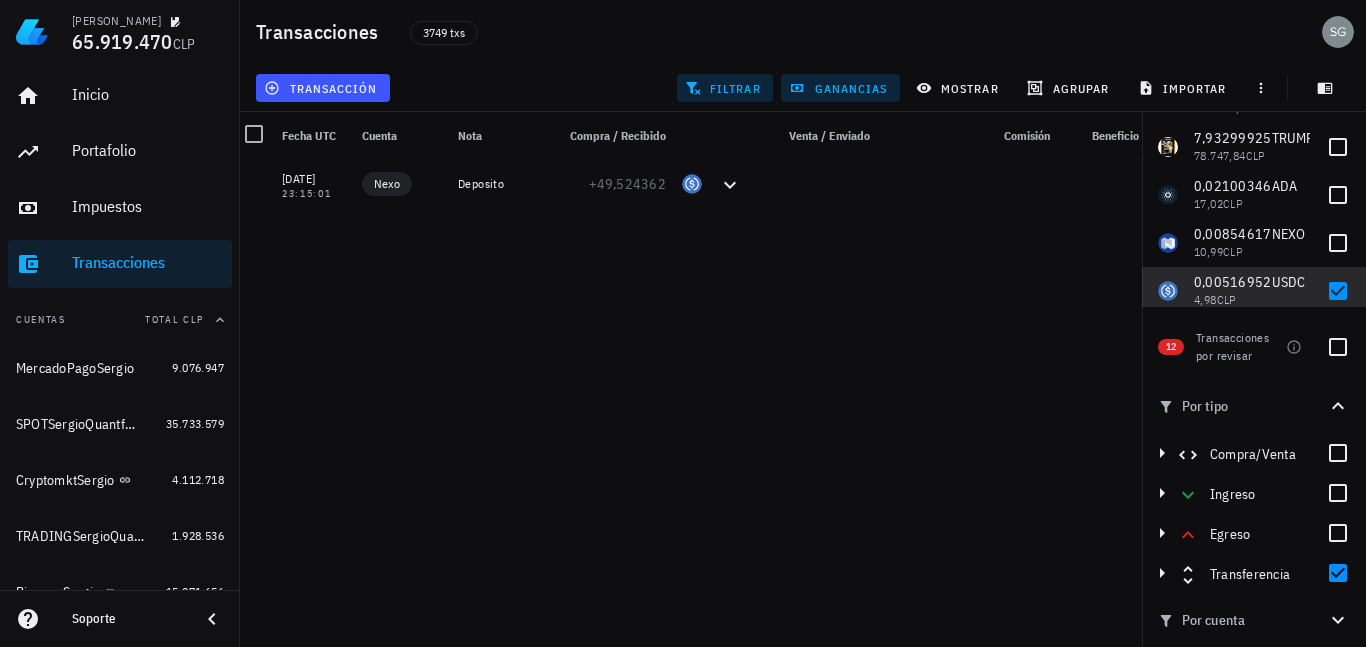 scroll, scrollTop: 0, scrollLeft: 0, axis: both 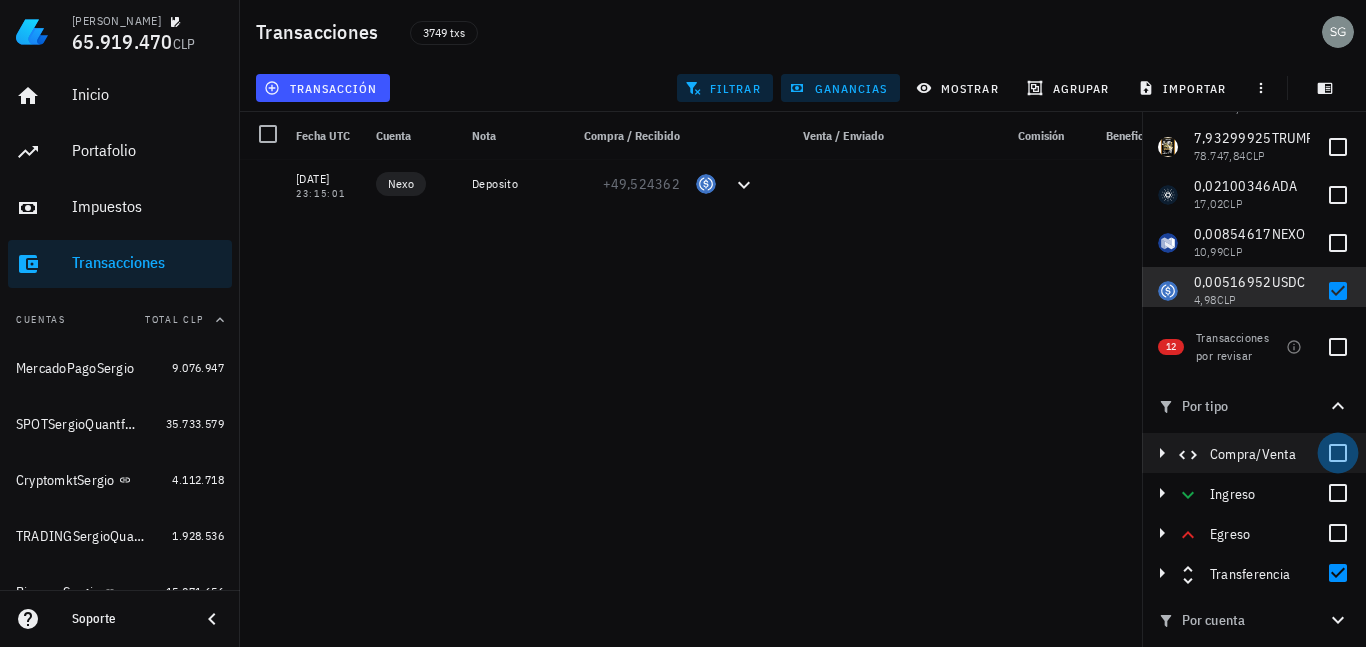 click at bounding box center [1338, 453] 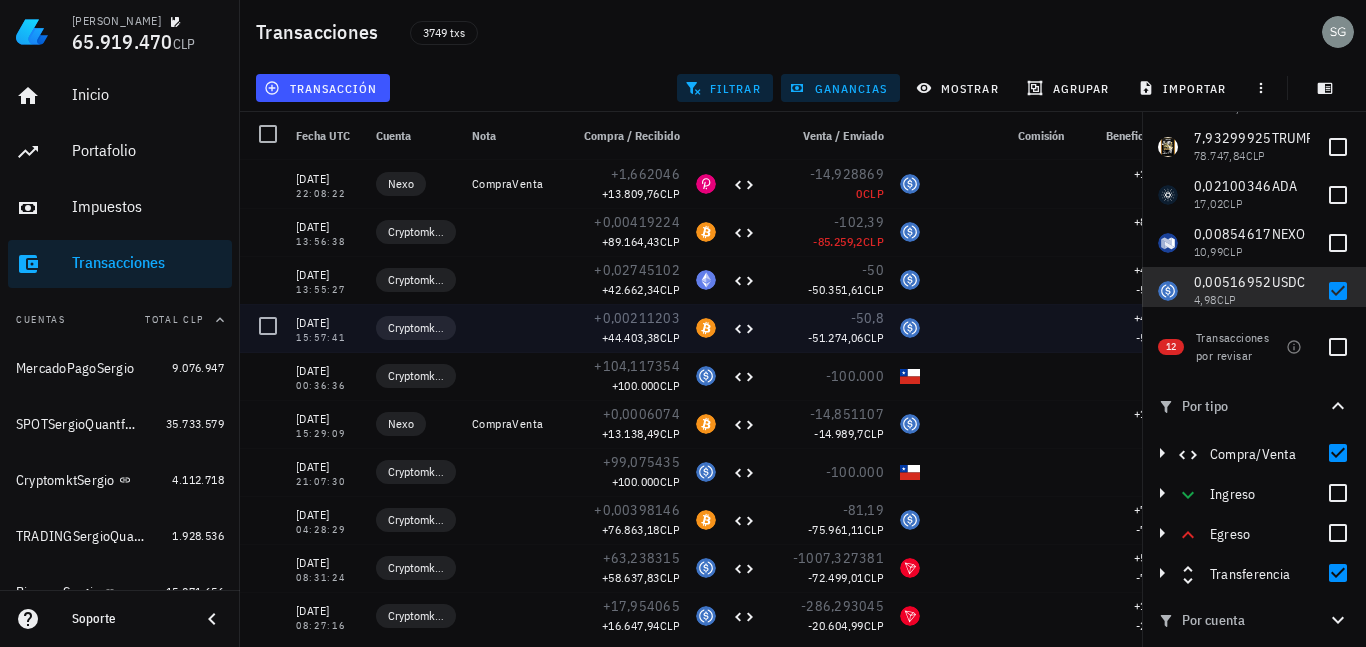 scroll, scrollTop: 105, scrollLeft: 0, axis: vertical 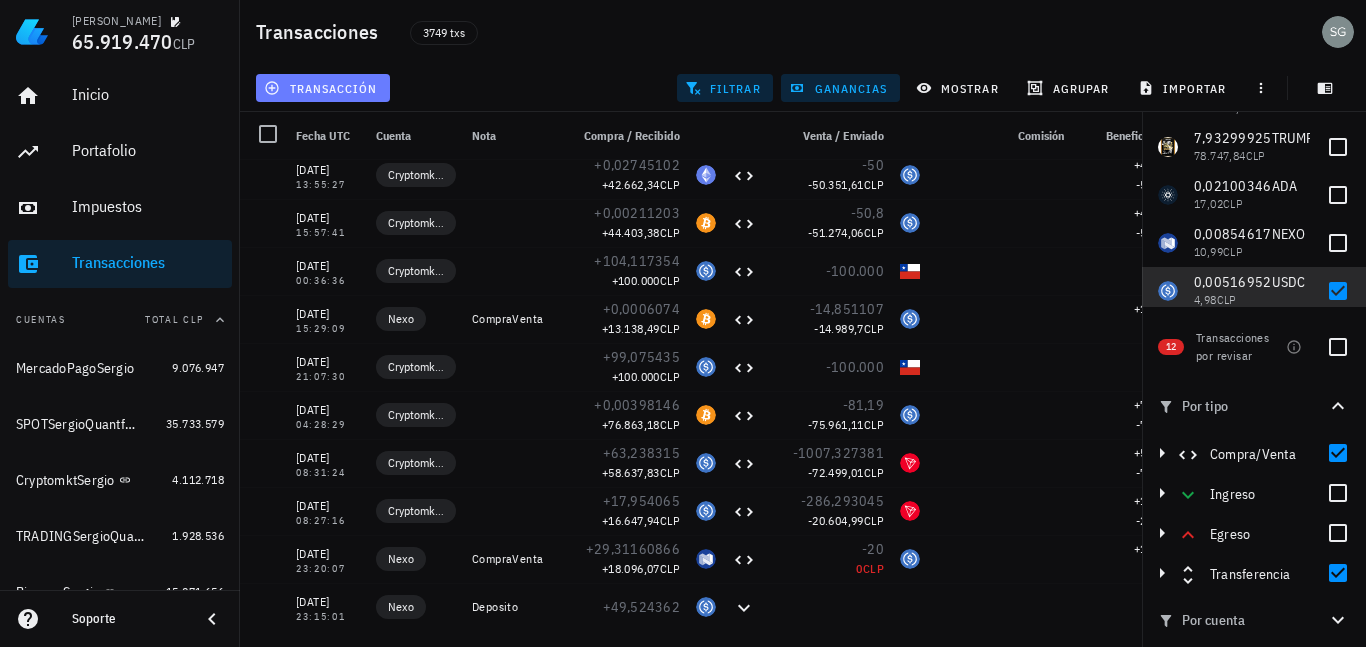 click on "transacción" at bounding box center [322, 88] 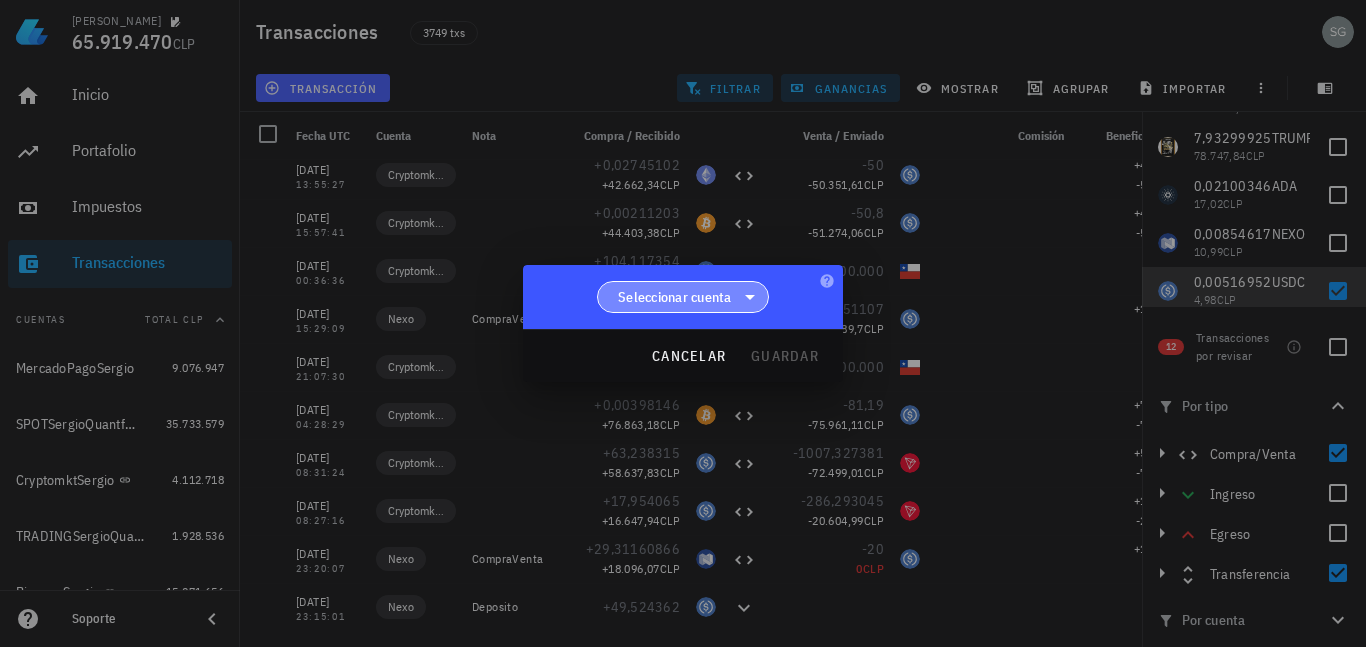 click on "Seleccionar cuenta" at bounding box center [683, 297] 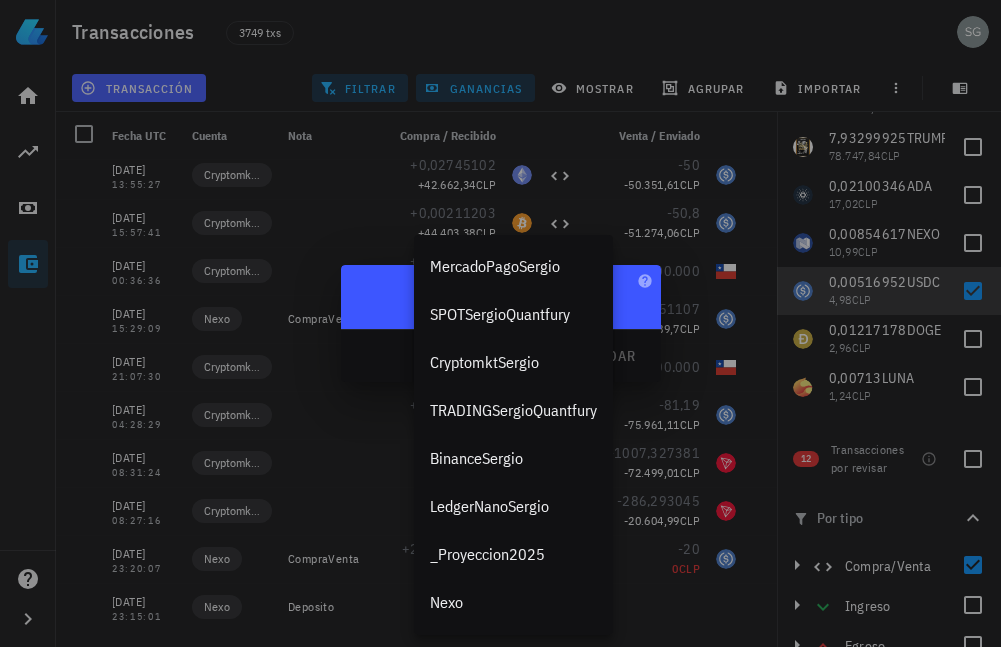 click at bounding box center [500, 323] 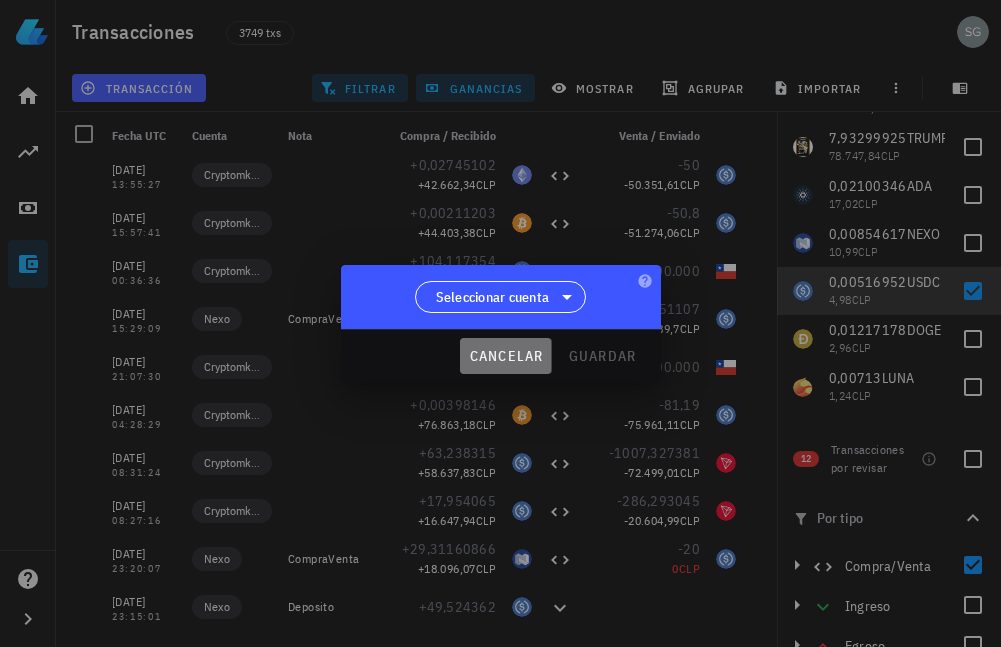 click on "cancelar" at bounding box center [505, 356] 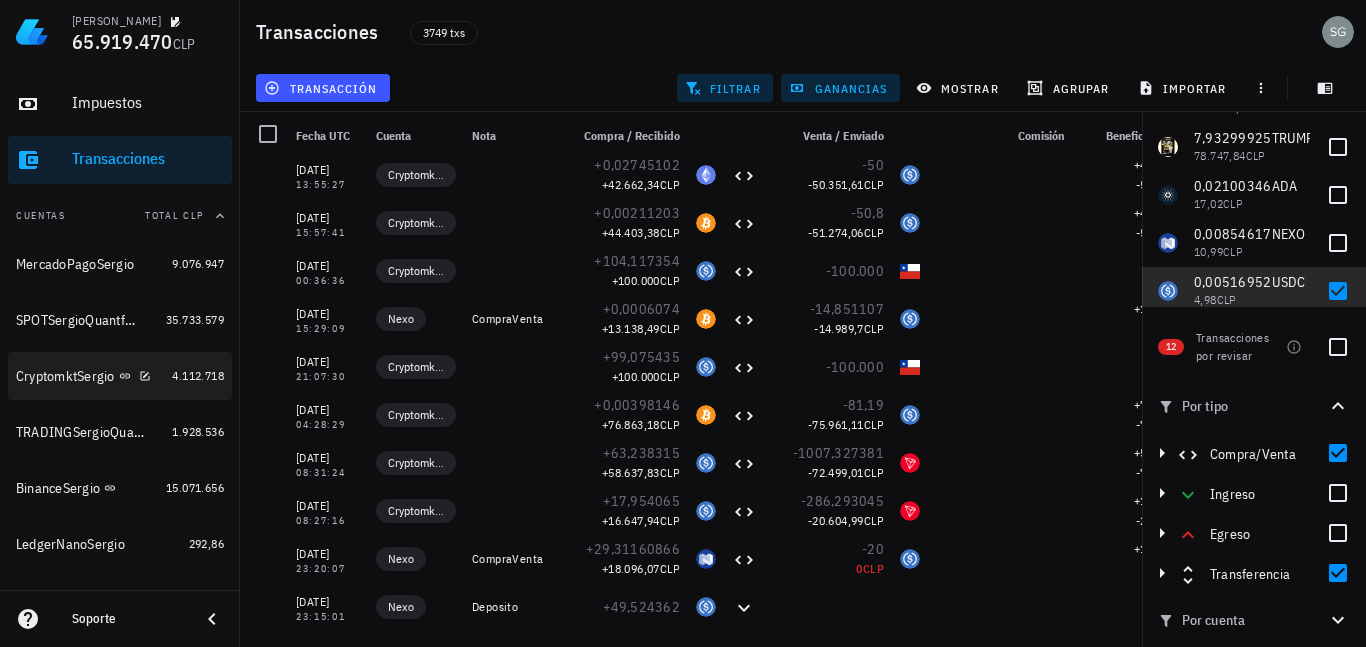 scroll, scrollTop: 238, scrollLeft: 0, axis: vertical 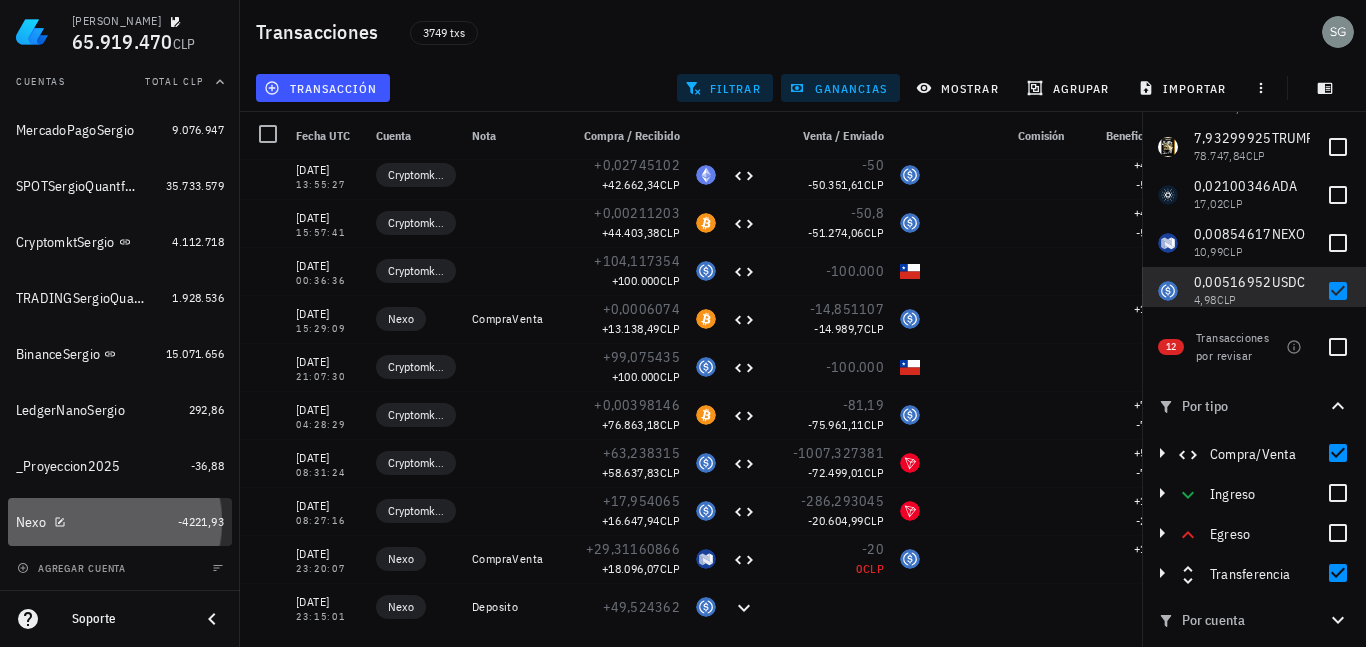 click on "Nexo       -4221,93" at bounding box center [120, 522] 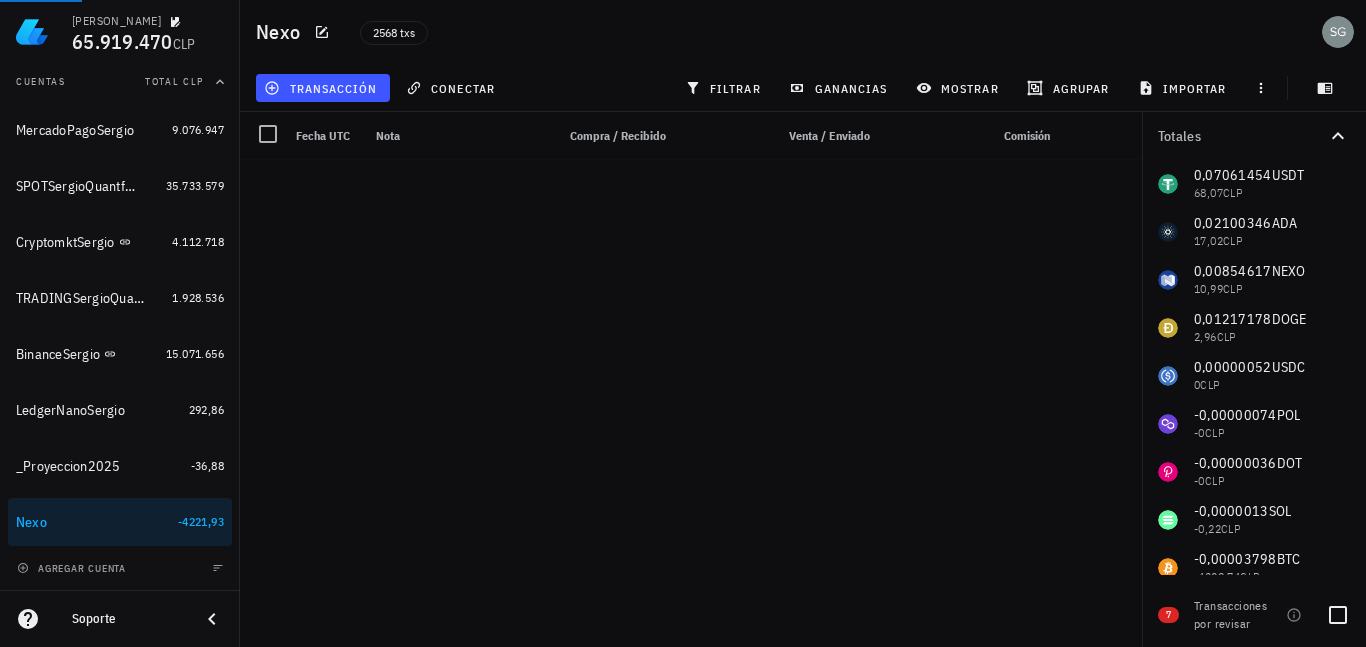 scroll, scrollTop: 2200, scrollLeft: 0, axis: vertical 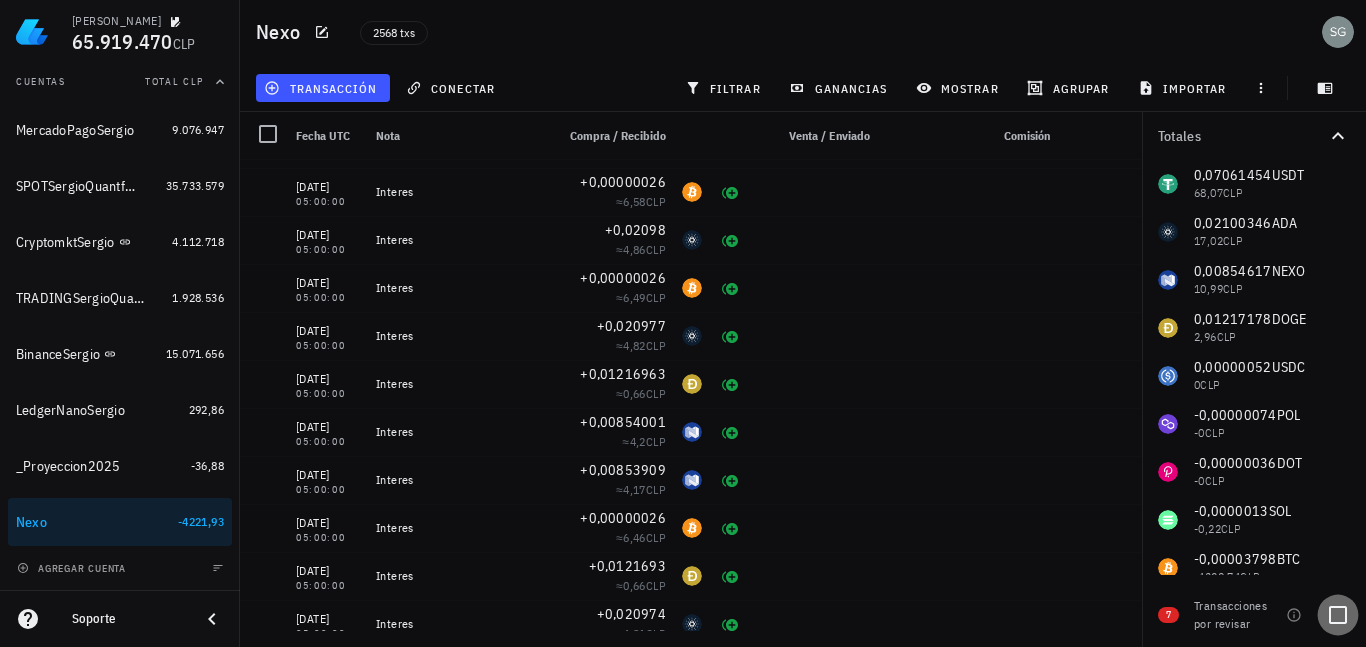 click at bounding box center (1338, 615) 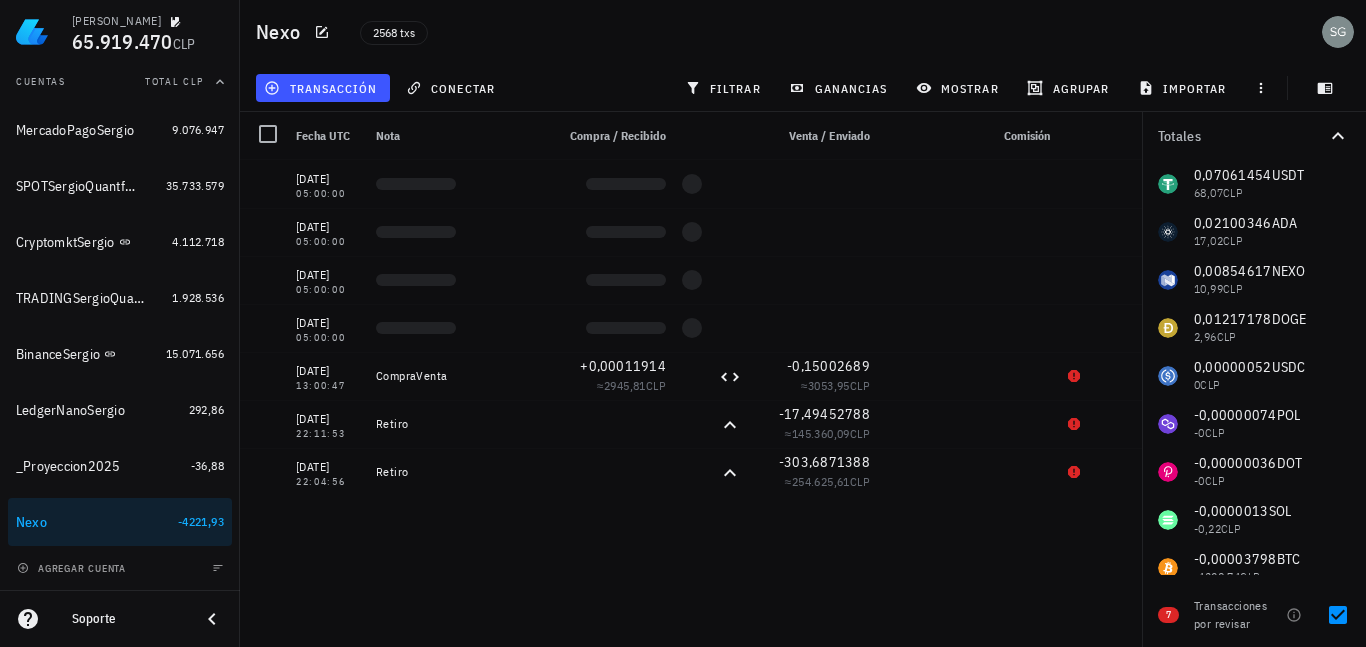 scroll, scrollTop: 0, scrollLeft: 0, axis: both 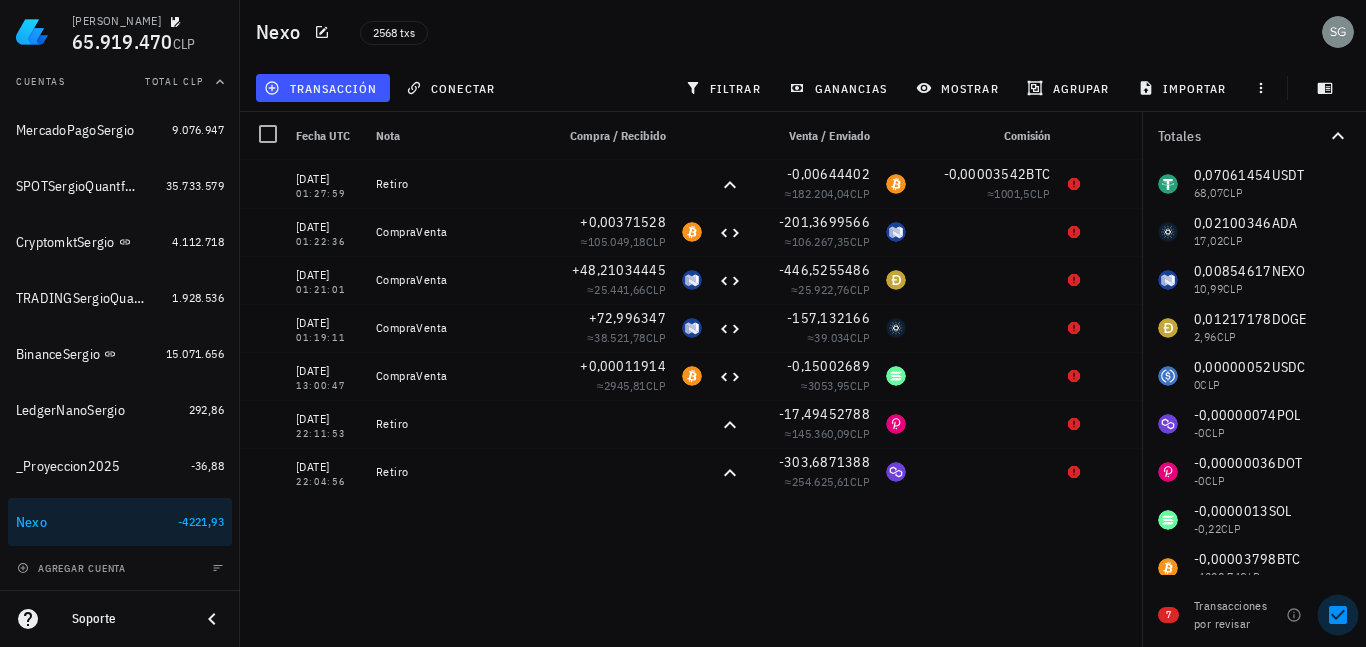 click at bounding box center [1338, 615] 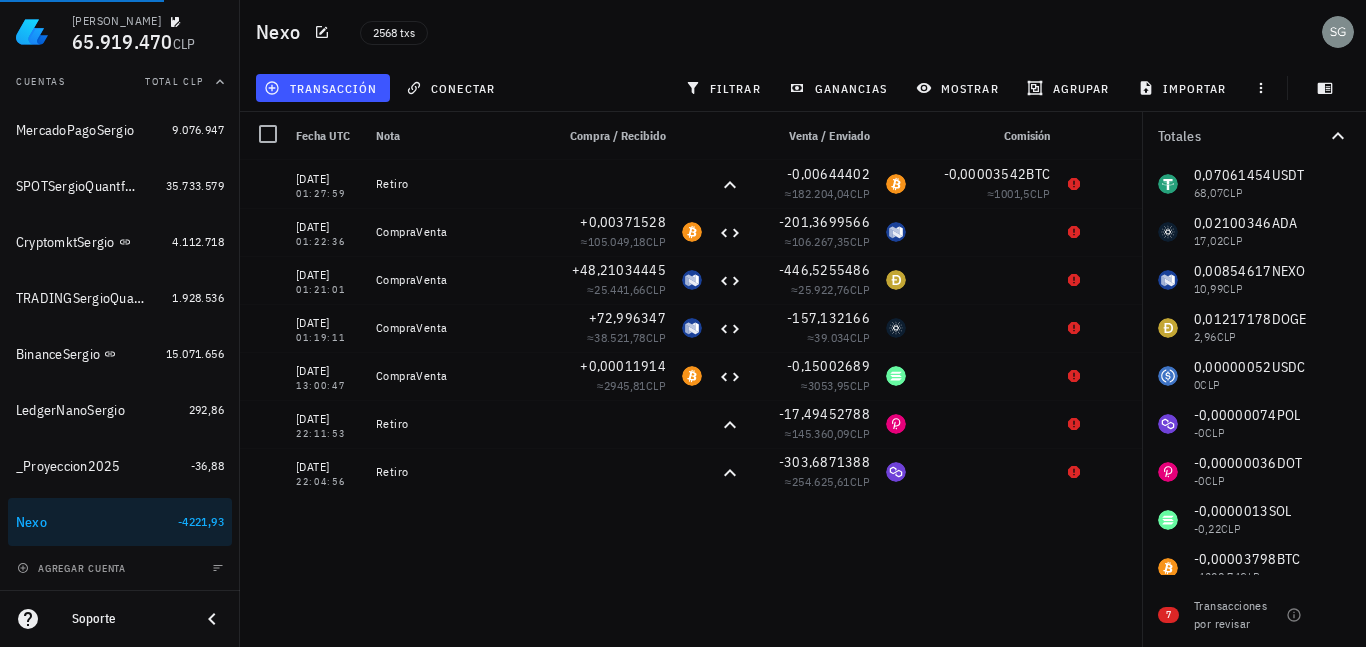 click on "filtrar" at bounding box center [725, 88] 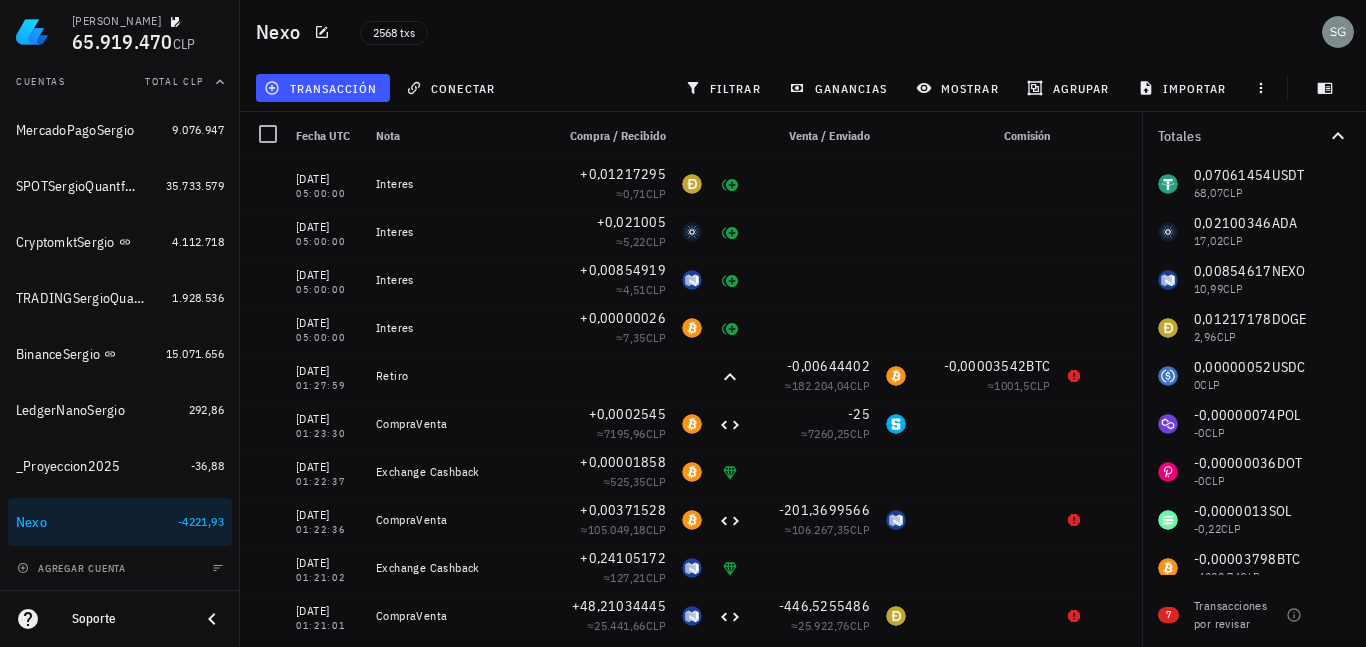 click on "0,07061454  USDT   68,07  CLP     0,02100346  ADA   17,02  CLP     0,00854617  NEXO   10,99  CLP     0,01217178  DOGE   2,96  CLP     0,00000052  USDC   0  CLP     0  BNB   0  CLP     0  TRX   0  CLP     0  SAND   0  CLP     -0,00000074  POL   -0  CLP     -0,00000036  DOT   -0  CLP     -0,0000013  SOL   -0,22  CLP     -0,00003798  BTC   -4320,74  CLP" at bounding box center (1254, 376) 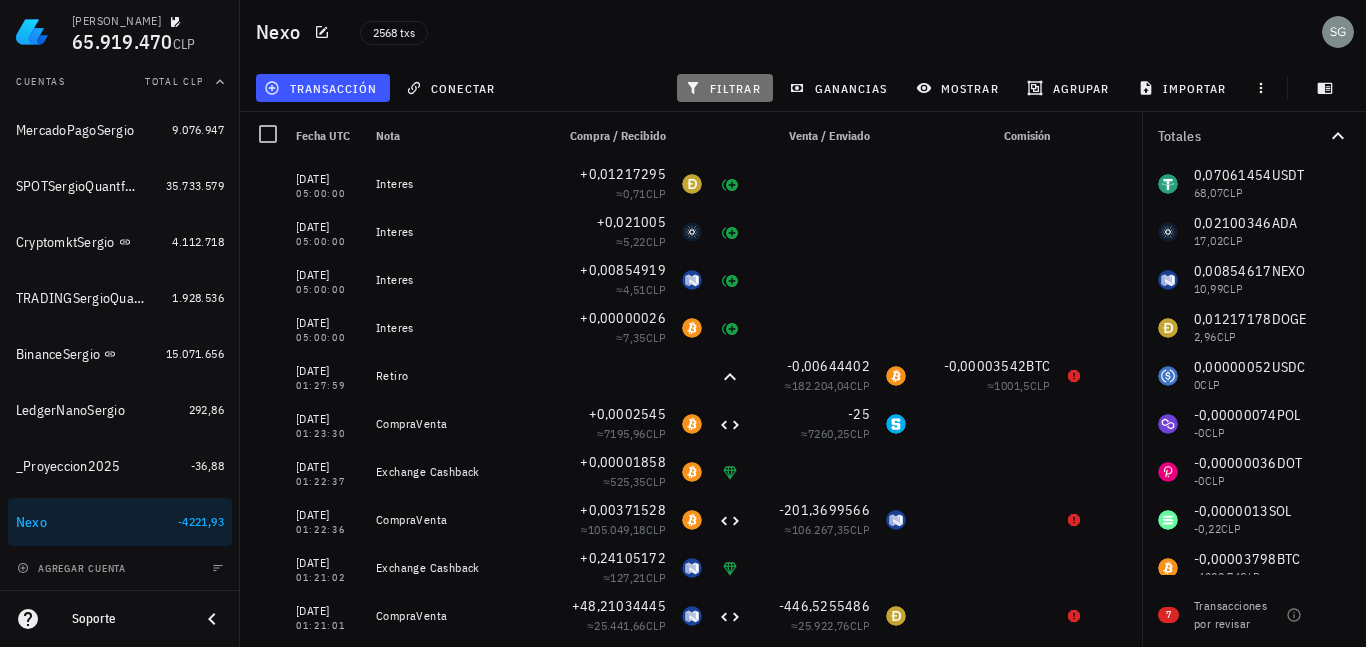 click on "filtrar" at bounding box center [725, 88] 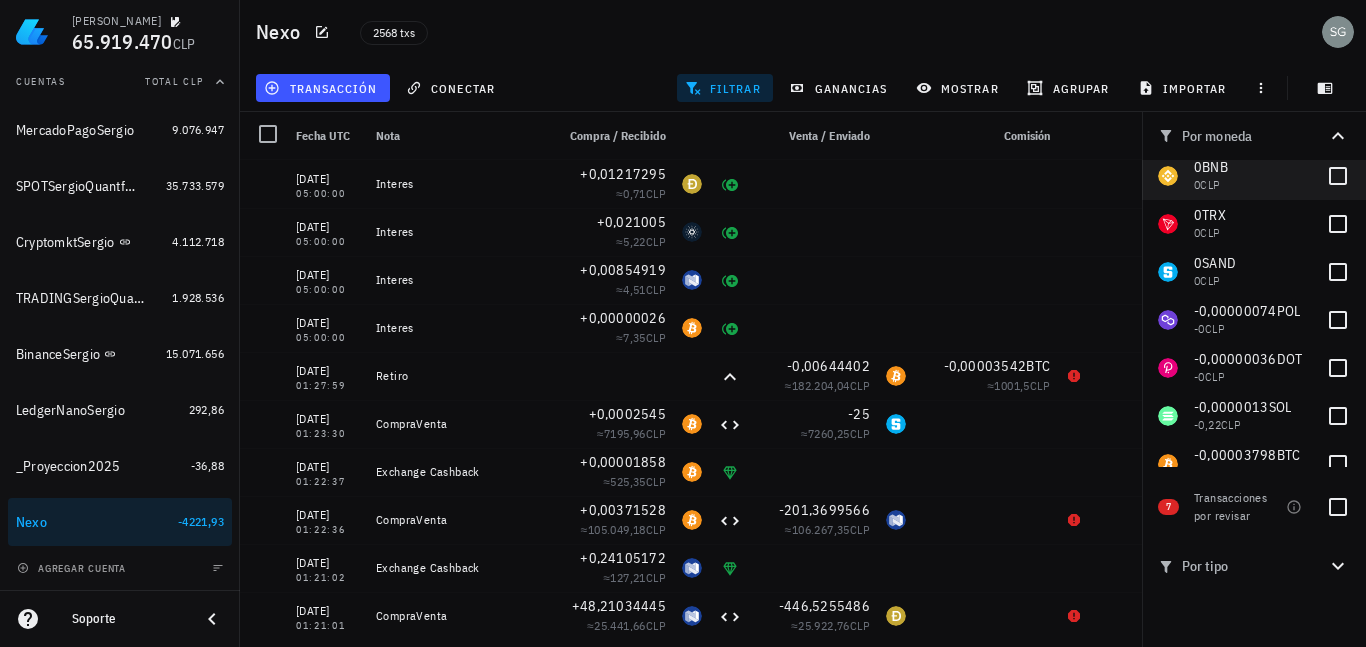 scroll, scrollTop: 277, scrollLeft: 0, axis: vertical 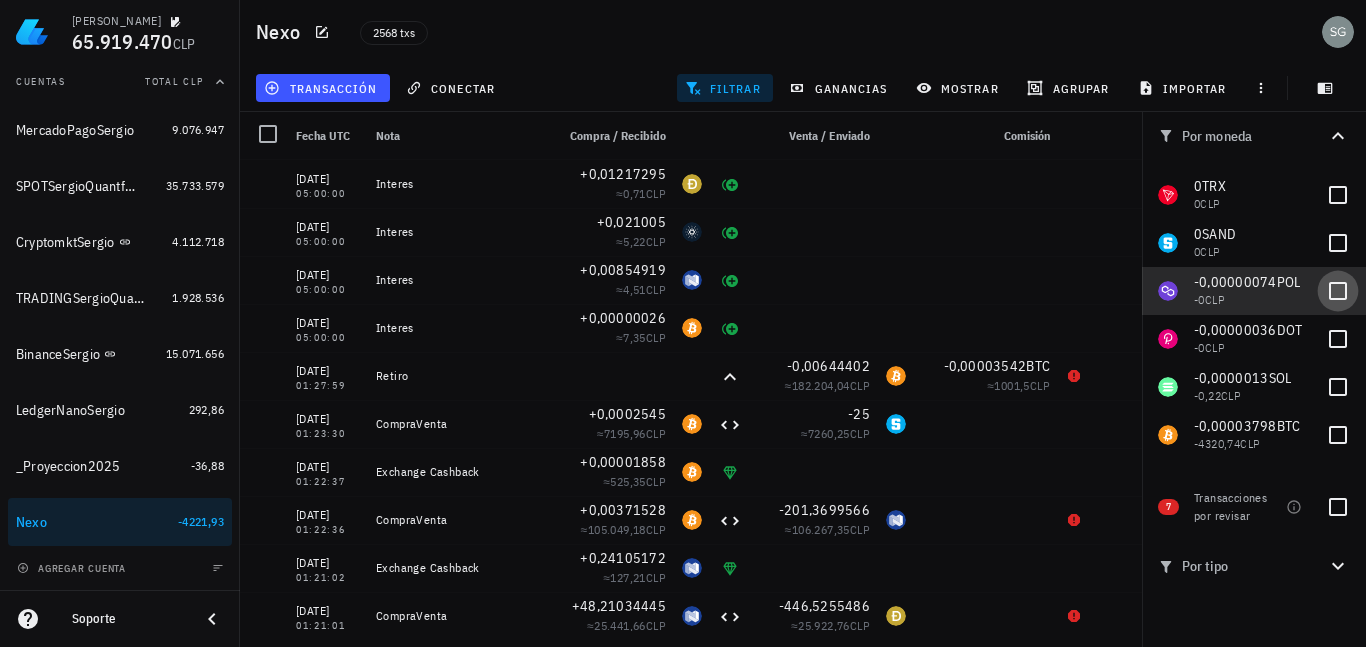 click at bounding box center [1338, 291] 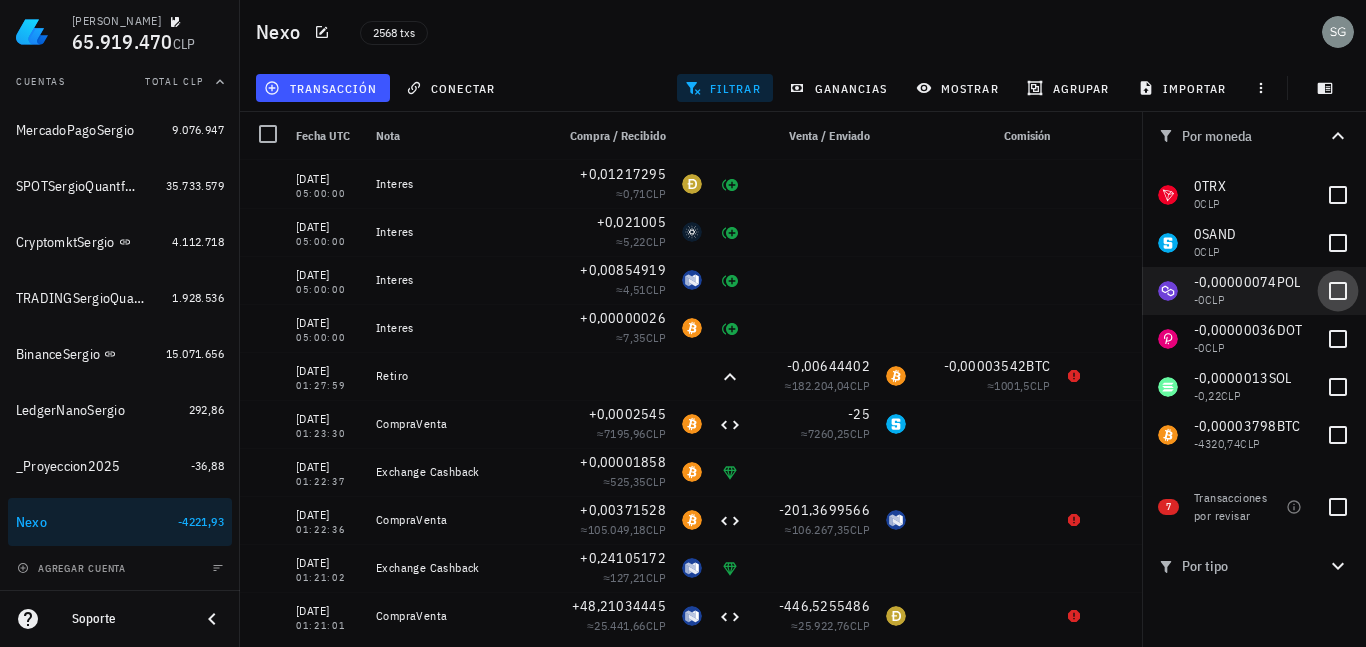 checkbox on "true" 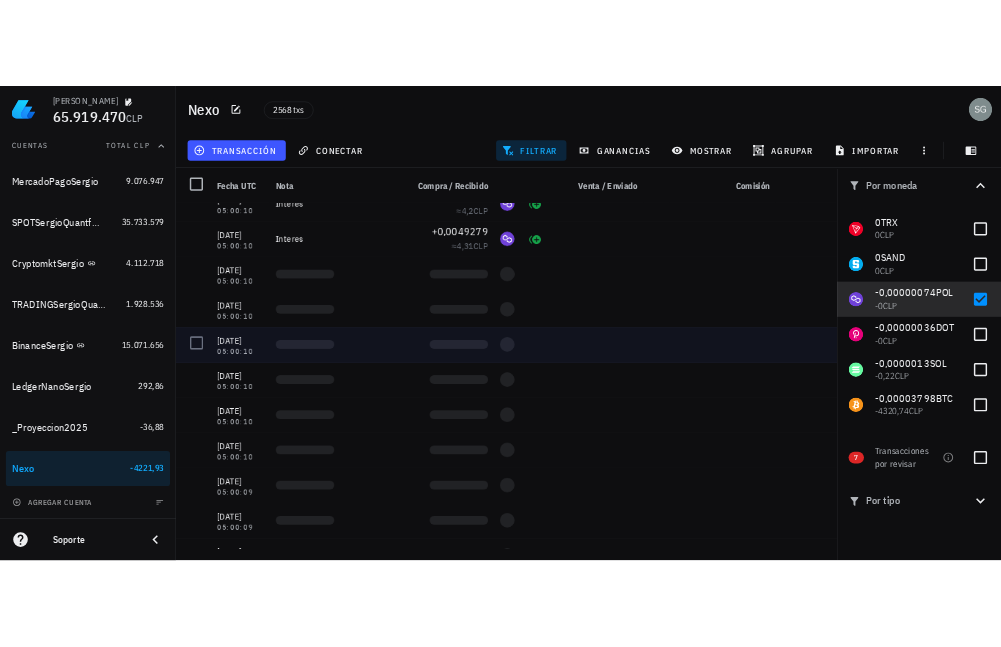 scroll, scrollTop: 0, scrollLeft: 0, axis: both 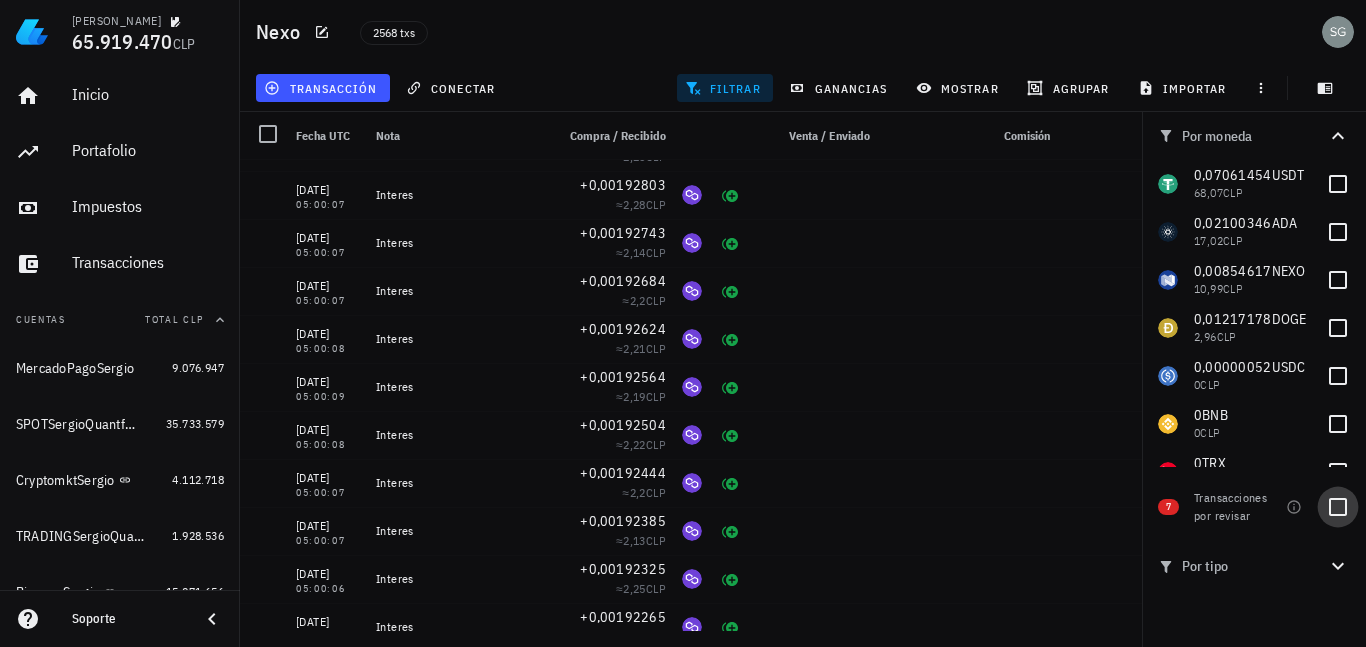 click at bounding box center [1338, 507] 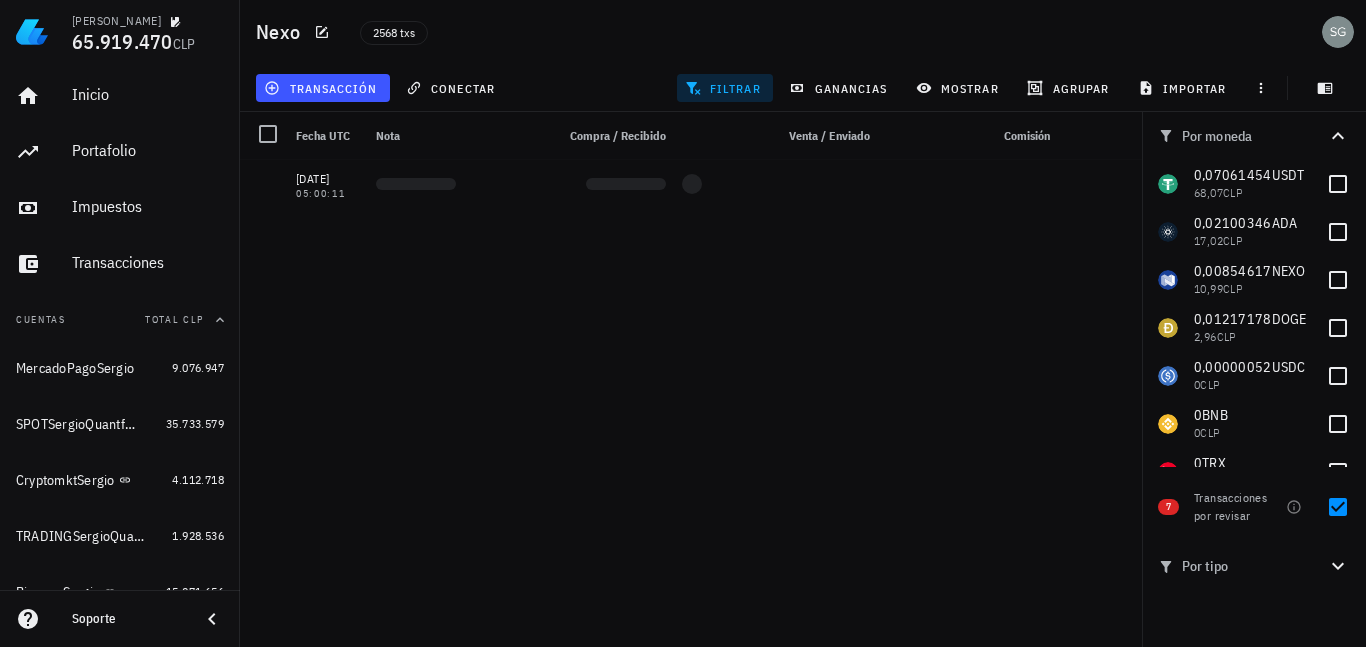 scroll, scrollTop: 0, scrollLeft: 0, axis: both 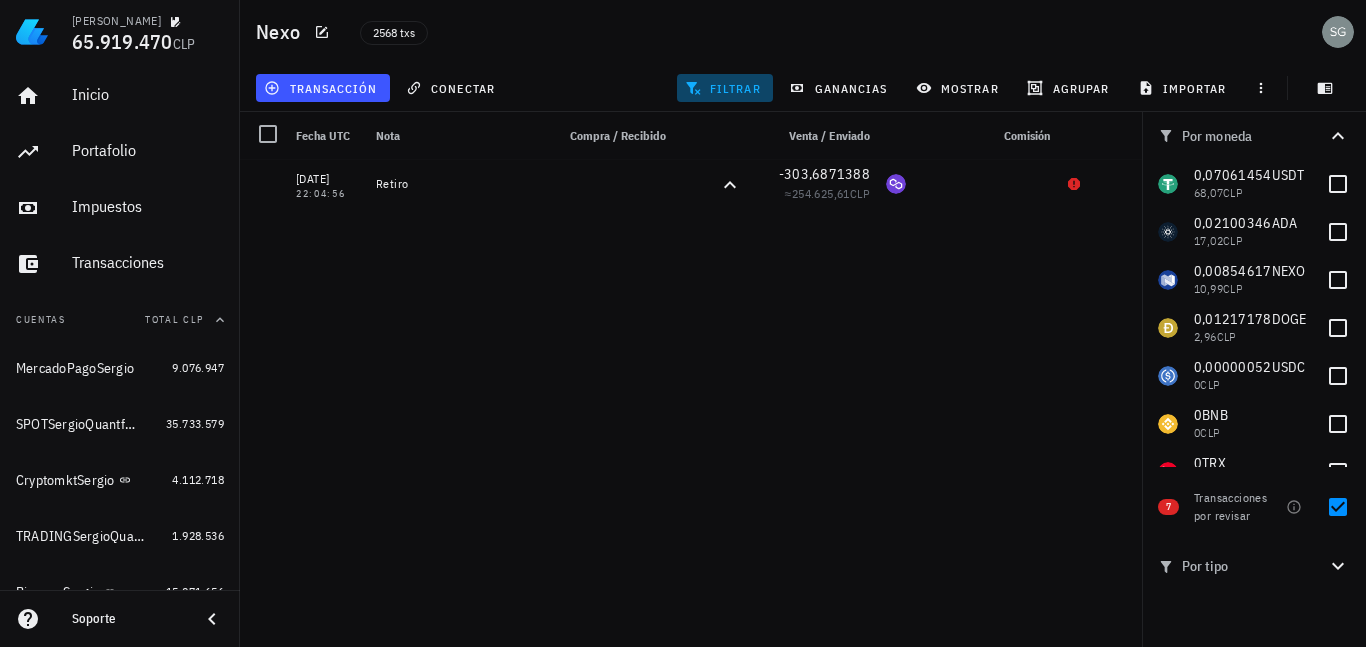 drag, startPoint x: 712, startPoint y: 84, endPoint x: 734, endPoint y: 100, distance: 27.202942 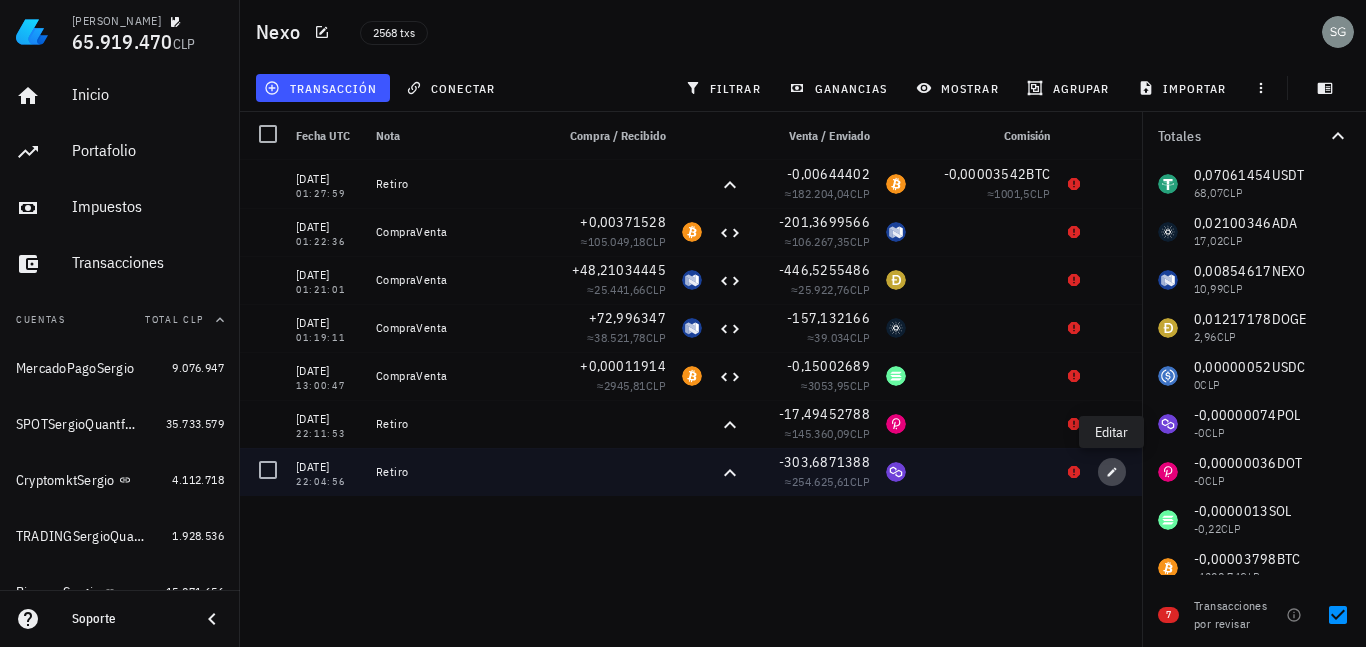 click 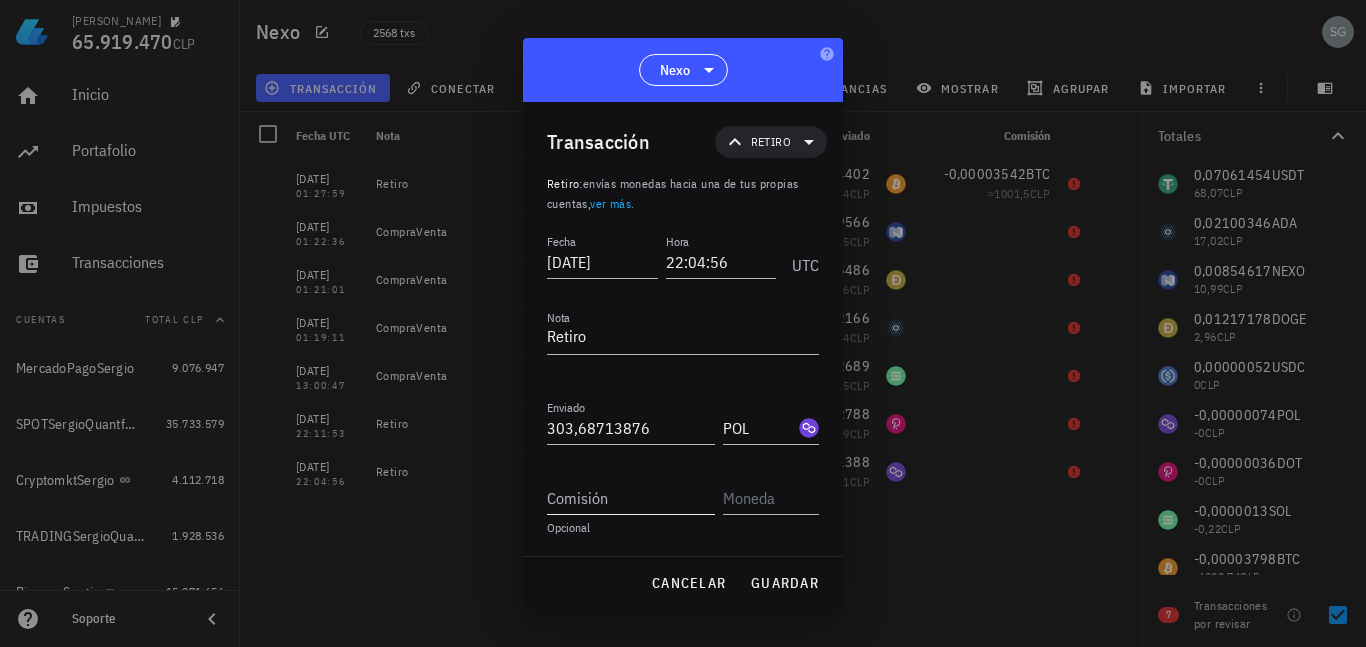 click on "Comisión" at bounding box center [631, 498] 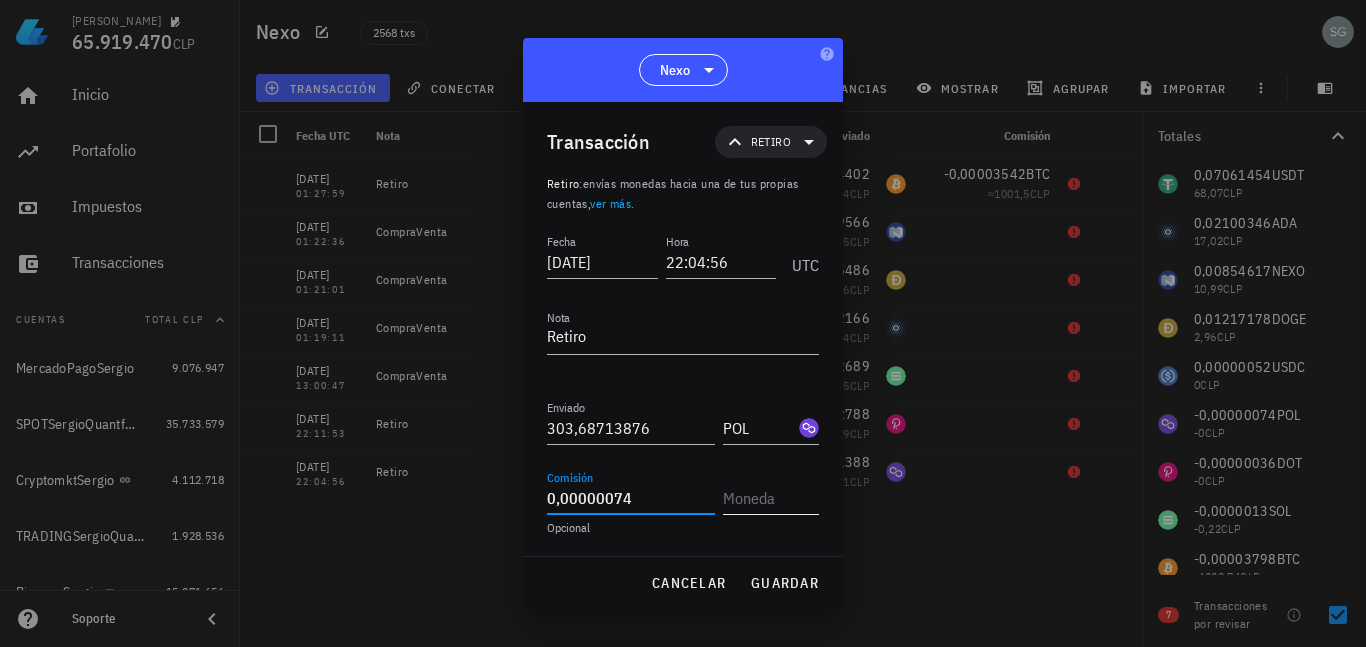type on "0,00000074" 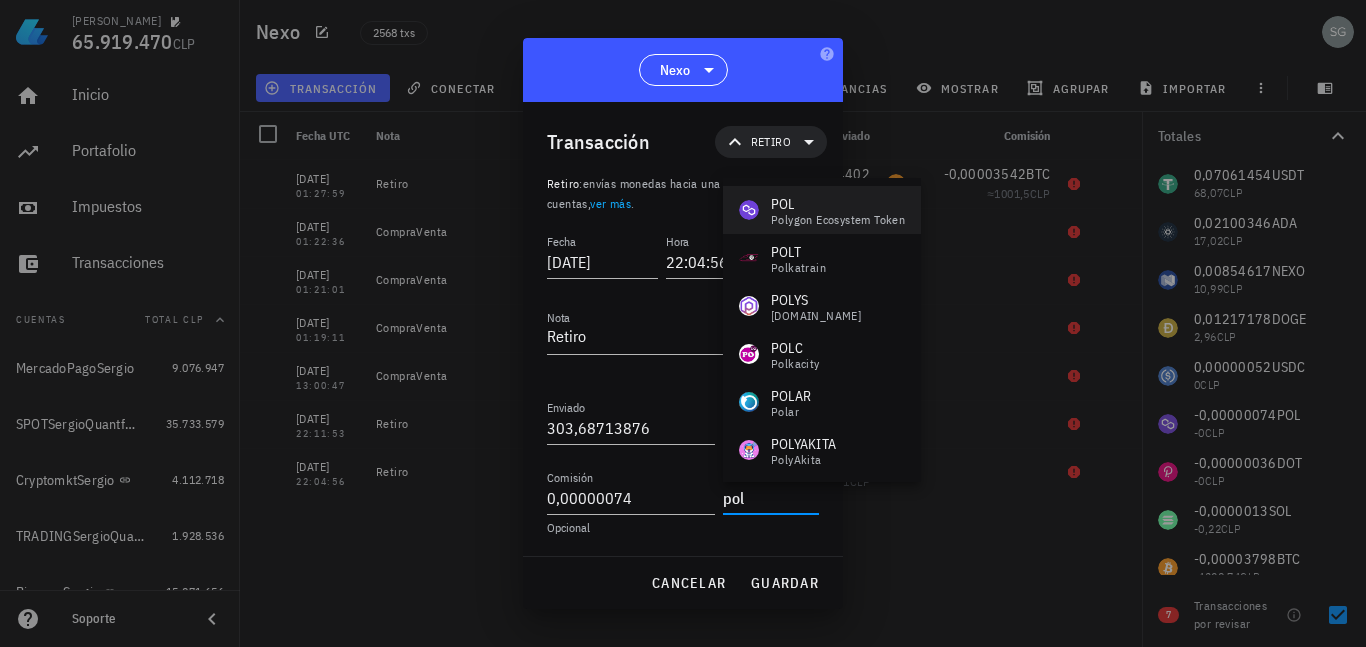 click on "Polygon Ecosystem Token" at bounding box center (838, 220) 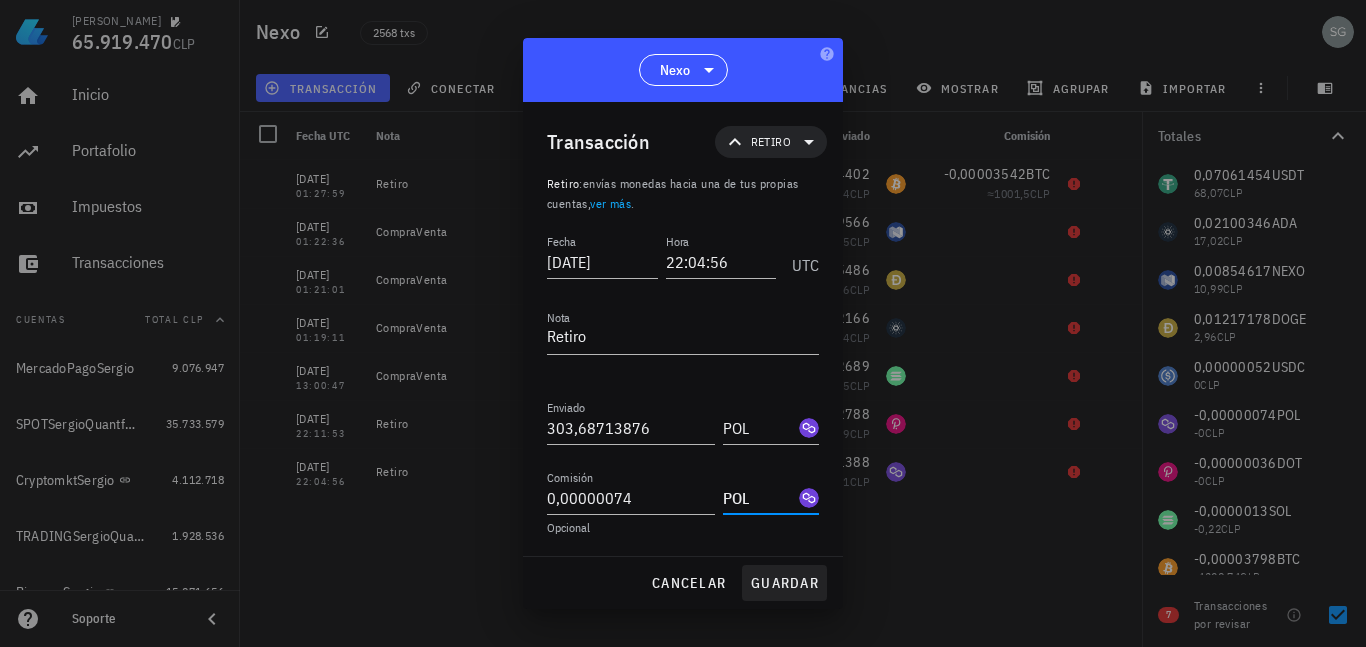 type on "POL" 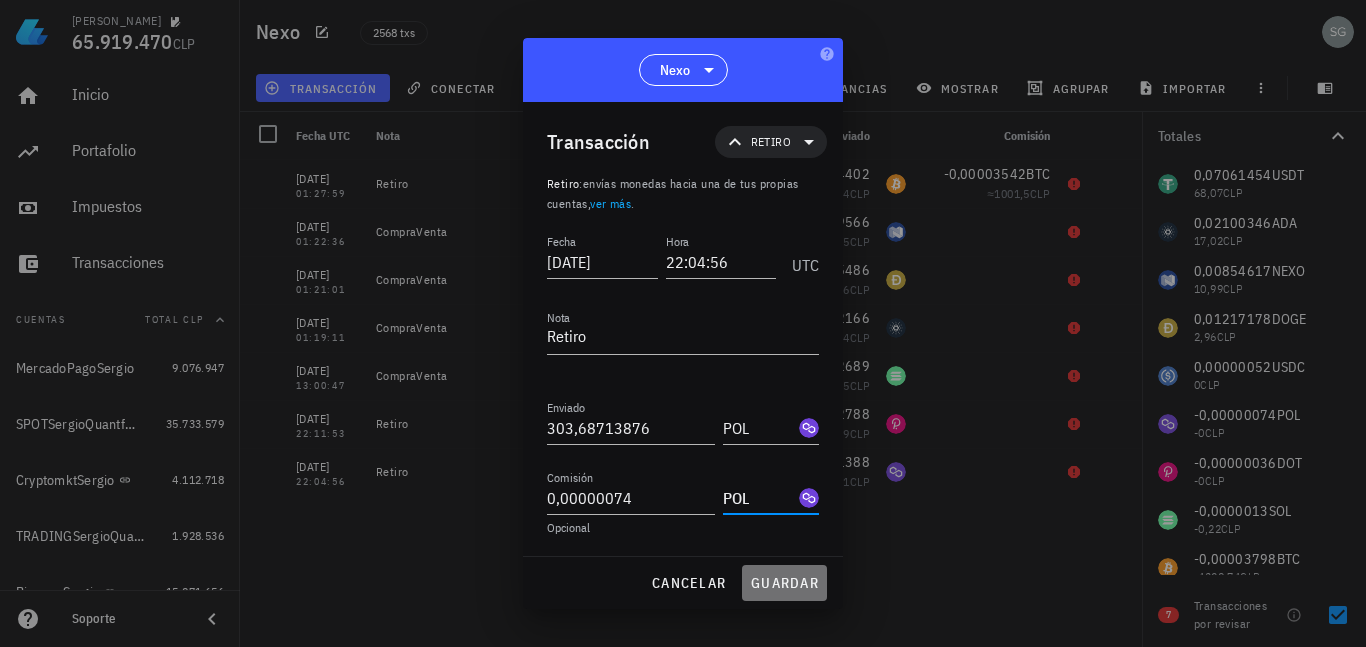 click on "guardar" at bounding box center (784, 583) 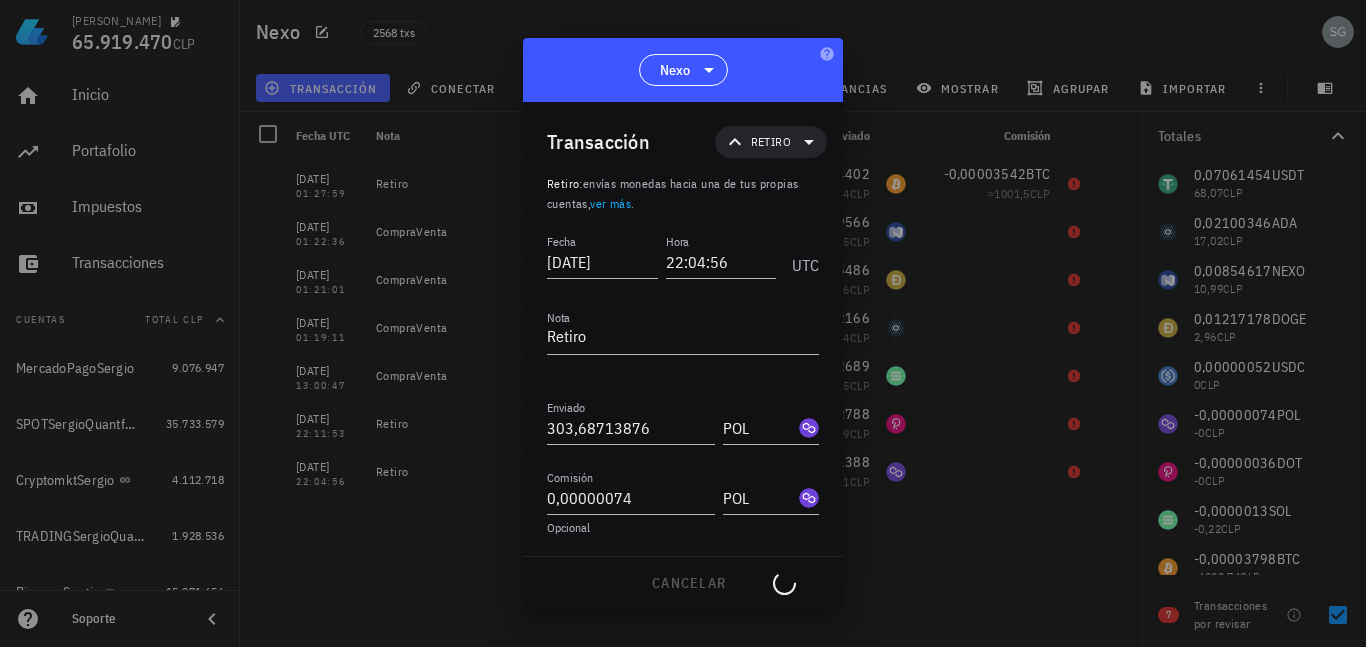 type 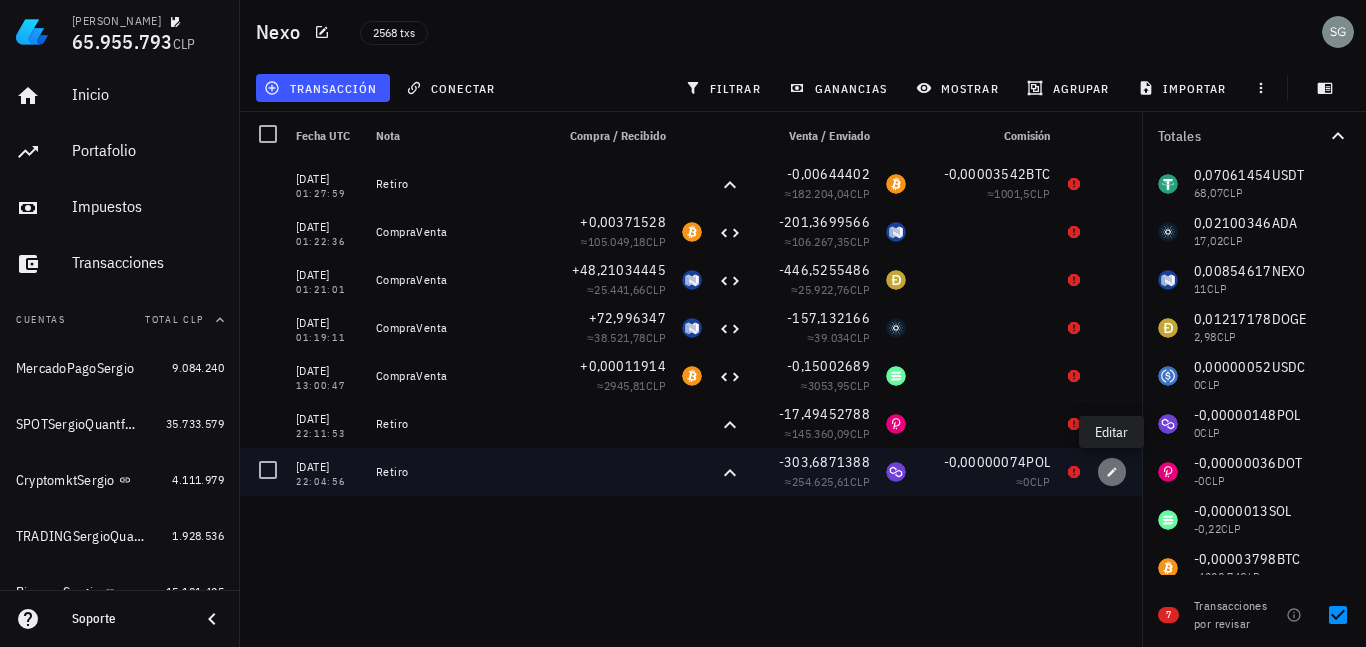 click 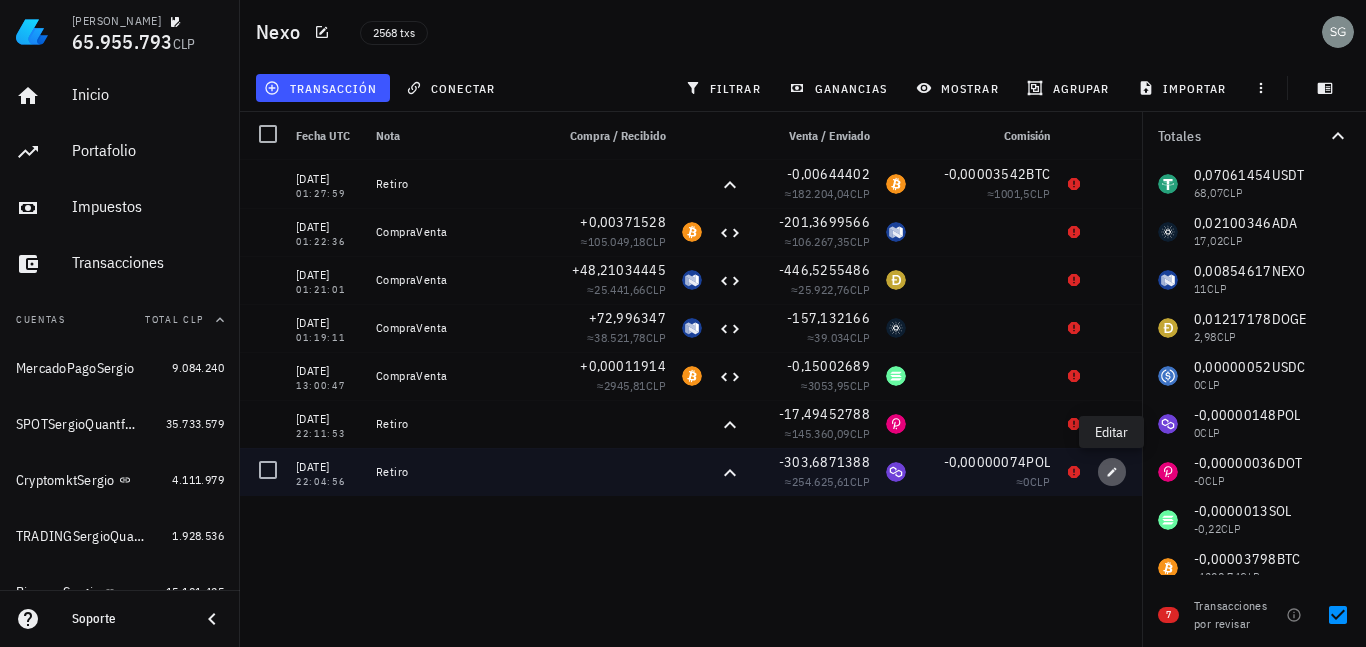 type on "0,00000074" 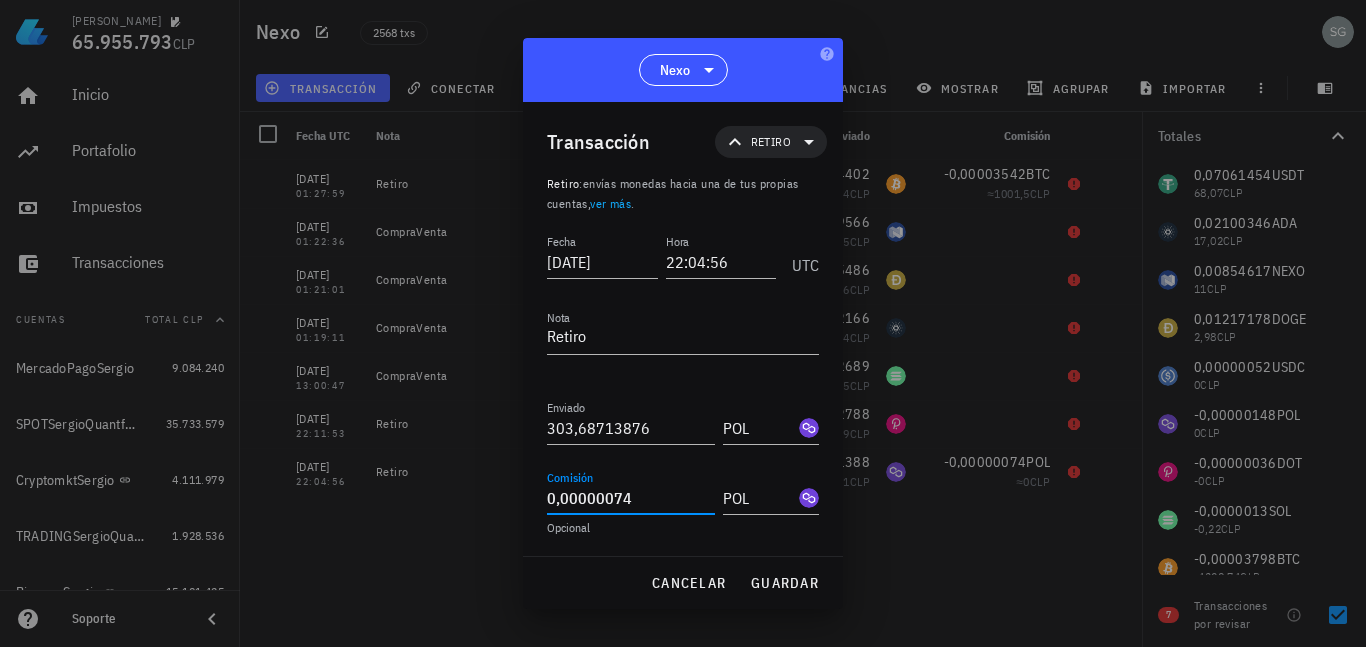 drag, startPoint x: 663, startPoint y: 502, endPoint x: 462, endPoint y: 503, distance: 201.00249 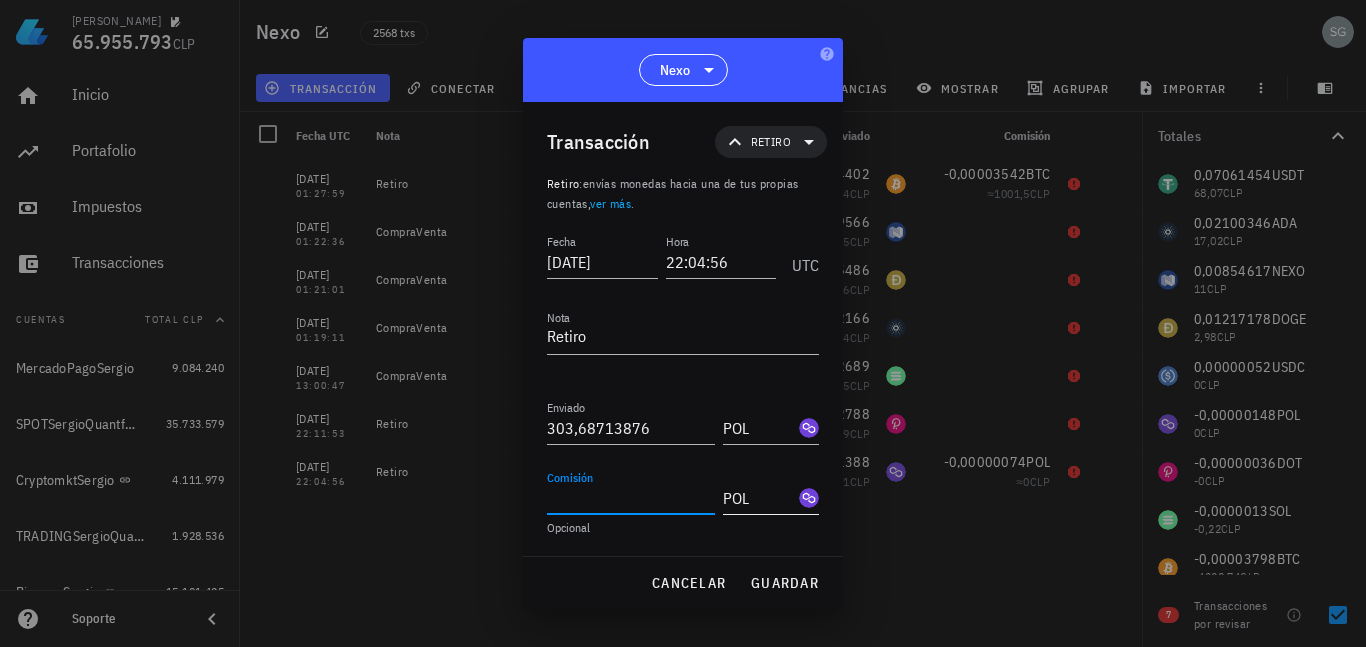 type 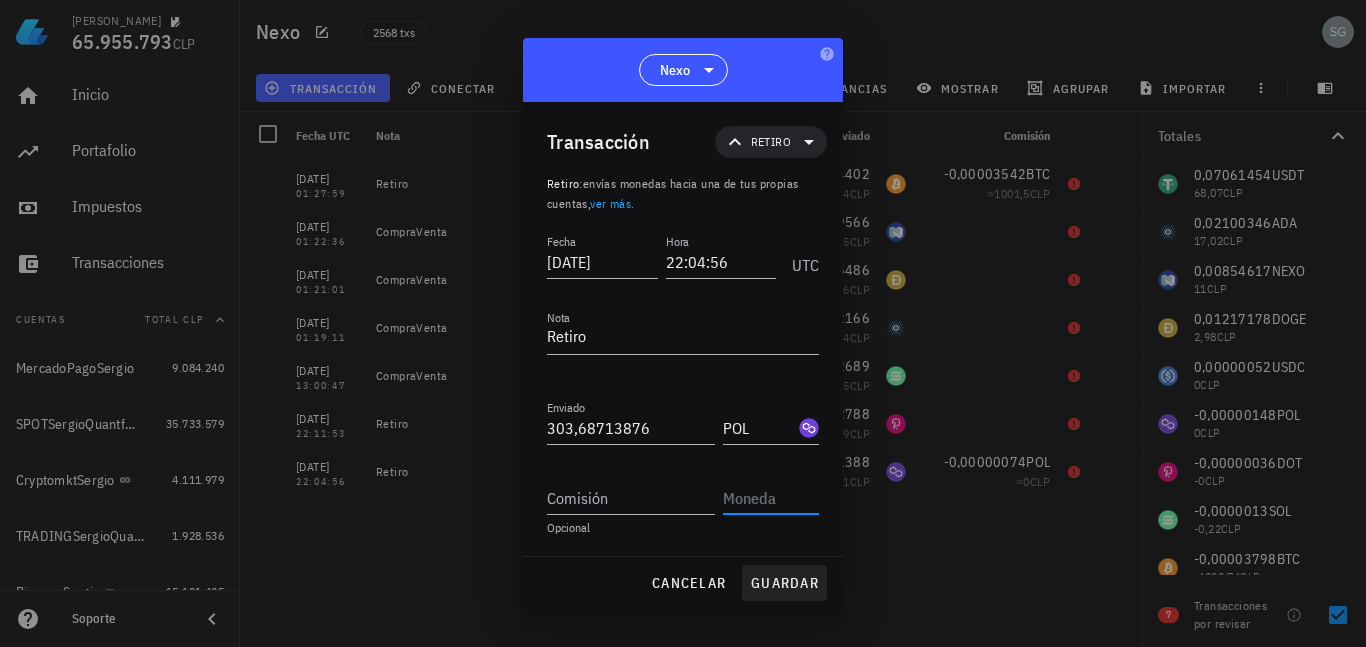 type 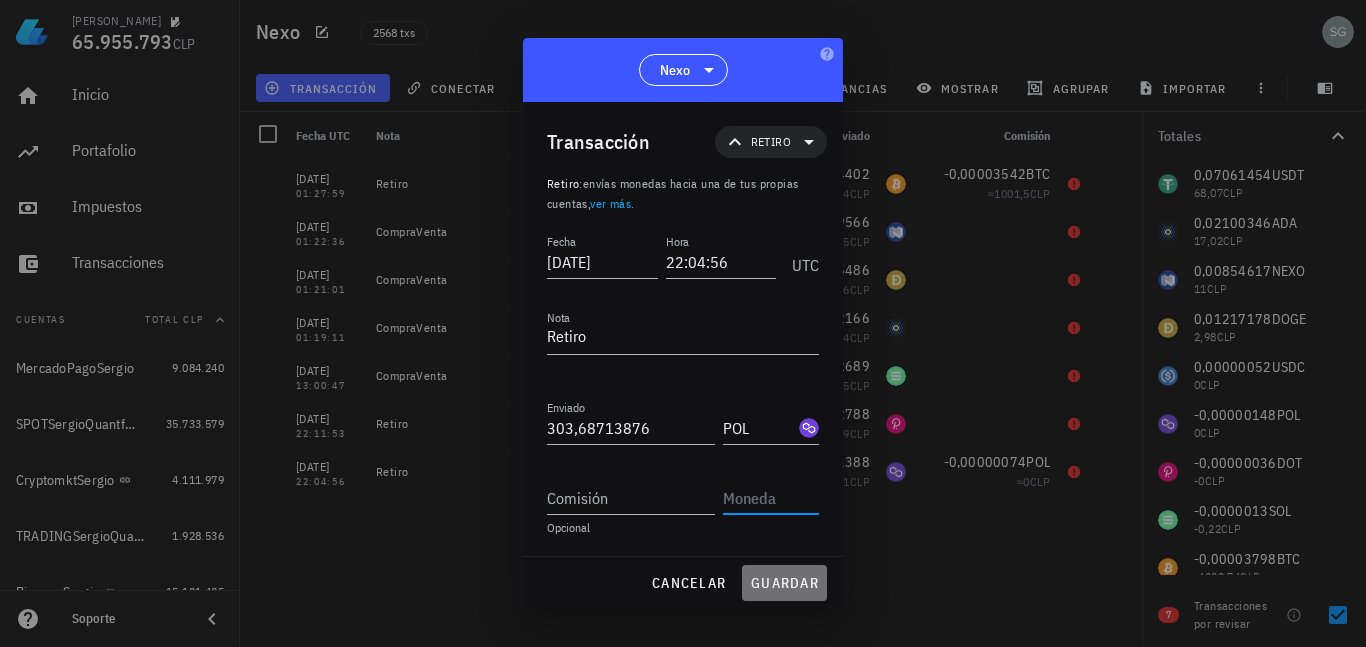click on "guardar" at bounding box center [784, 583] 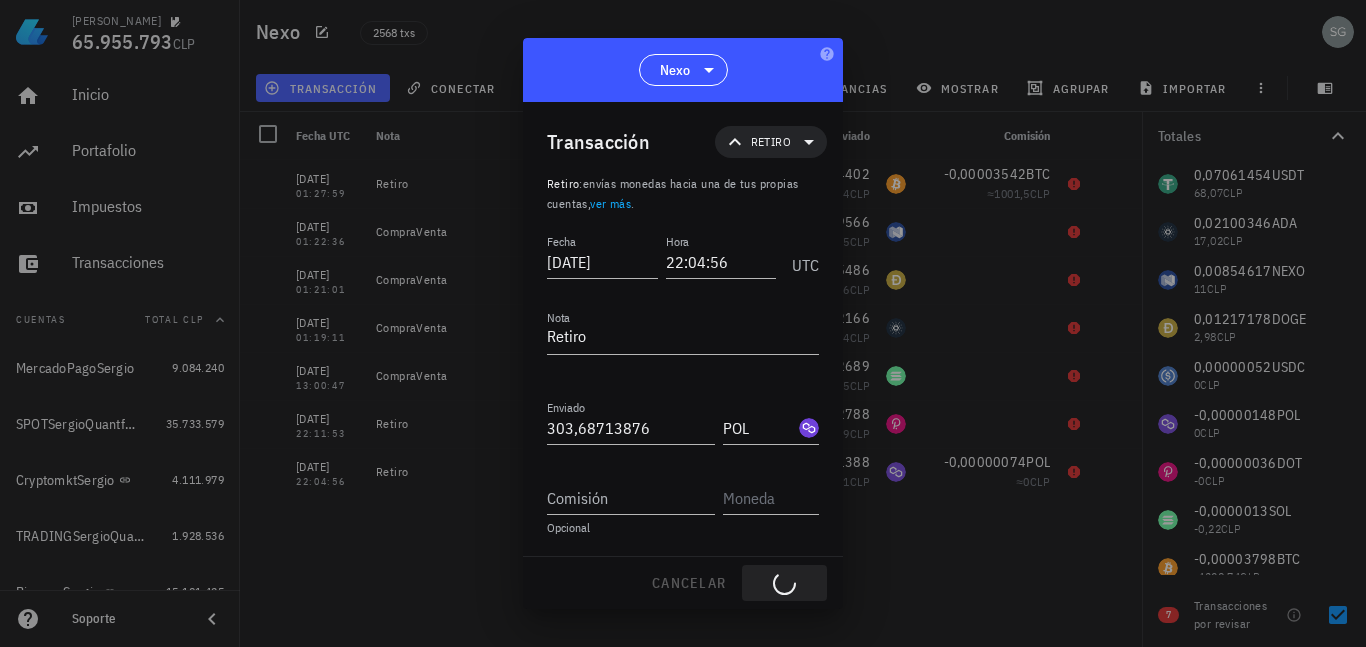 type on "0,00000074" 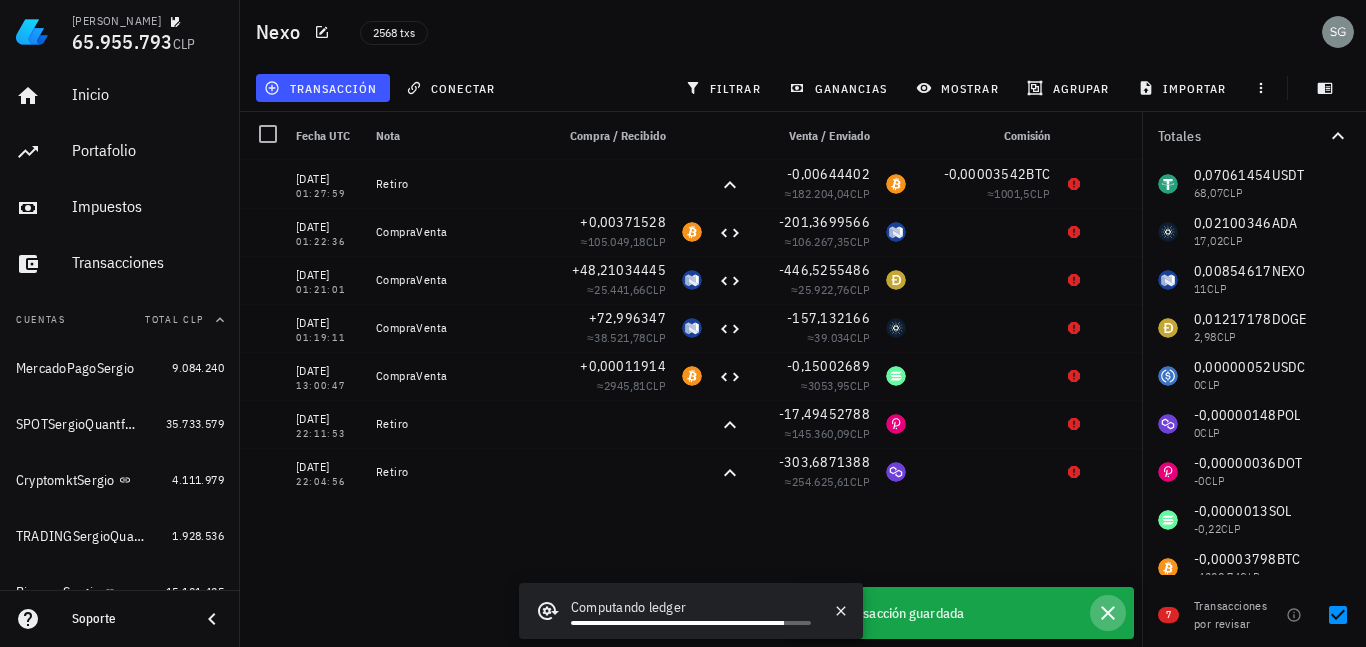 click 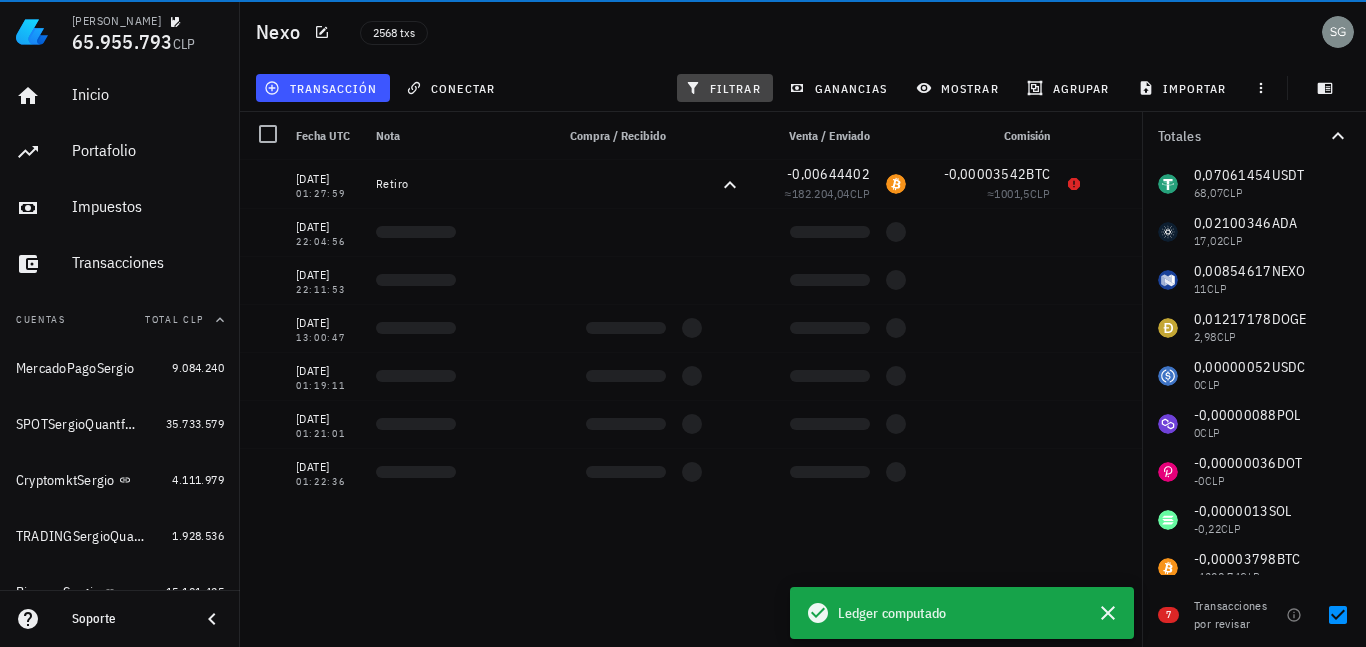 click on "filtrar" at bounding box center [725, 88] 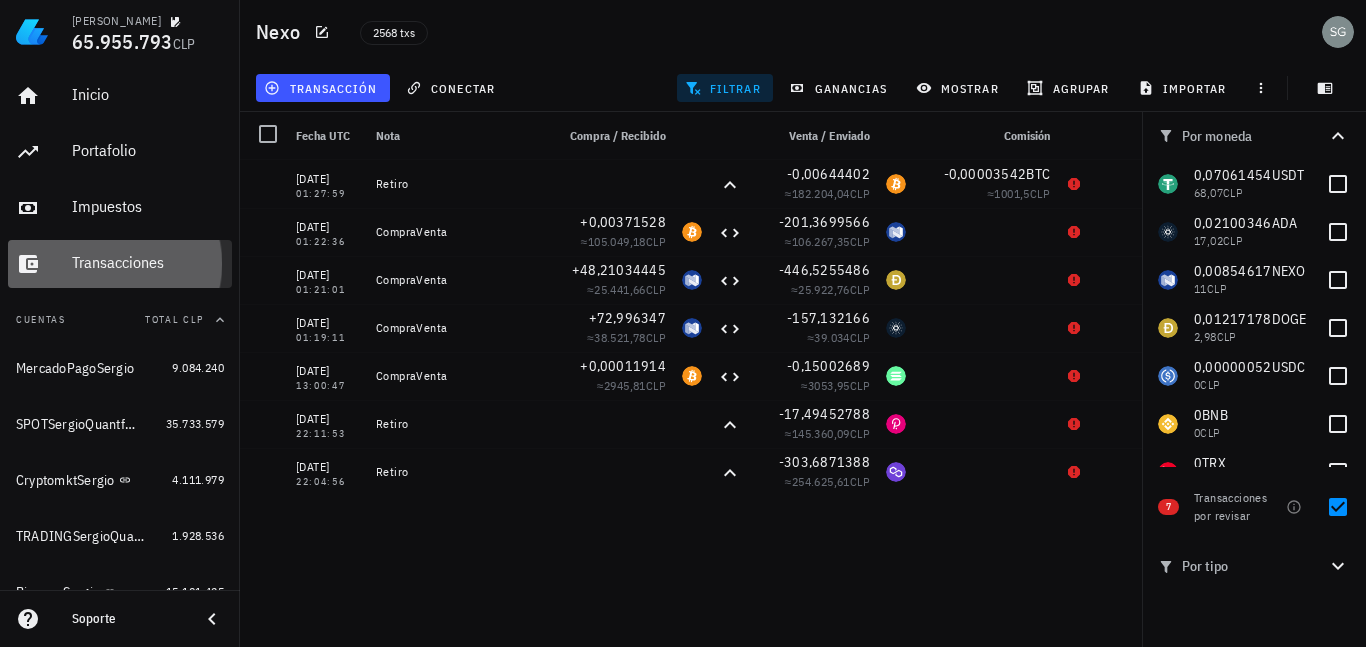 click on "Transacciones" at bounding box center [148, 262] 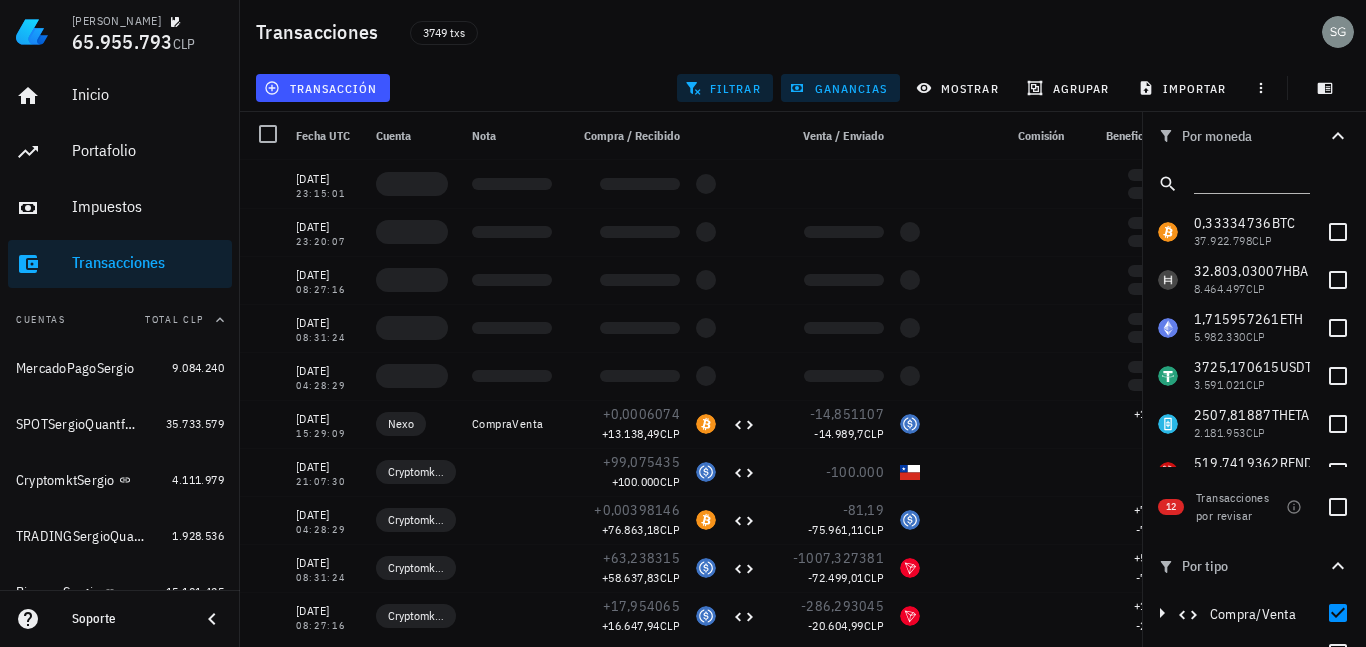 click on "filtrar" at bounding box center [725, 88] 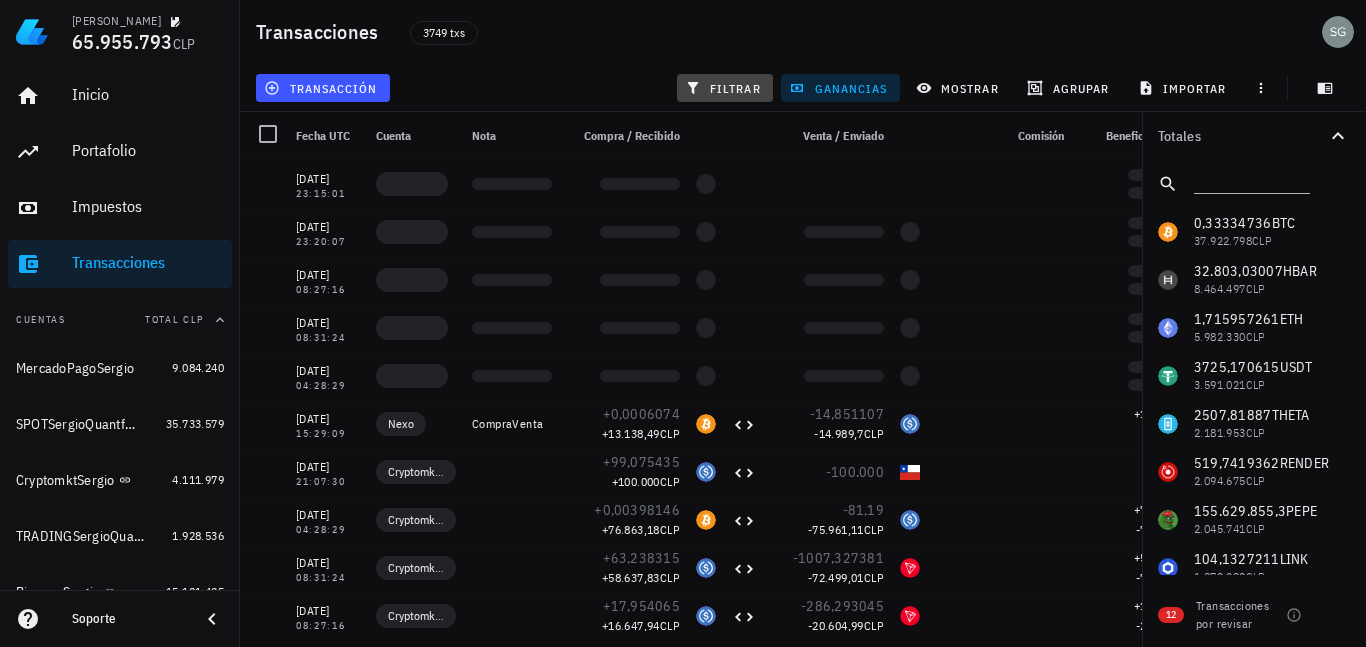 click on "filtrar" at bounding box center (725, 88) 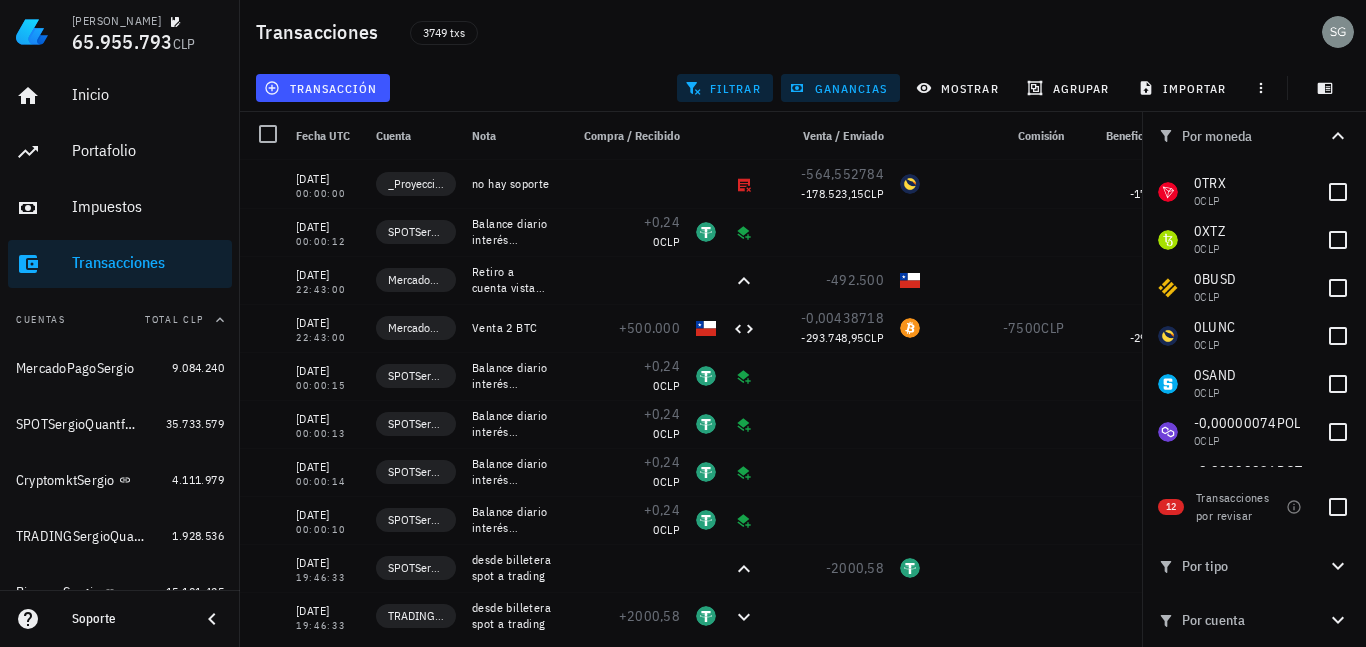scroll, scrollTop: 1189, scrollLeft: 0, axis: vertical 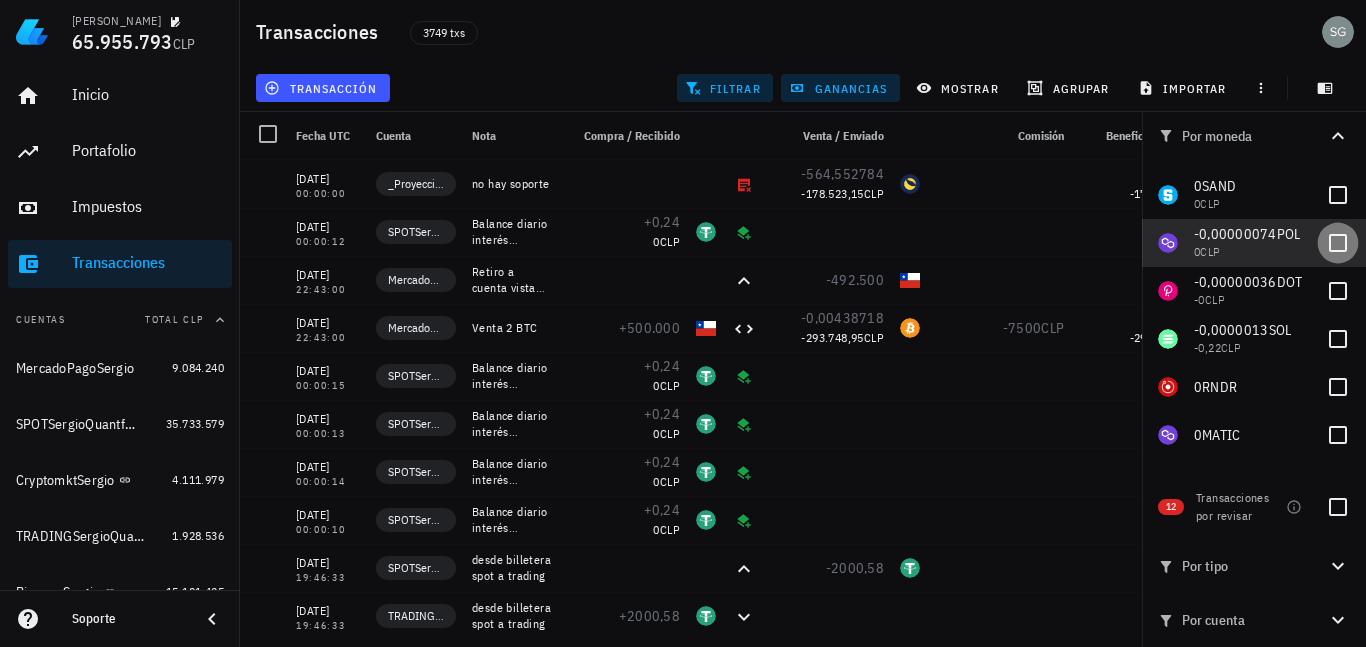 click at bounding box center [1338, 243] 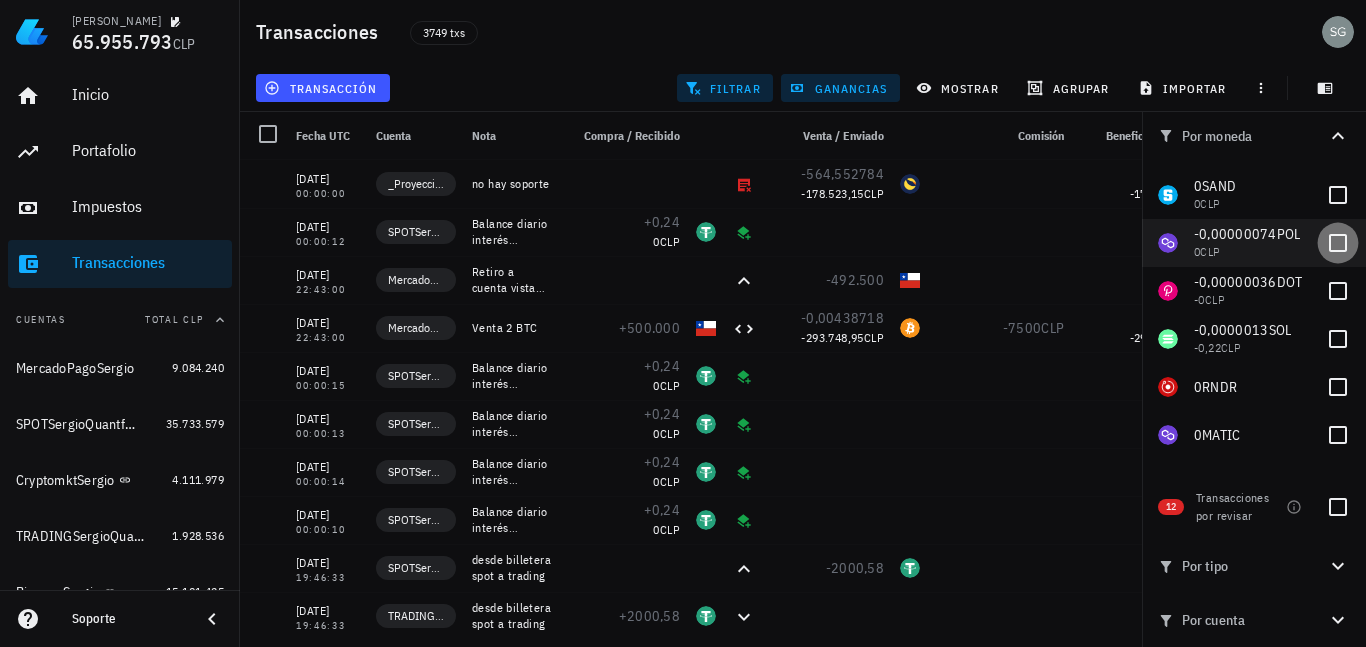 checkbox on "true" 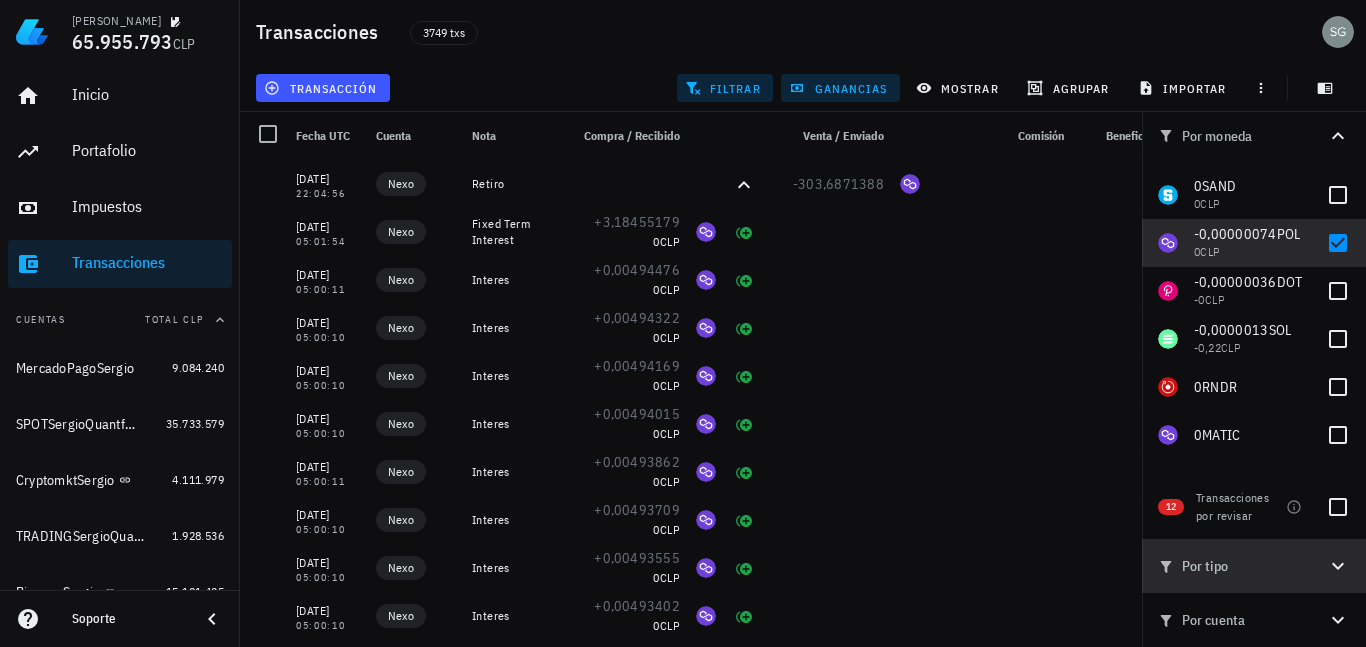 click 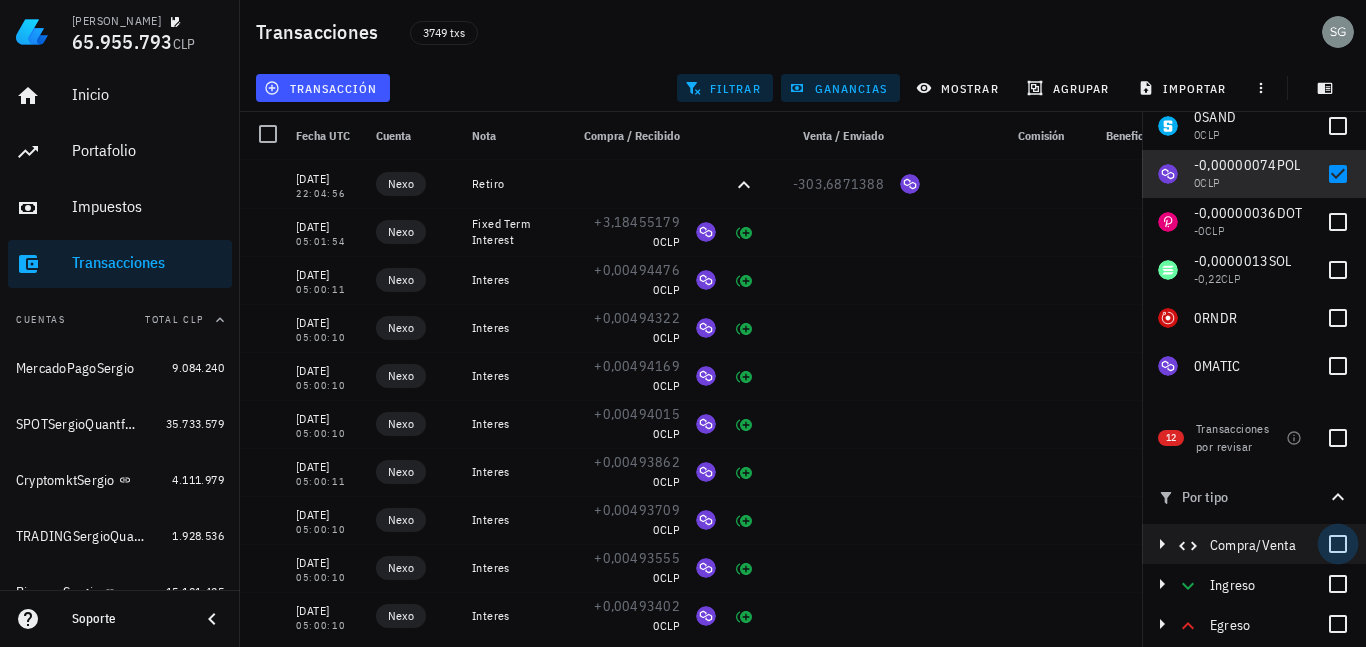 scroll, scrollTop: 160, scrollLeft: 0, axis: vertical 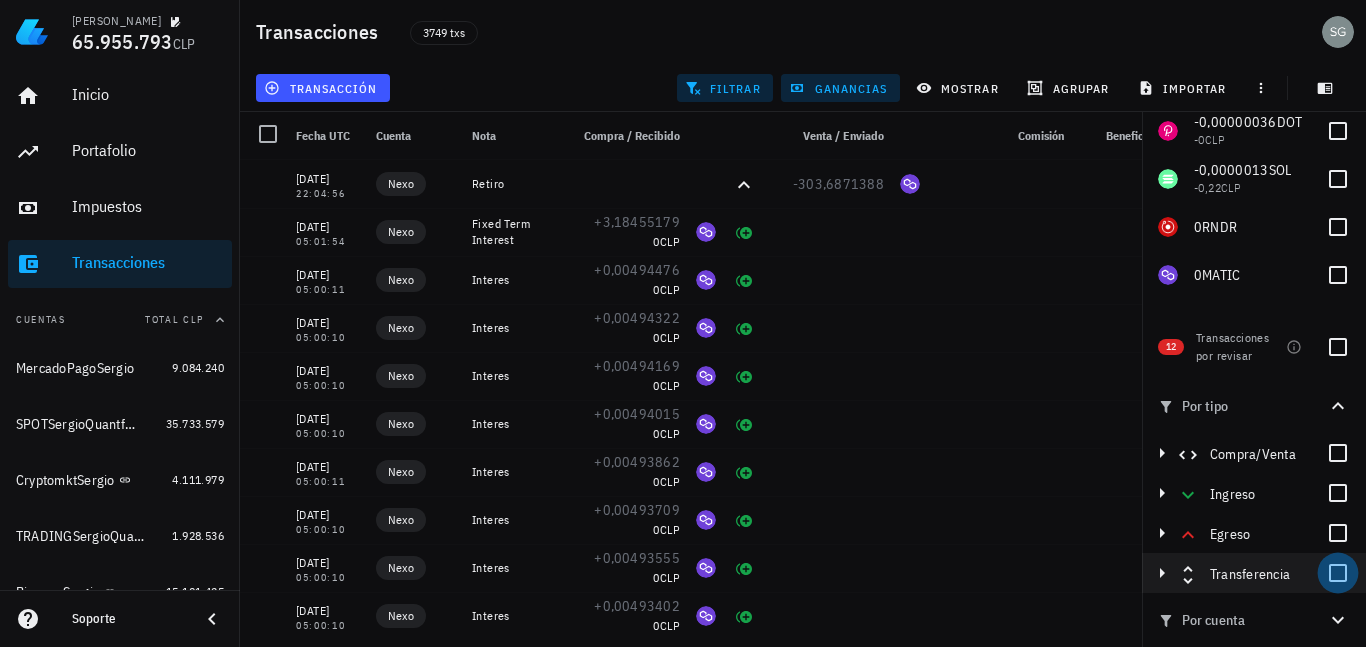 click at bounding box center (1338, 573) 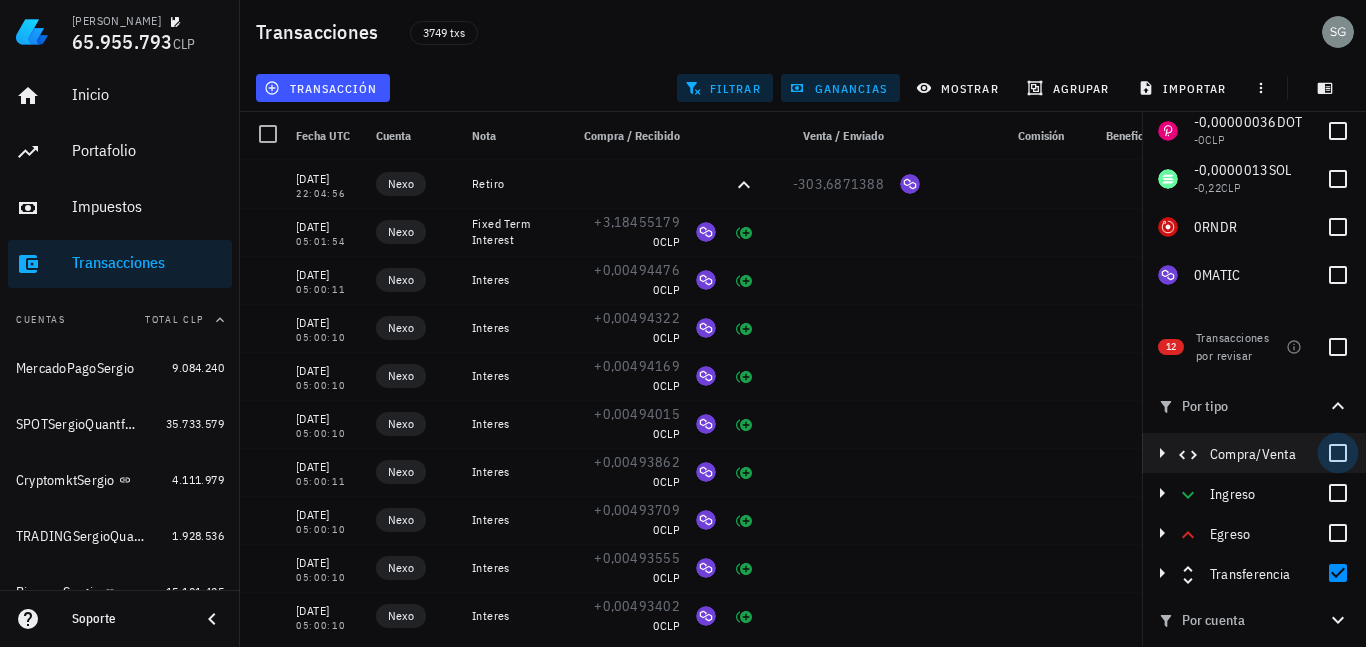 click at bounding box center (1338, 453) 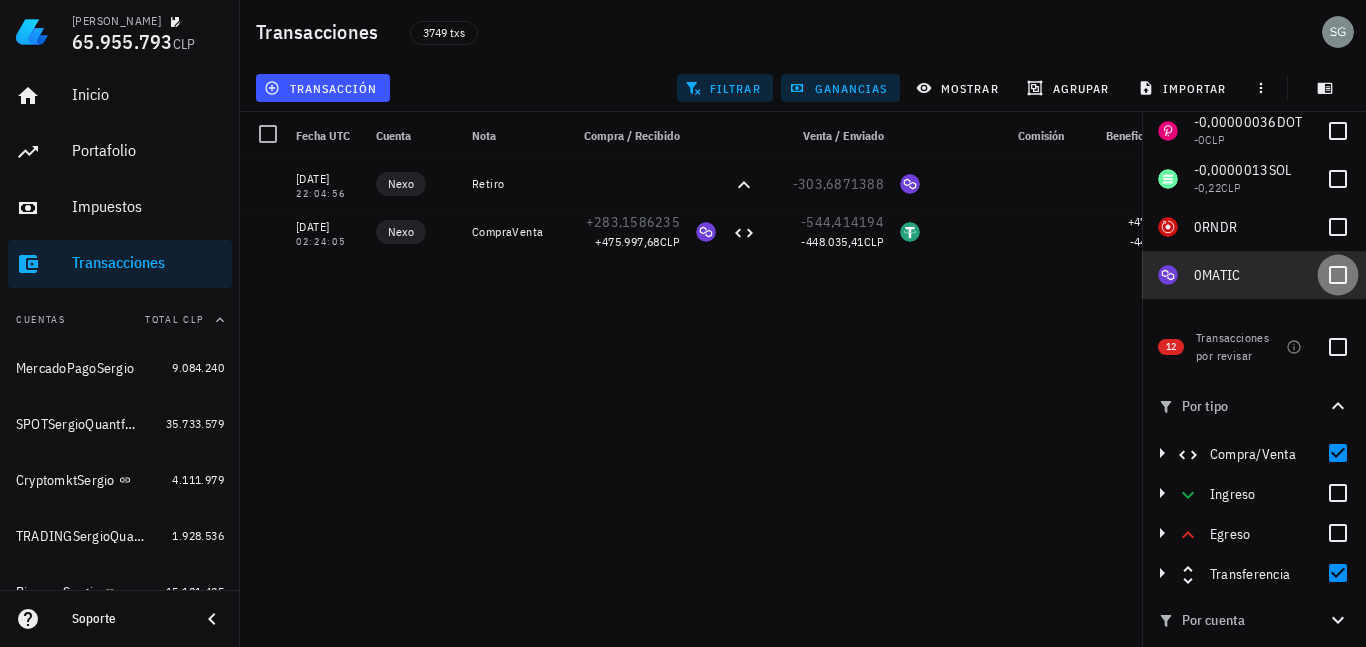click at bounding box center [1338, 275] 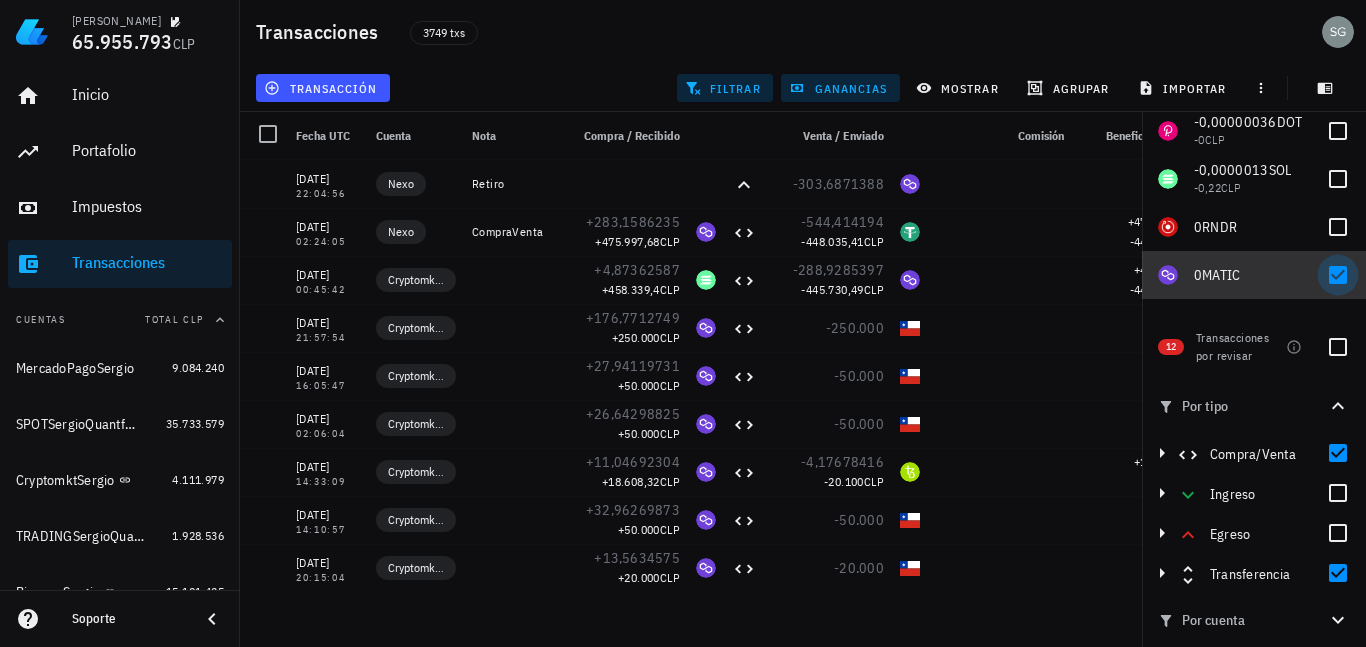 click at bounding box center (1338, 275) 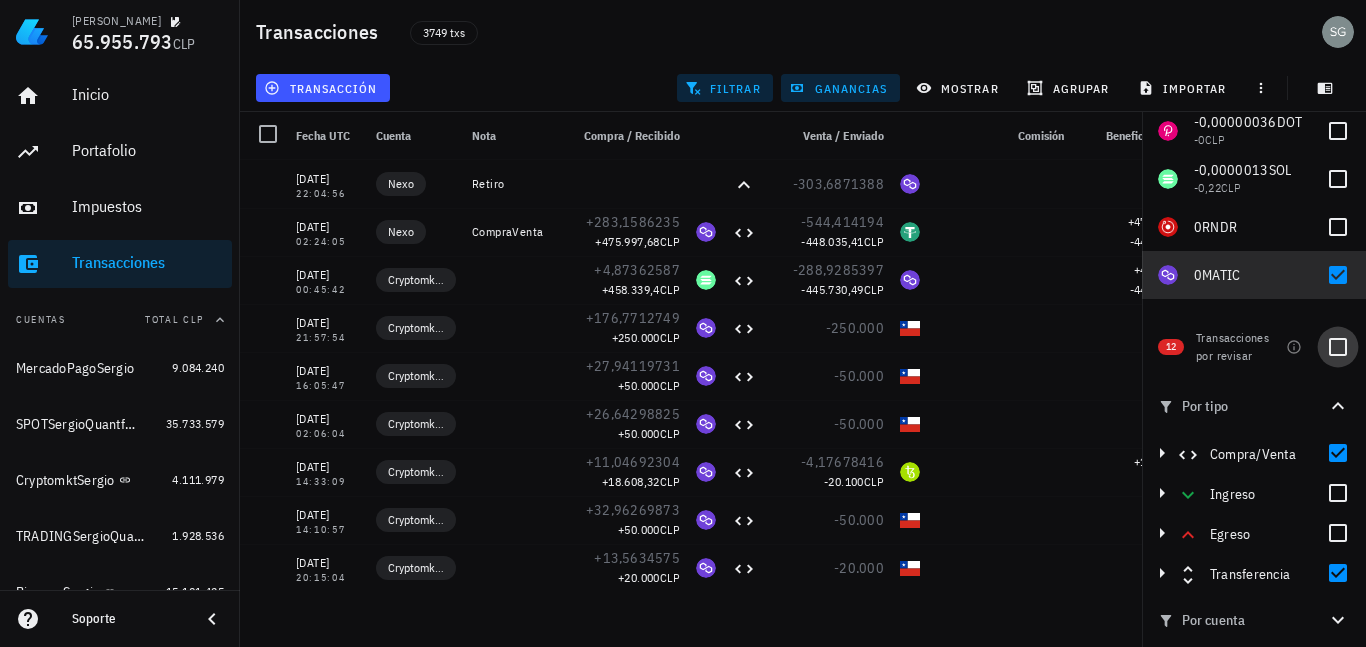 checkbox on "false" 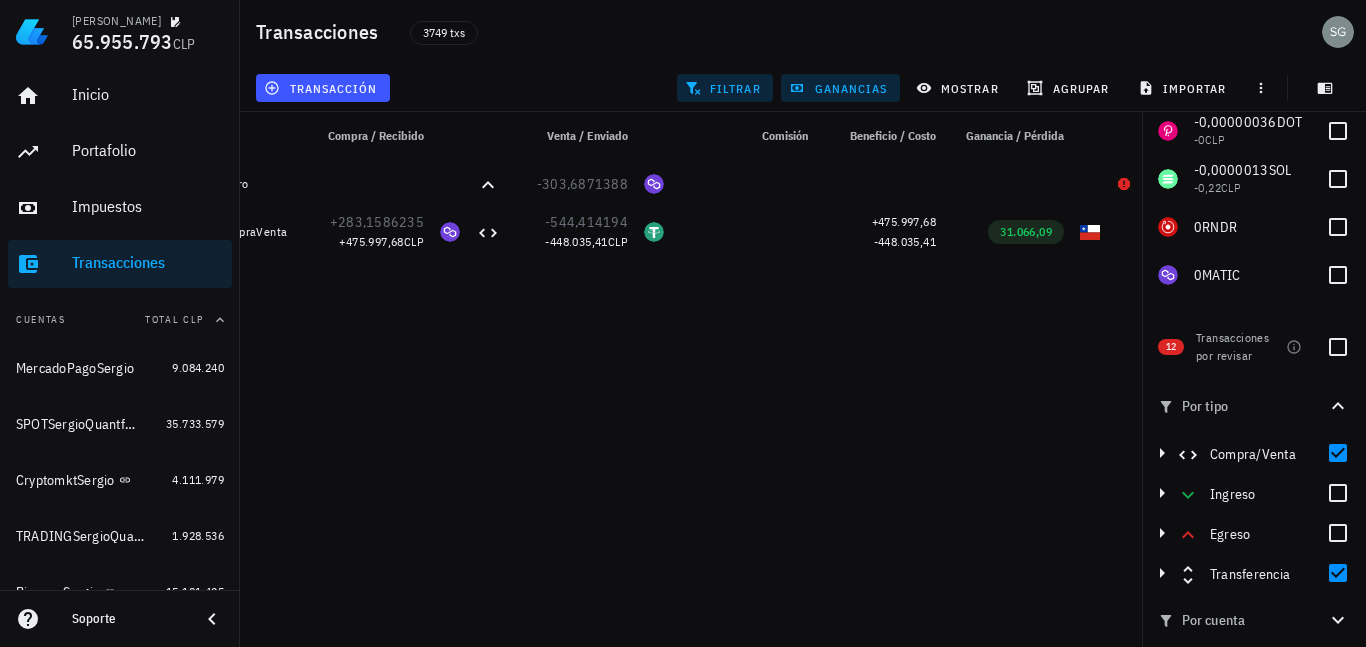 scroll, scrollTop: 0, scrollLeft: 252, axis: horizontal 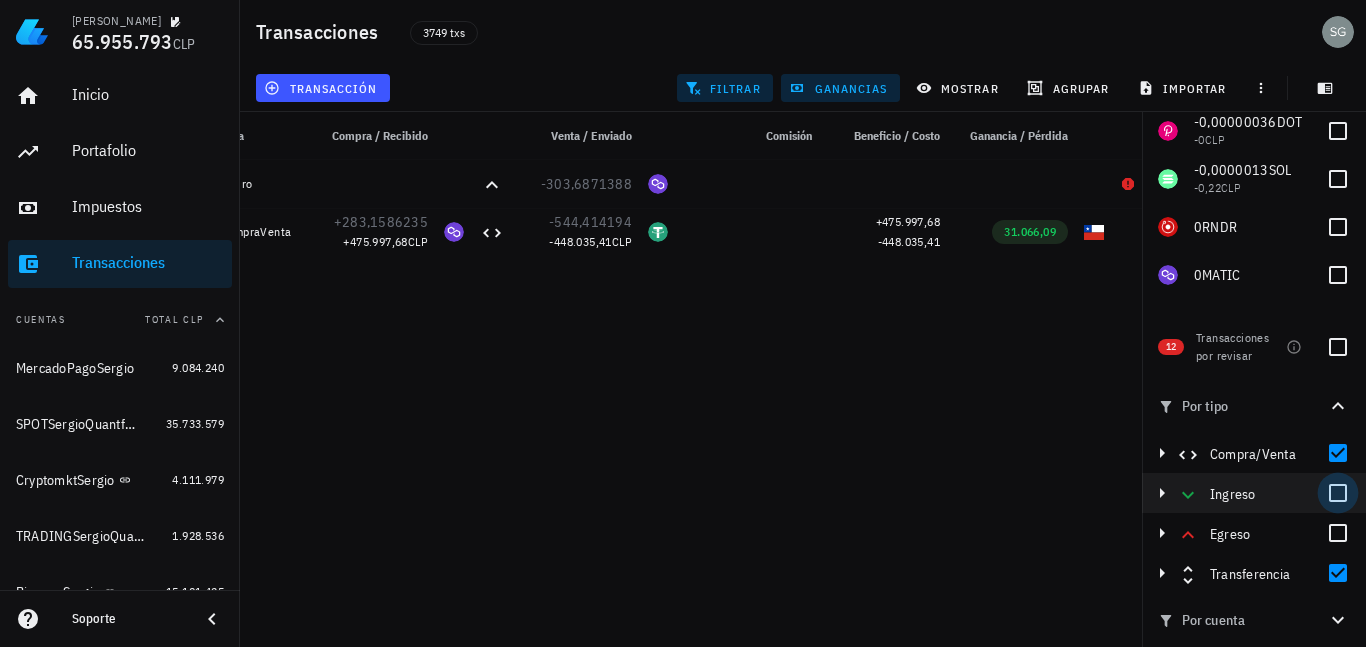 click at bounding box center (1338, 493) 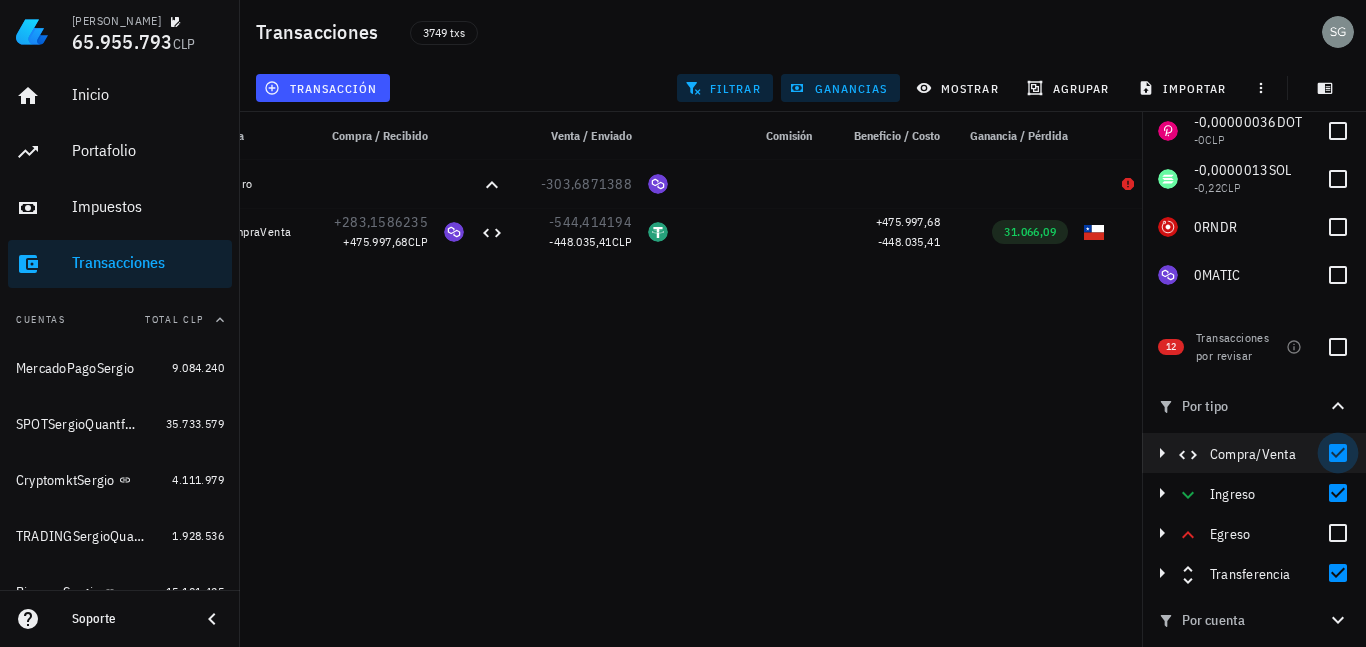 click at bounding box center [1338, 453] 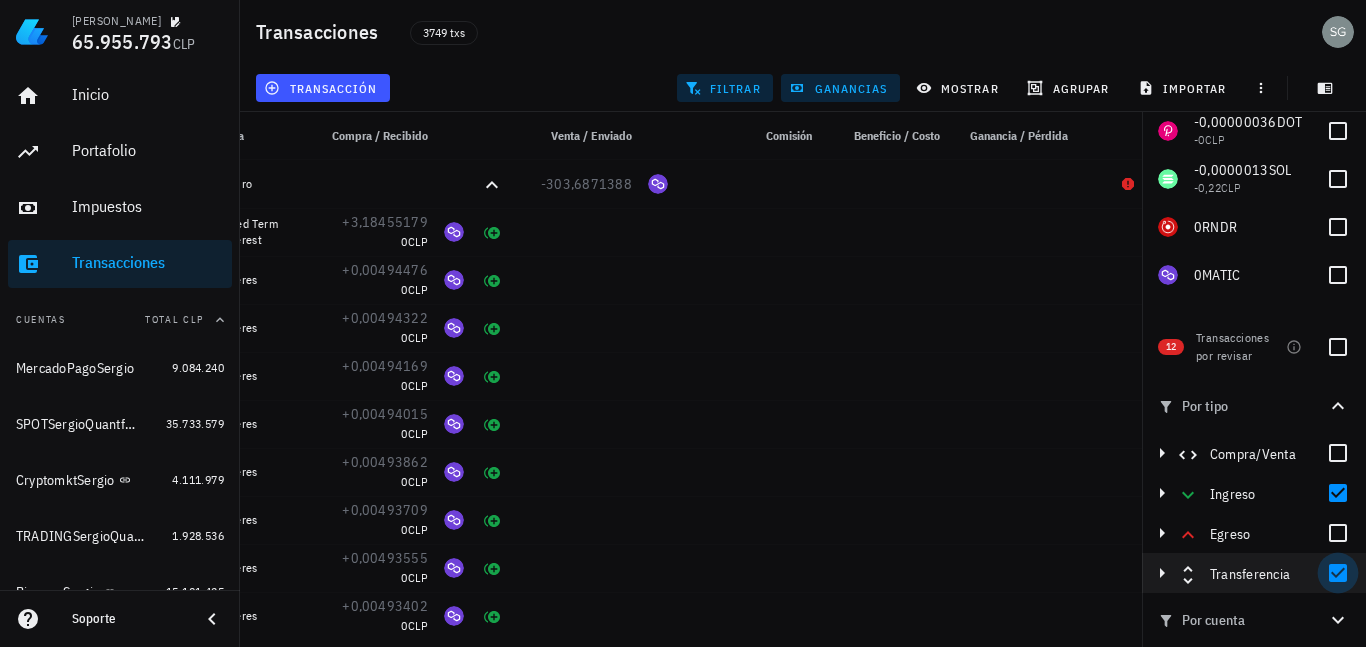 click at bounding box center [1338, 573] 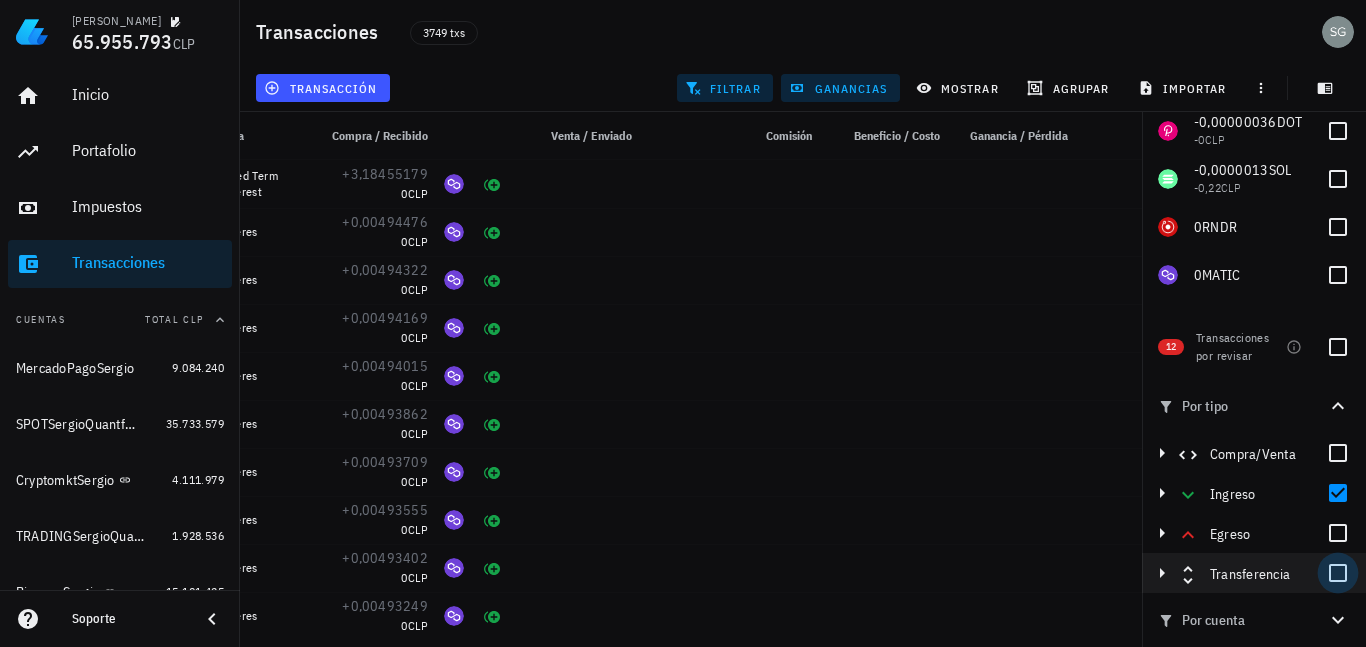 click at bounding box center [1338, 573] 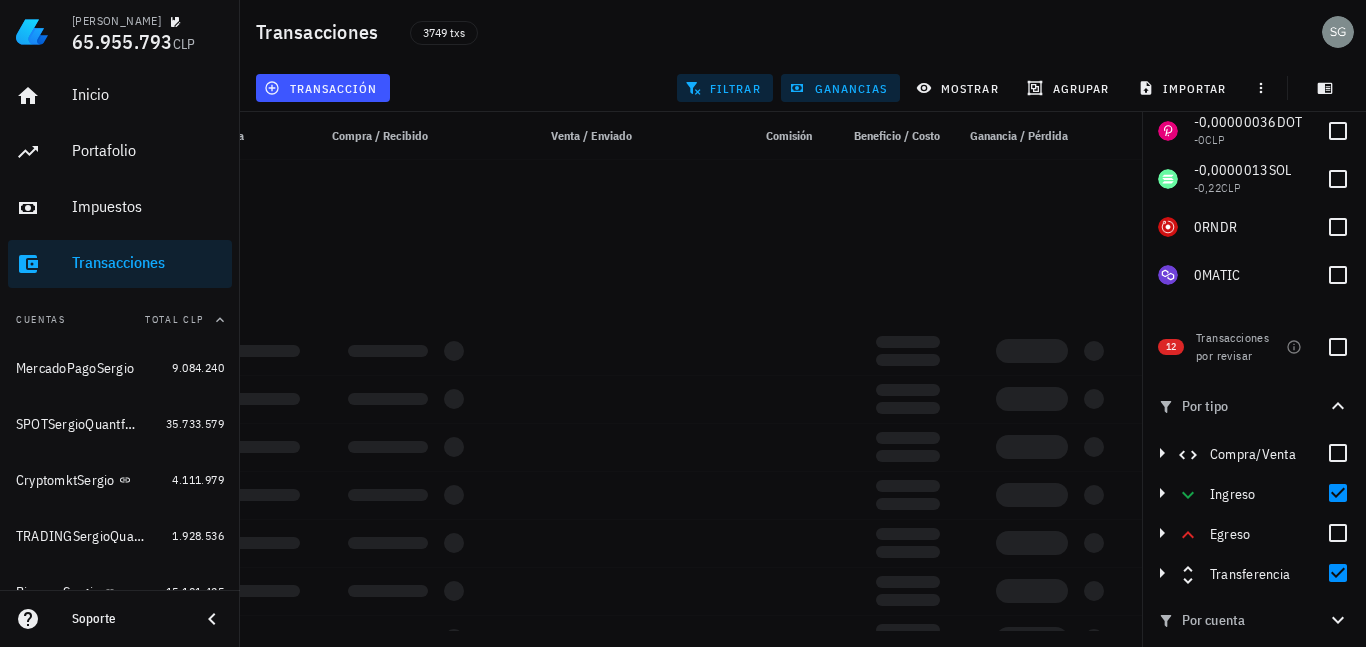 scroll, scrollTop: 5700, scrollLeft: 0, axis: vertical 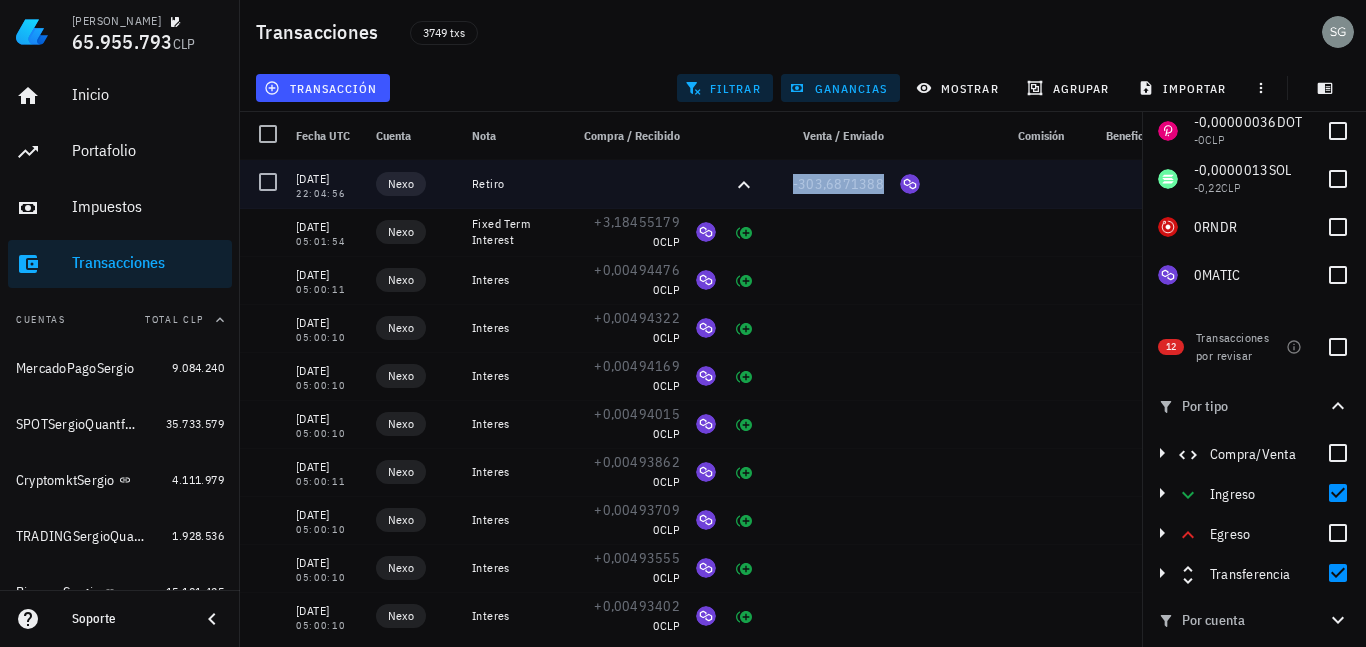 click on "-303,6871388" at bounding box center (838, 184) 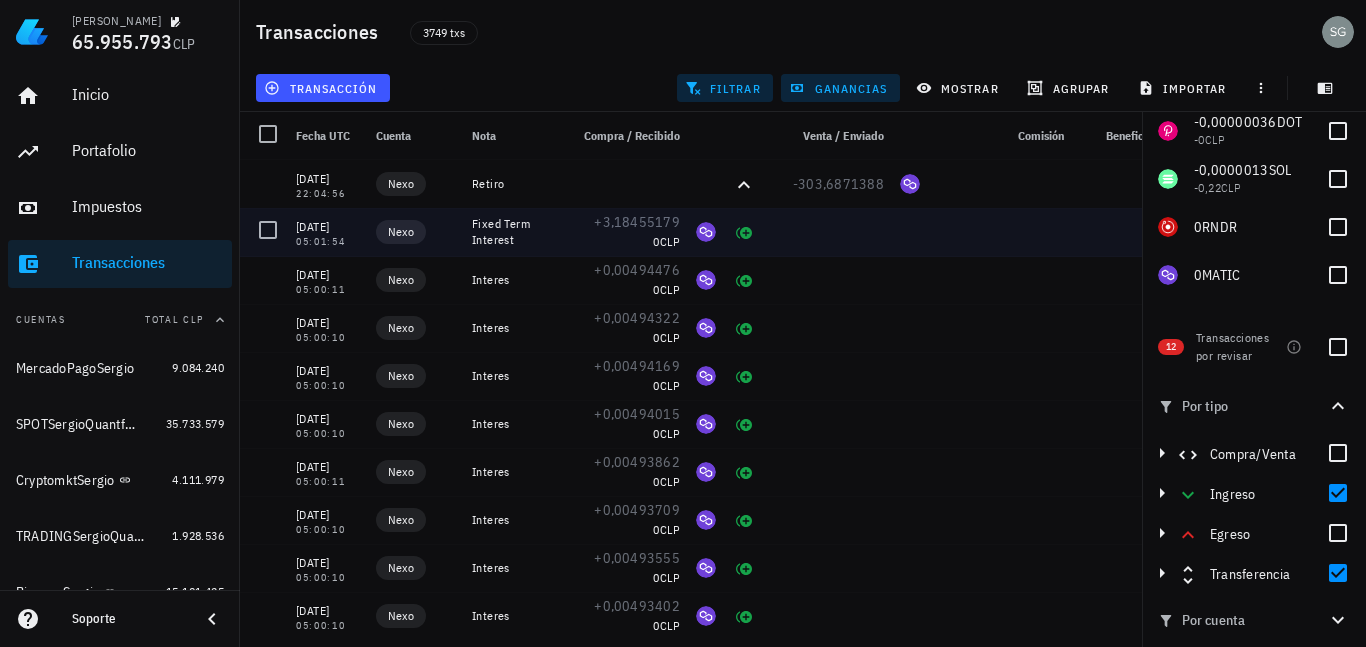click at bounding box center (828, 232) 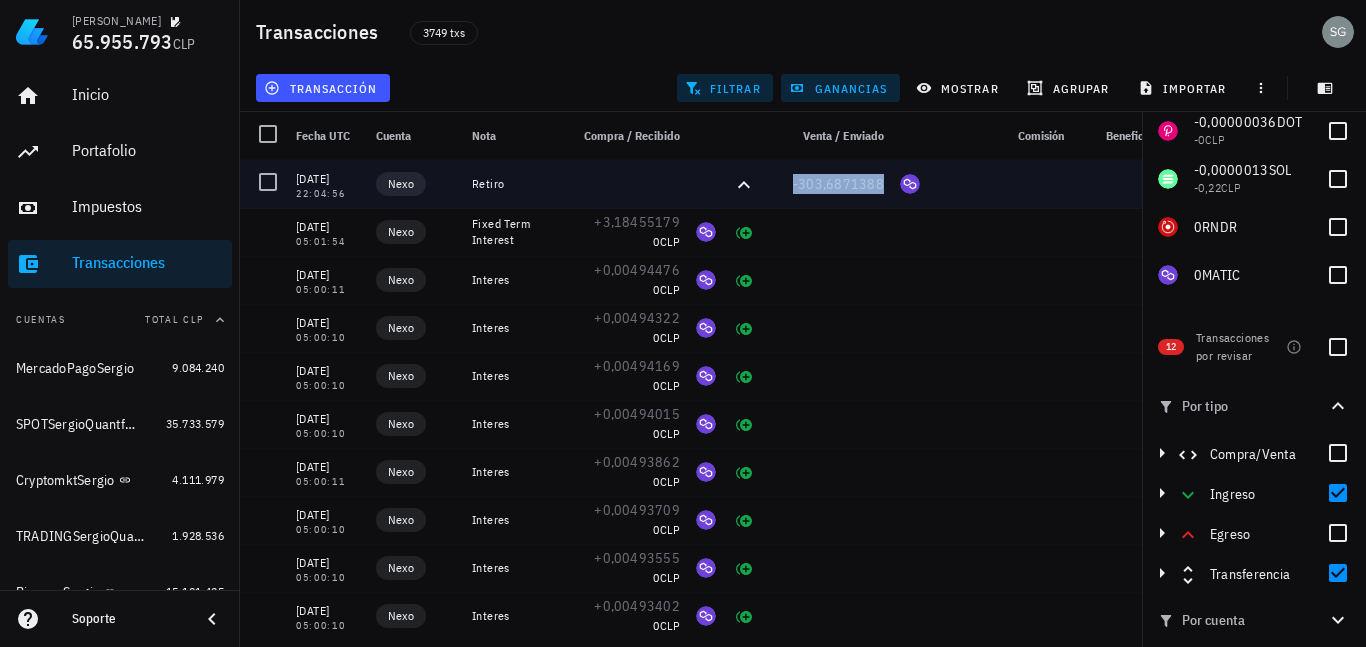 click on "-303,6871388" at bounding box center [838, 184] 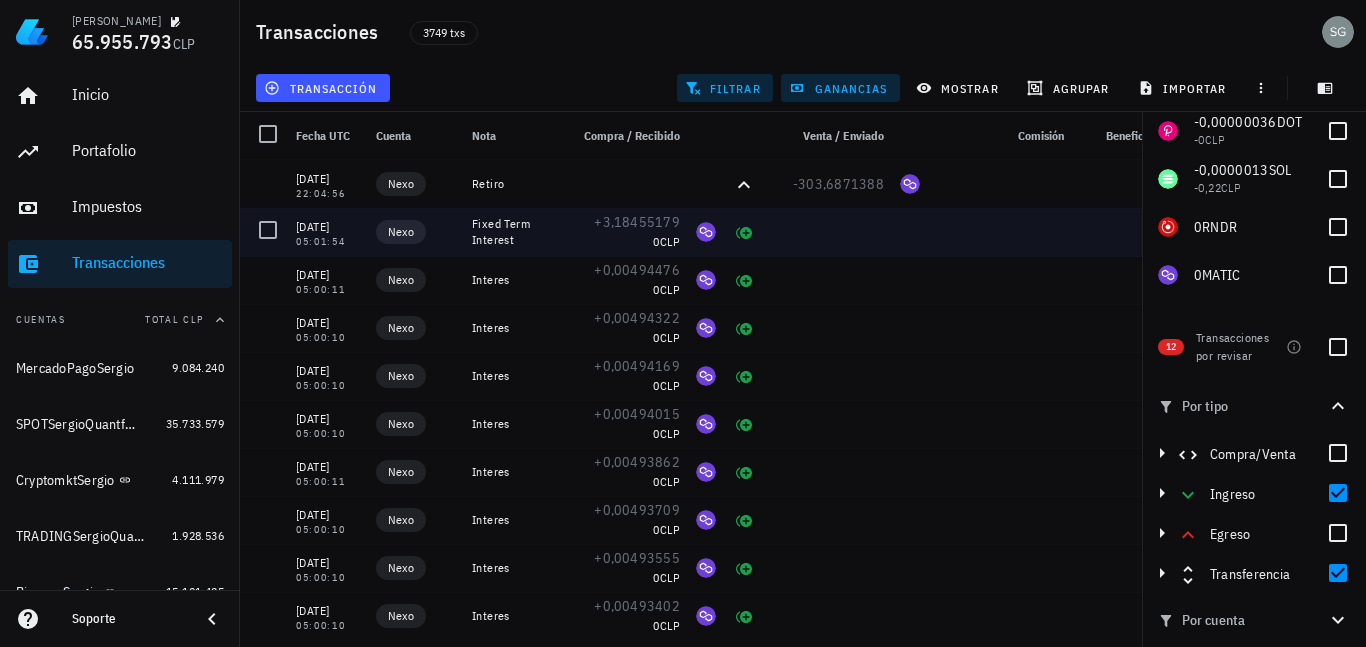 click at bounding box center (828, 232) 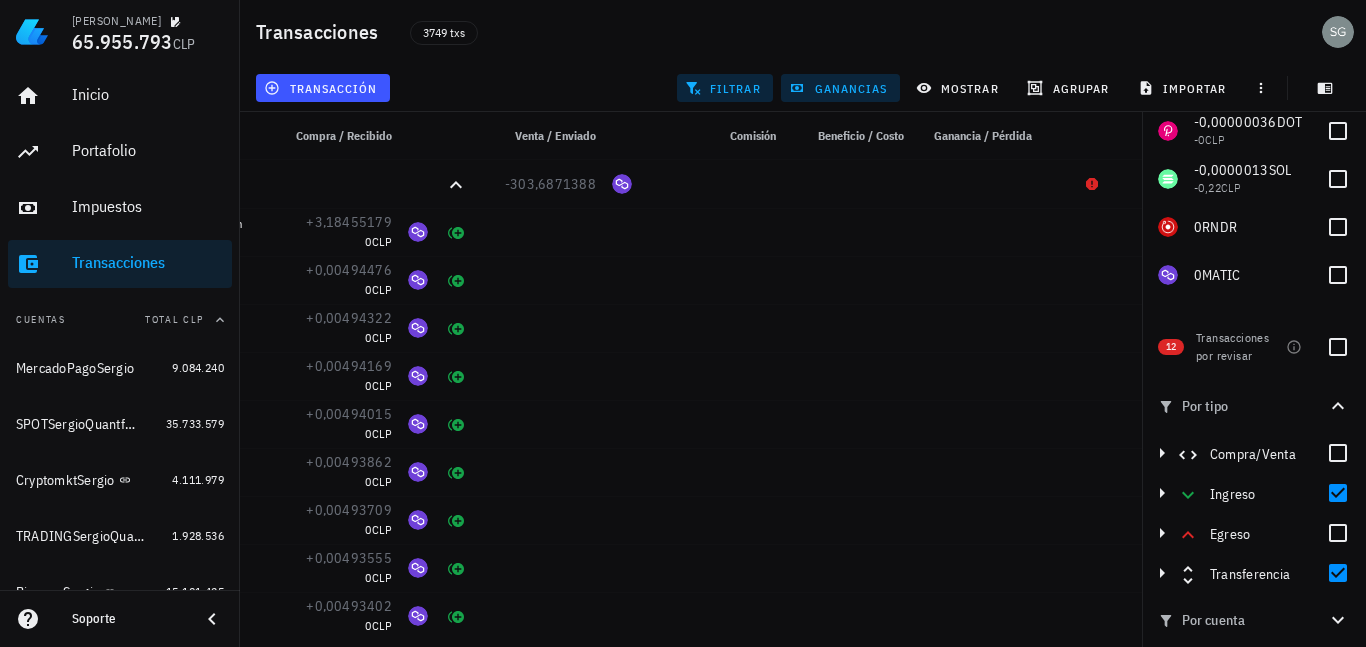 scroll, scrollTop: 0, scrollLeft: 306, axis: horizontal 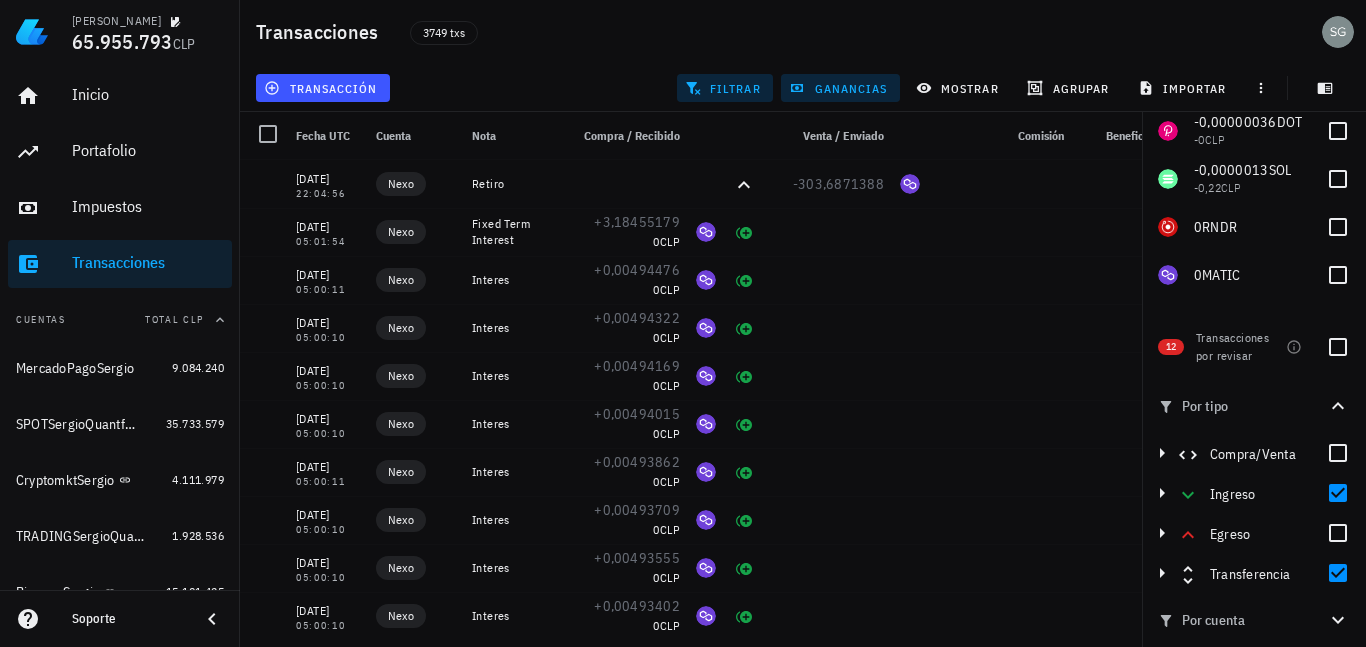 click at bounding box center (1338, 347) 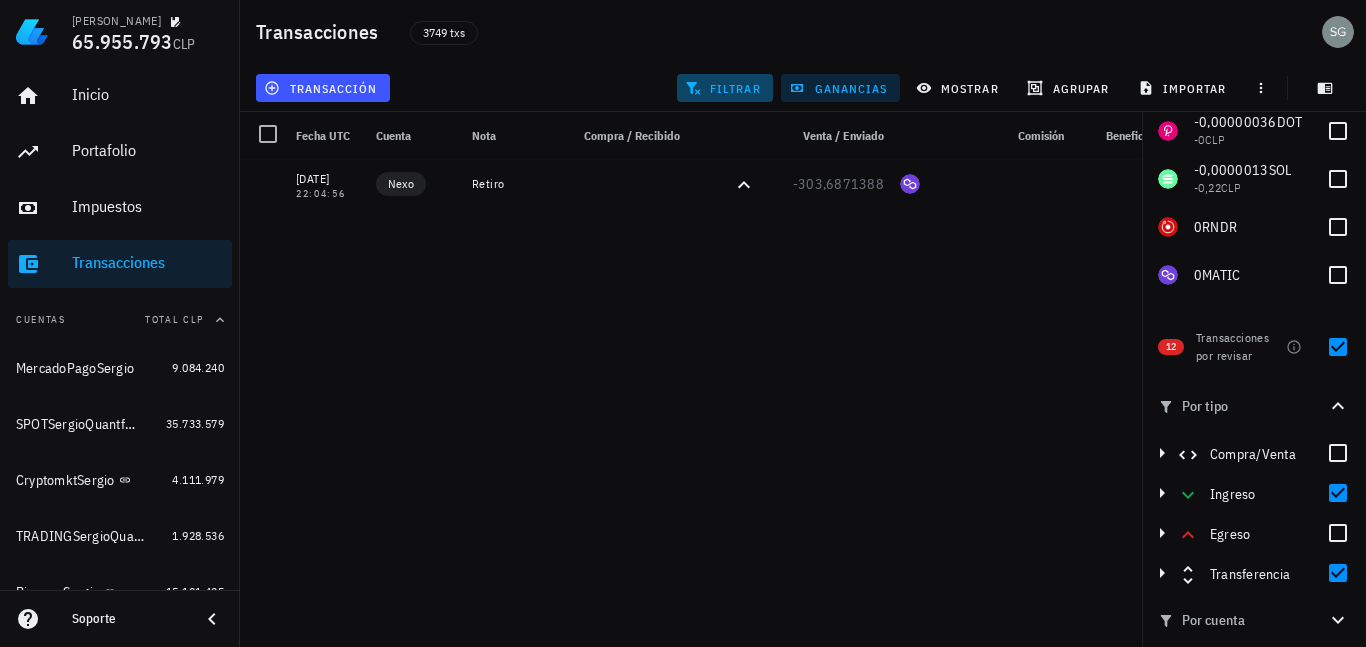 click on "filtrar" at bounding box center [725, 88] 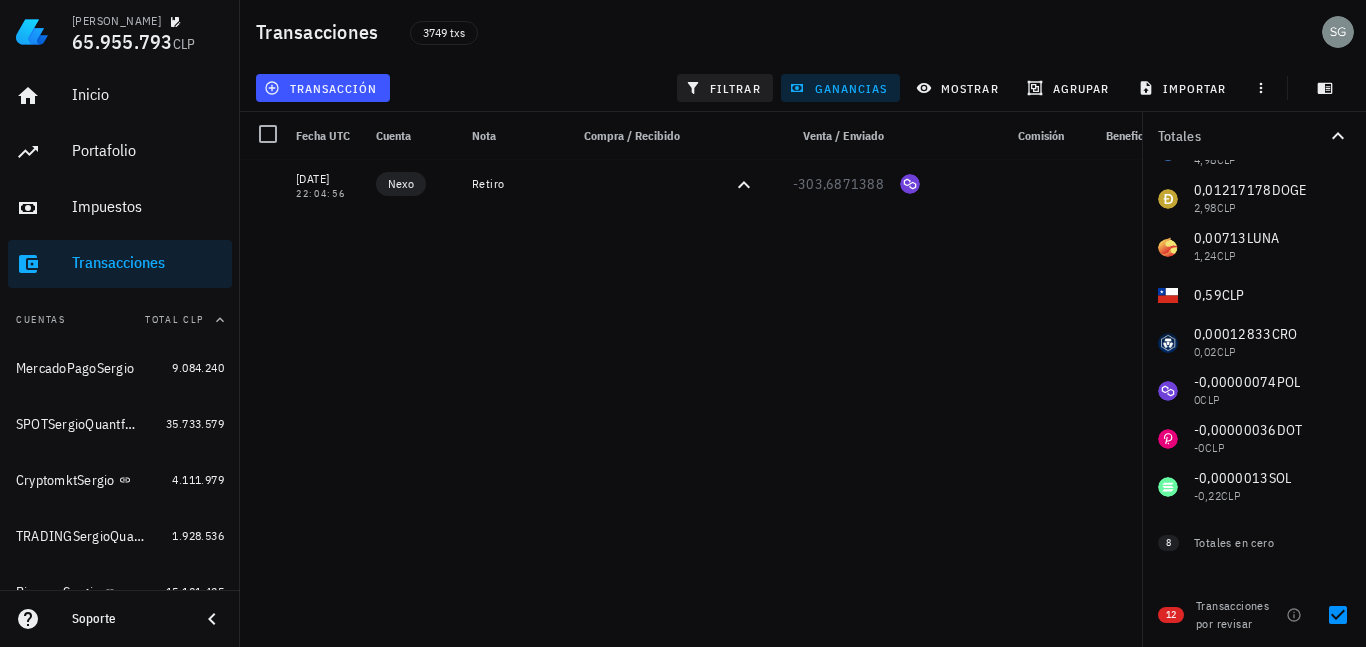 scroll, scrollTop: 0, scrollLeft: 0, axis: both 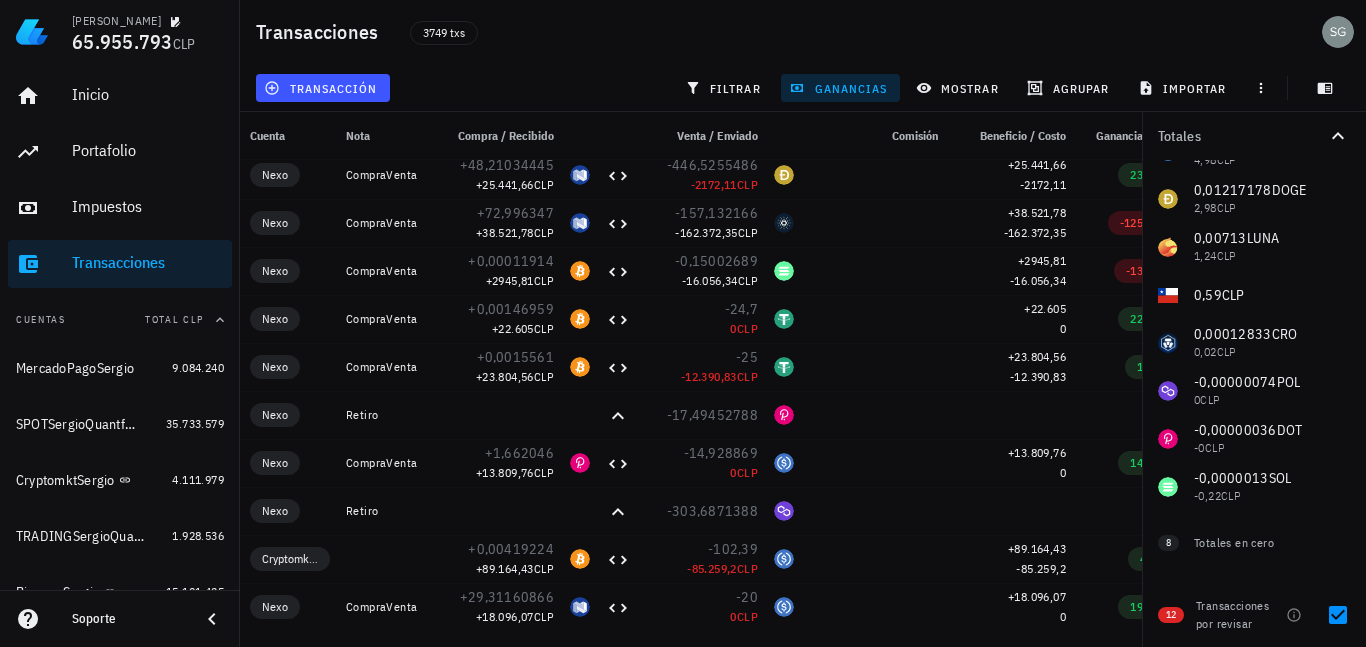 click on "transacción
filtrar
ganancias
mostrar
[GEOGRAPHIC_DATA]
importar" at bounding box center (803, 88) 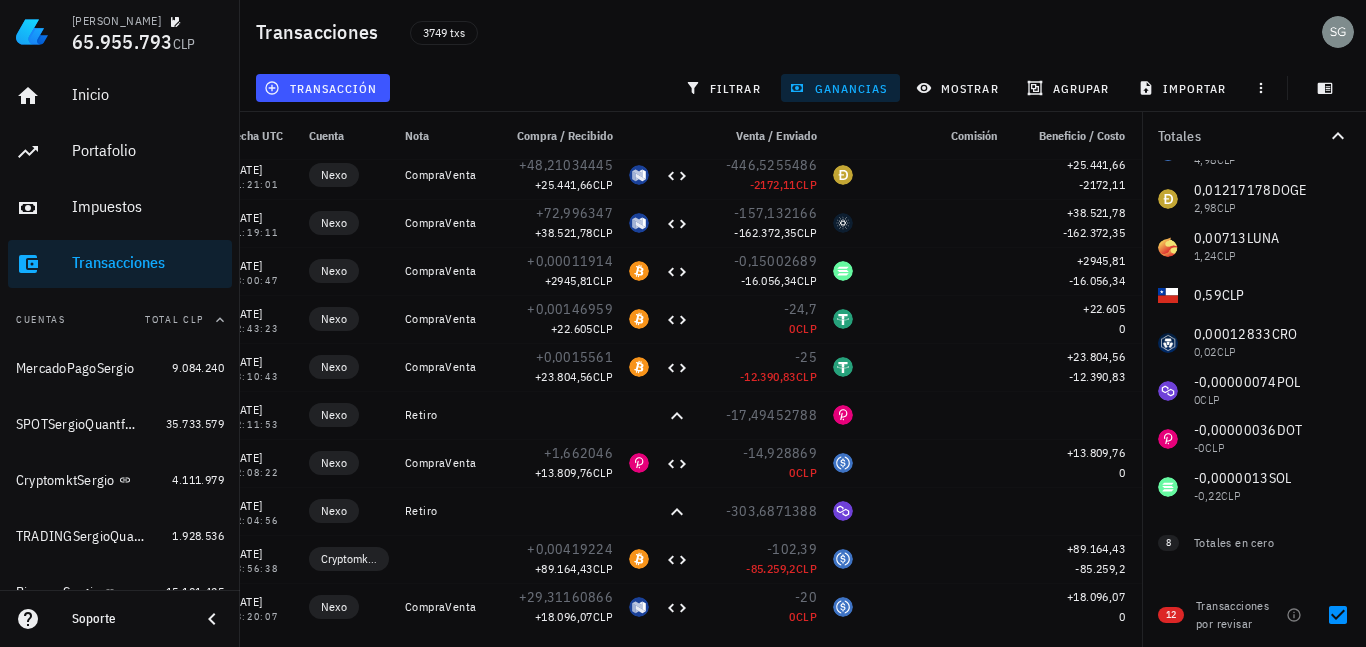 scroll, scrollTop: 0, scrollLeft: 0, axis: both 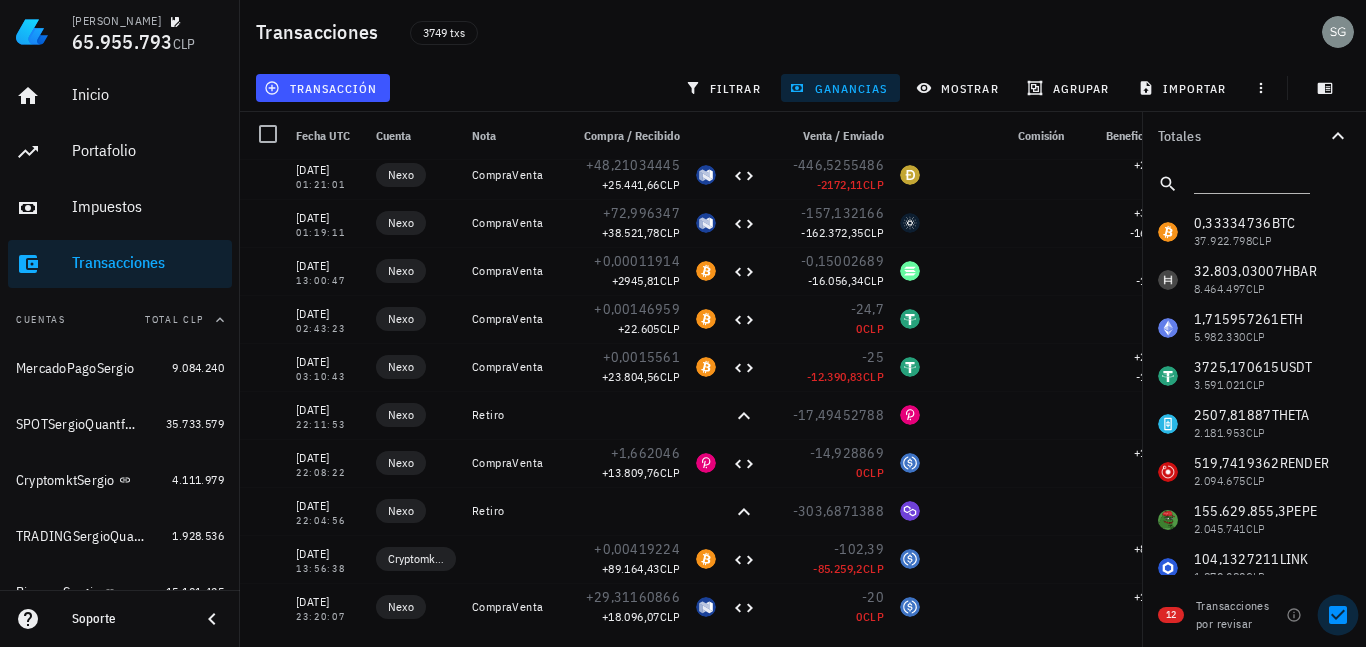 click at bounding box center [1338, 615] 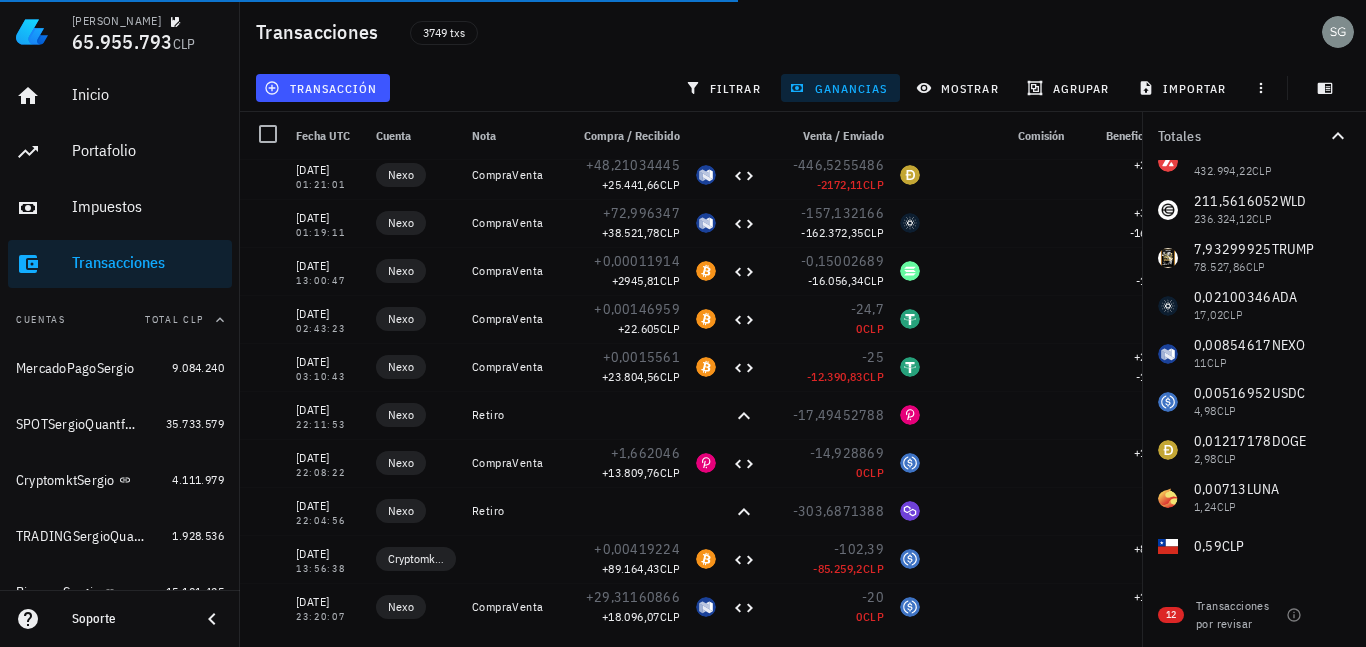 scroll, scrollTop: 500, scrollLeft: 0, axis: vertical 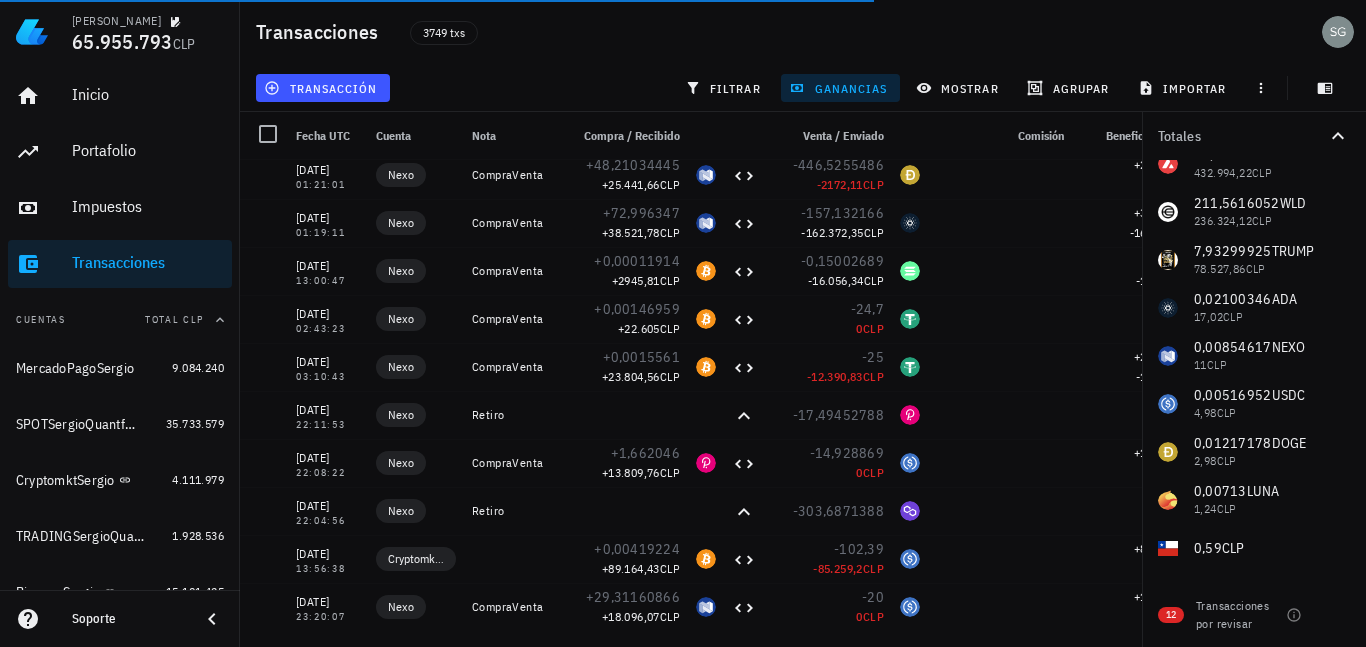 click on "0,33334736  BTC   37.922.798  CLP     32.803,03007  HBAR   8.464.497  CLP     1,715957261  ETH   5.982.330  CLP     3725,170615  USDT   3.591.021  CLP     2507,81887  THETA   2.181.953  CLP     519,7419362  RENDER   2.094.675  CLP     155.629.855,3  PEPE   2.045.741  CLP     104,1327211  LINK   1.879.280  CLP     9,64102047  LTC   1.045.614  CLP     18,30792799  AVAX   432.994,22  CLP     211,5616052  WLD   236.324,12  CLP     7,93299925  [PERSON_NAME]   78.527,86  CLP     0,02100346  ADA   17,02  CLP     0,00854617  NEXO   11  CLP     0,00516952  USDC   4,98  CLP     0,01217178  DOGE   2,98  CLP     0,00713  [PERSON_NAME]   1,24  CLP     0,59  CLP       0,00012833  CRO   0,02  CLP     0  BNB   0  CLP     0  TRX   0  CLP     0  XTZ   0  CLP     0  BUSD   0  CLP     0  LUNC   0  CLP     0  SAND   0  CLP     -0,00000074  POL   0  CLP     -0,00000036  DOT   -0  CLP     -0,0000013  SOL   -0,22  CLP     0  RNDR       0  MATIC" at bounding box center (1254, 236) 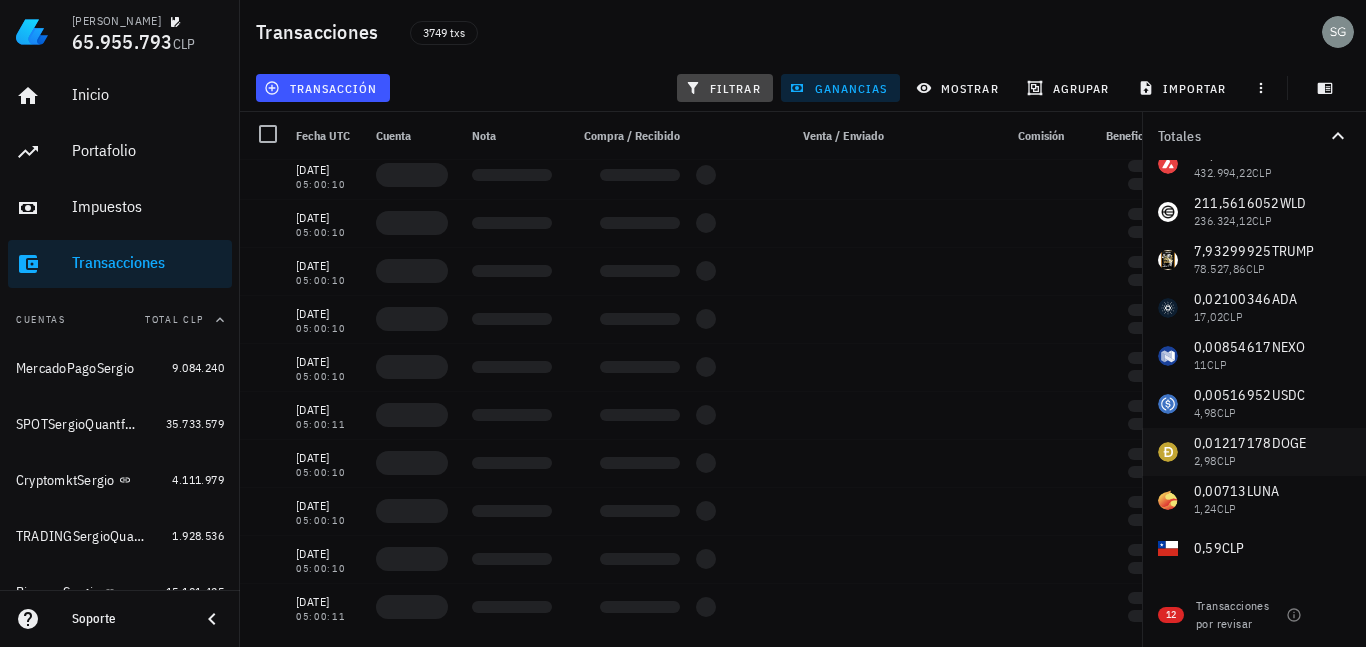 click on "filtrar" at bounding box center (725, 88) 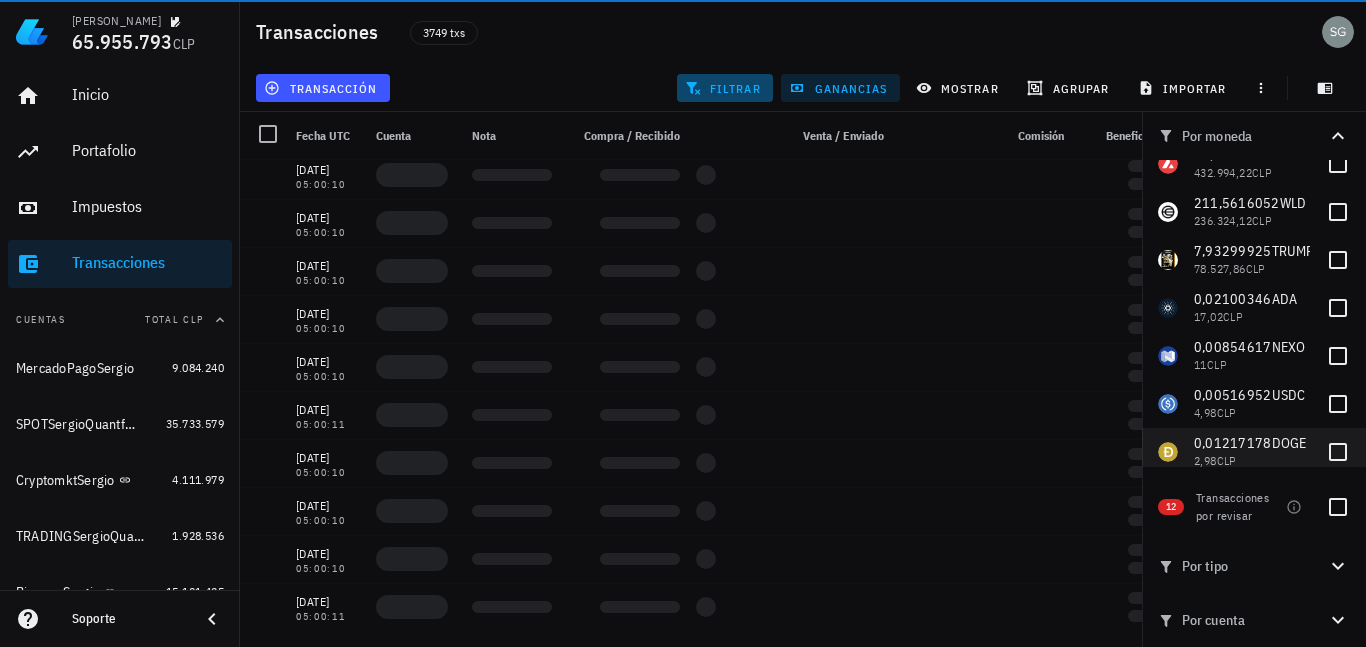 click on "ganancias" at bounding box center [840, 88] 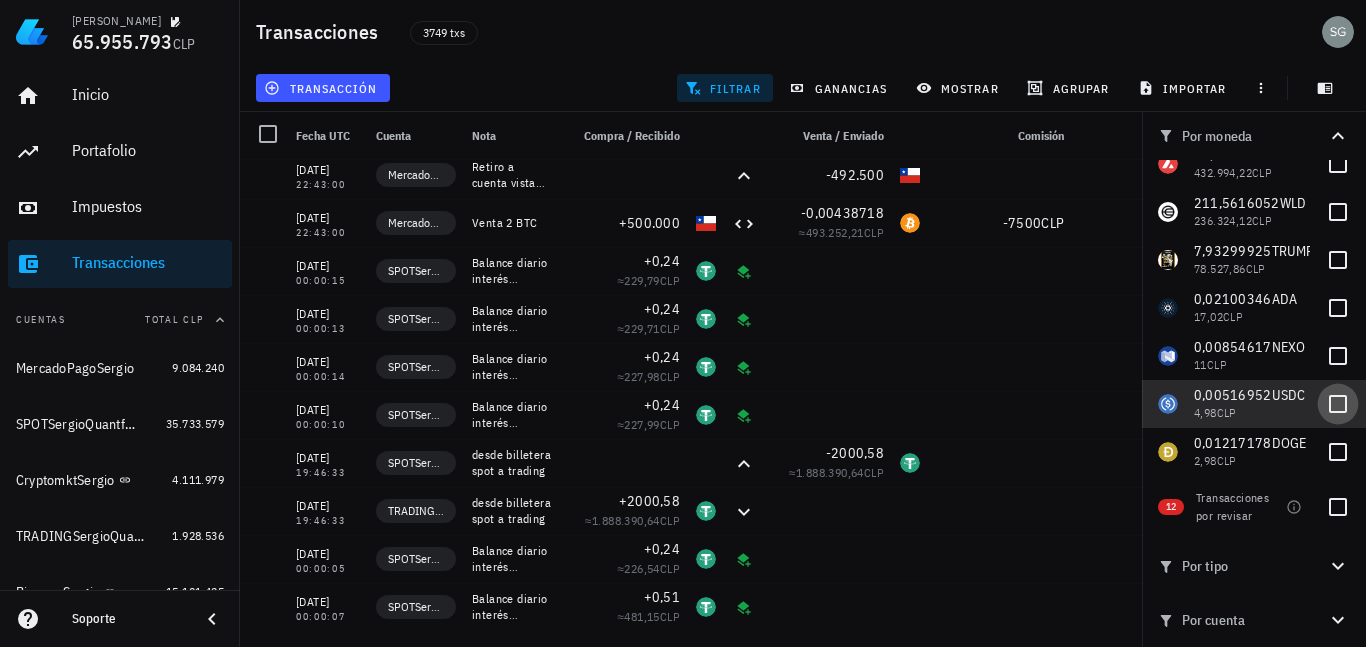click at bounding box center [1338, 404] 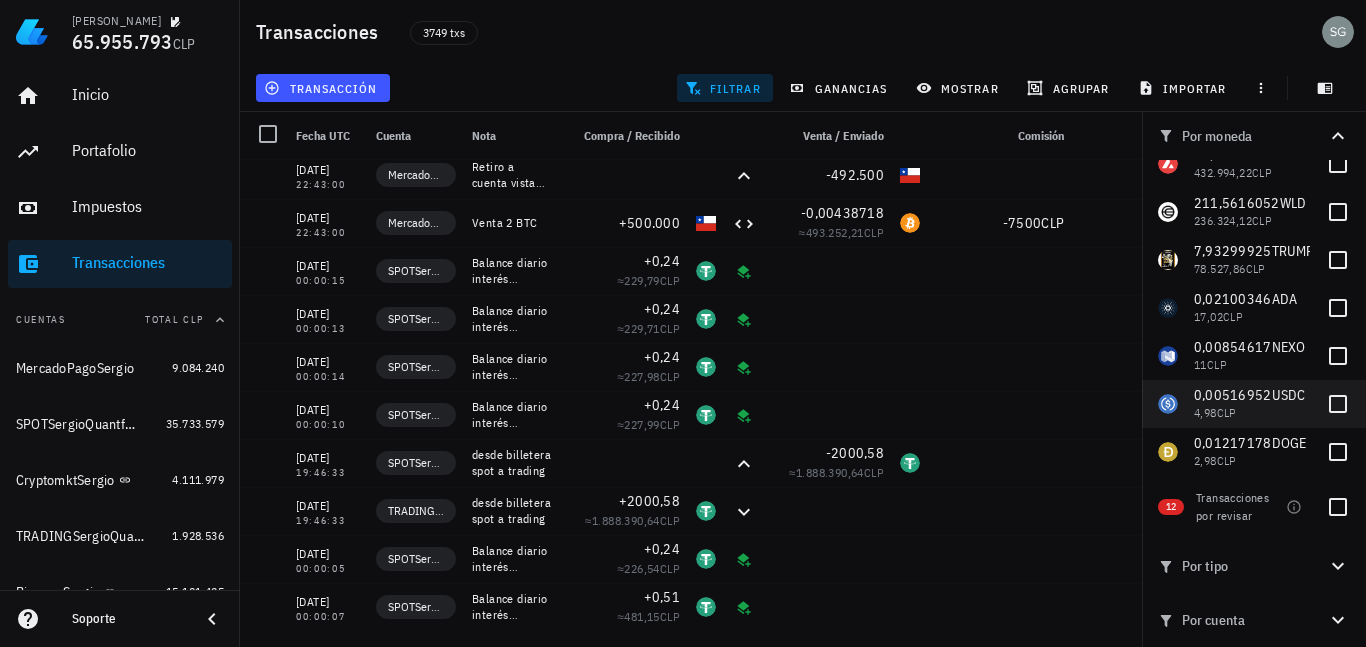 checkbox on "true" 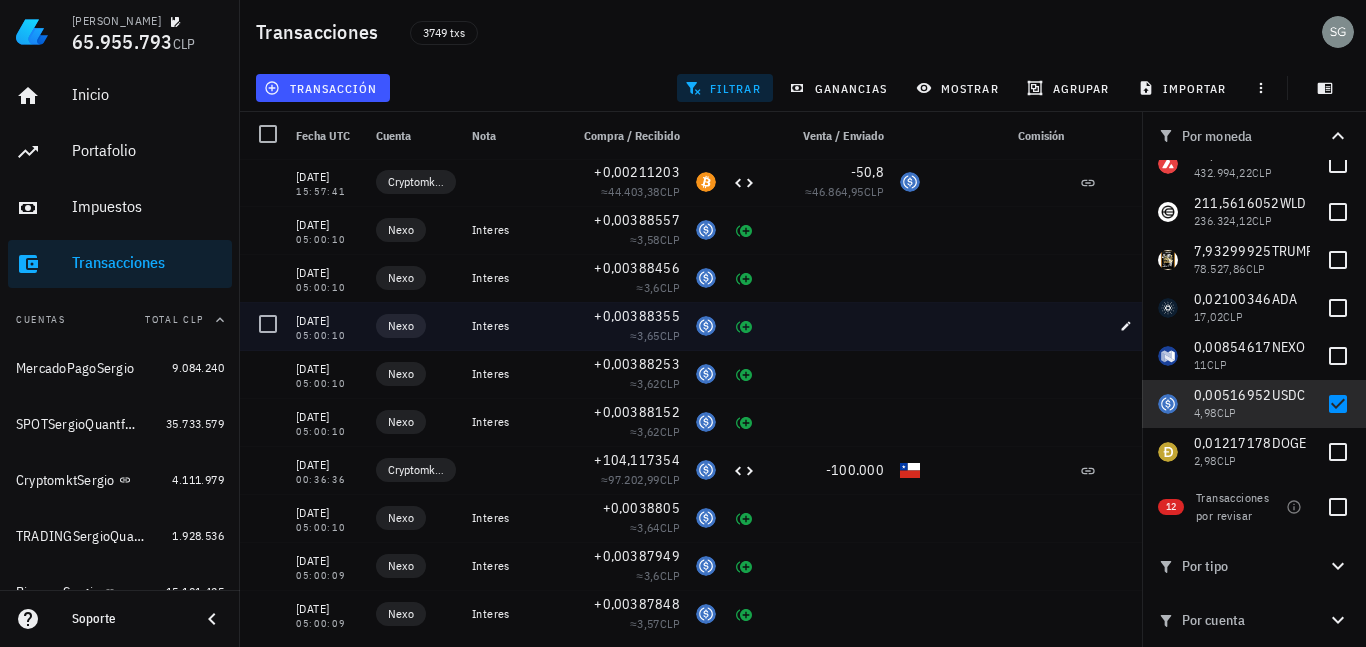 scroll, scrollTop: 1305, scrollLeft: 0, axis: vertical 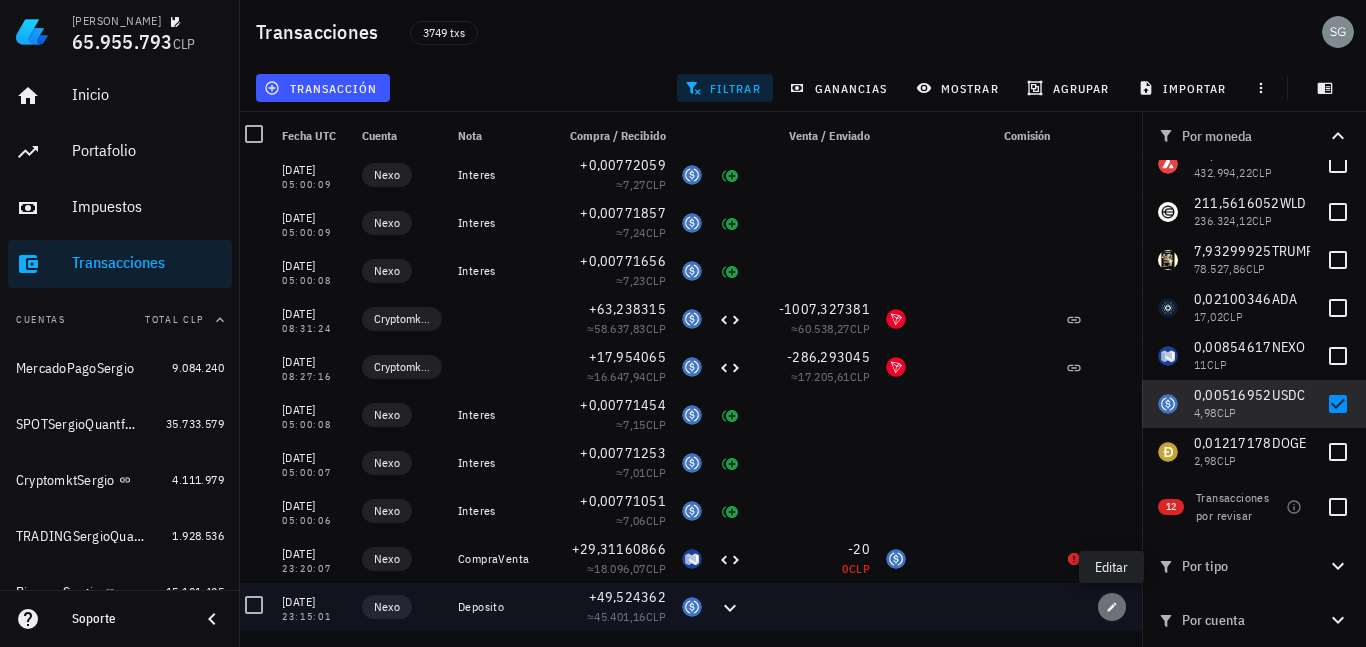 click 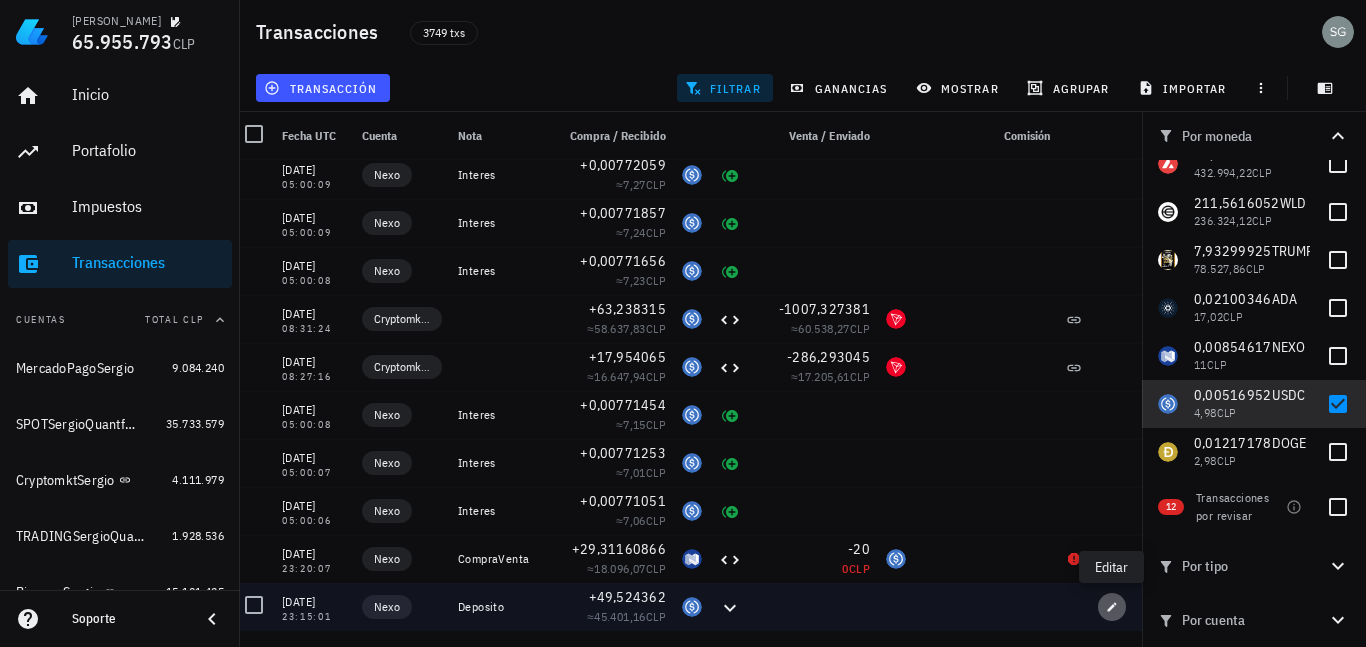 type on "[DATE]" 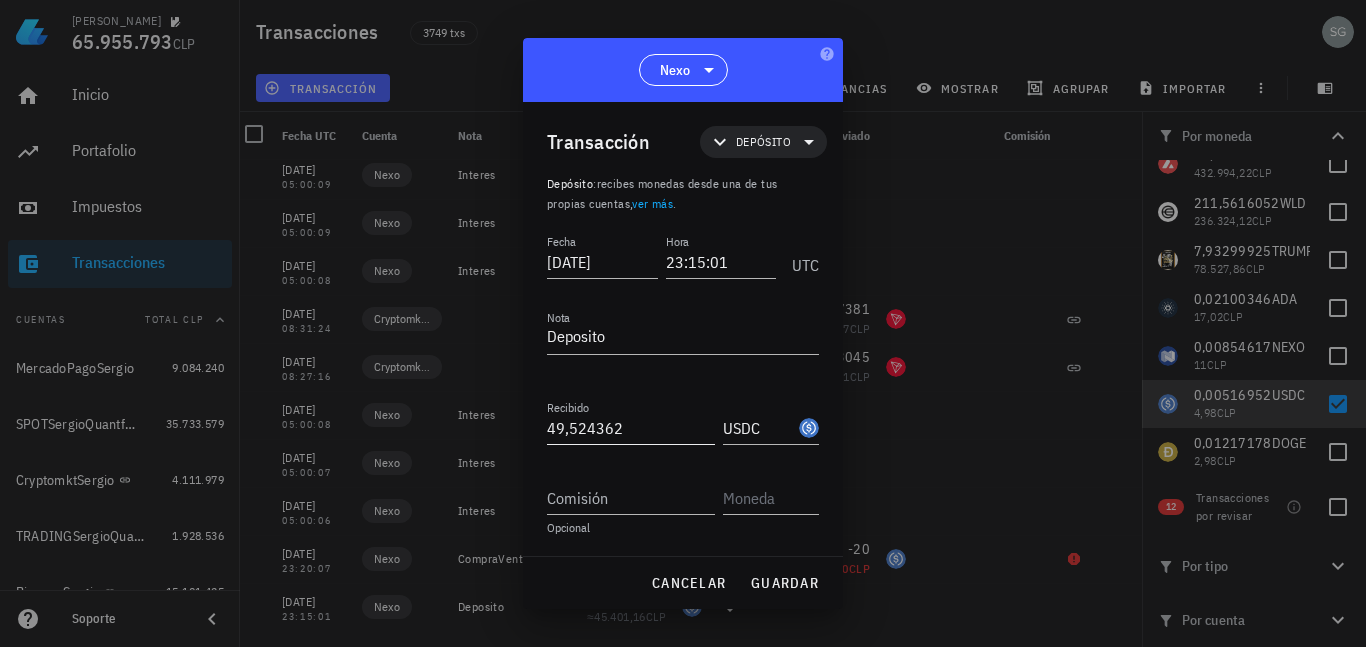 click on "49,524362" at bounding box center [631, 428] 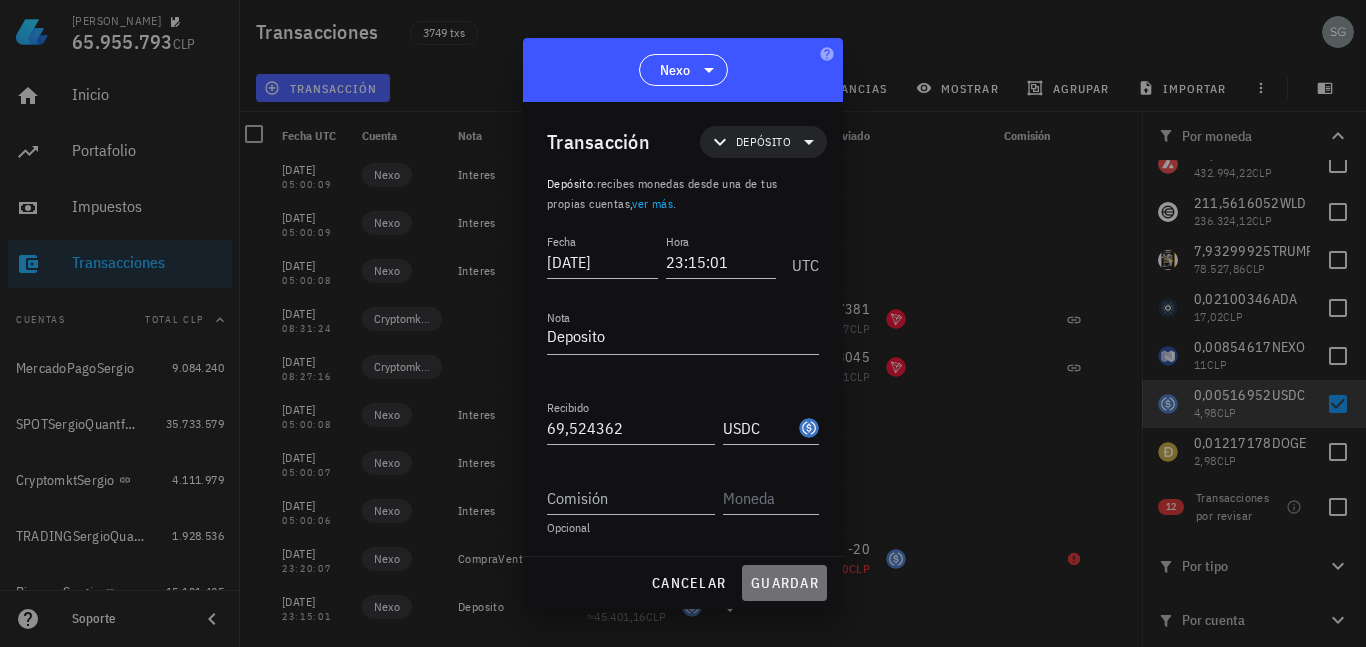 click on "guardar" at bounding box center [784, 583] 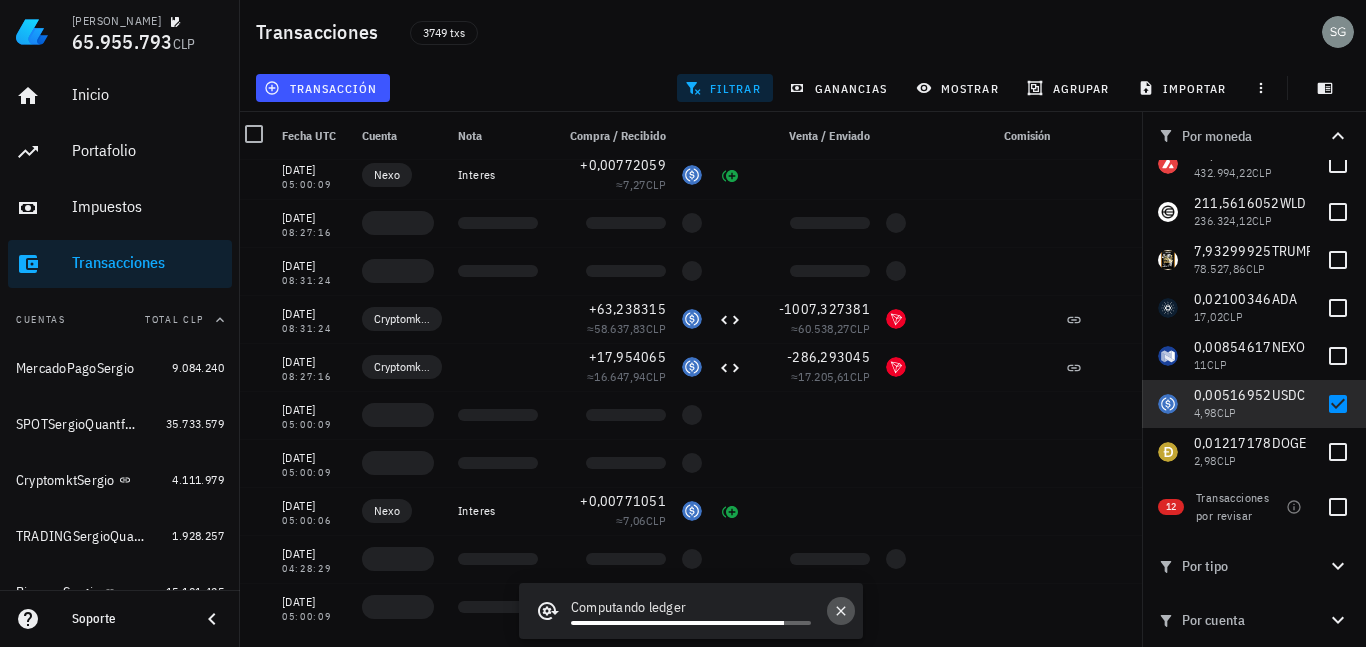 click 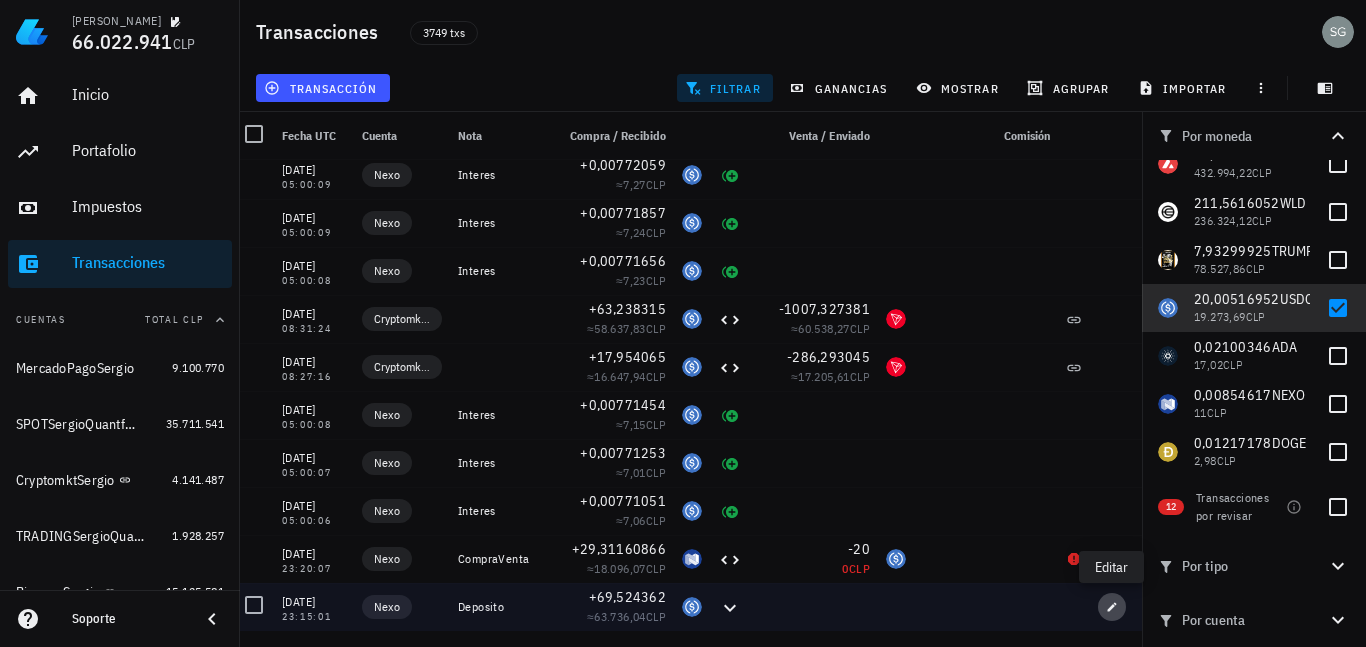 drag, startPoint x: 1111, startPoint y: 611, endPoint x: 1098, endPoint y: 610, distance: 13.038404 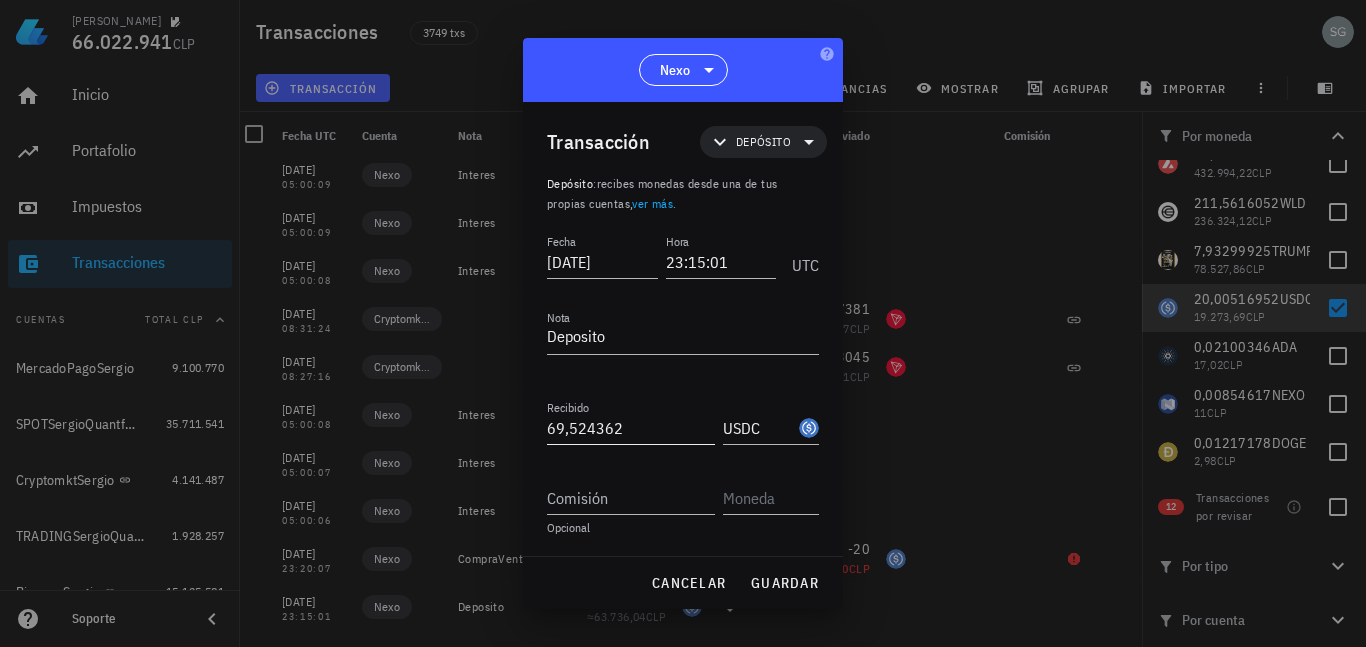 click on "69,524362" at bounding box center [631, 428] 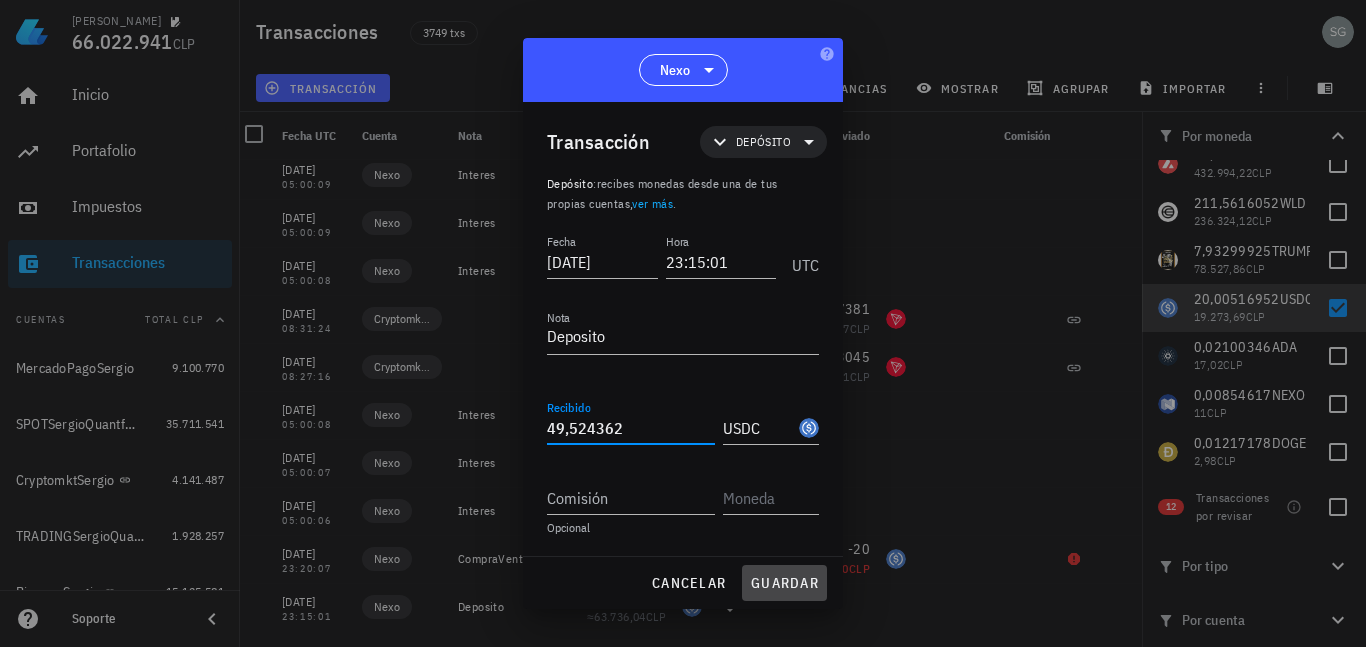 click on "guardar" at bounding box center [784, 583] 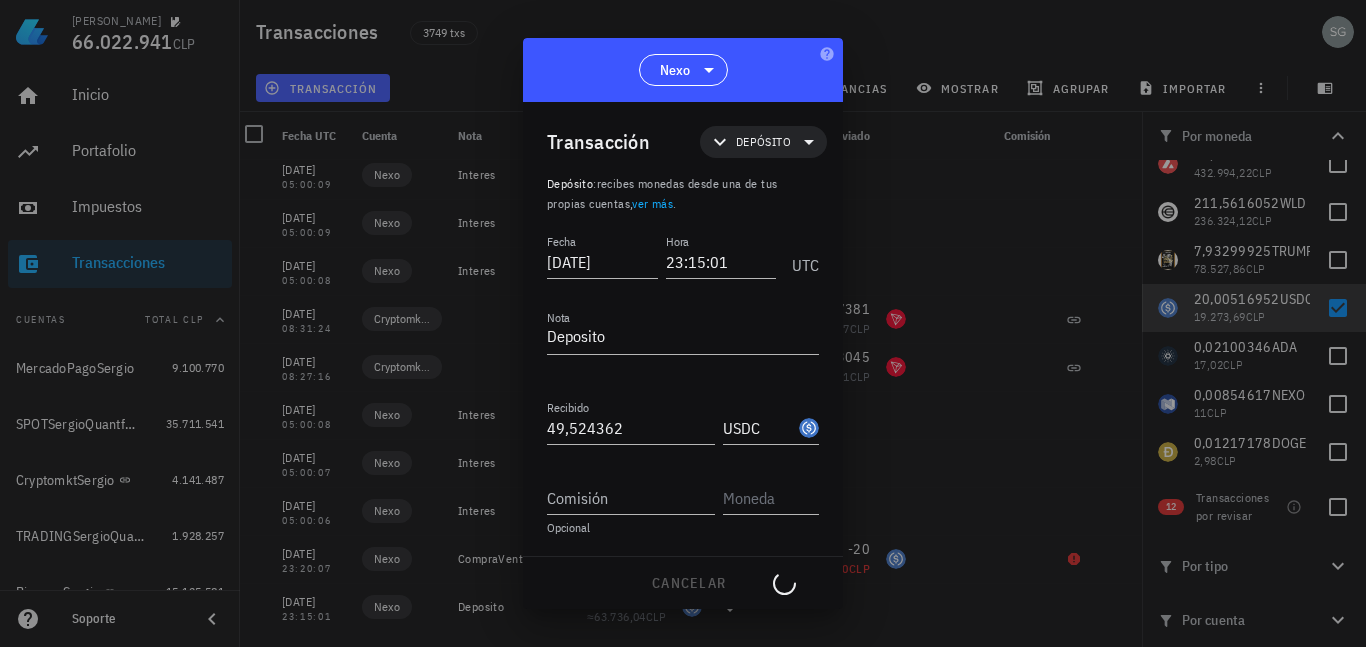 type on "69,524362" 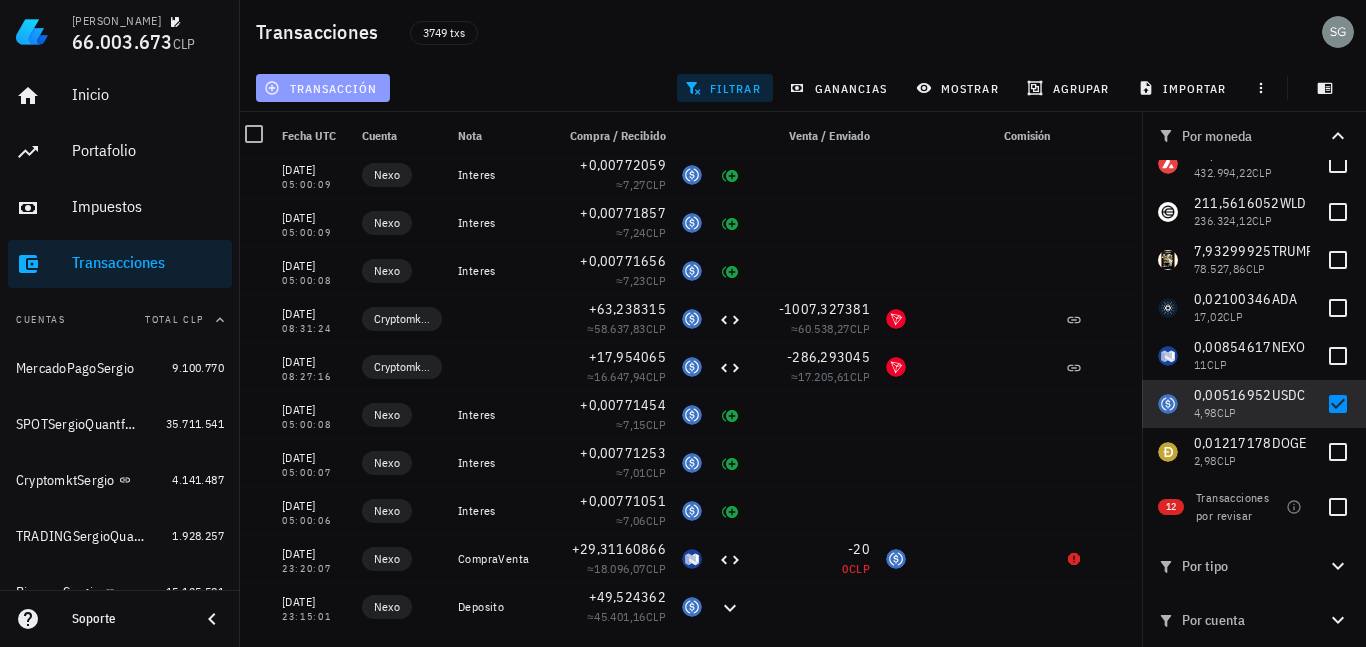 click on "transacción" at bounding box center (322, 88) 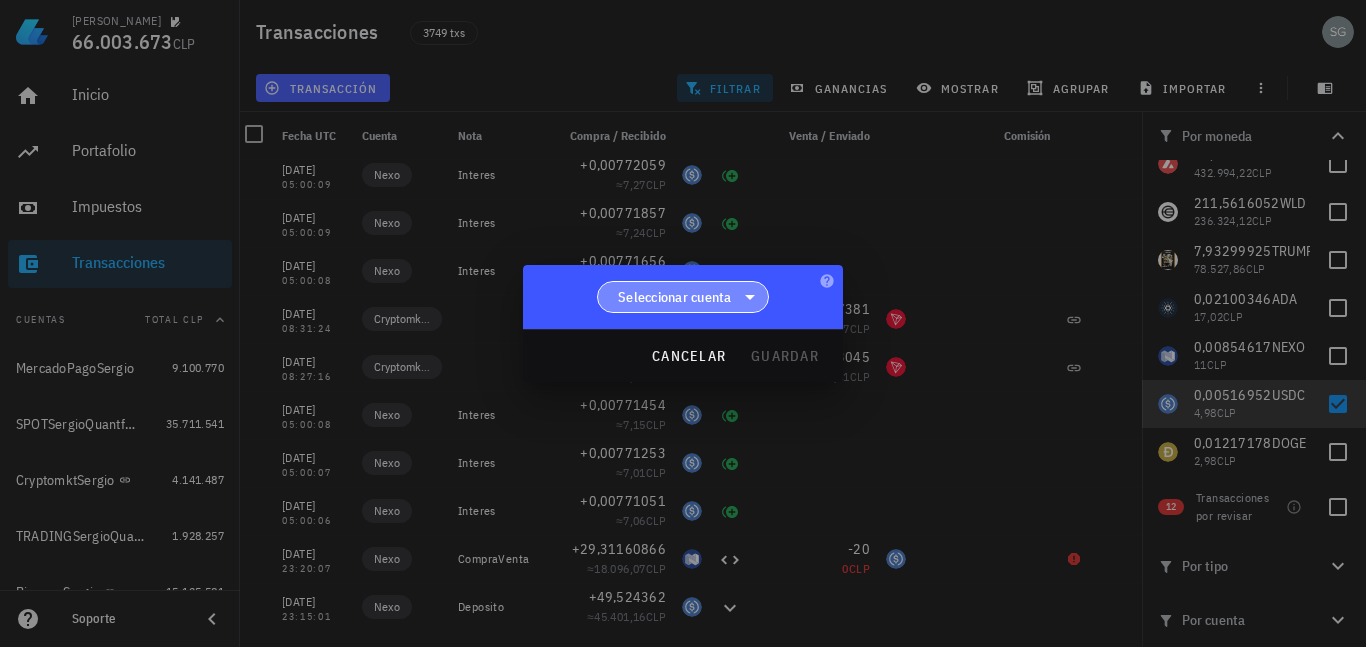 click on "Seleccionar cuenta" at bounding box center [683, 297] 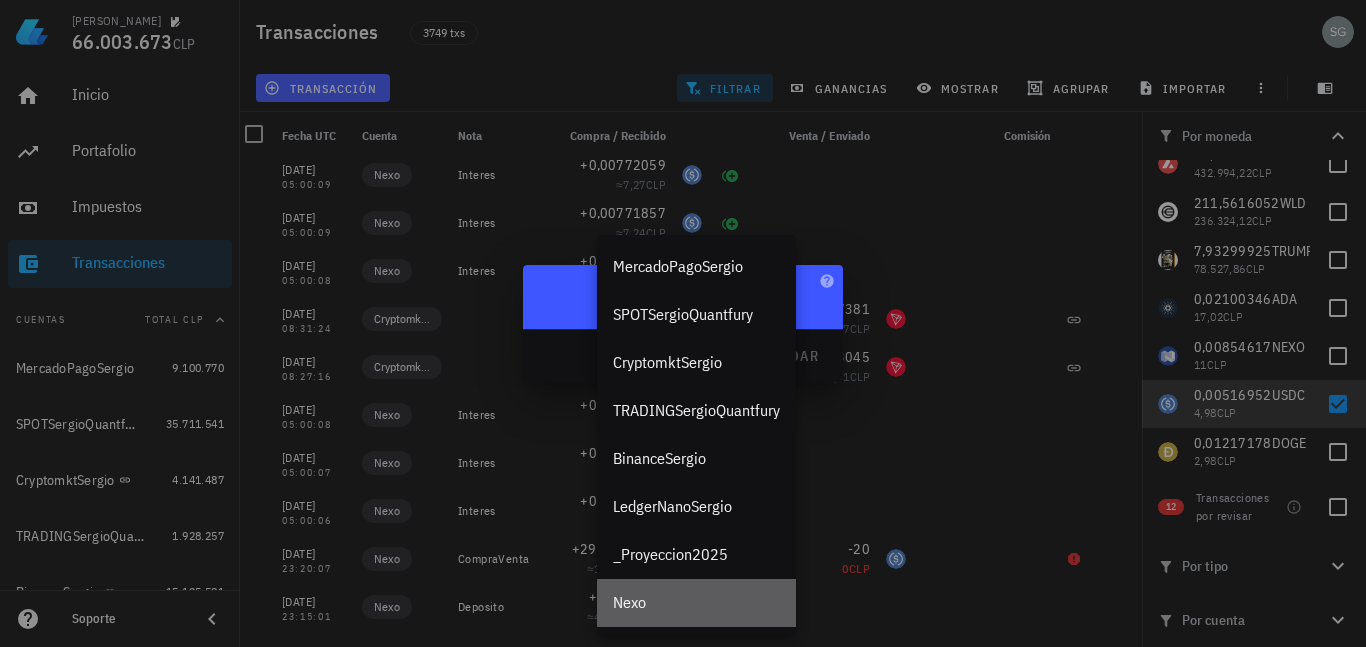 click on "Nexo" at bounding box center (696, 602) 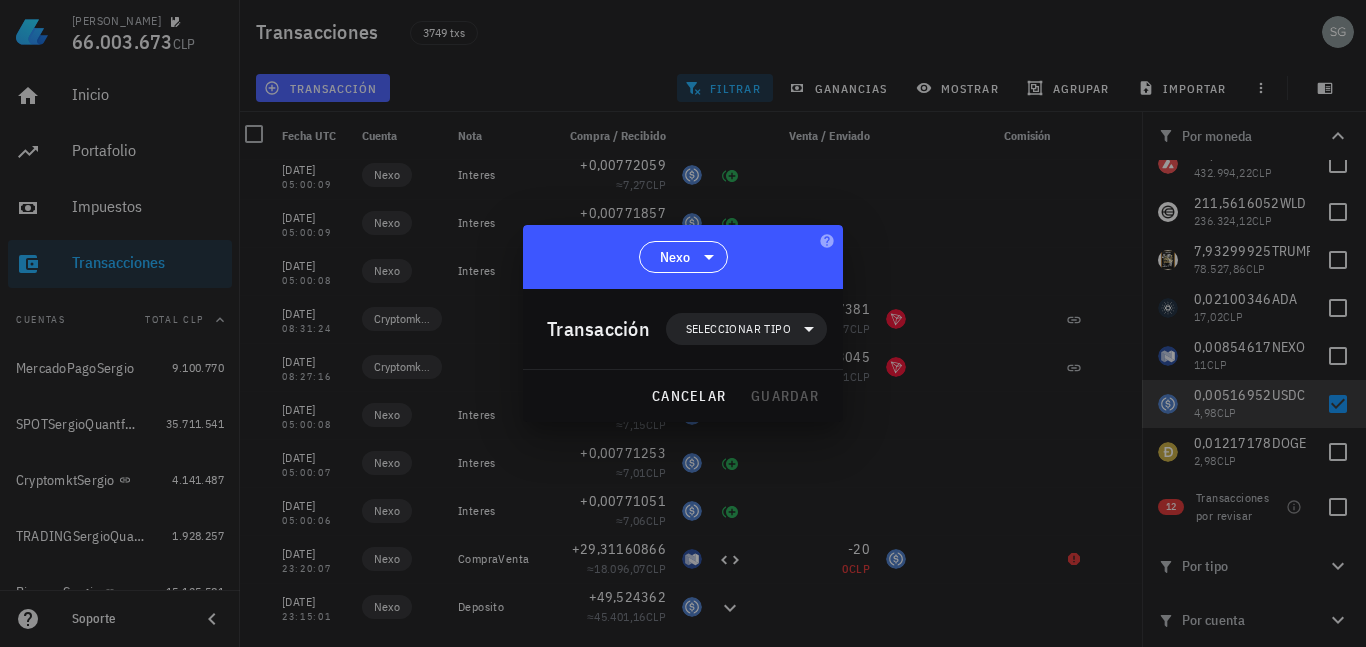 click on "Transacción
Seleccionar tipo" at bounding box center [687, 329] 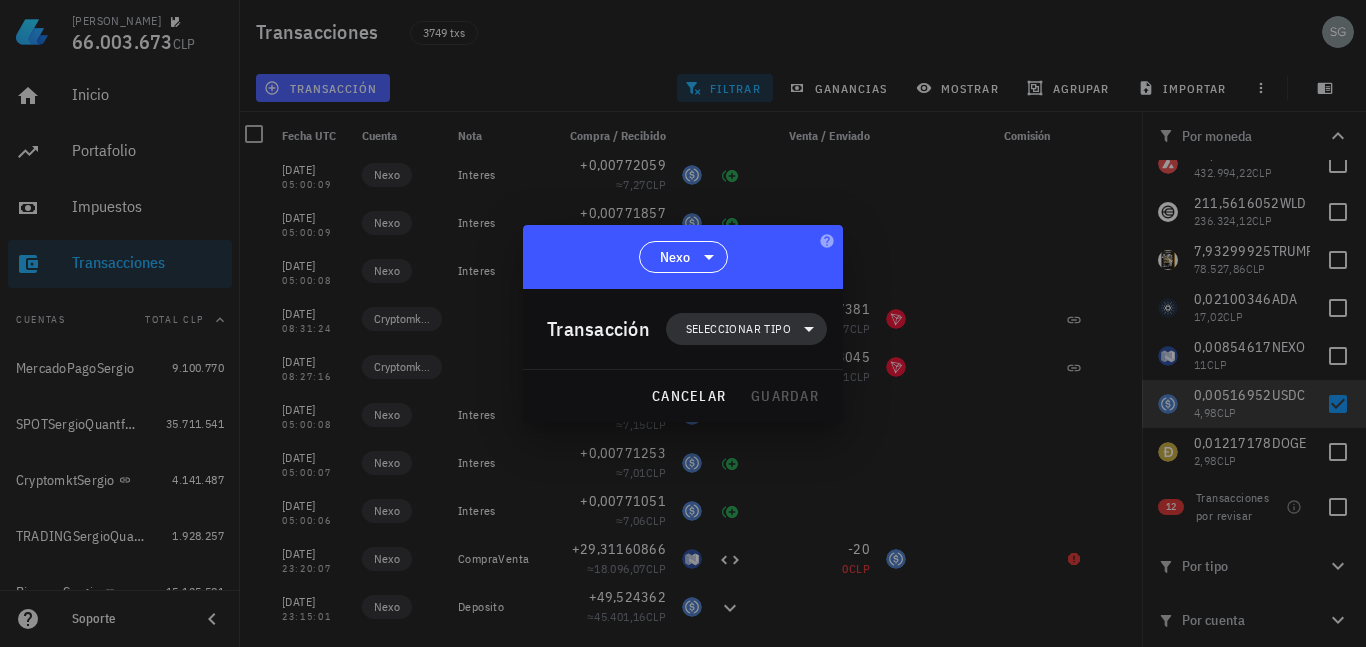 click on "Seleccionar tipo" at bounding box center [738, 329] 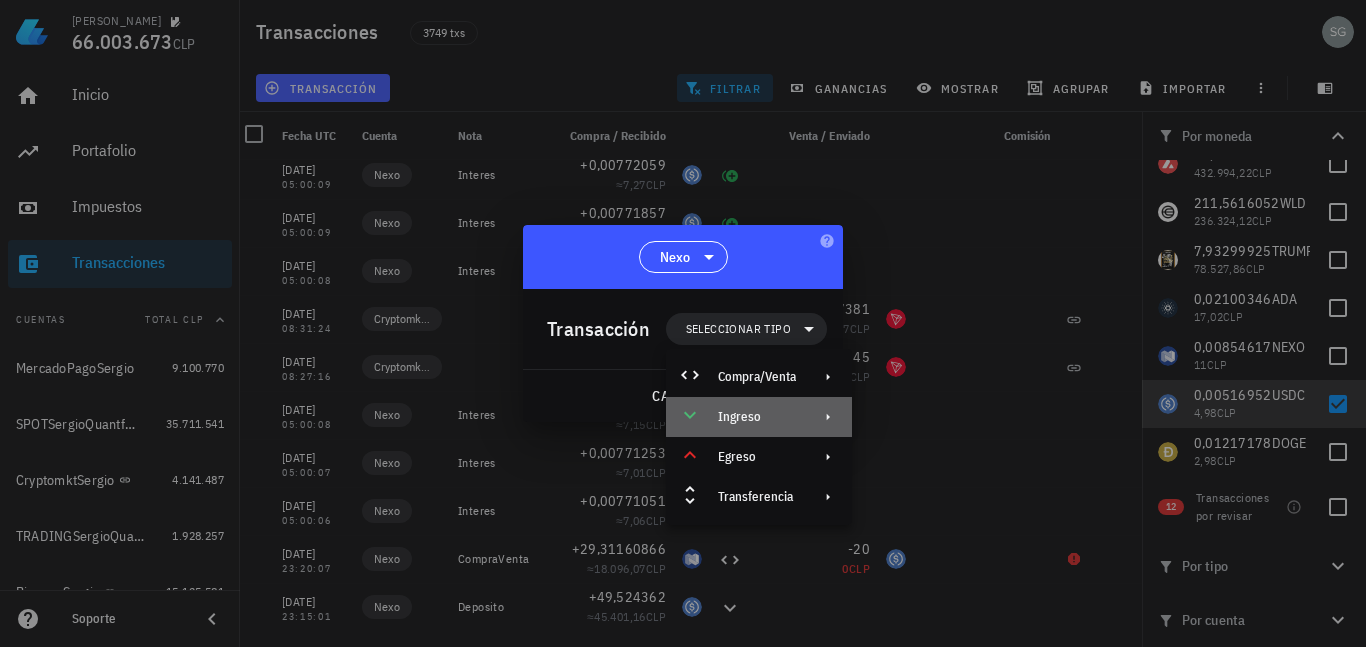 click on "Ingreso" at bounding box center (759, 417) 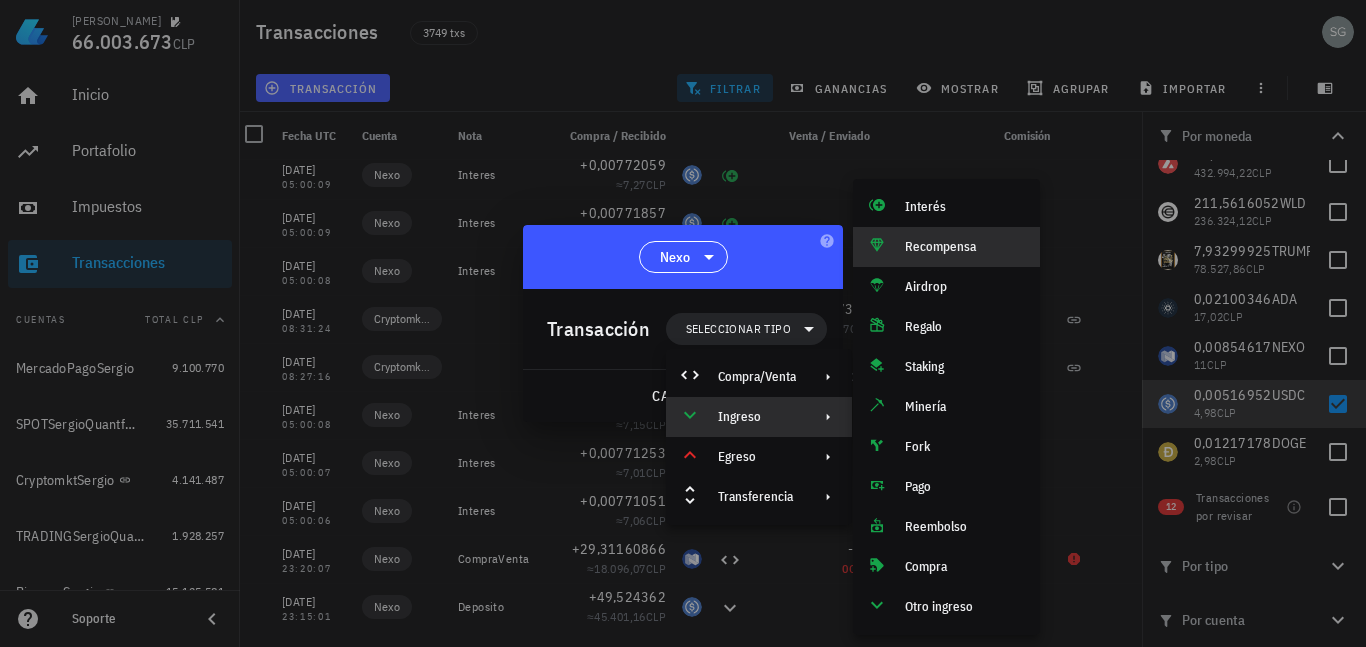 click on "Recompensa" at bounding box center [964, 247] 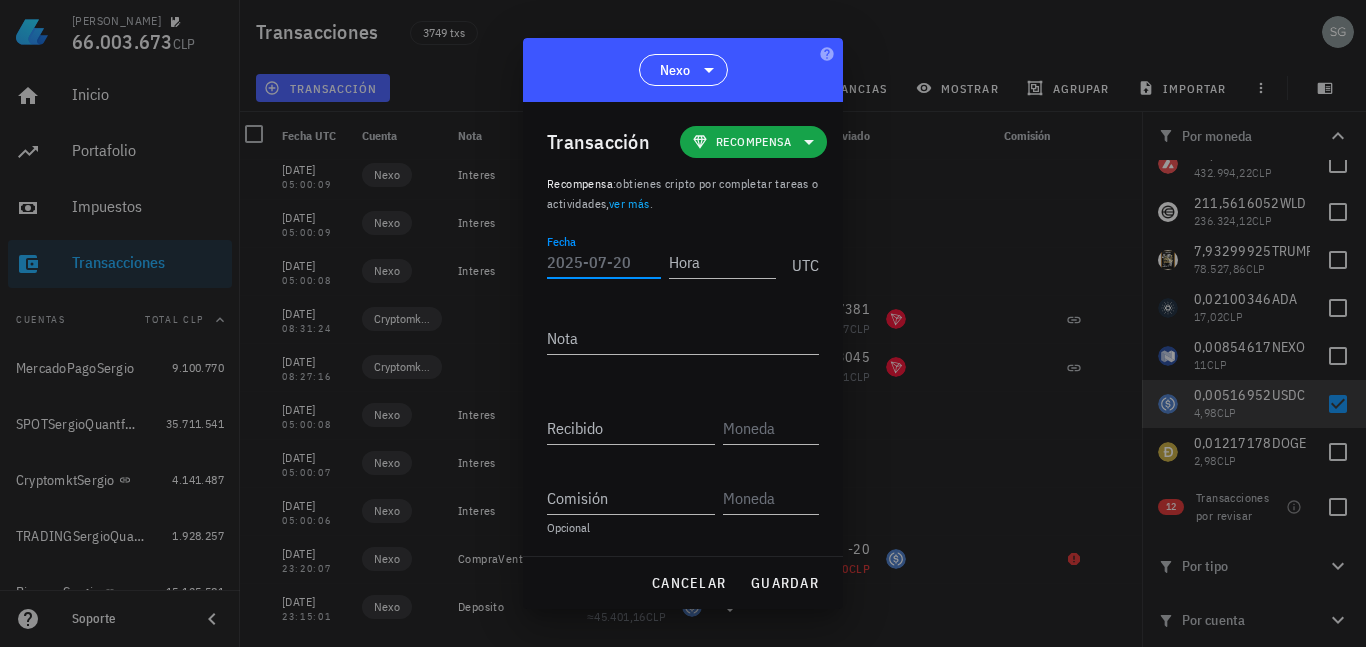 click on "Fecha" at bounding box center [604, 262] 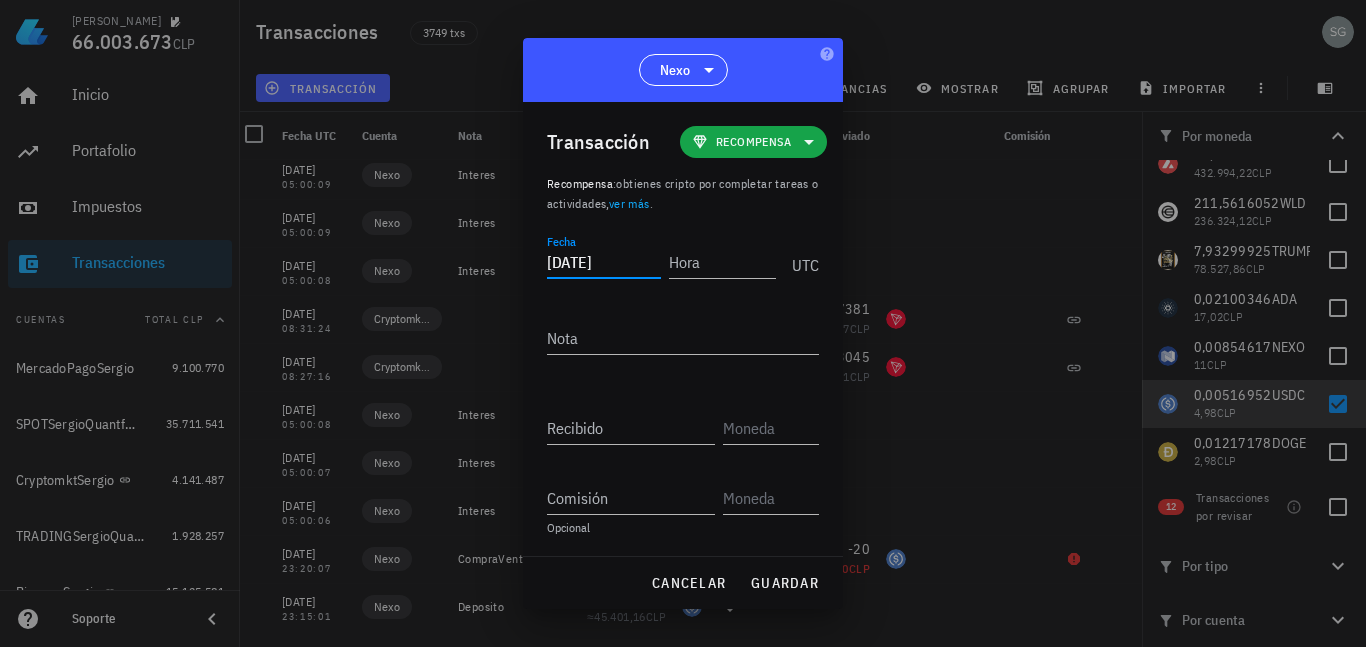 type on "[DATE]" 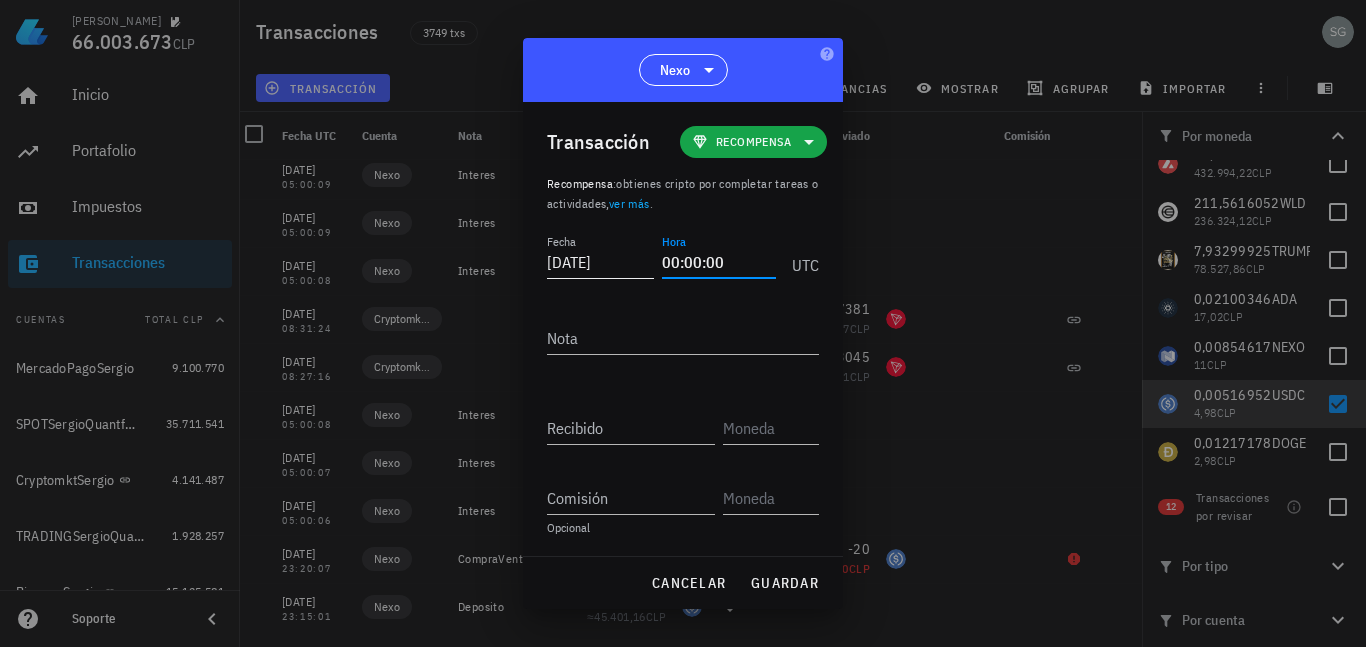 type on "00:00:00" 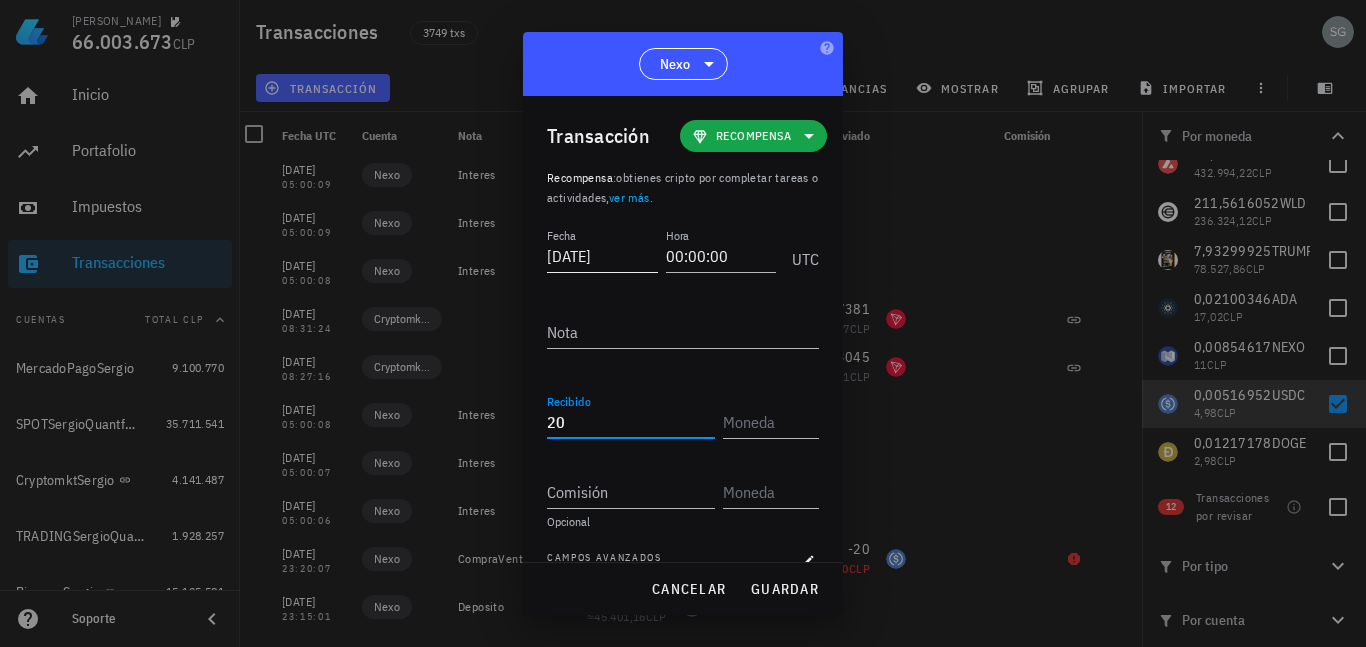 type on "20" 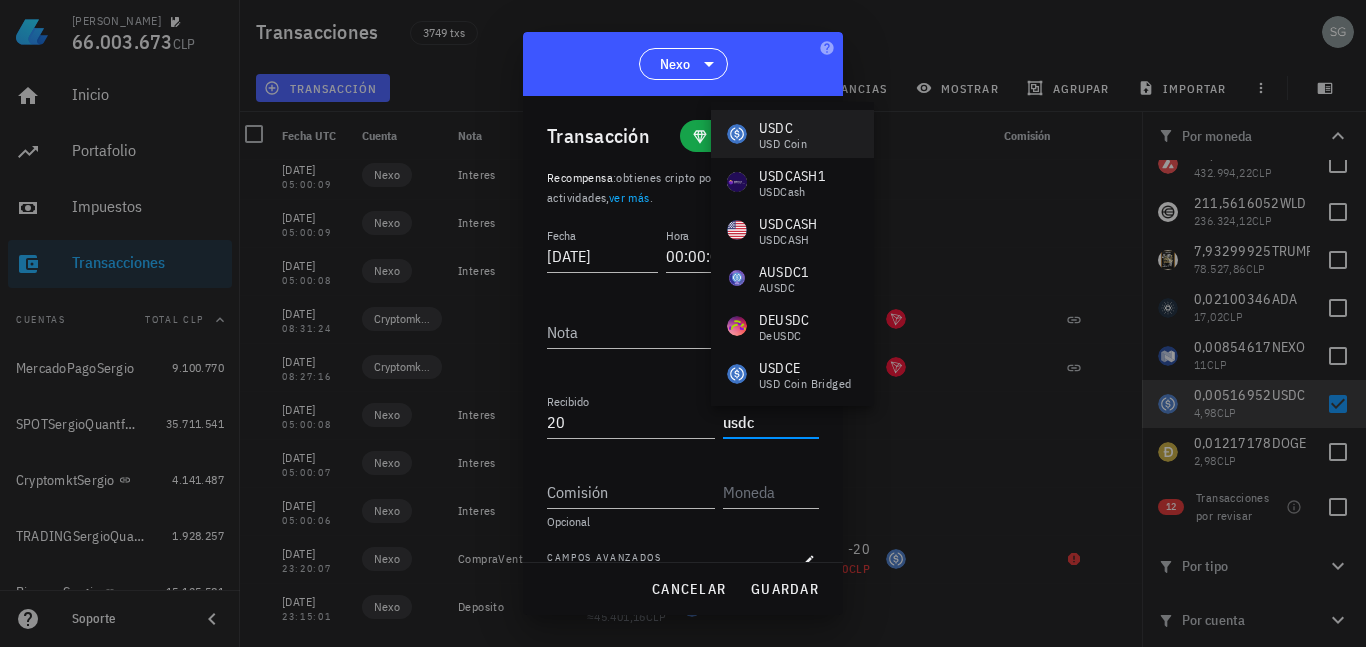 click on "USD Coin" at bounding box center (783, 144) 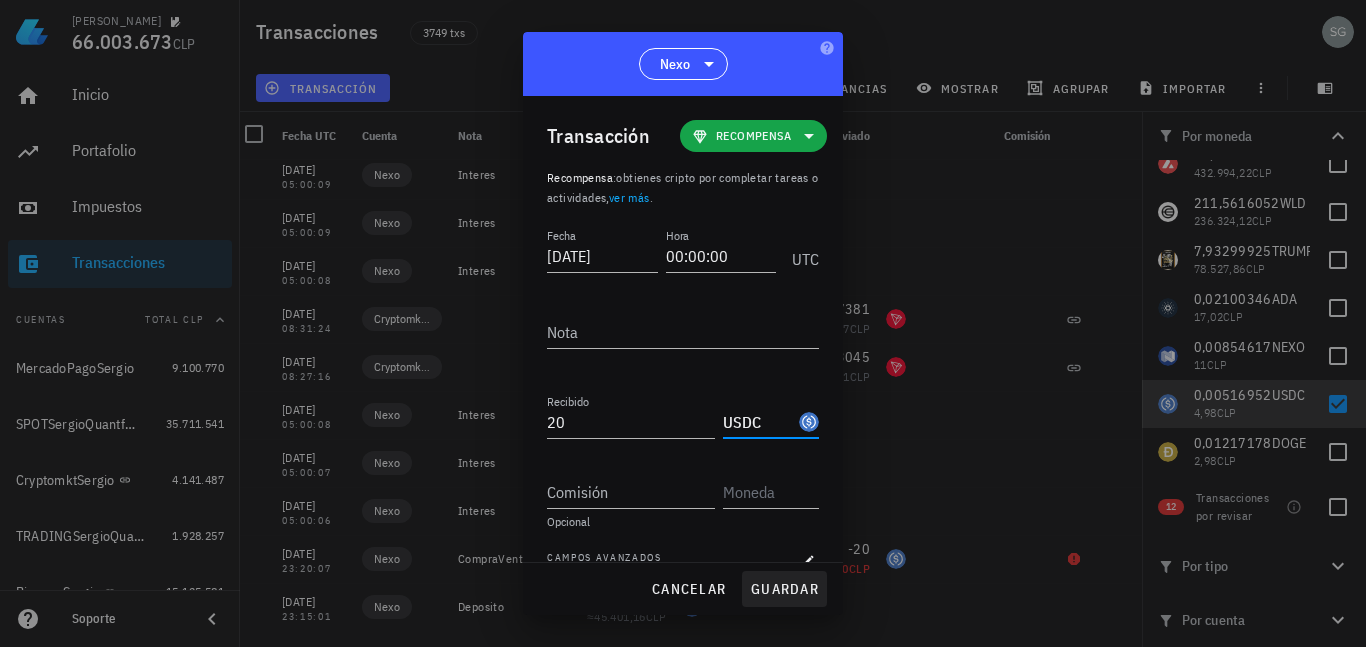 type on "USDC" 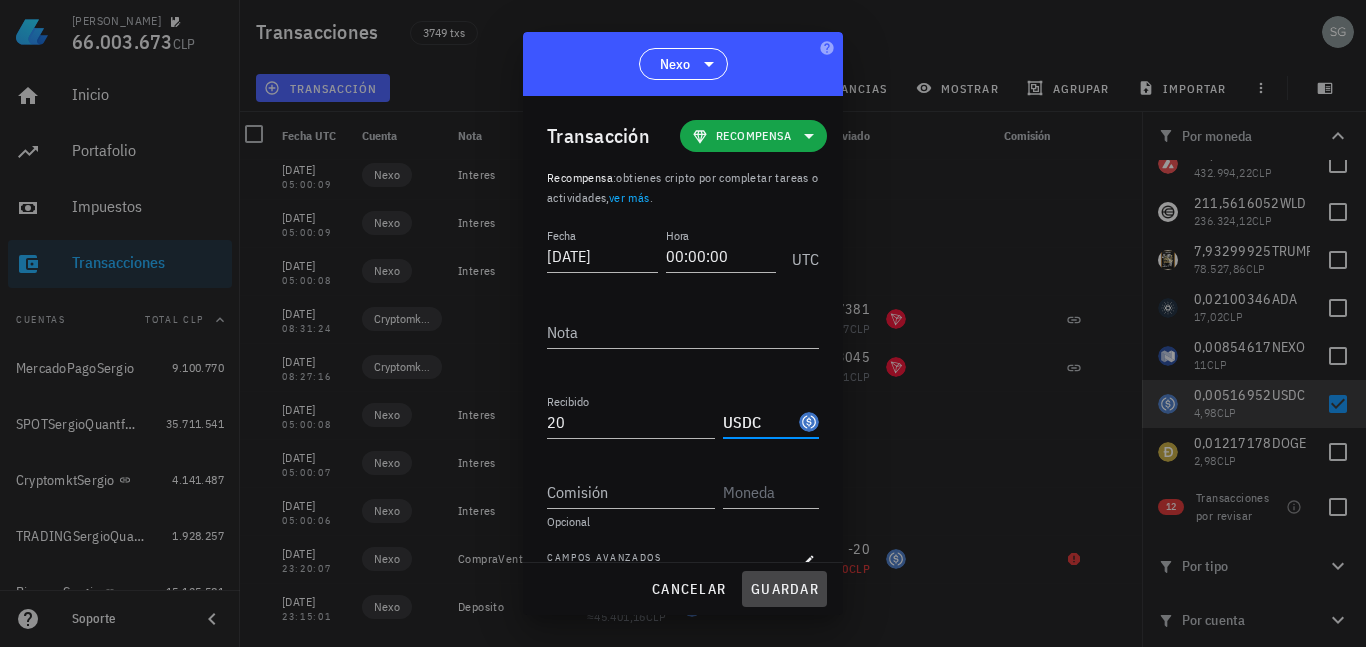 click on "guardar" at bounding box center [784, 589] 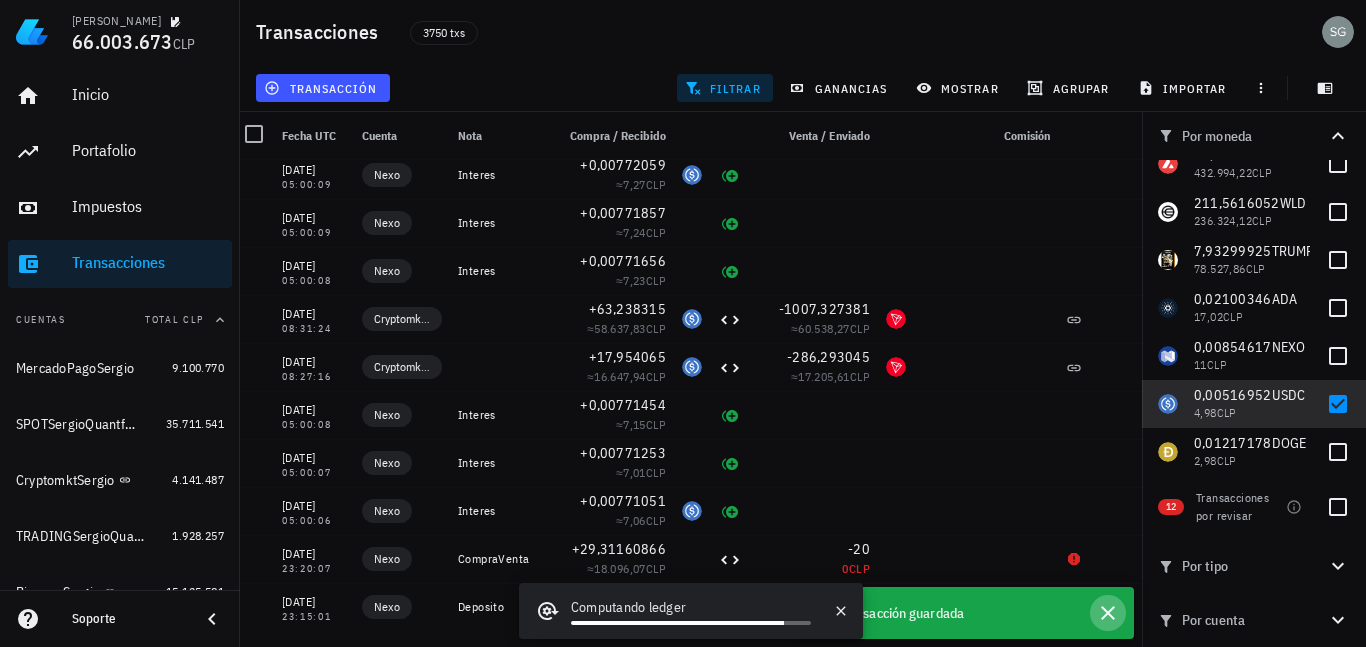 click 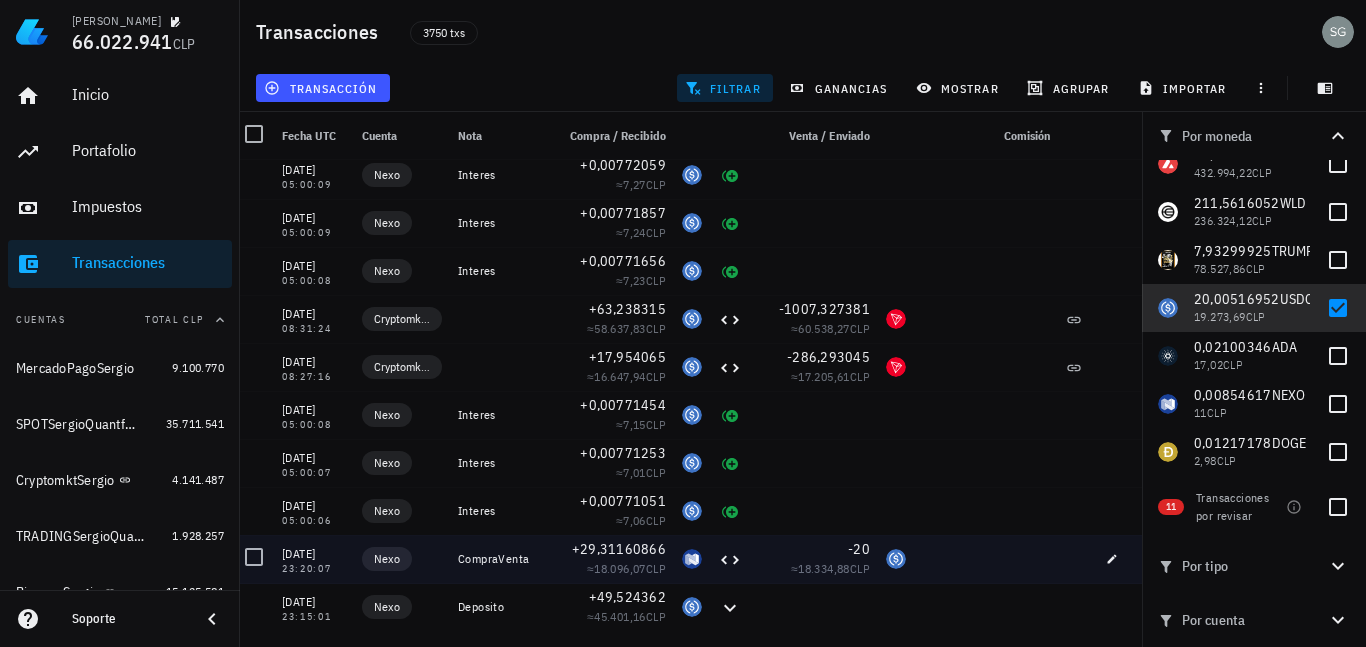 scroll, scrollTop: 2217, scrollLeft: 0, axis: vertical 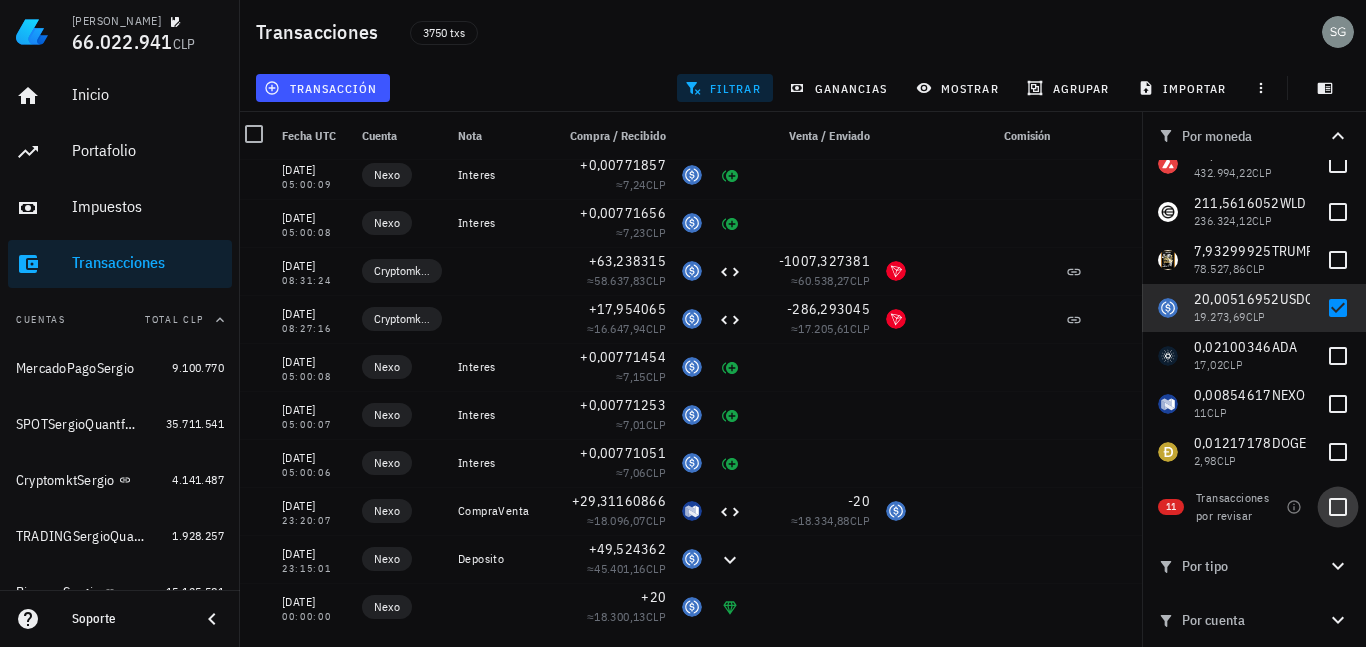 click at bounding box center (1338, 507) 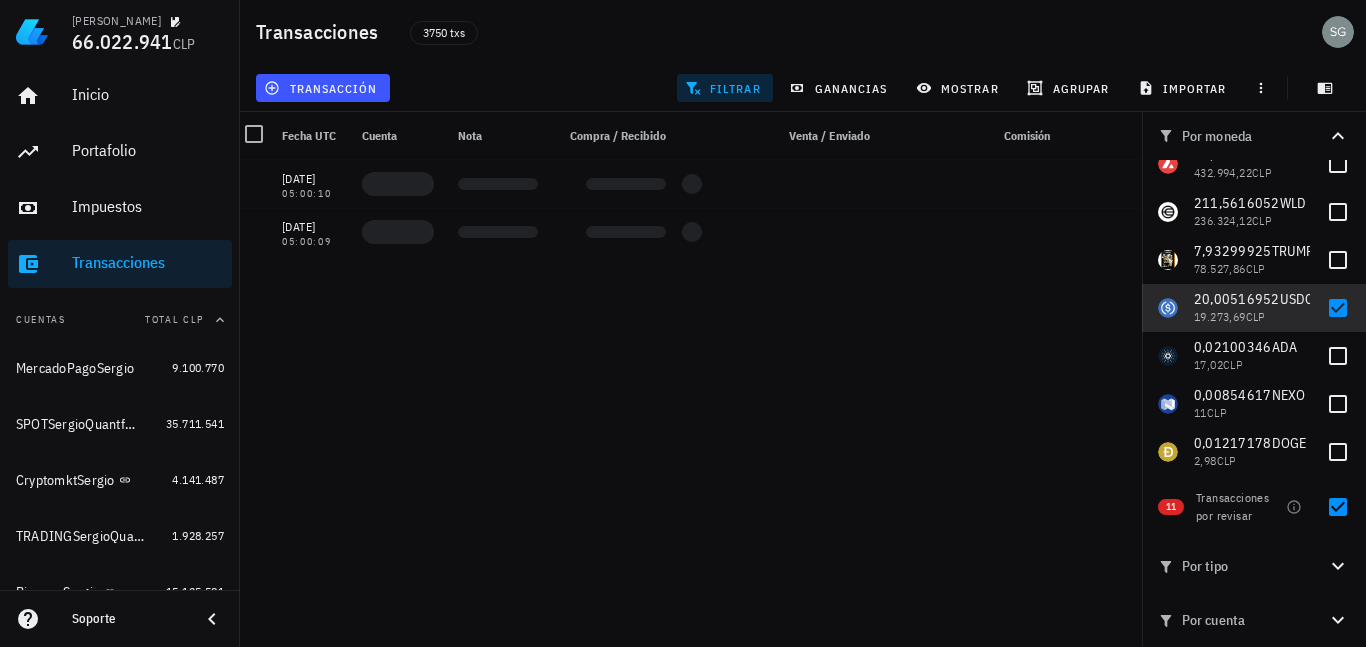 scroll, scrollTop: 0, scrollLeft: 0, axis: both 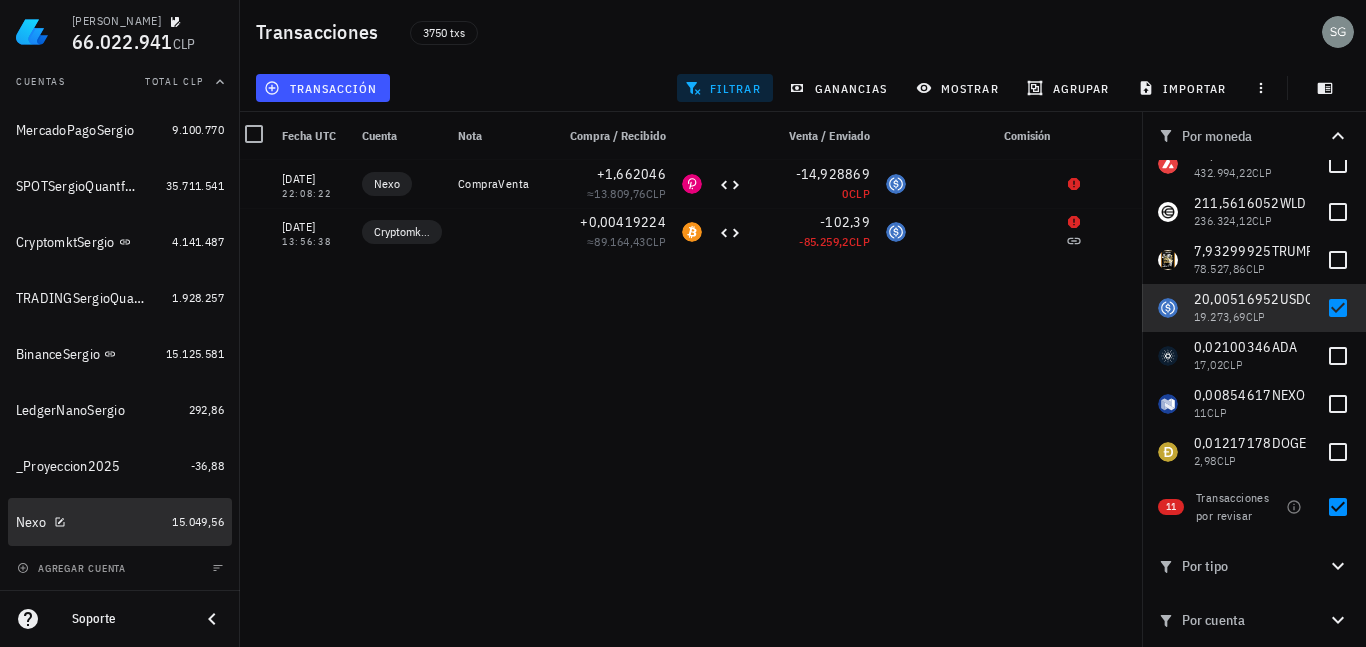 drag, startPoint x: 77, startPoint y: 522, endPoint x: 239, endPoint y: 511, distance: 162.37303 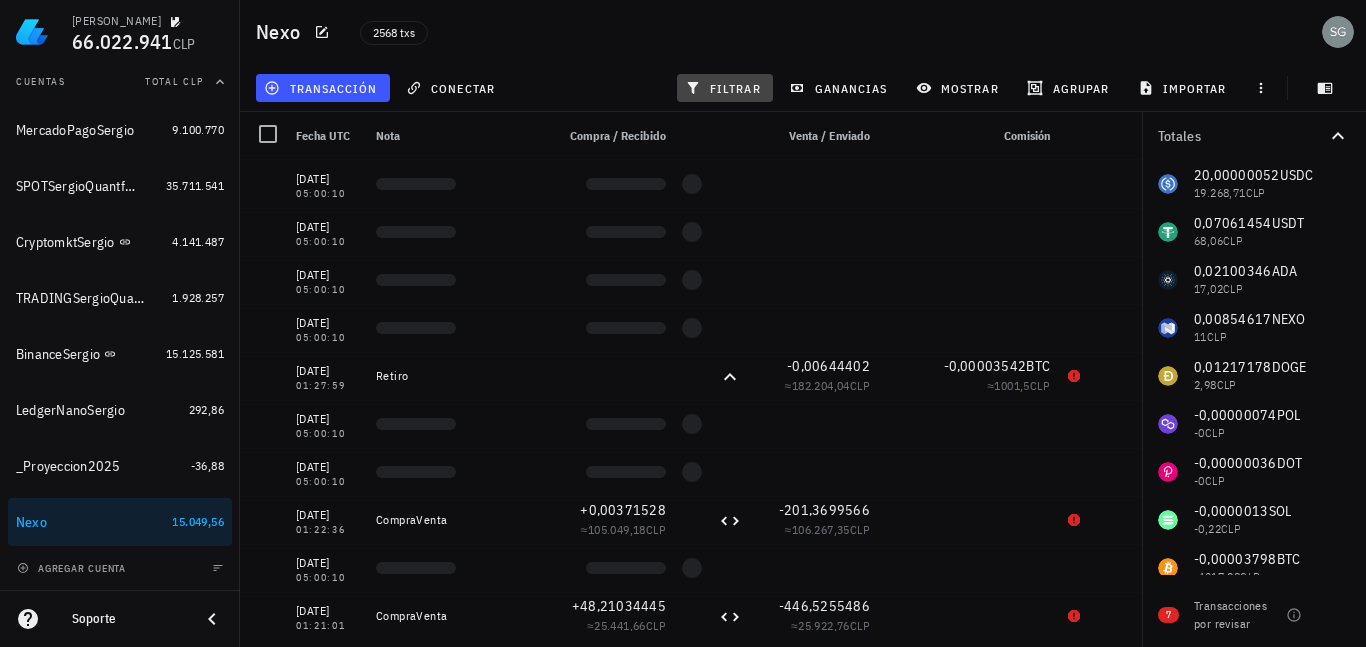 click on "filtrar" at bounding box center [725, 88] 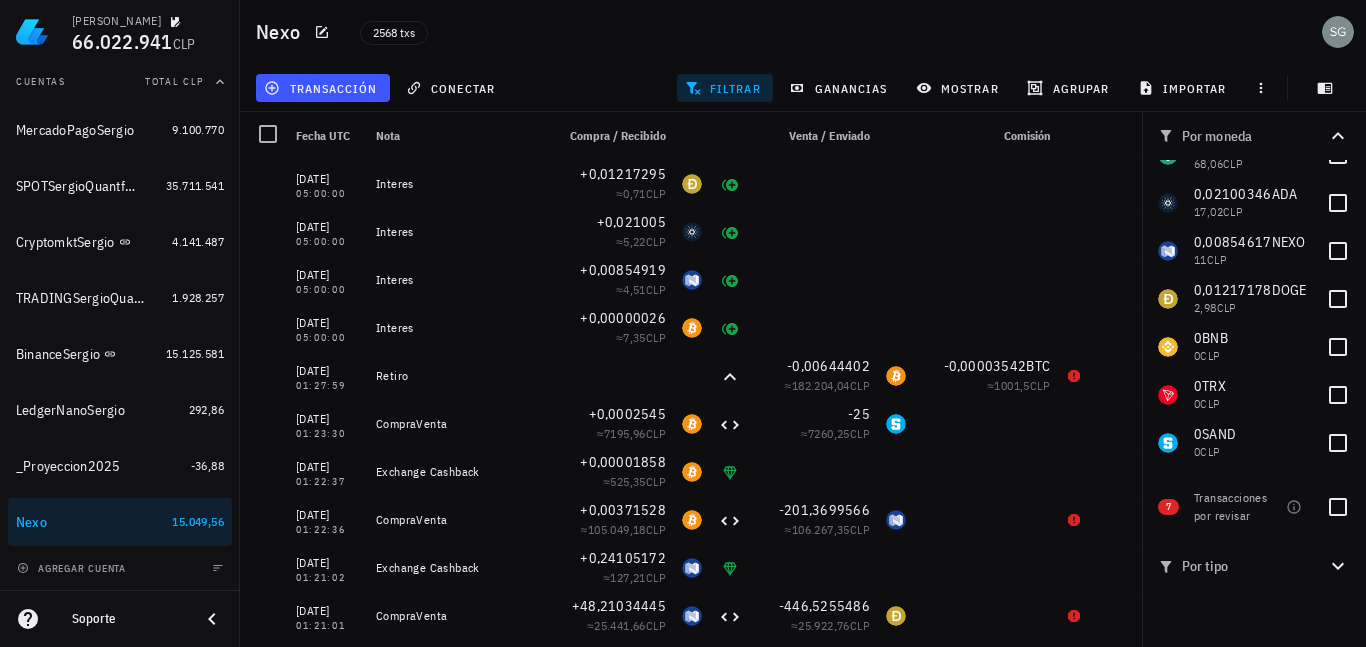 scroll, scrollTop: 0, scrollLeft: 0, axis: both 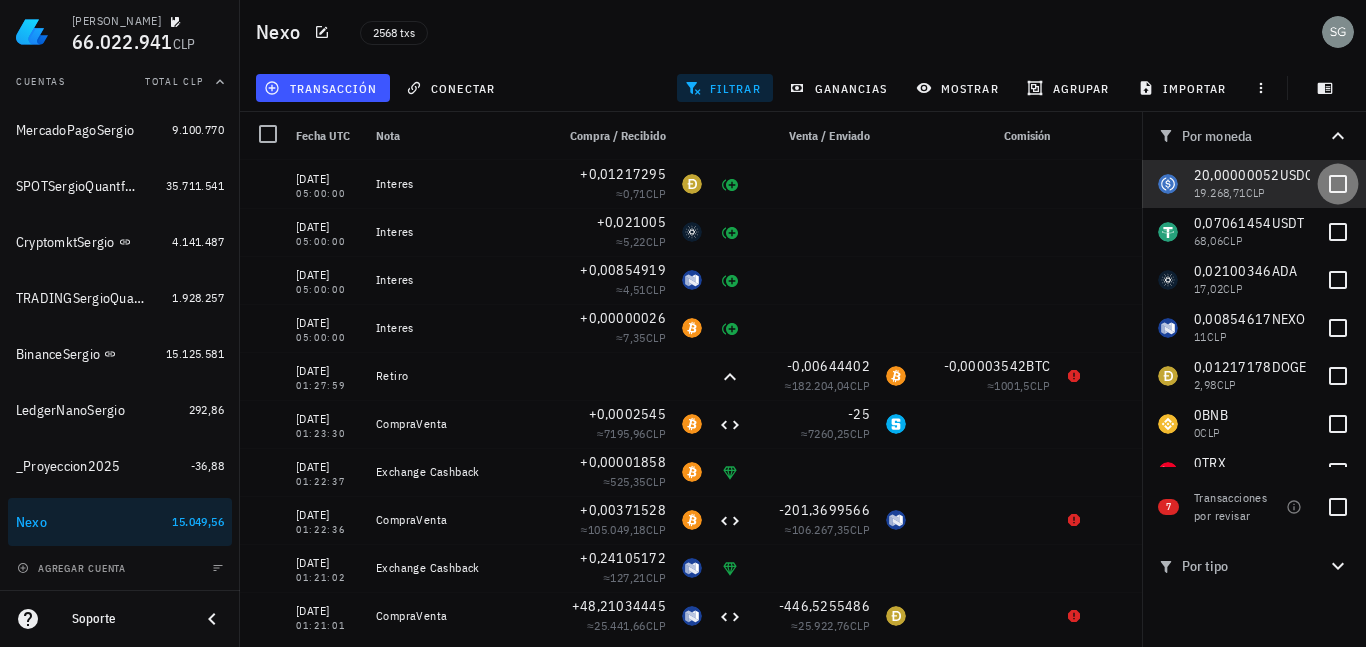 click at bounding box center (1338, 184) 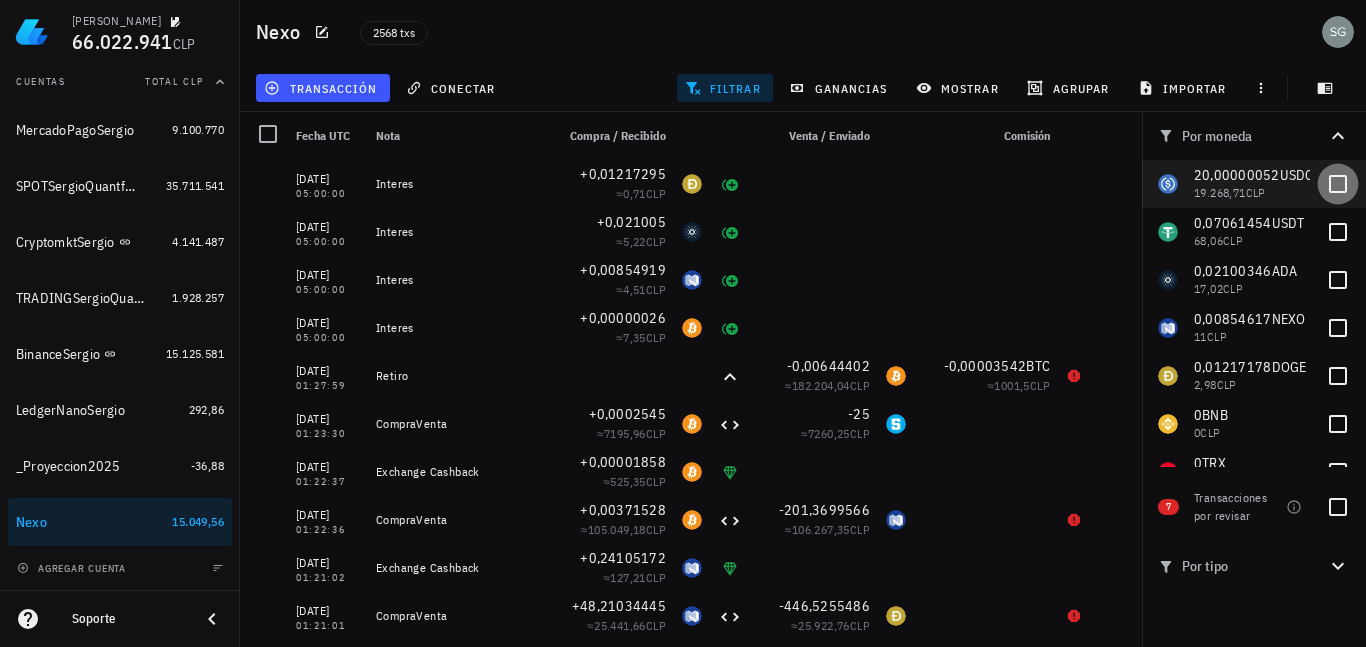 checkbox on "true" 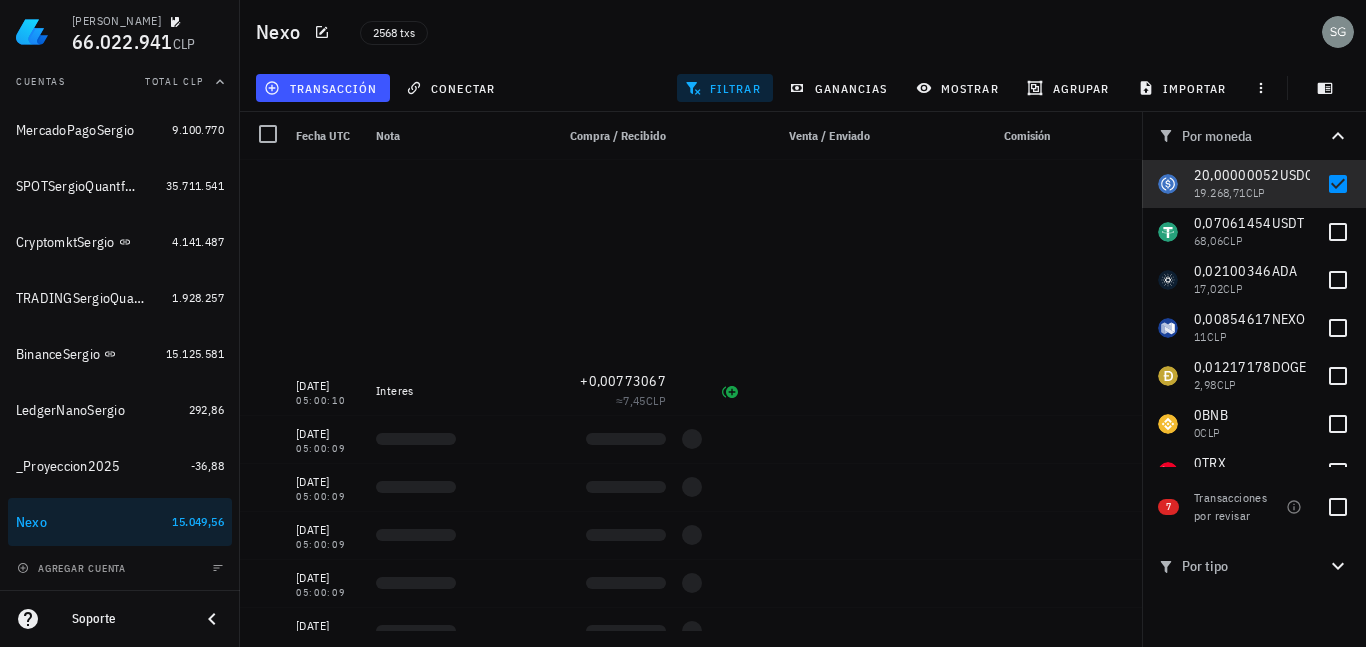 scroll, scrollTop: 1833, scrollLeft: 0, axis: vertical 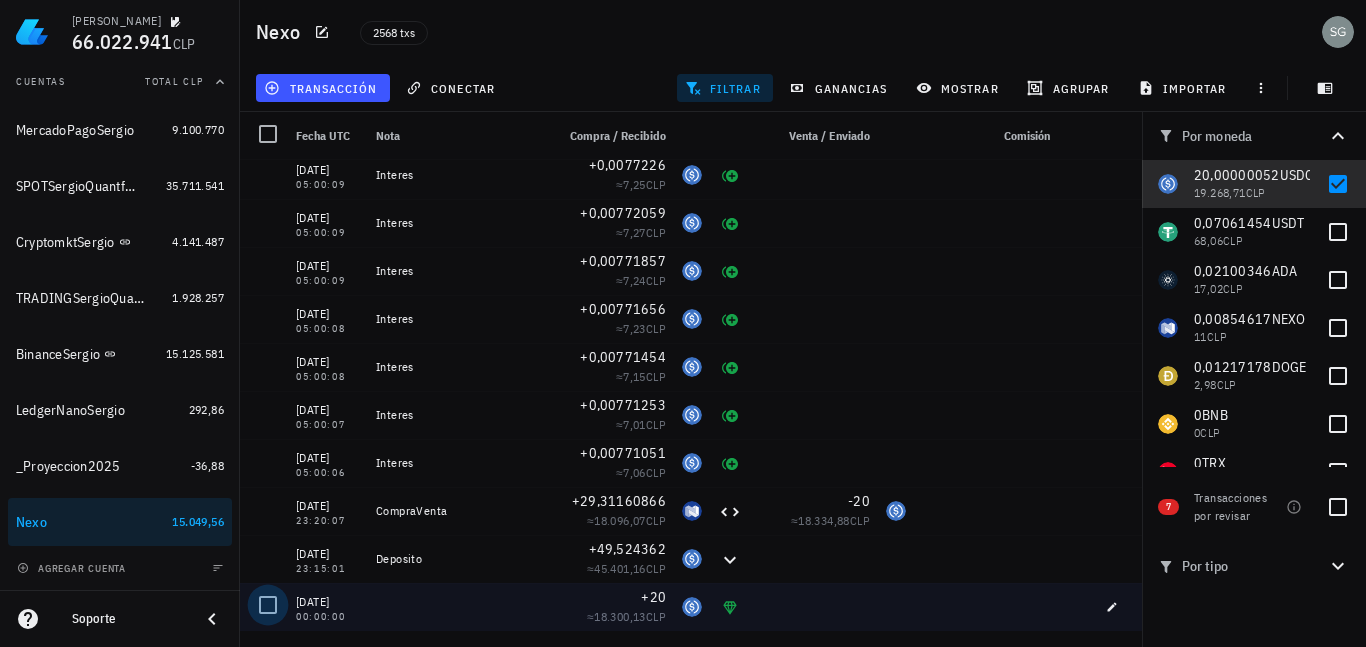 click at bounding box center (268, 605) 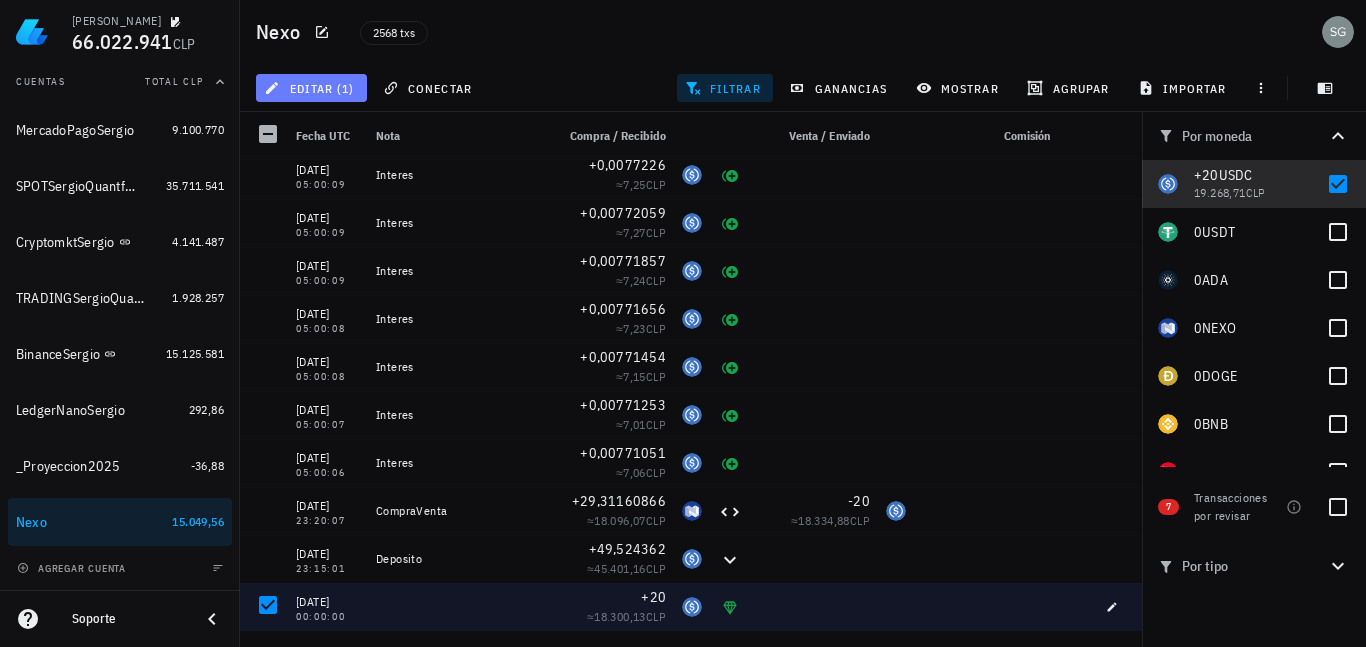 click on "editar (1)" at bounding box center (311, 88) 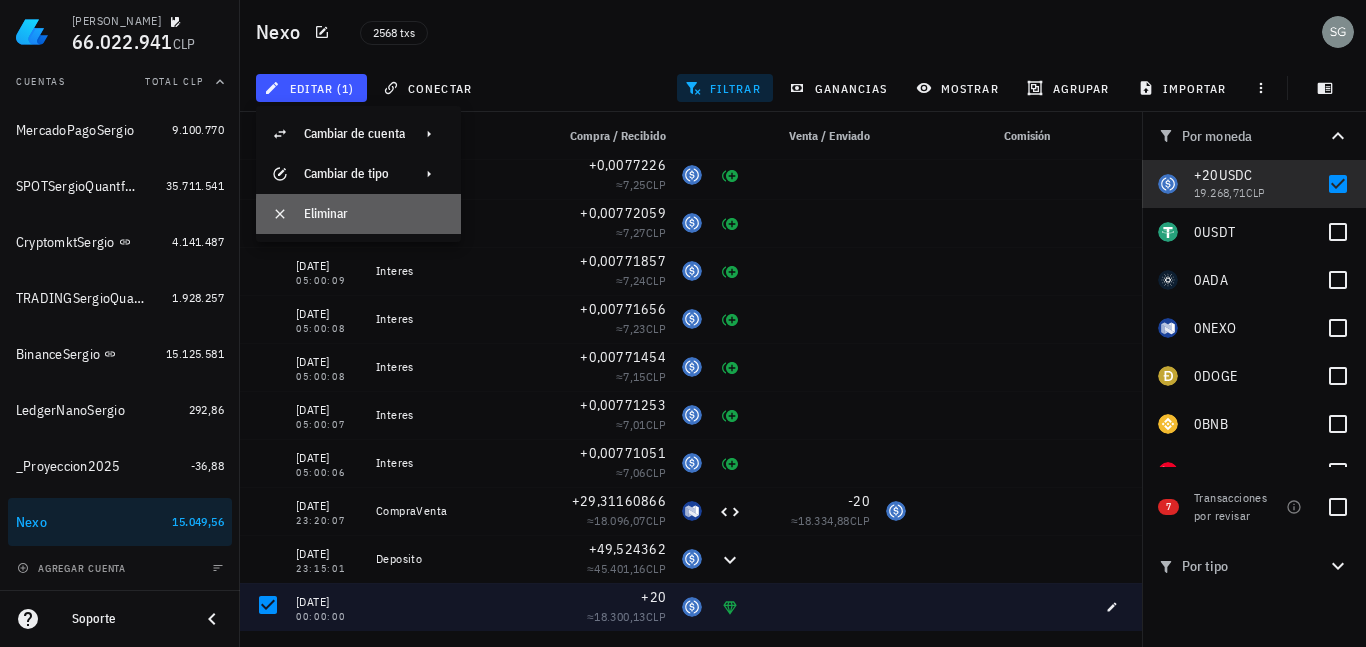 click on "Eliminar" at bounding box center (374, 214) 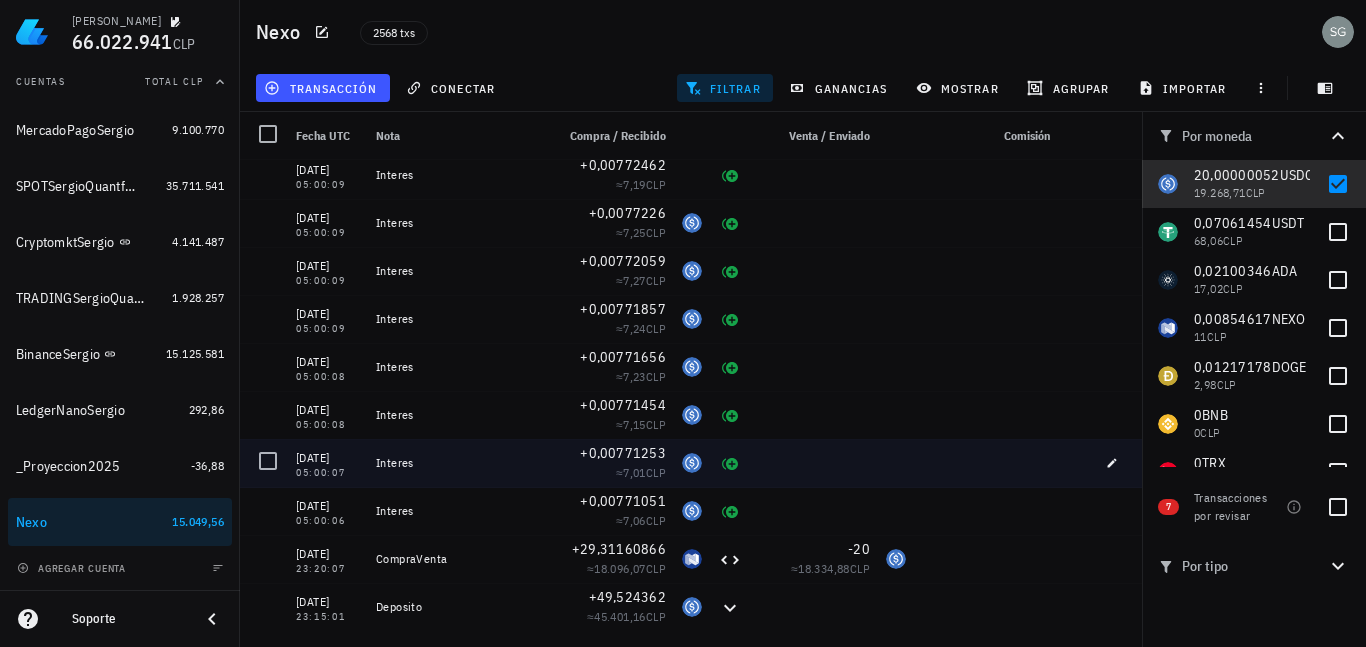 scroll, scrollTop: 1785, scrollLeft: 0, axis: vertical 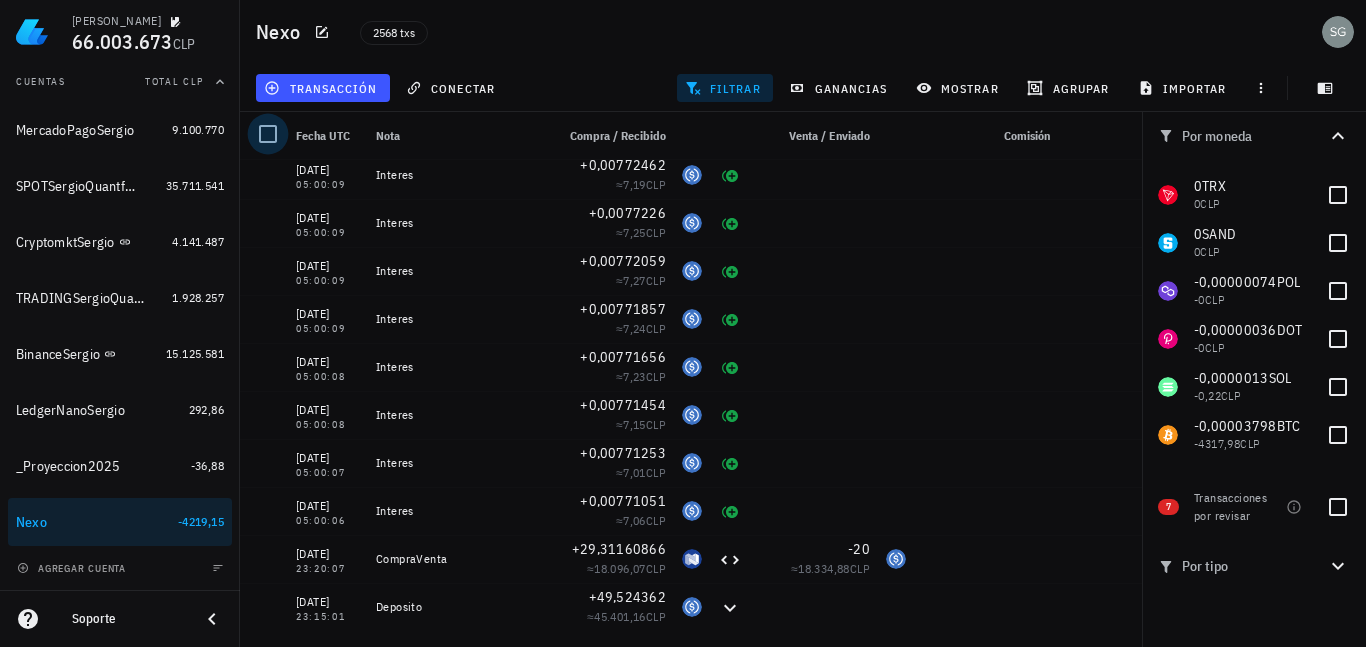 click at bounding box center (268, 134) 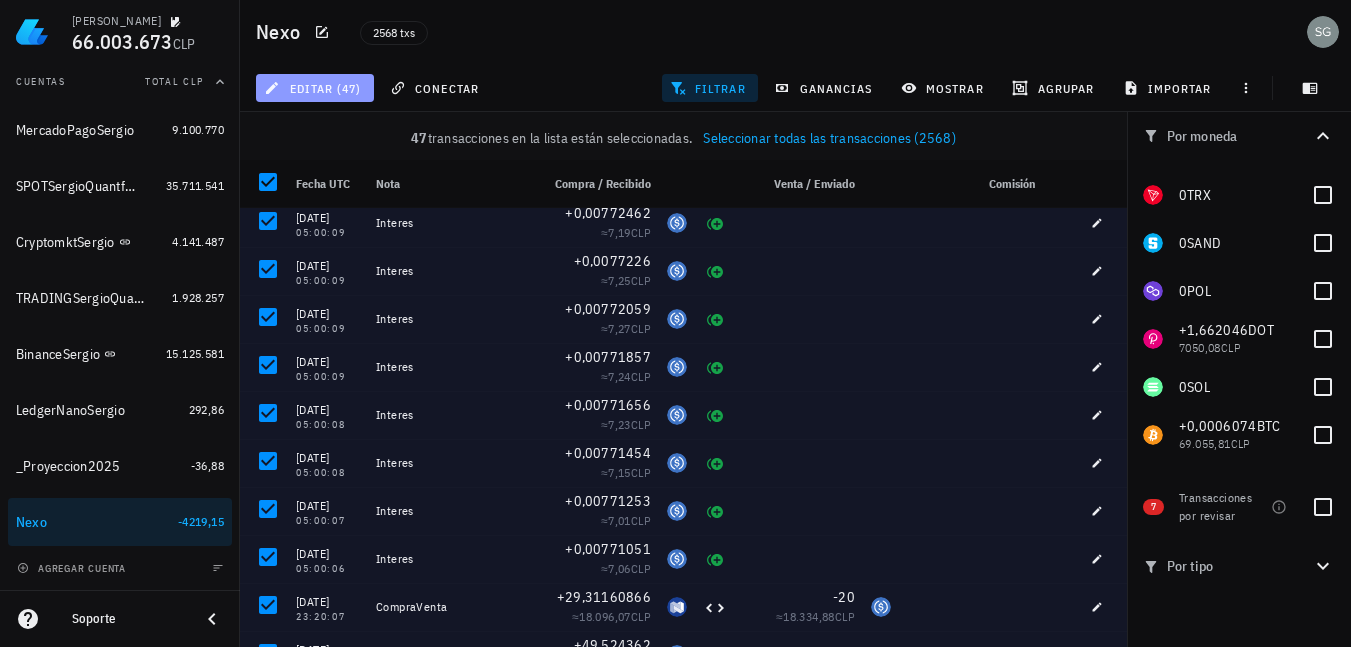 click on "editar (47)" at bounding box center [314, 88] 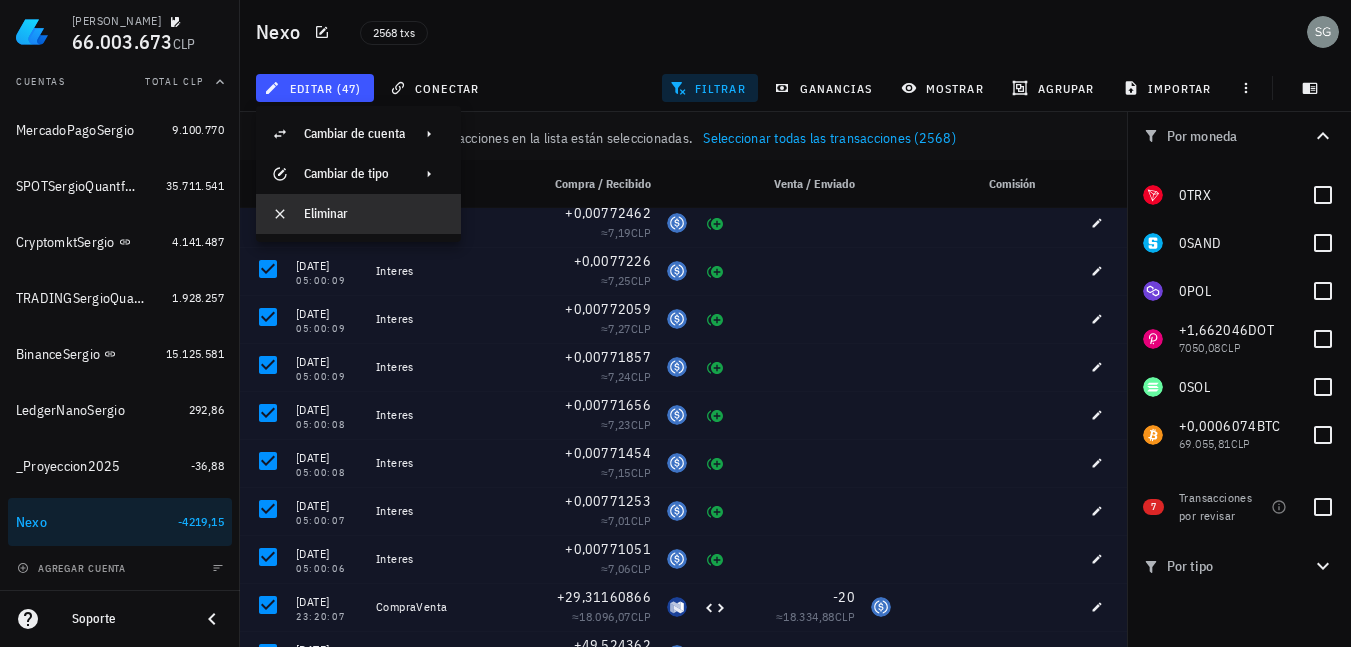 click on "Eliminar" at bounding box center (374, 214) 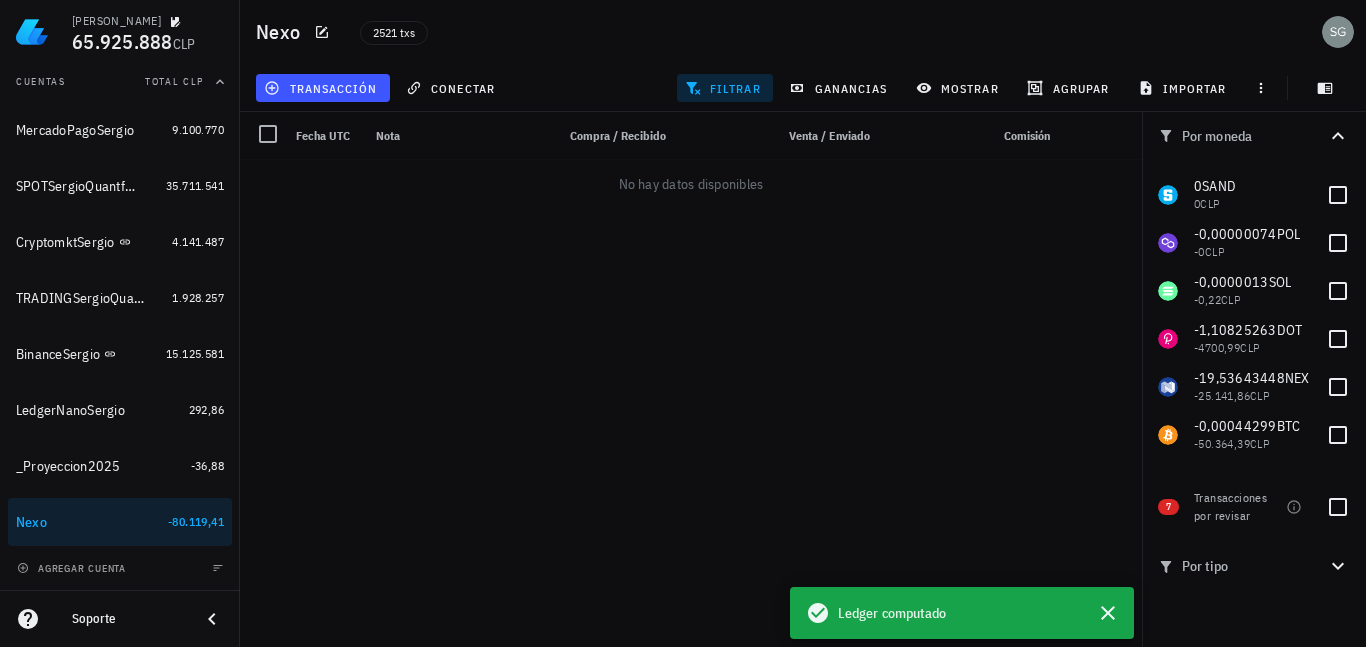 scroll, scrollTop: 229, scrollLeft: 0, axis: vertical 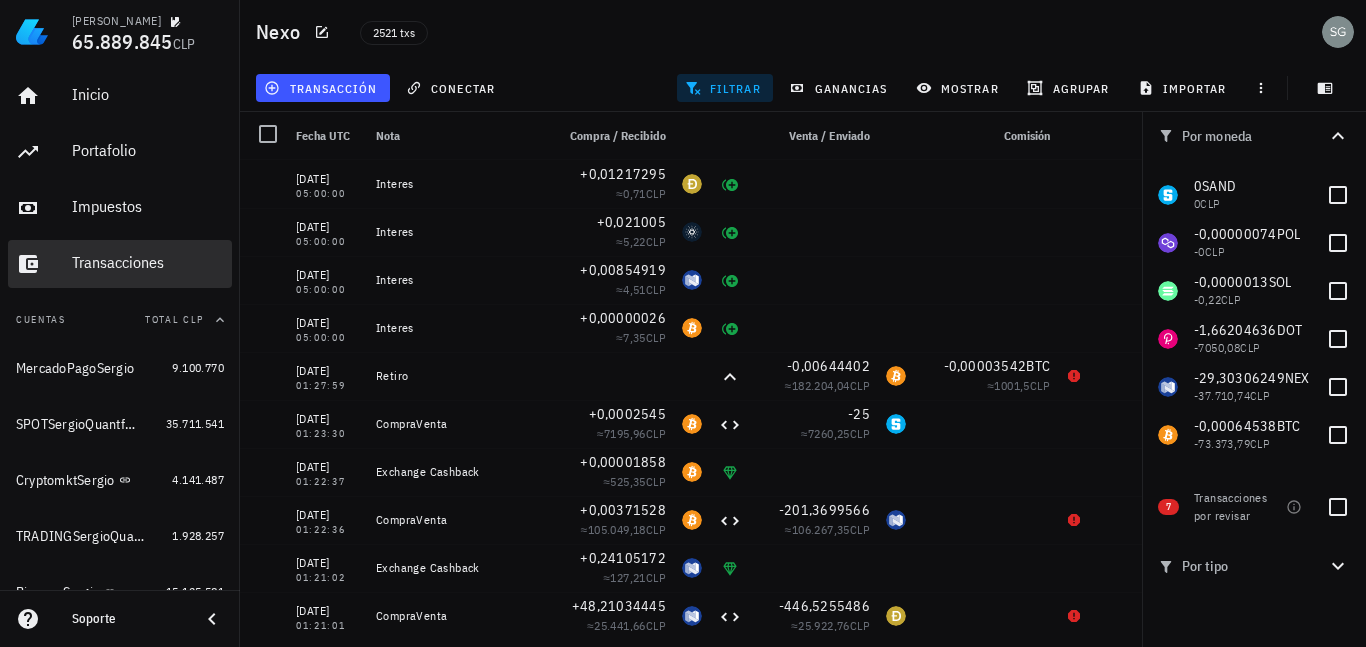 click on "Transacciones" at bounding box center (148, 262) 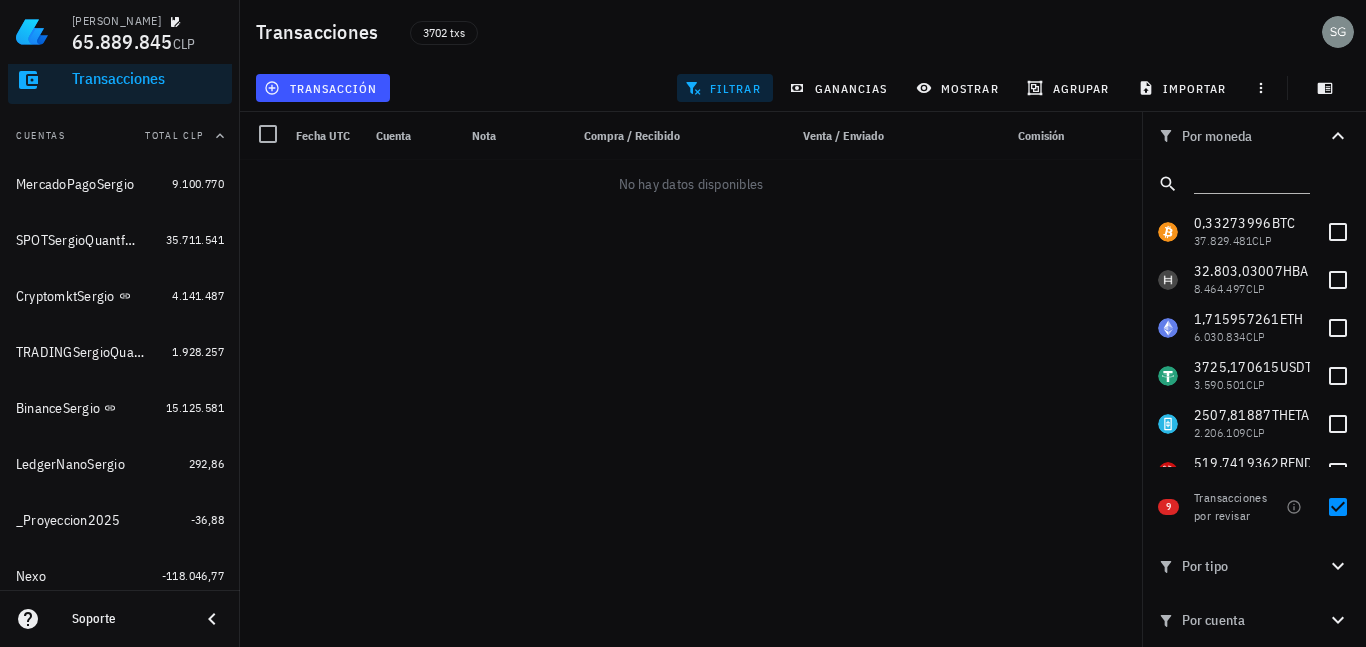 scroll, scrollTop: 238, scrollLeft: 0, axis: vertical 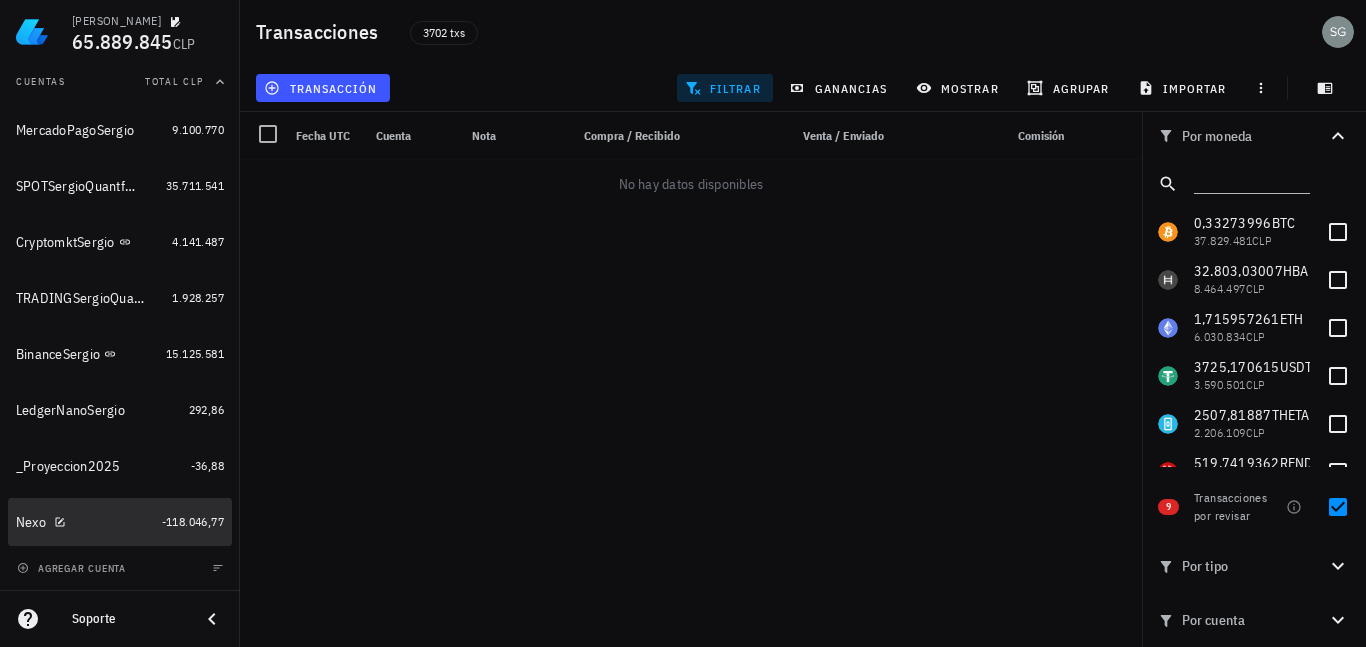 drag, startPoint x: 97, startPoint y: 531, endPoint x: 311, endPoint y: 236, distance: 364.44617 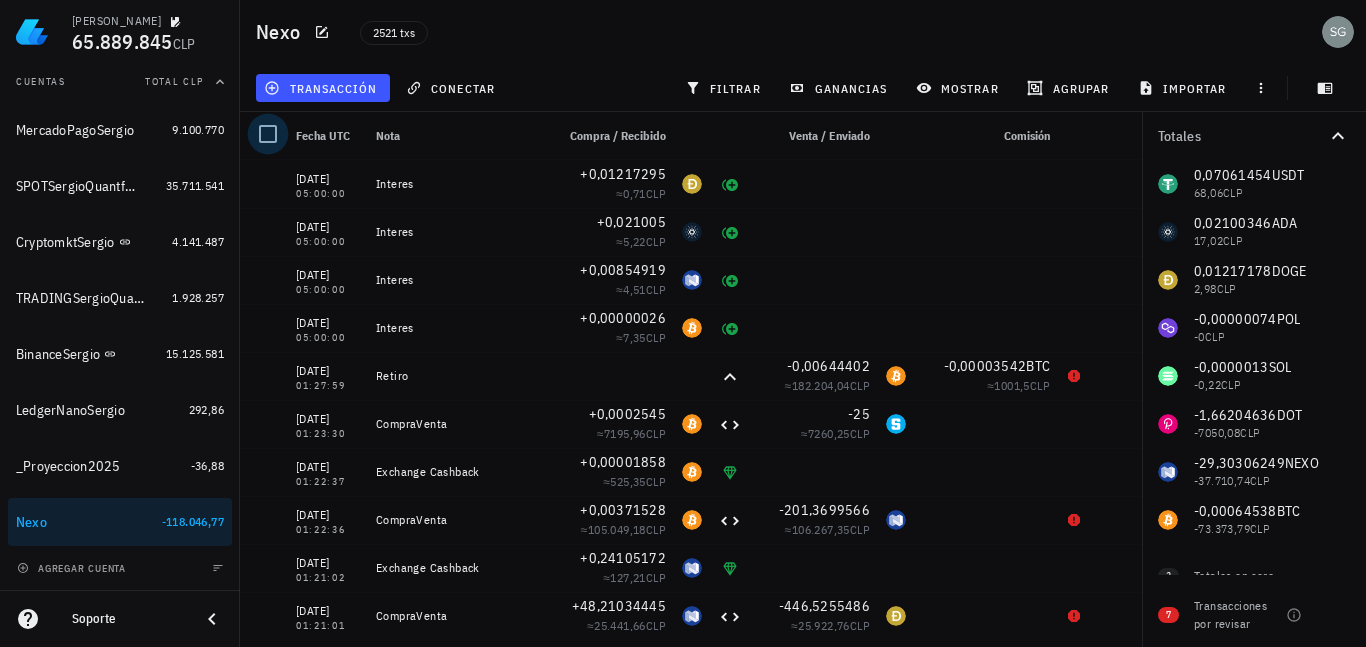 click at bounding box center [268, 134] 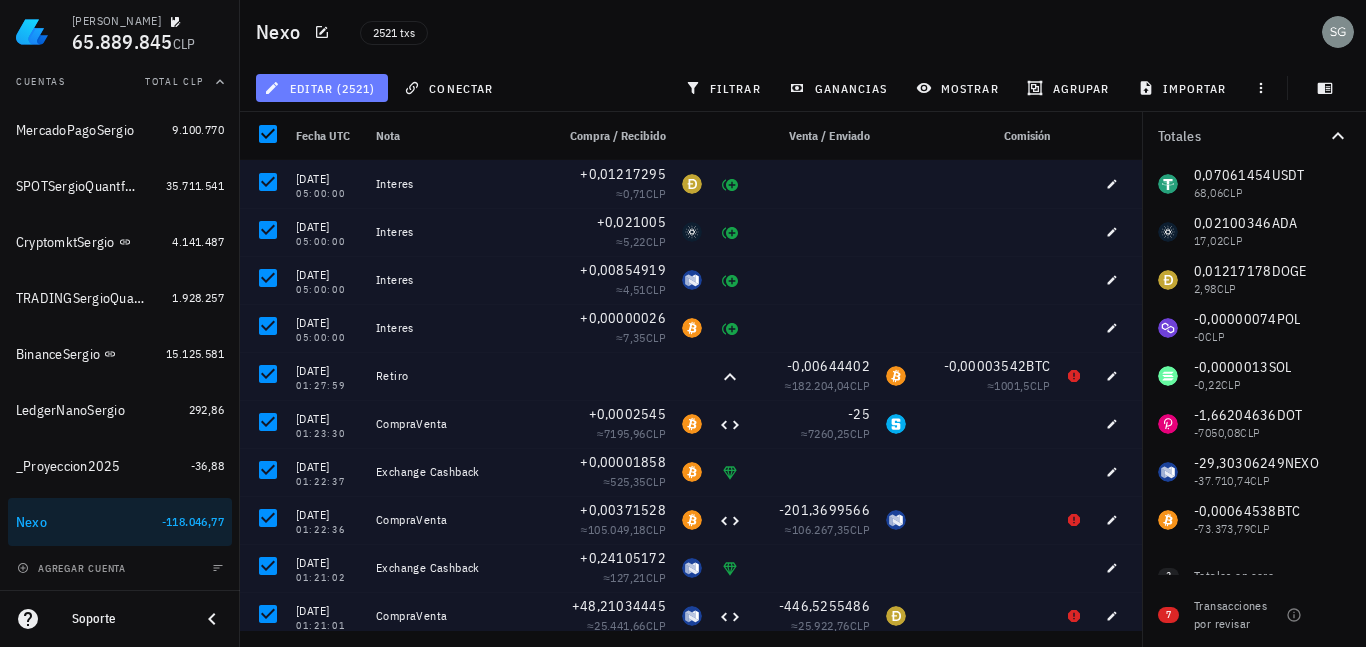 click on "editar (2521)" at bounding box center (321, 88) 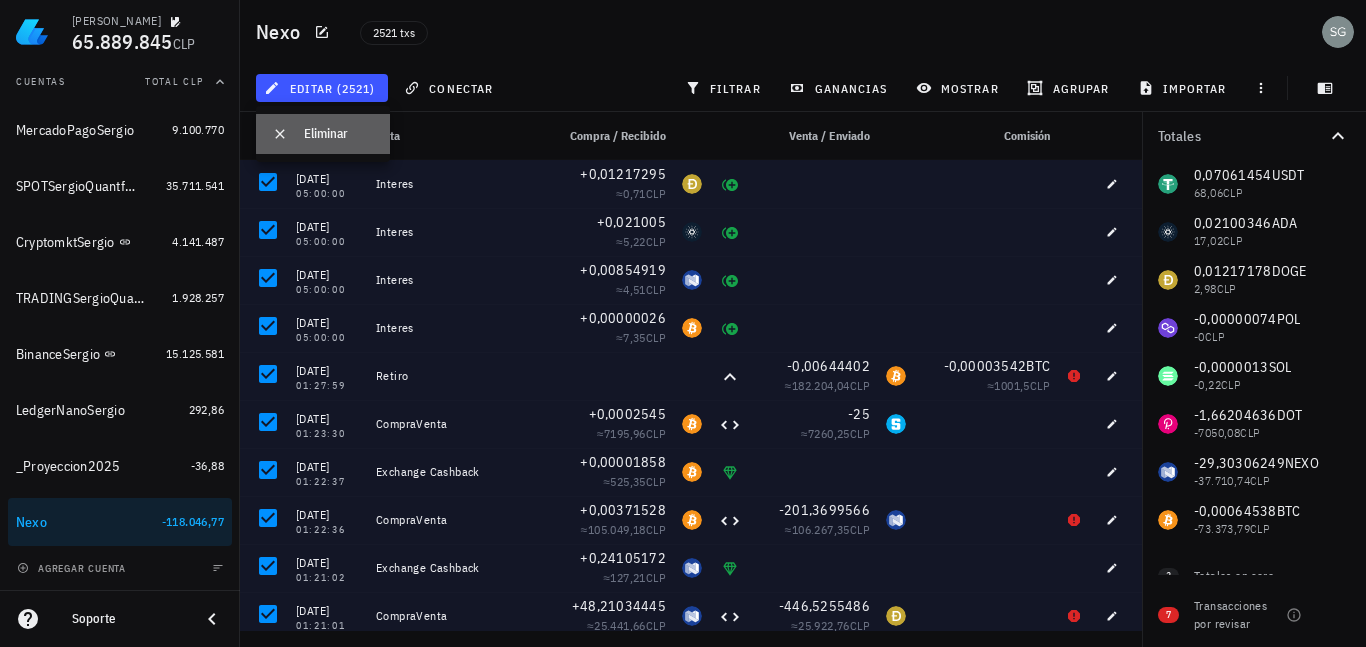 click on "Eliminar" at bounding box center [339, 134] 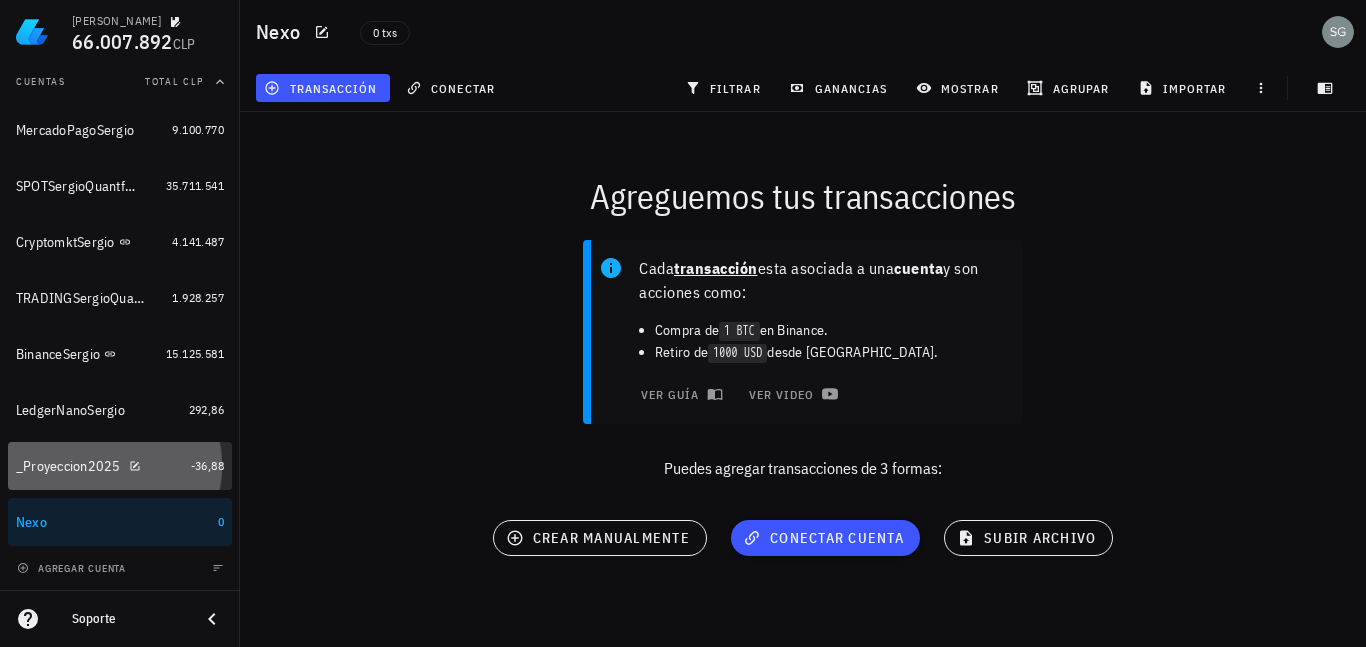 click on "_Proyeccion2025" at bounding box center [68, 466] 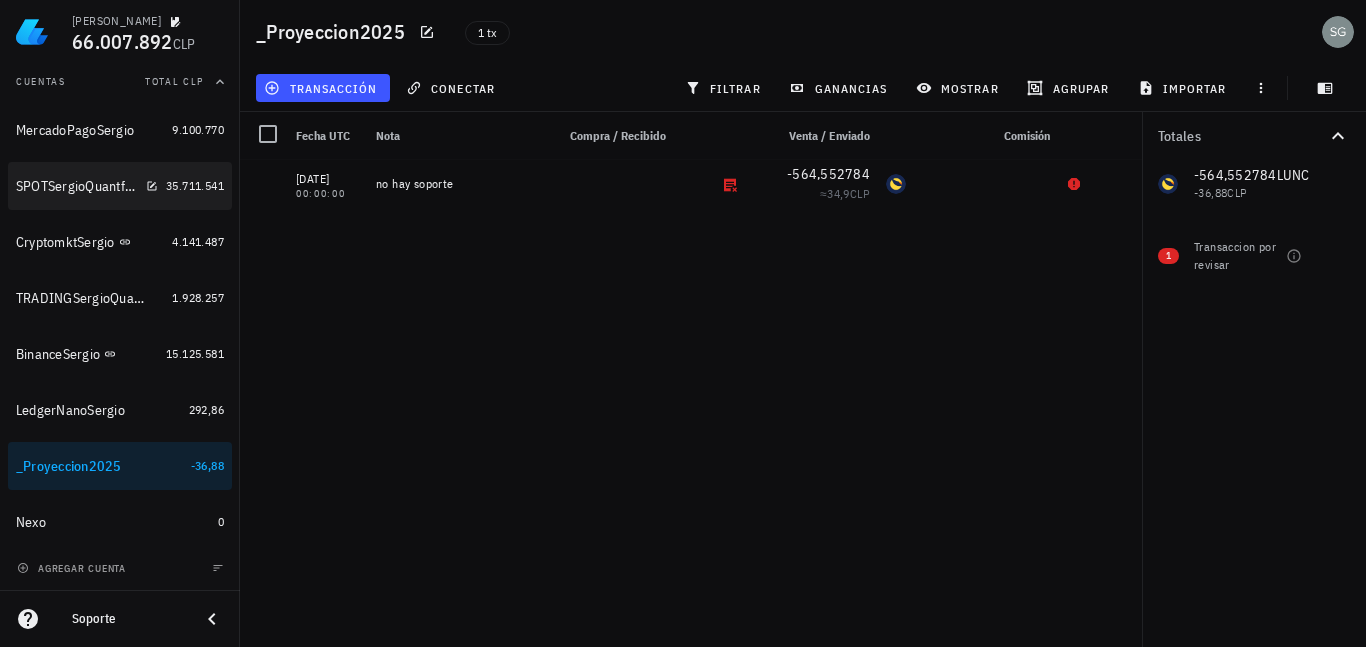 scroll, scrollTop: 138, scrollLeft: 0, axis: vertical 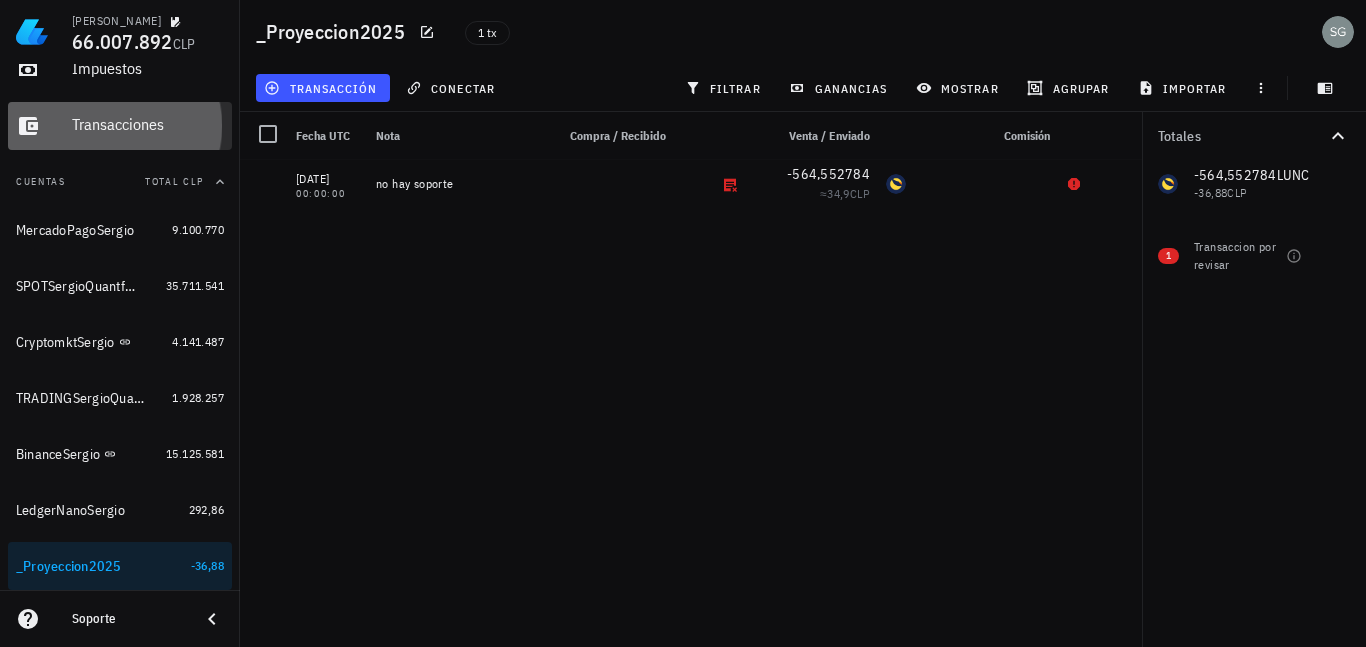 click on "Transacciones" at bounding box center (148, 124) 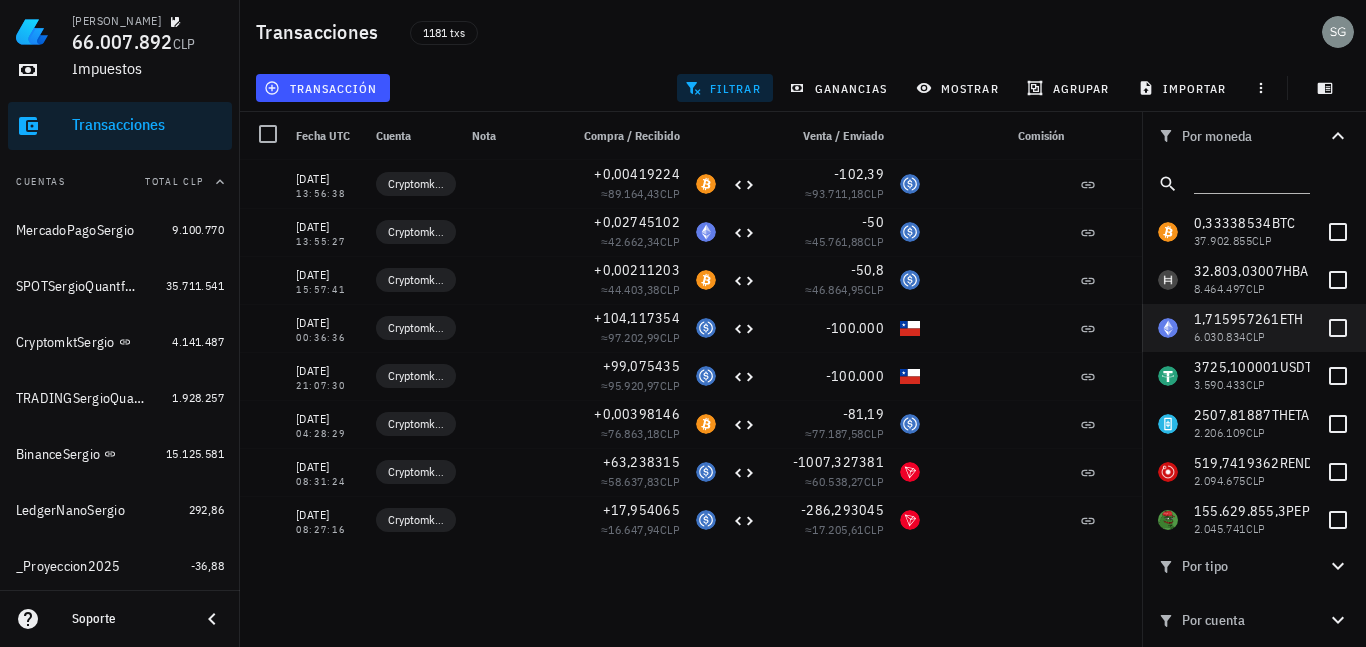 scroll, scrollTop: 100, scrollLeft: 0, axis: vertical 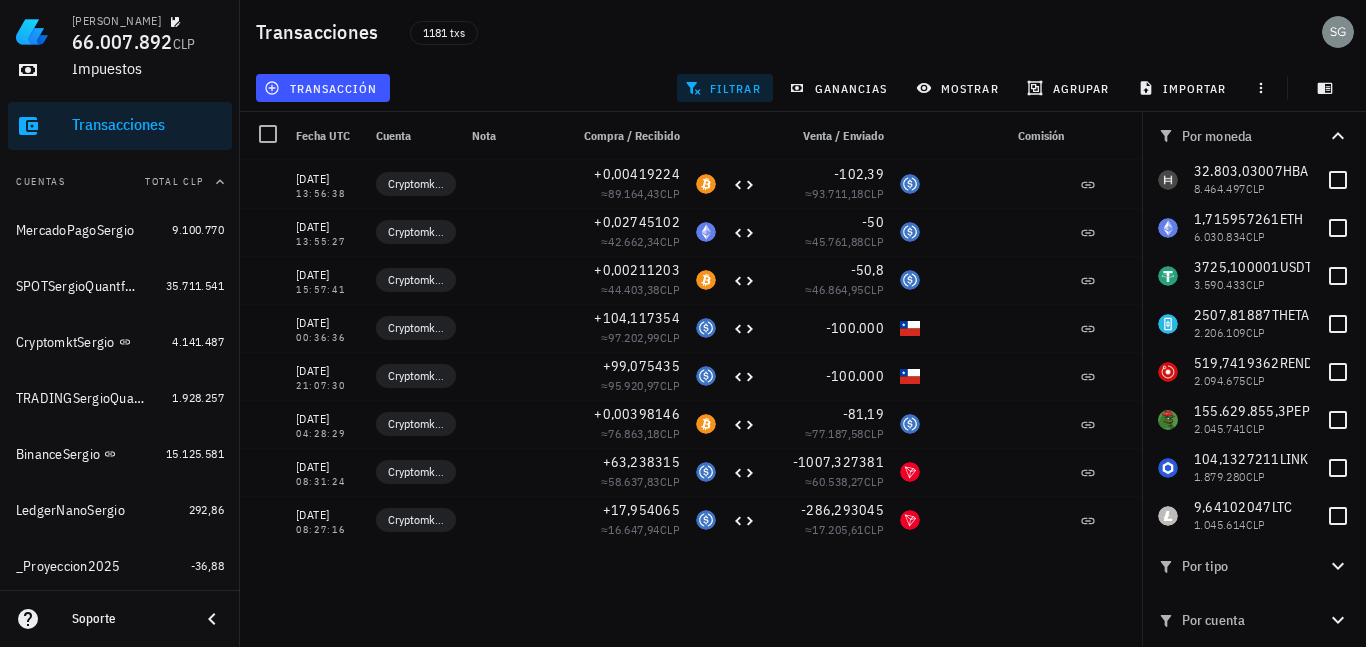 click on "filtrar" at bounding box center (725, 88) 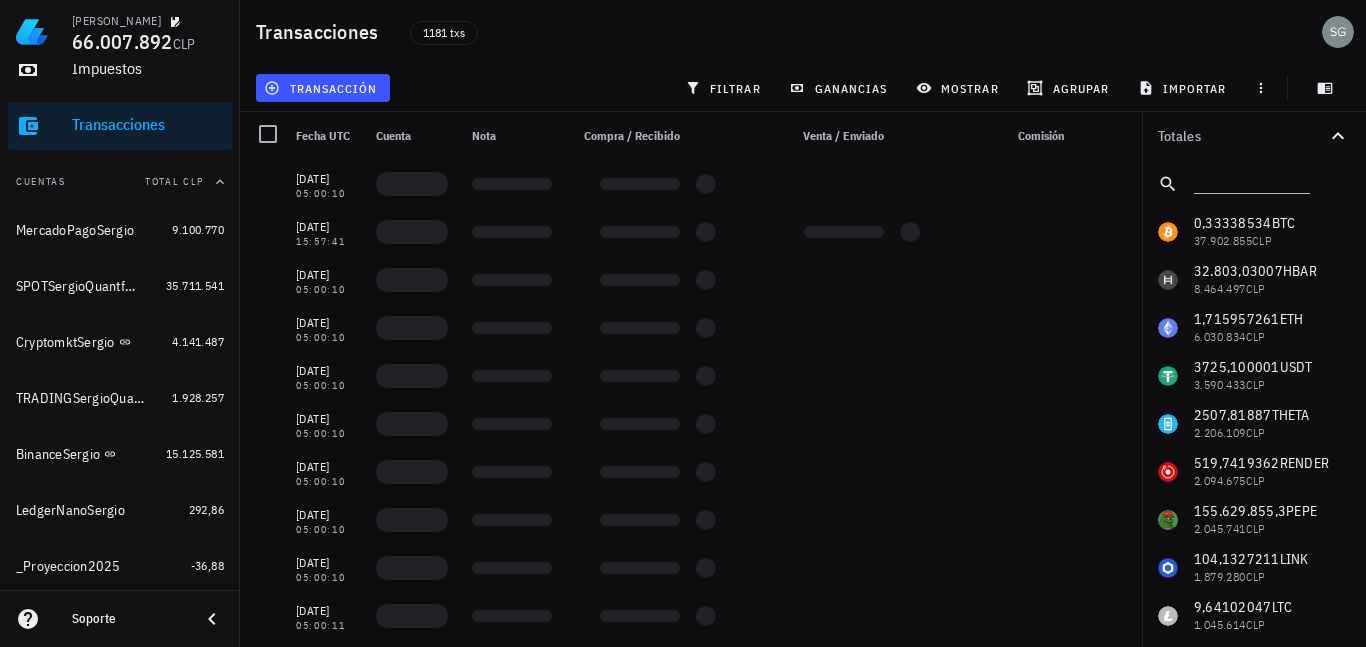 scroll, scrollTop: 393, scrollLeft: 0, axis: vertical 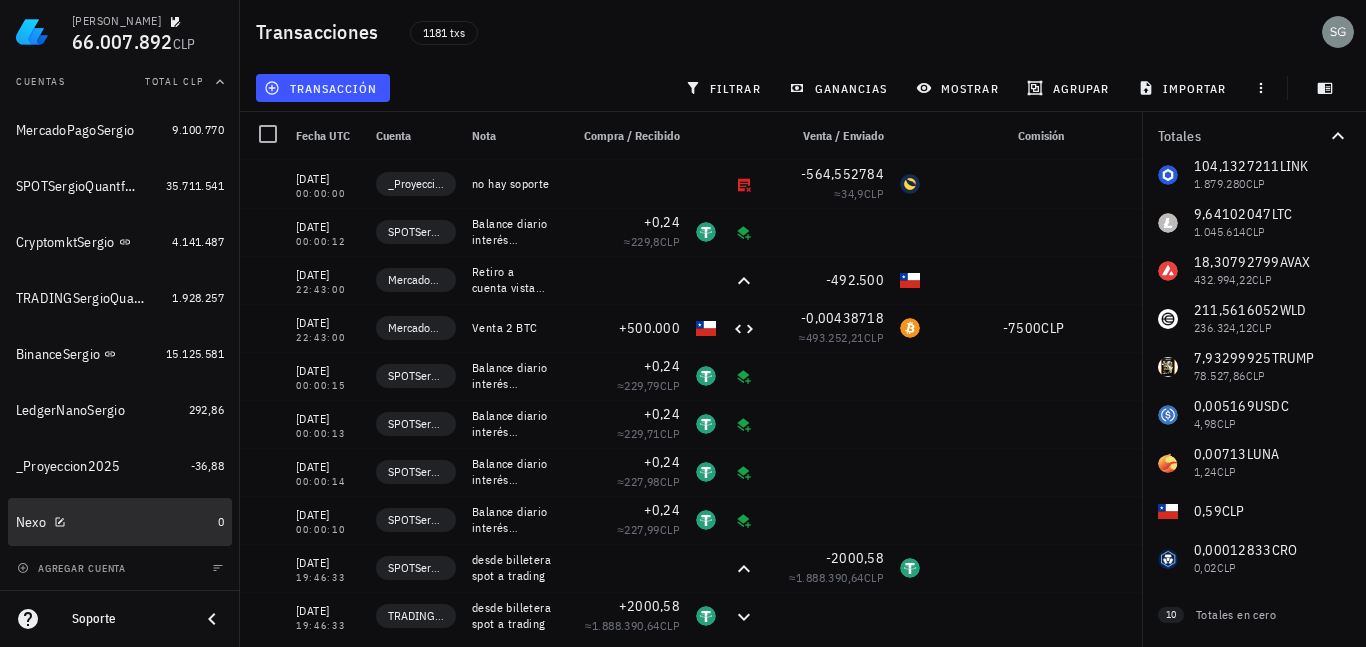 click on "Nexo" at bounding box center [31, 522] 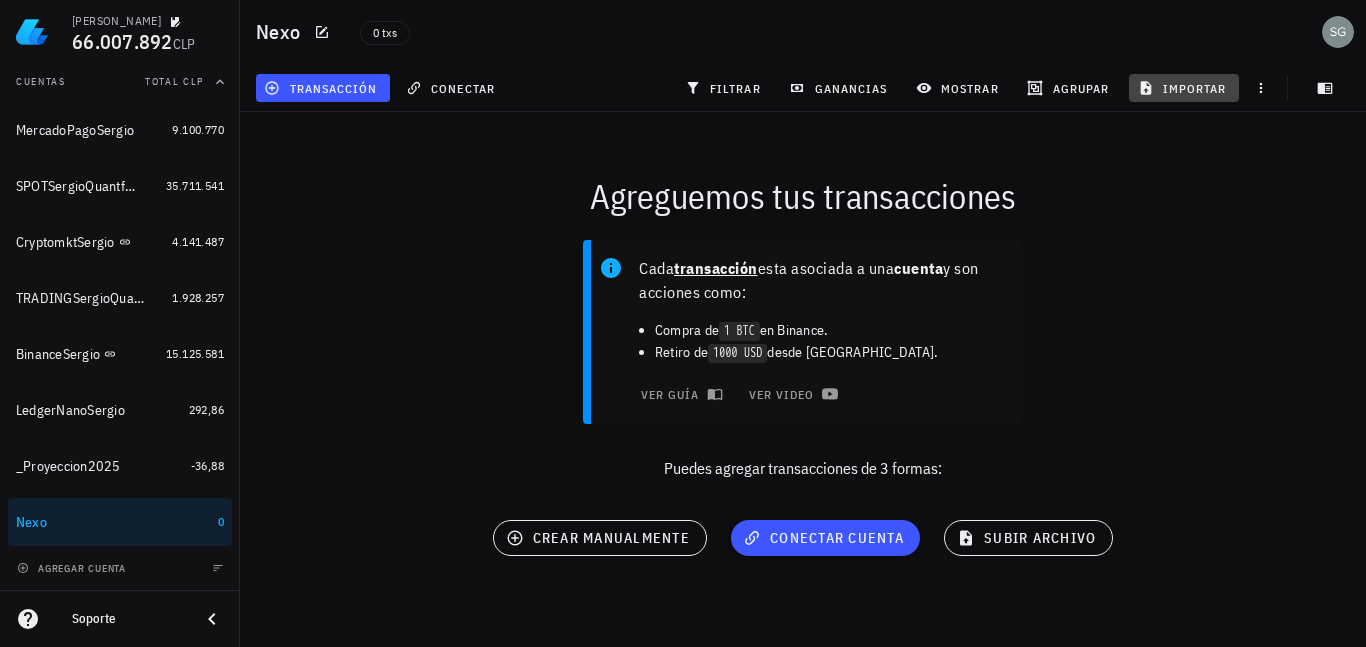 click on "importar" at bounding box center [1184, 88] 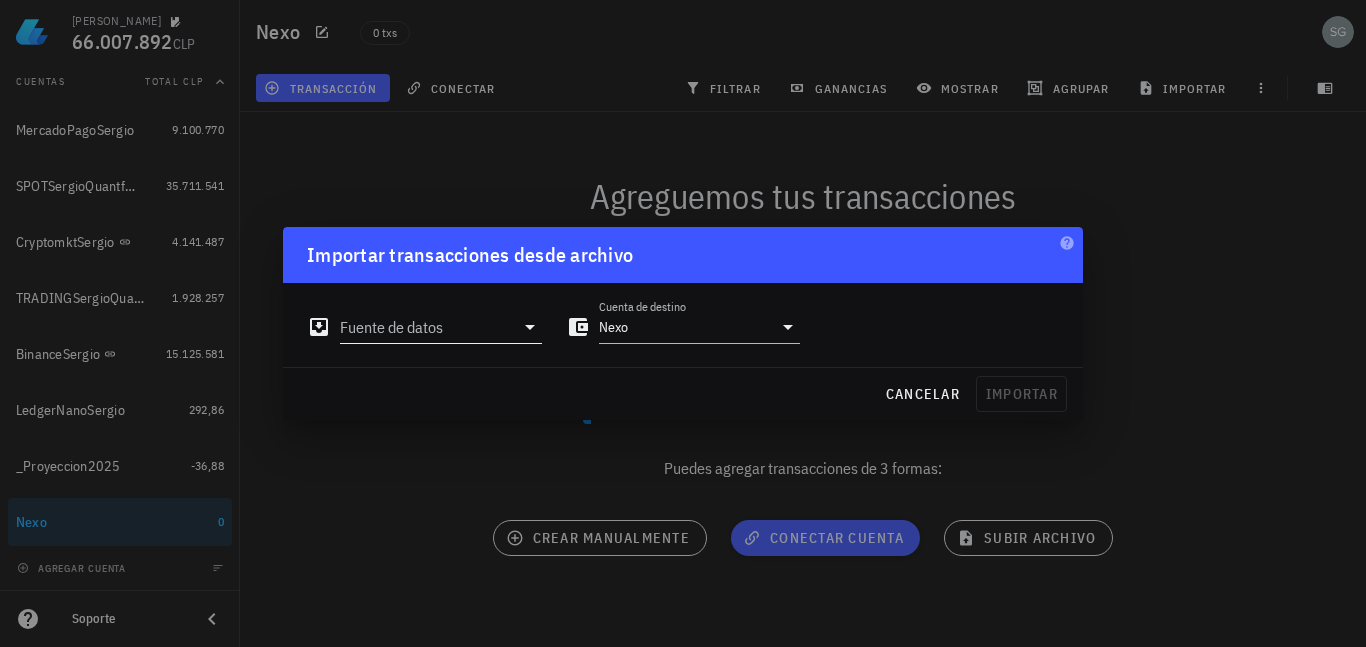 click on "Fuente de datos" at bounding box center [427, 327] 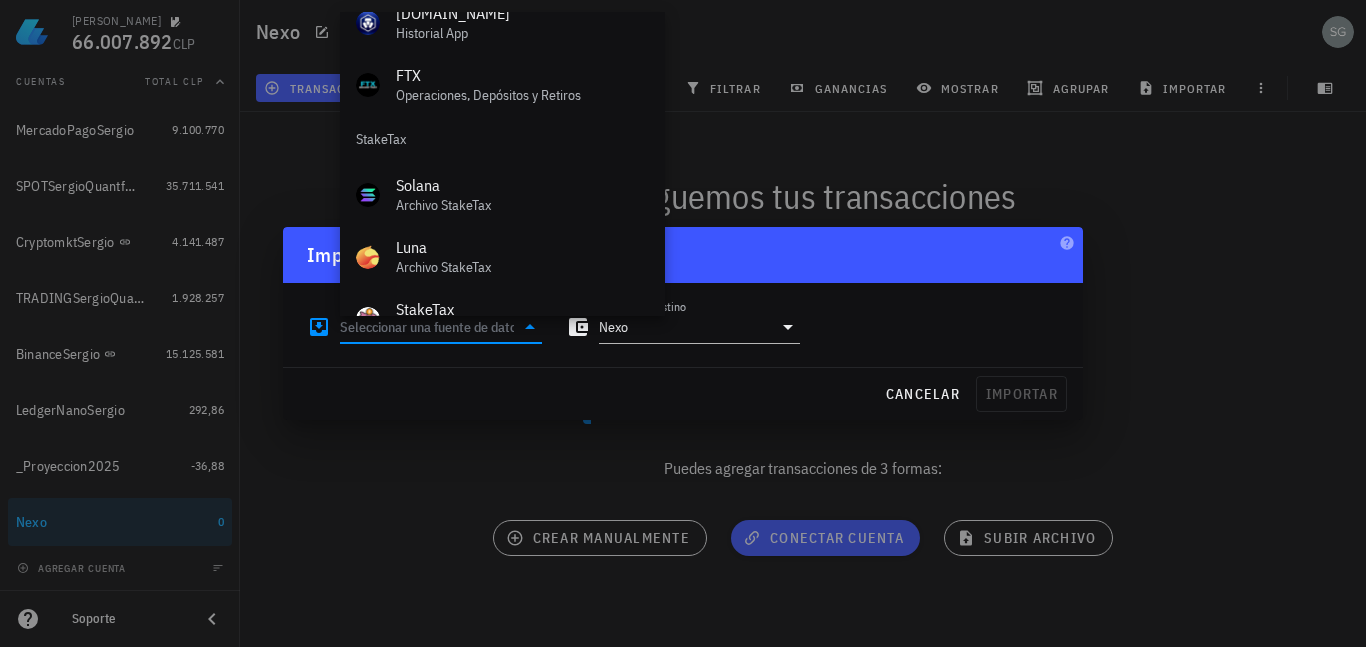 scroll, scrollTop: 834, scrollLeft: 0, axis: vertical 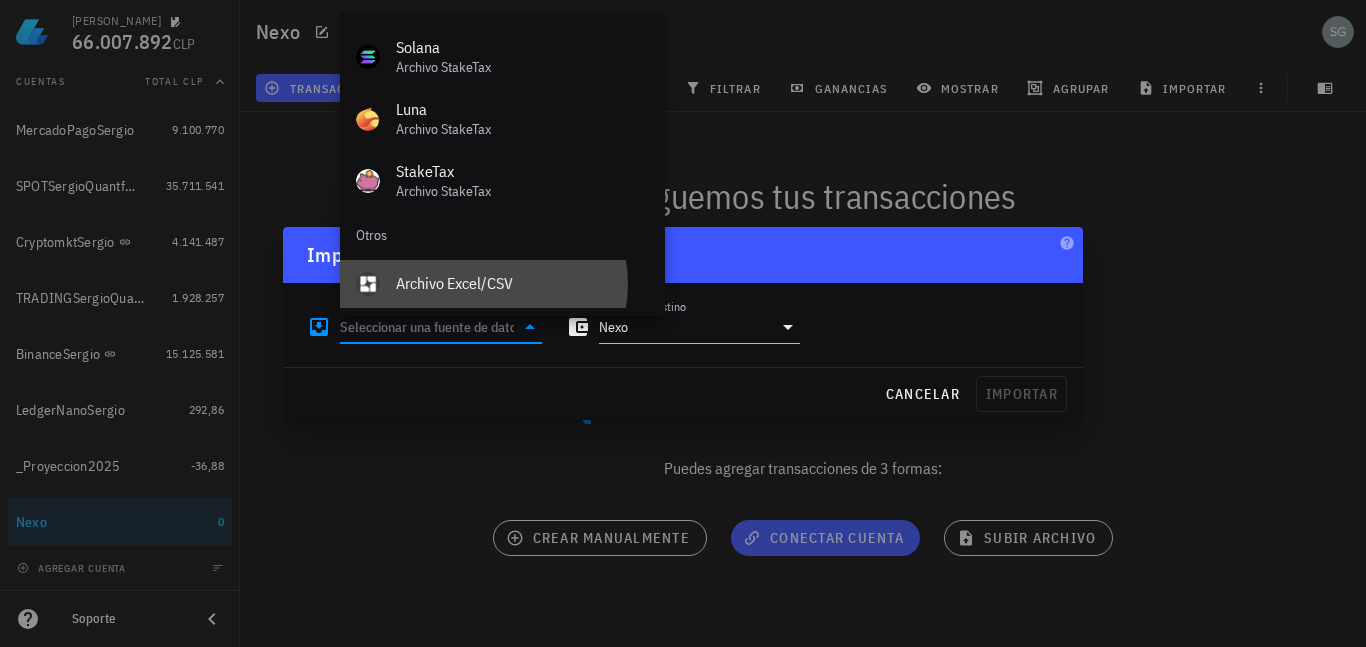 click on "Archivo Excel/CSV" at bounding box center (522, 283) 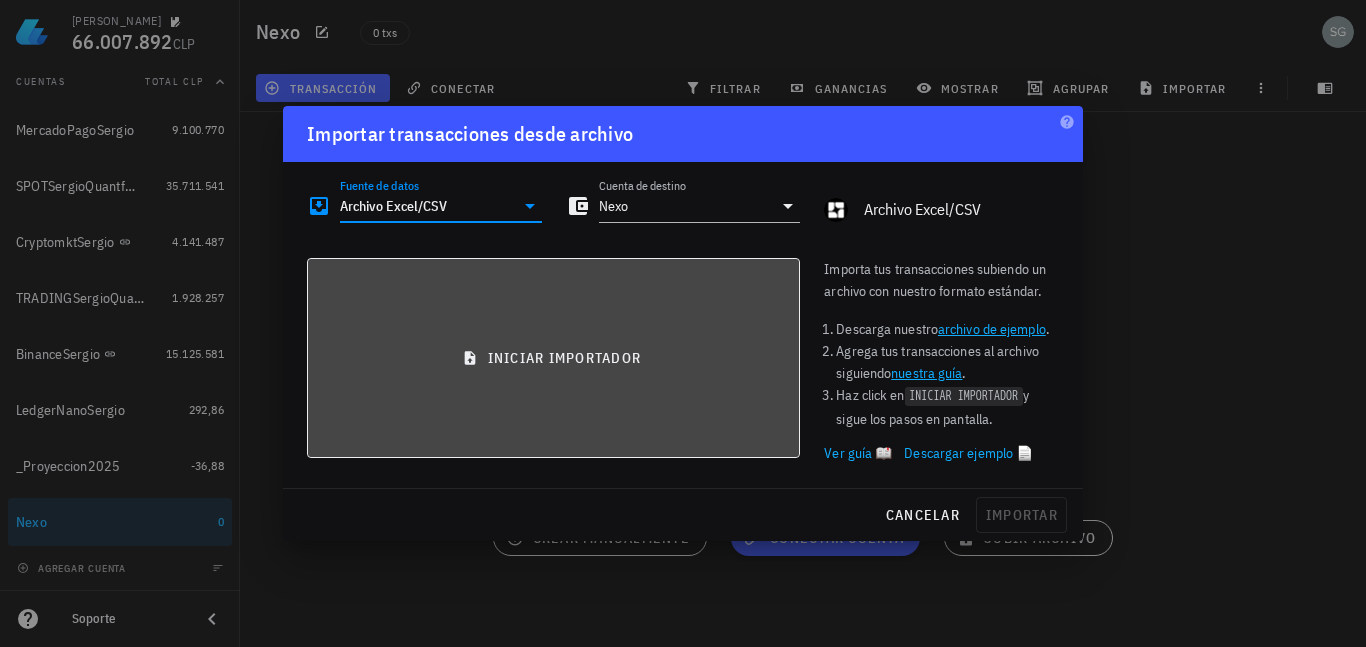 click on "iniciar importador" at bounding box center [553, 358] 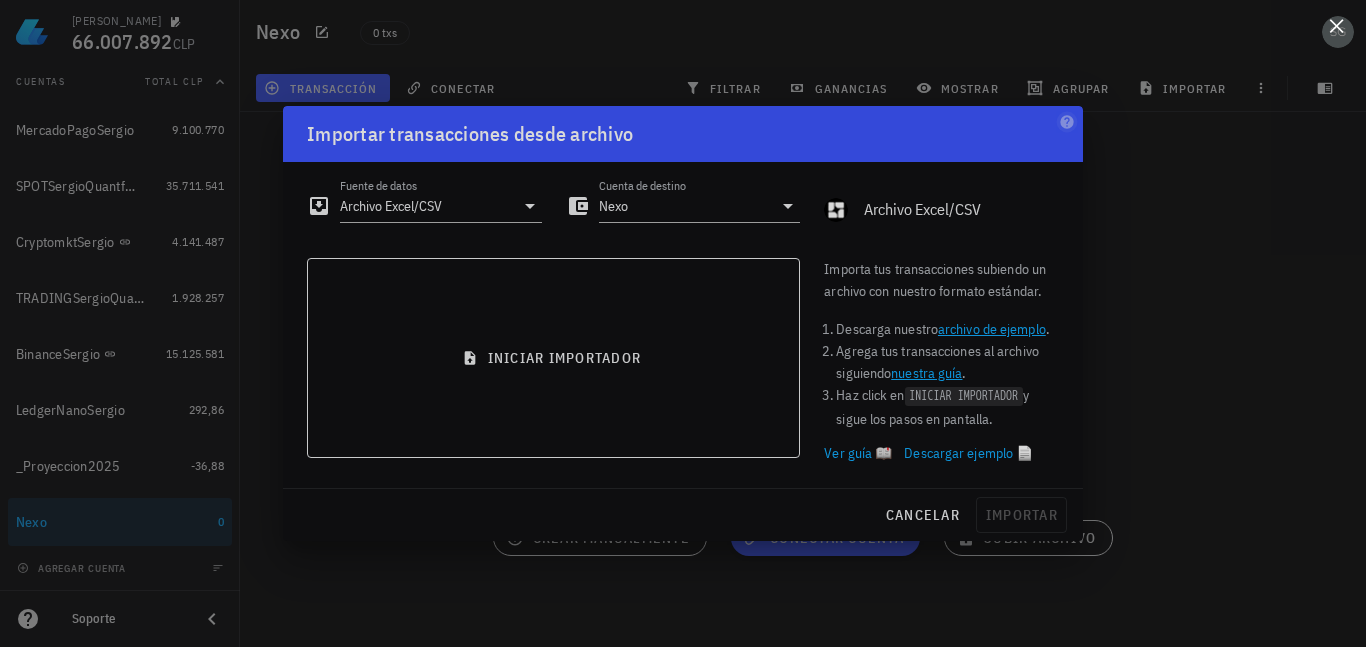 click at bounding box center (1336, 25) 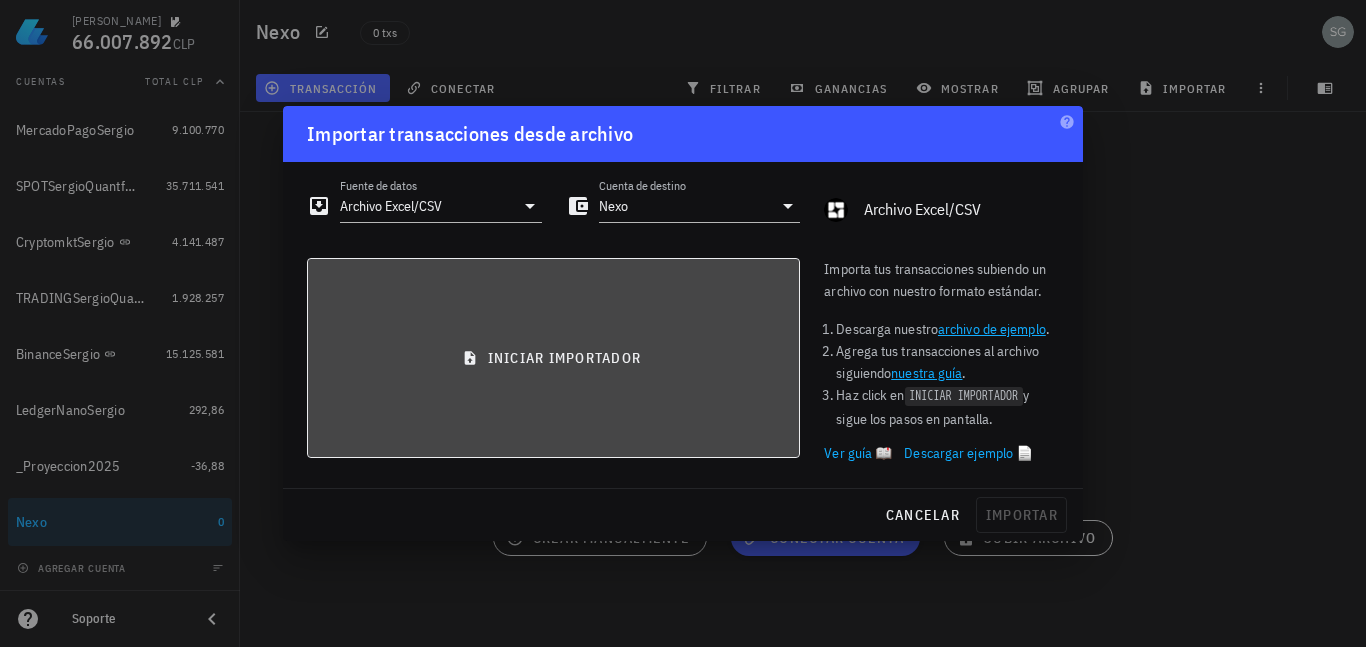 click on "iniciar importador" at bounding box center [553, 358] 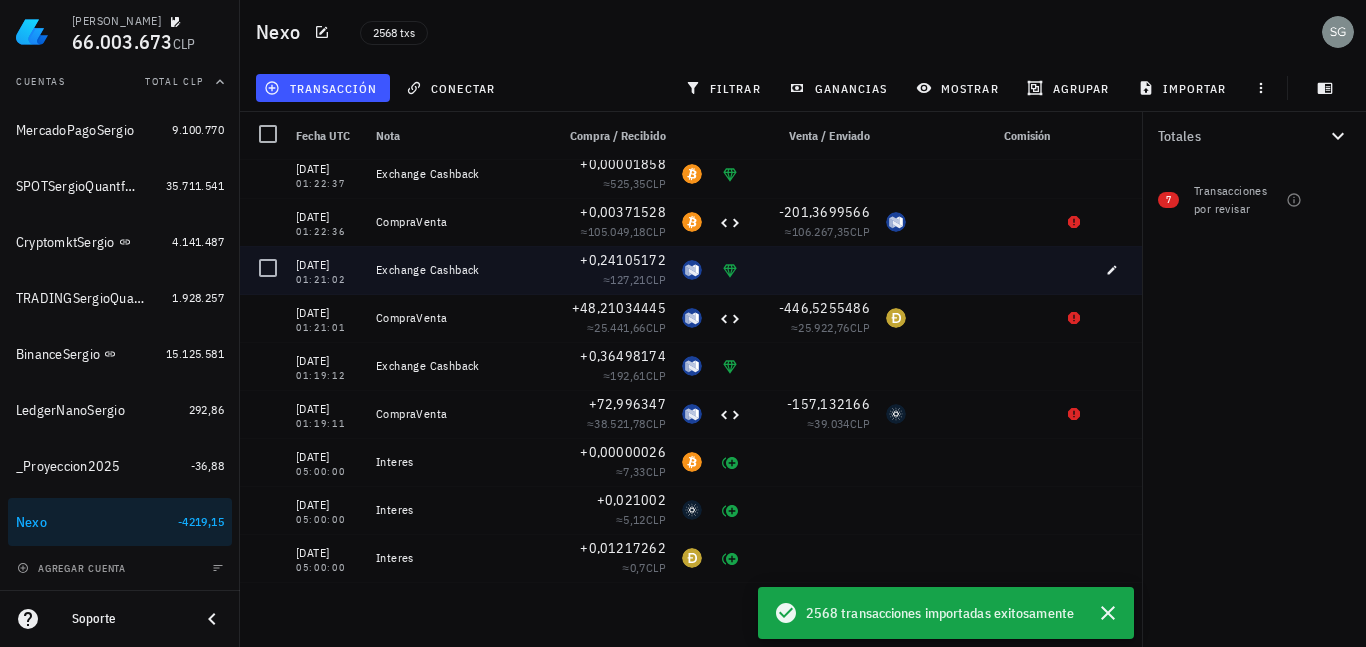 scroll, scrollTop: 0, scrollLeft: 0, axis: both 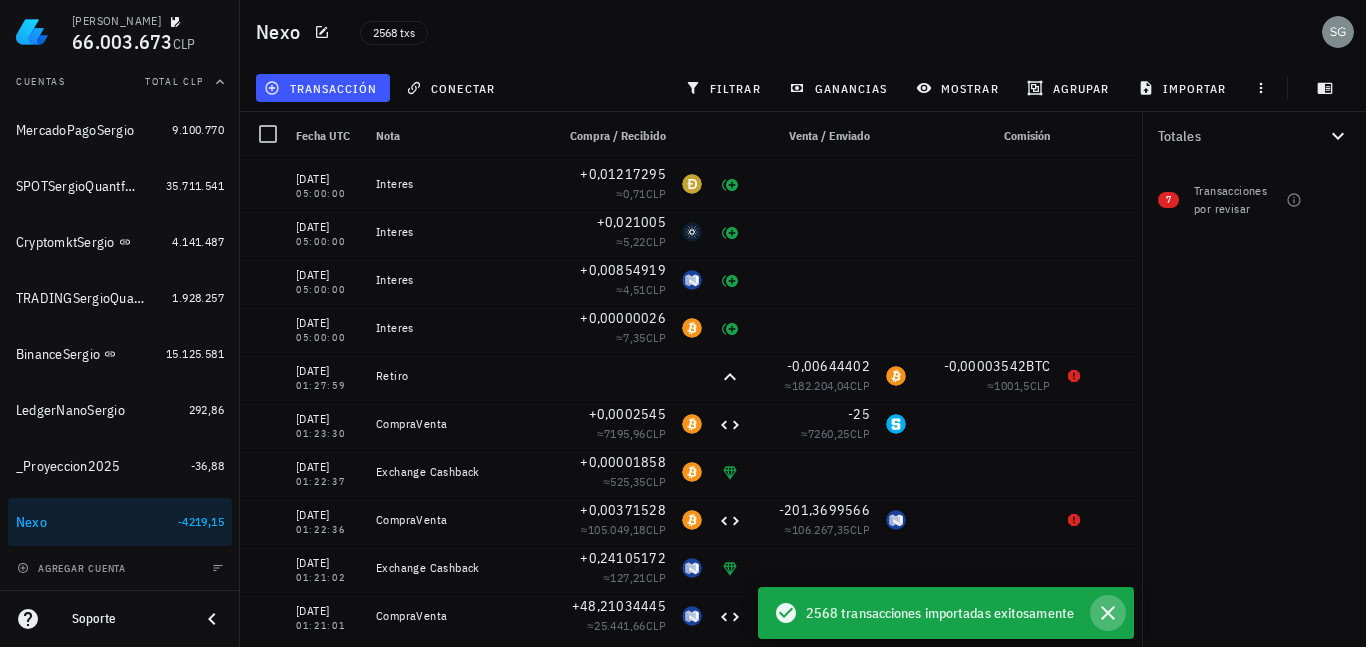 click 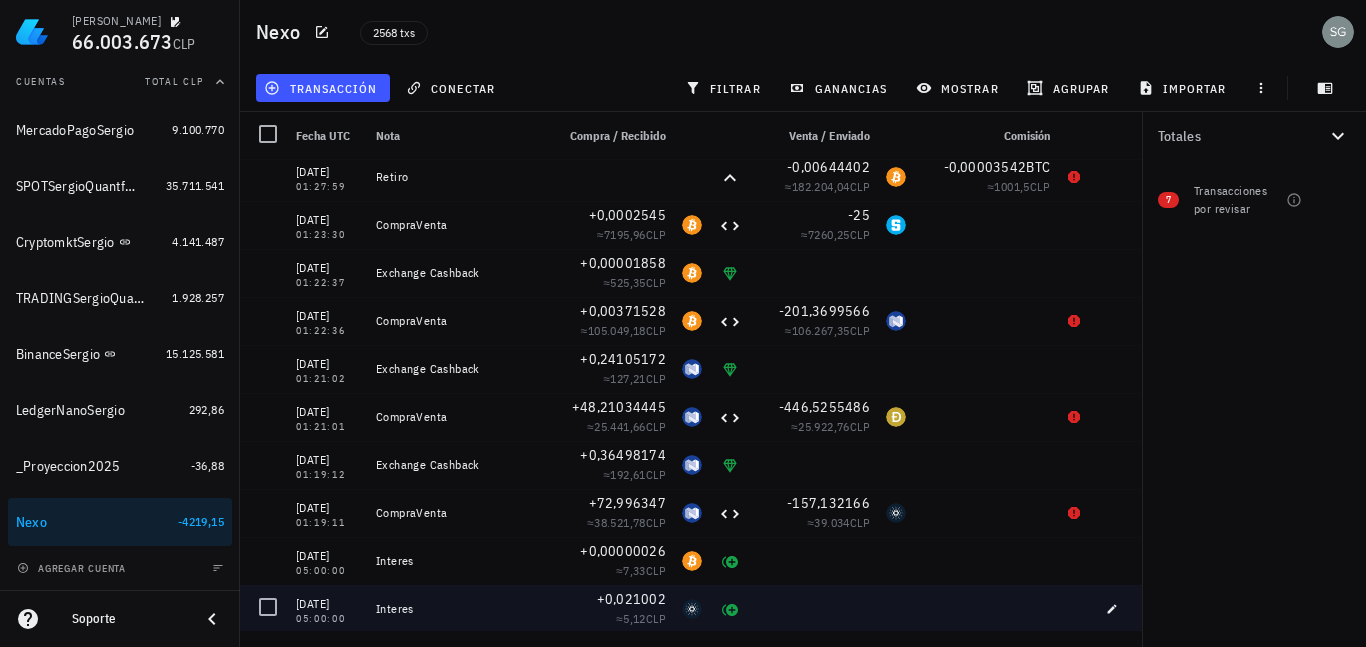 scroll, scrollTop: 200, scrollLeft: 0, axis: vertical 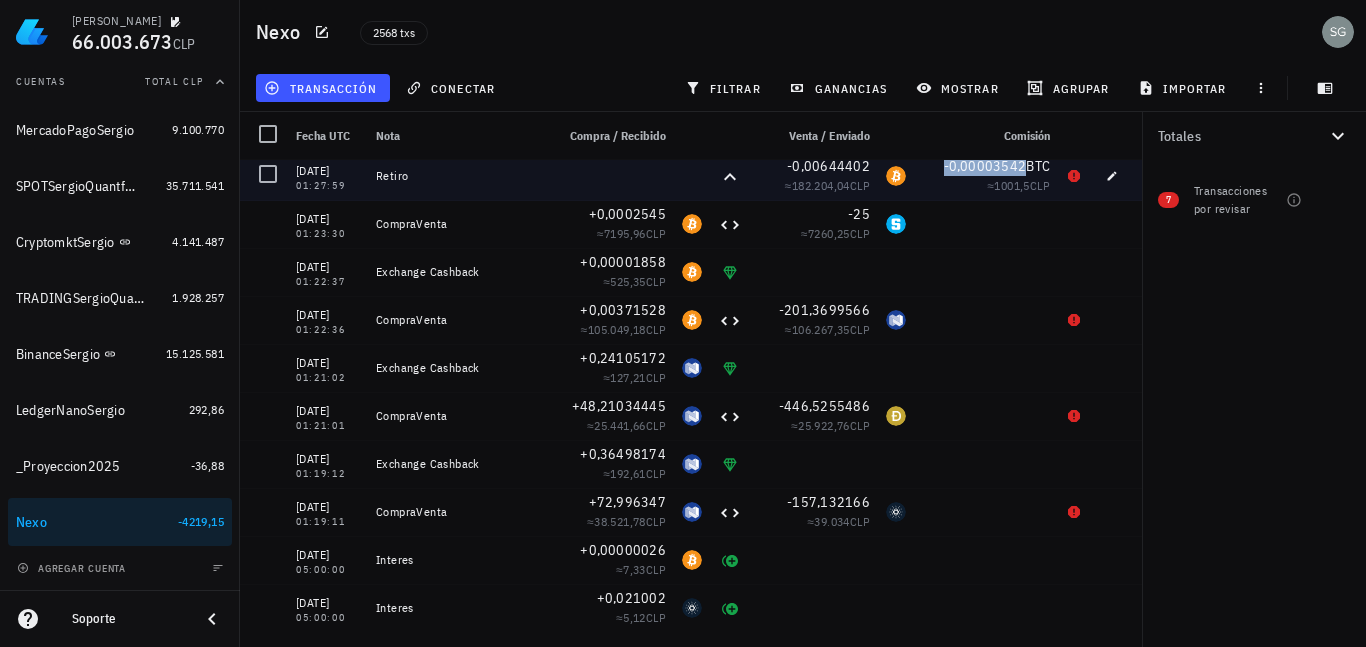 click on "-0,00003542" at bounding box center (985, 166) 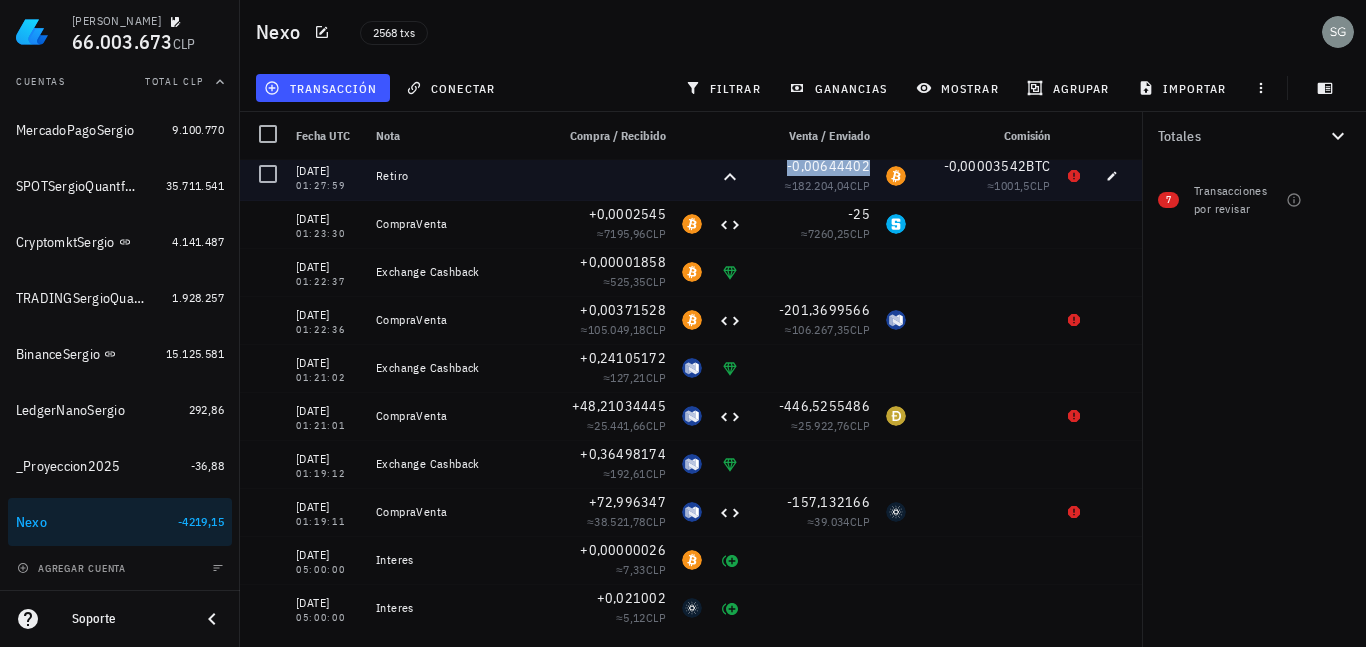 click on "-0,00644402" at bounding box center [828, 166] 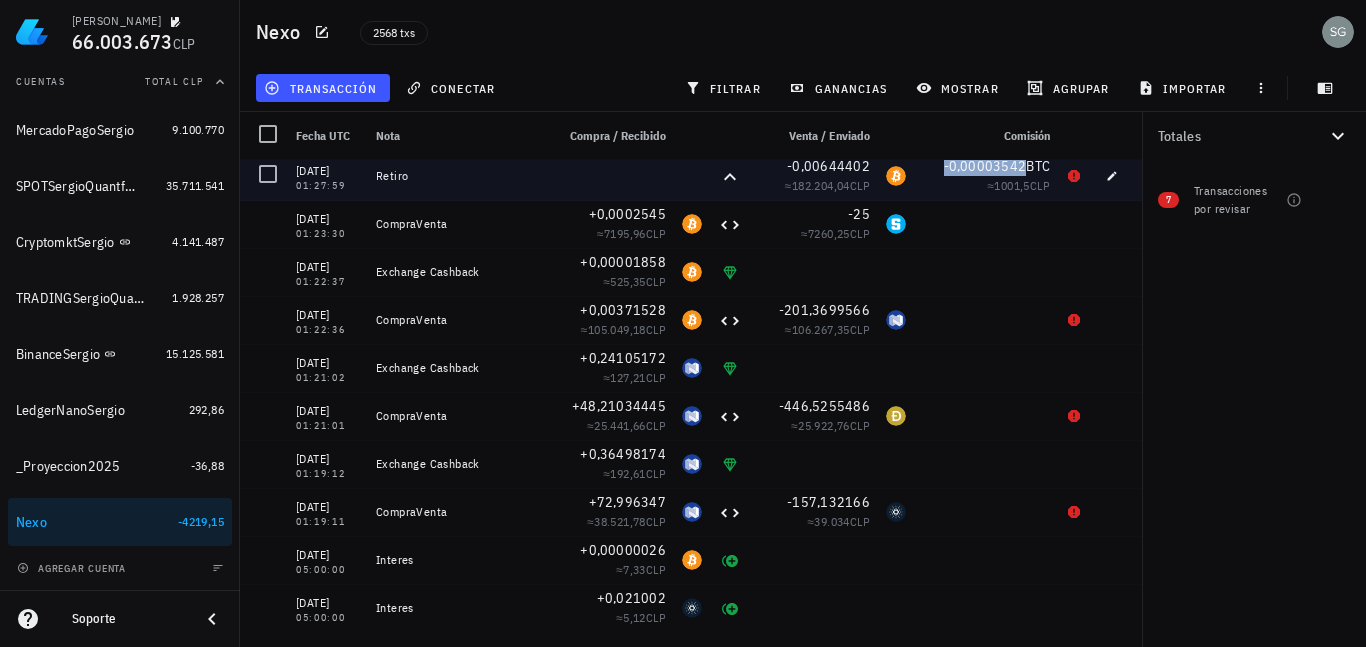 click on "-0,00003542" at bounding box center [985, 166] 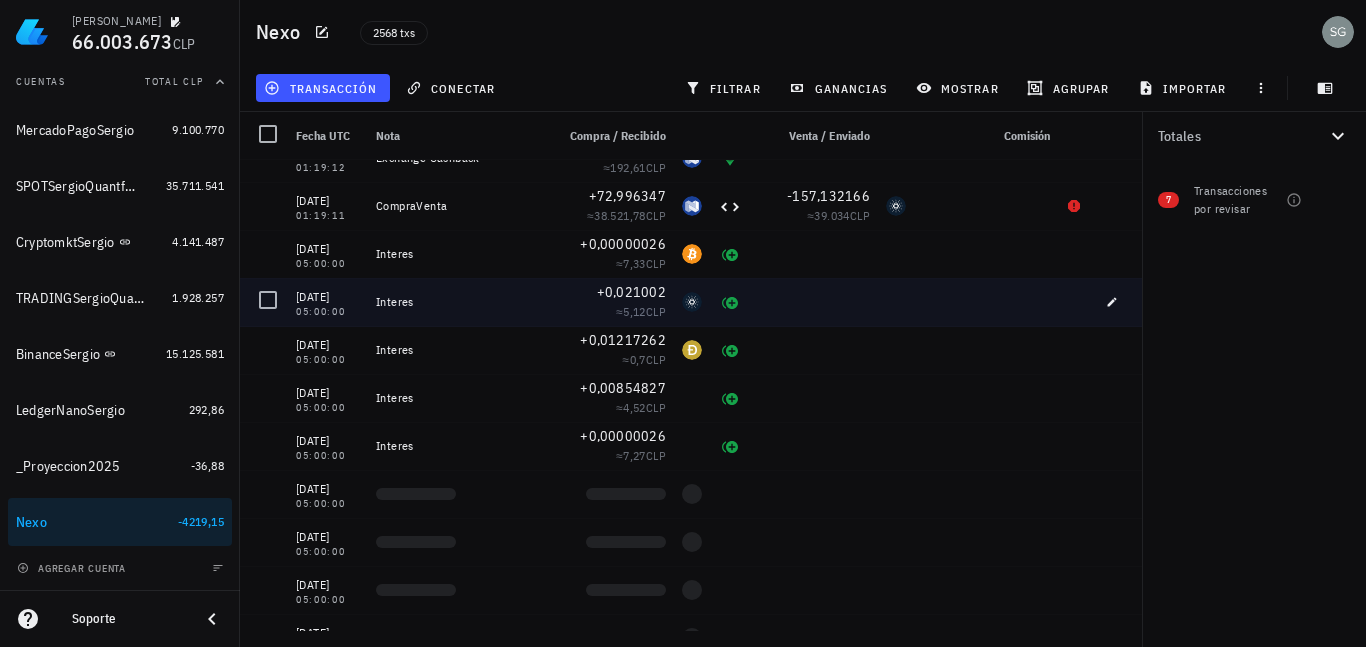 scroll, scrollTop: 600, scrollLeft: 0, axis: vertical 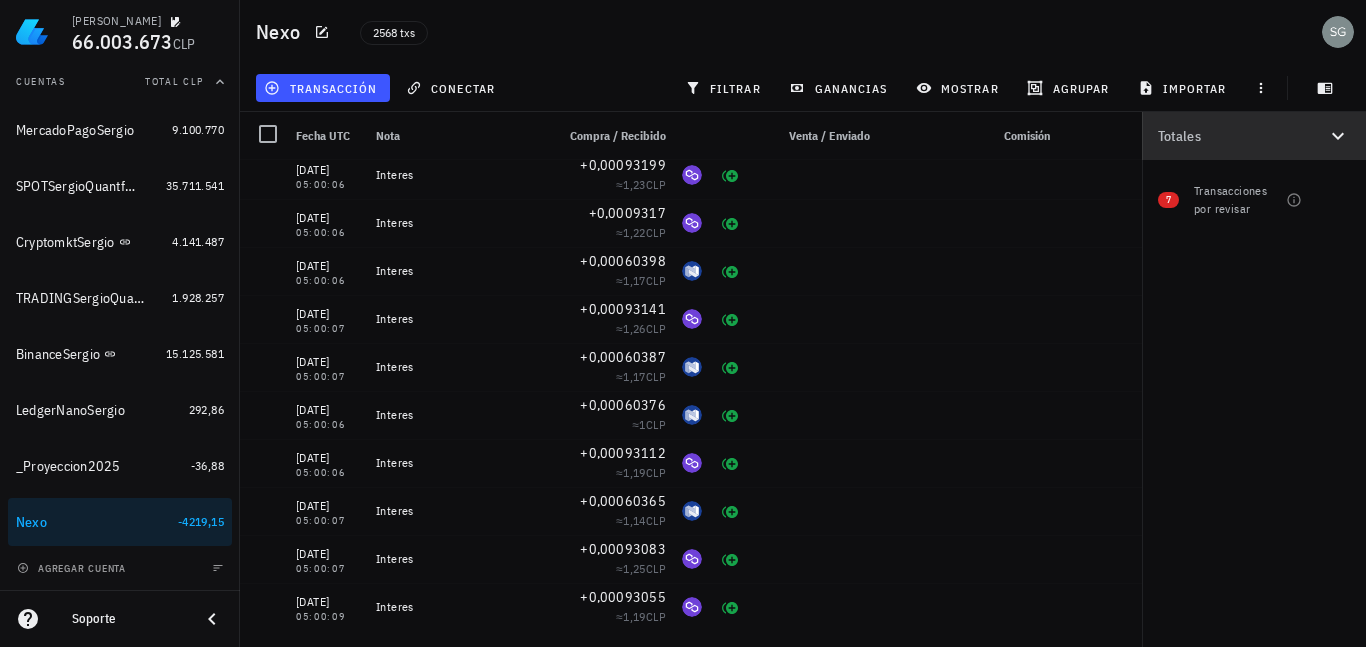 click 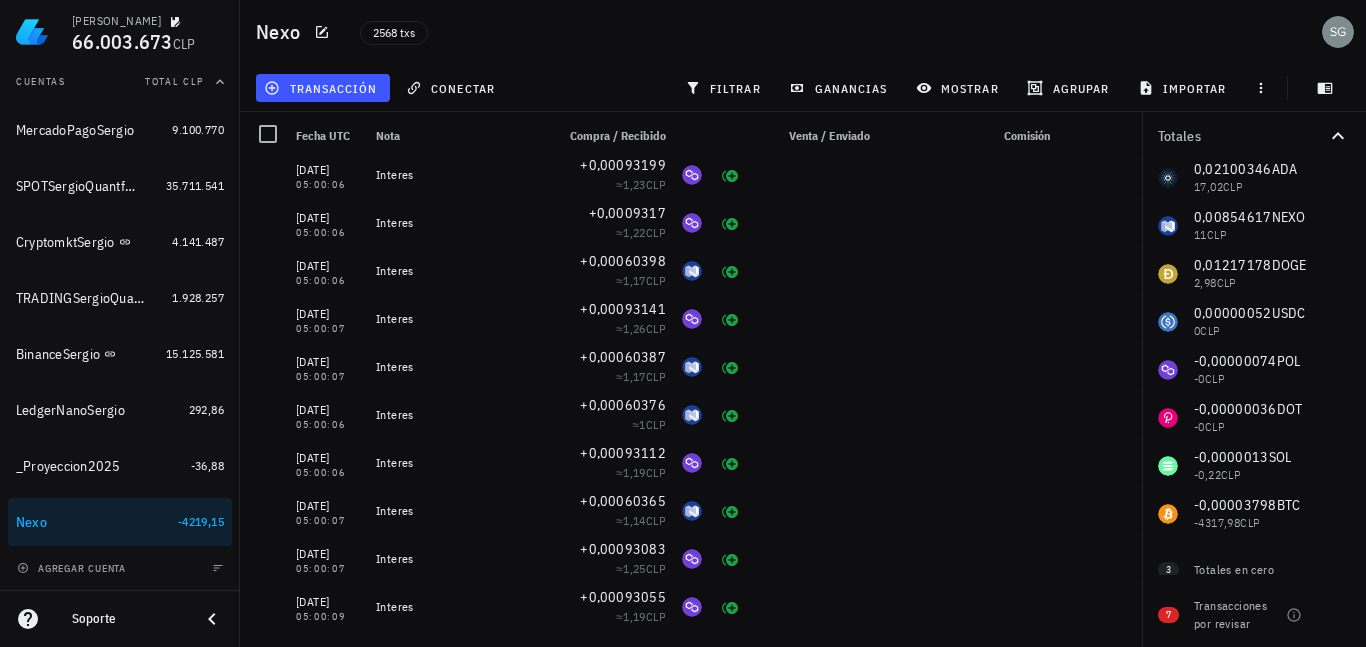 scroll, scrollTop: 81, scrollLeft: 0, axis: vertical 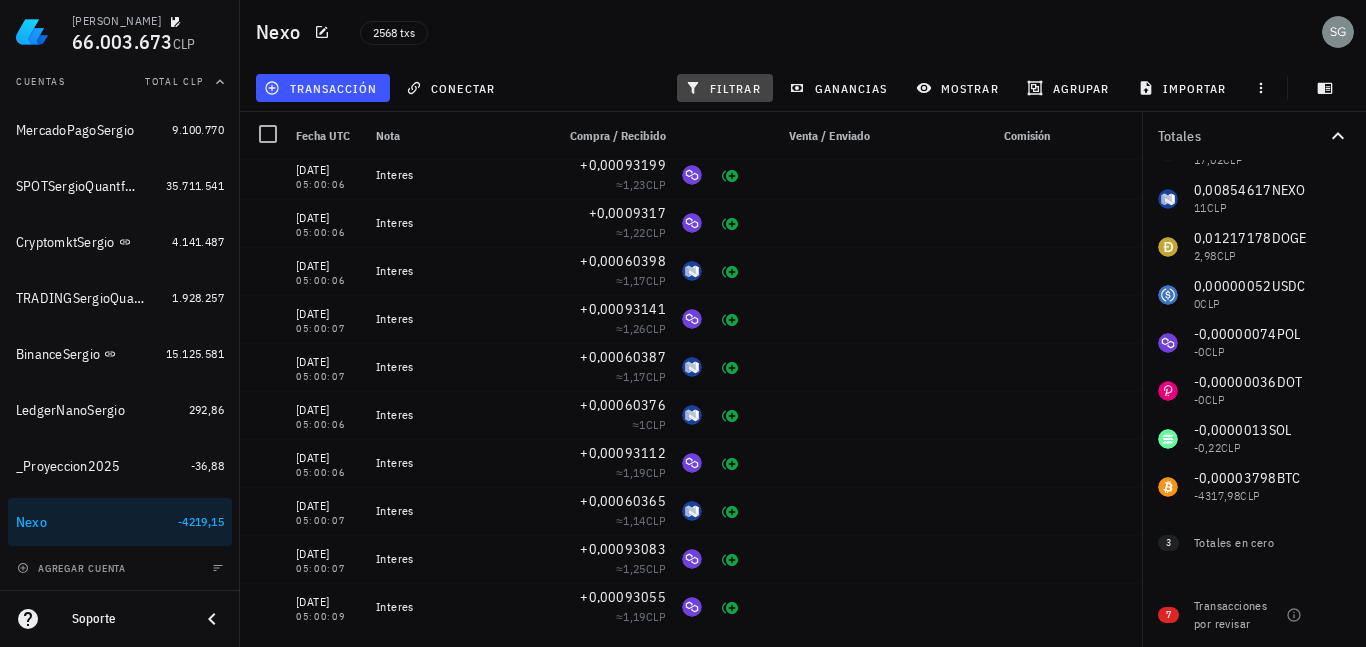 click on "filtrar" at bounding box center [725, 88] 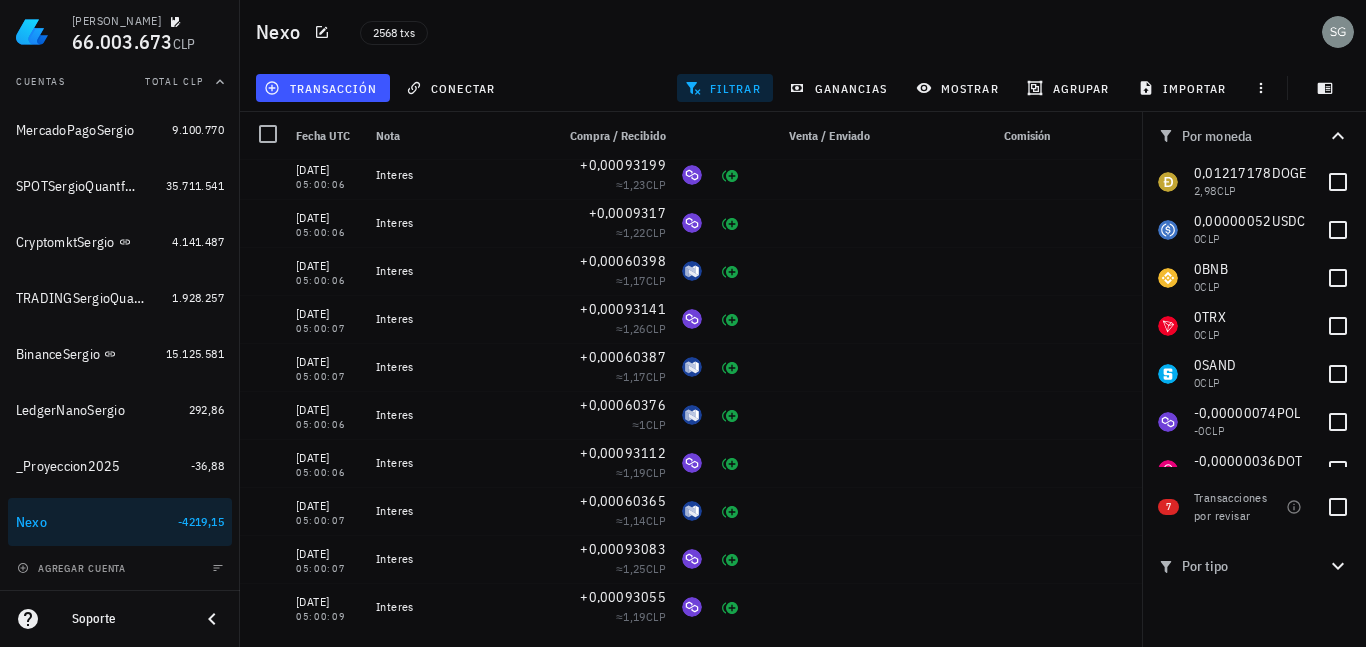 scroll, scrollTop: 181, scrollLeft: 0, axis: vertical 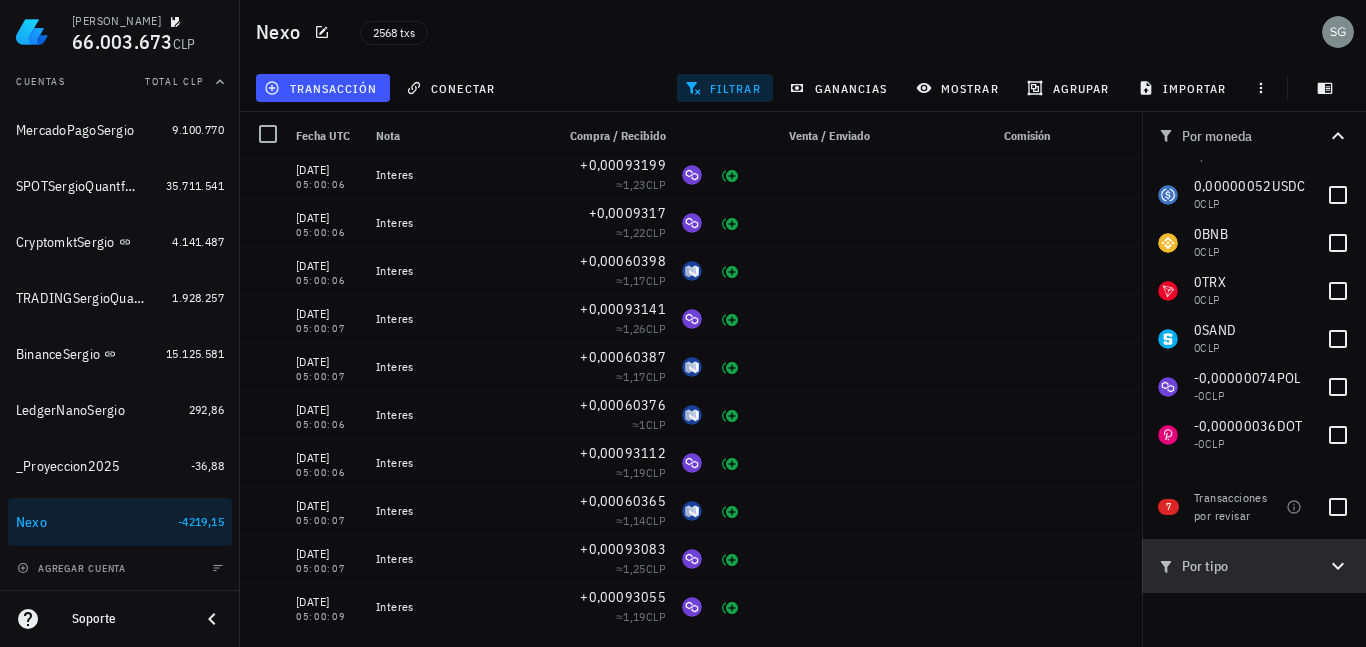 click 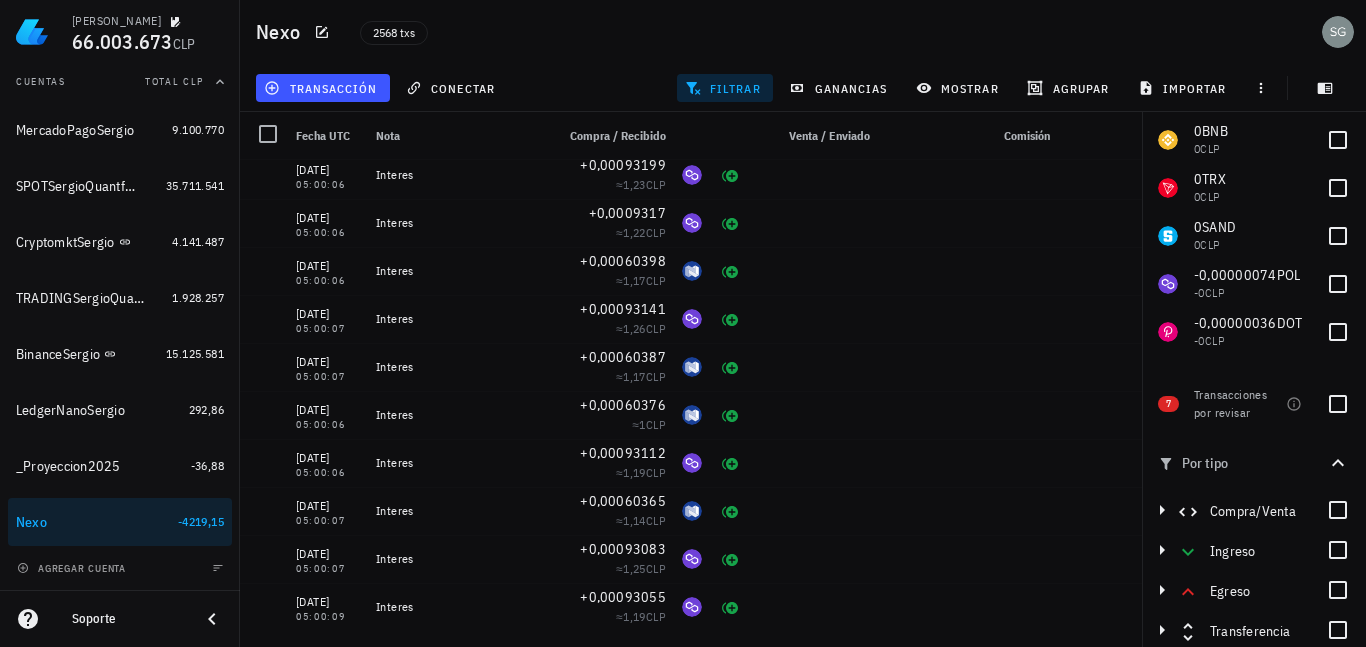 scroll, scrollTop: 106, scrollLeft: 0, axis: vertical 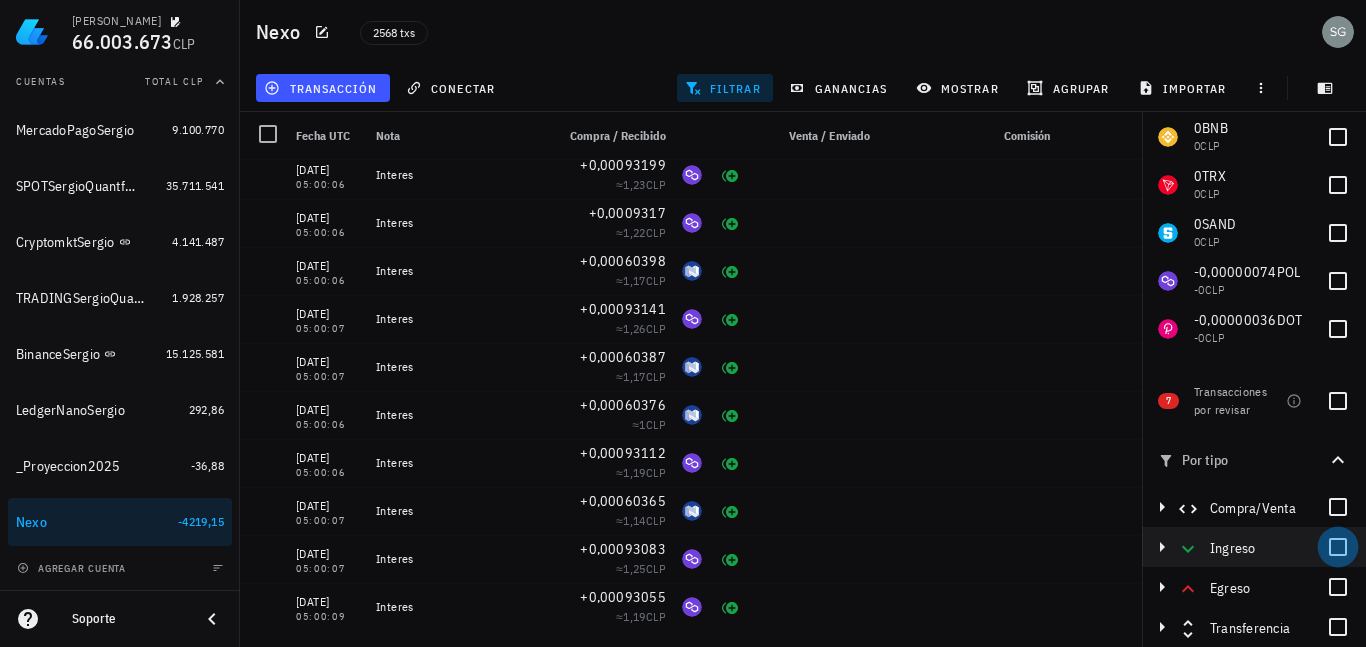 click at bounding box center (1338, 547) 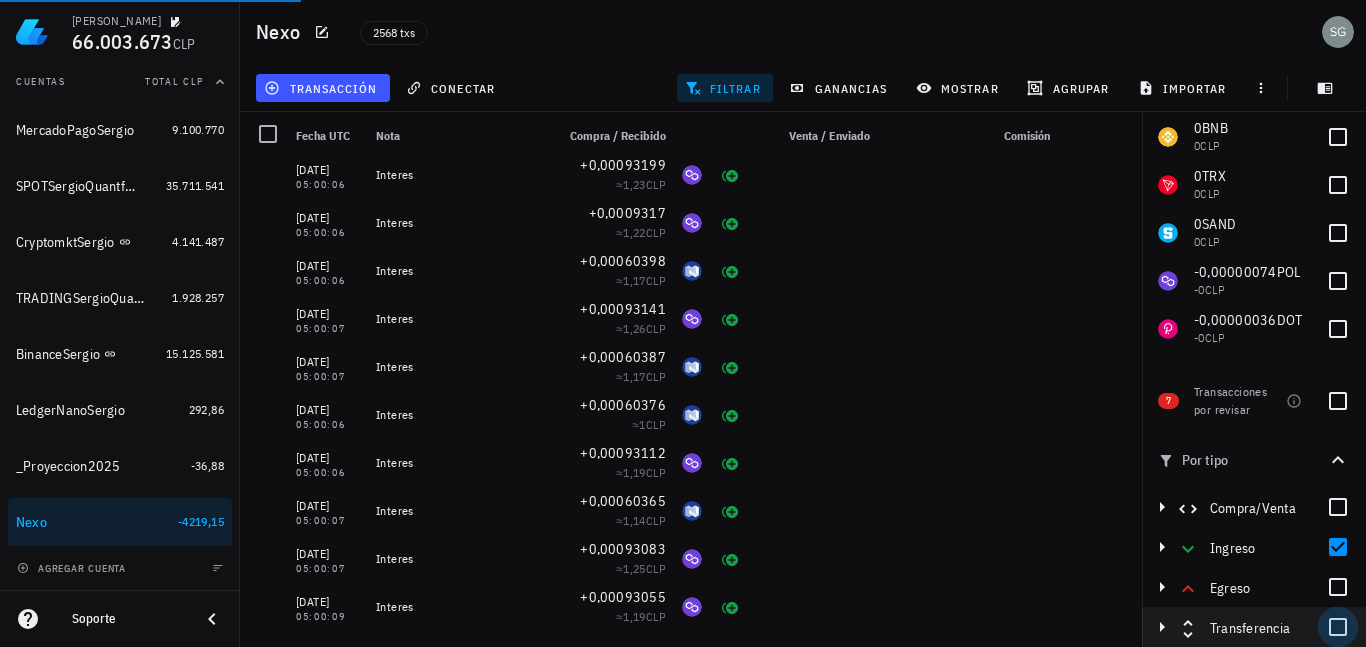 click at bounding box center (1338, 587) 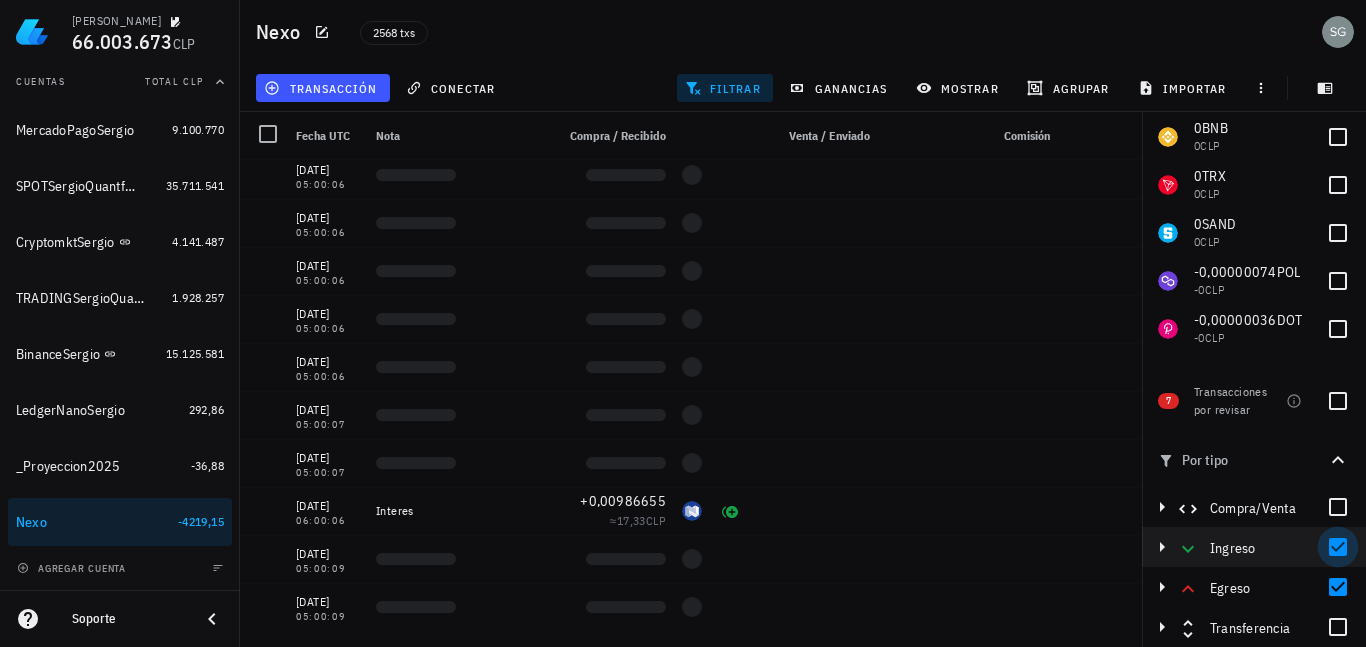 click at bounding box center [1338, 627] 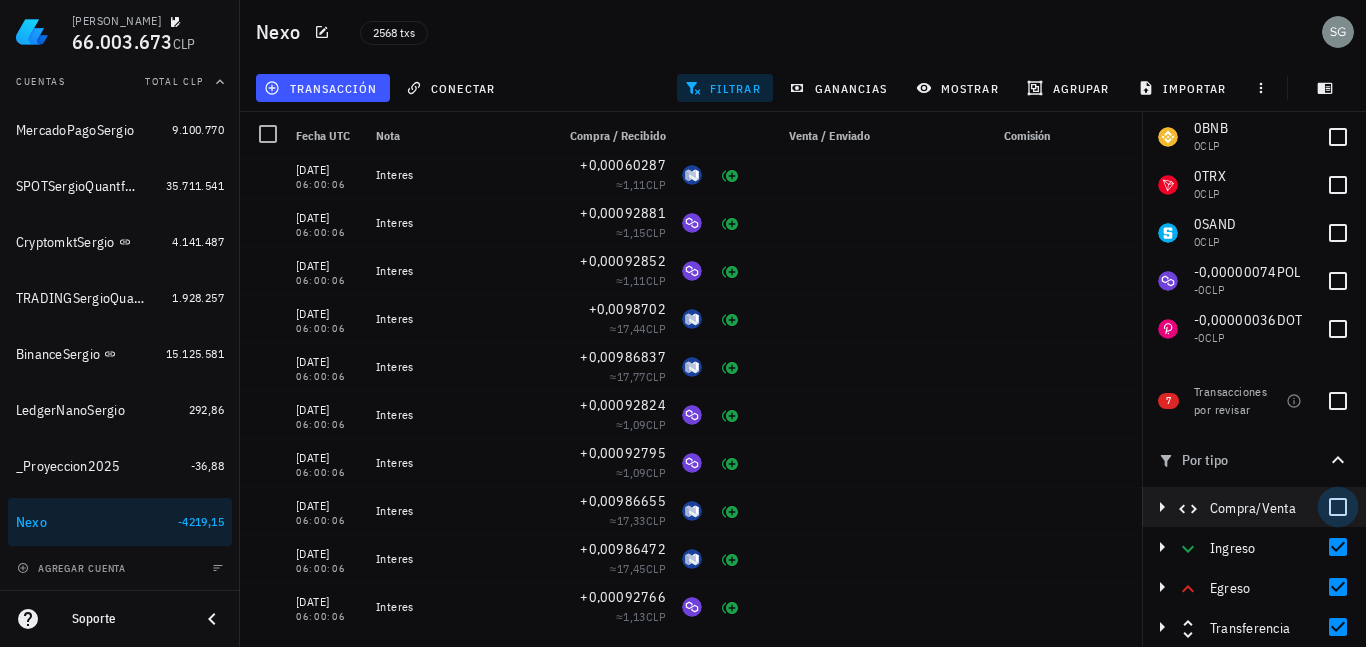click at bounding box center (1338, 507) 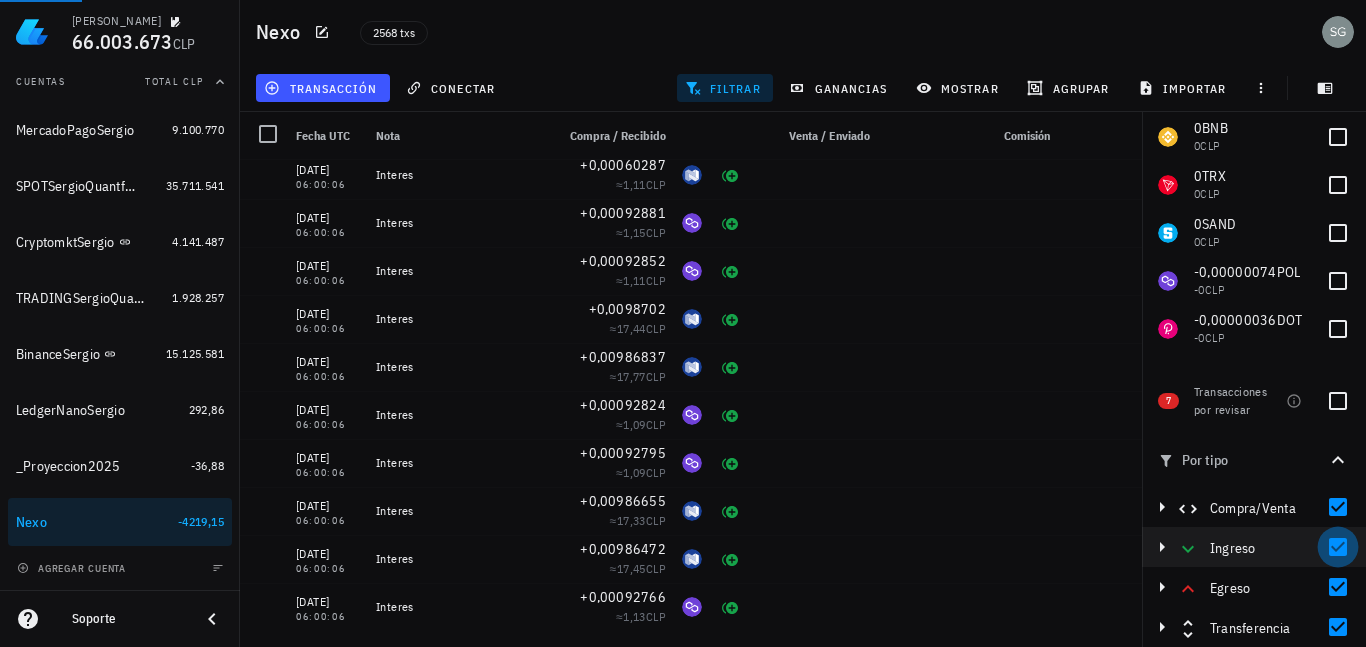 click at bounding box center (1338, 547) 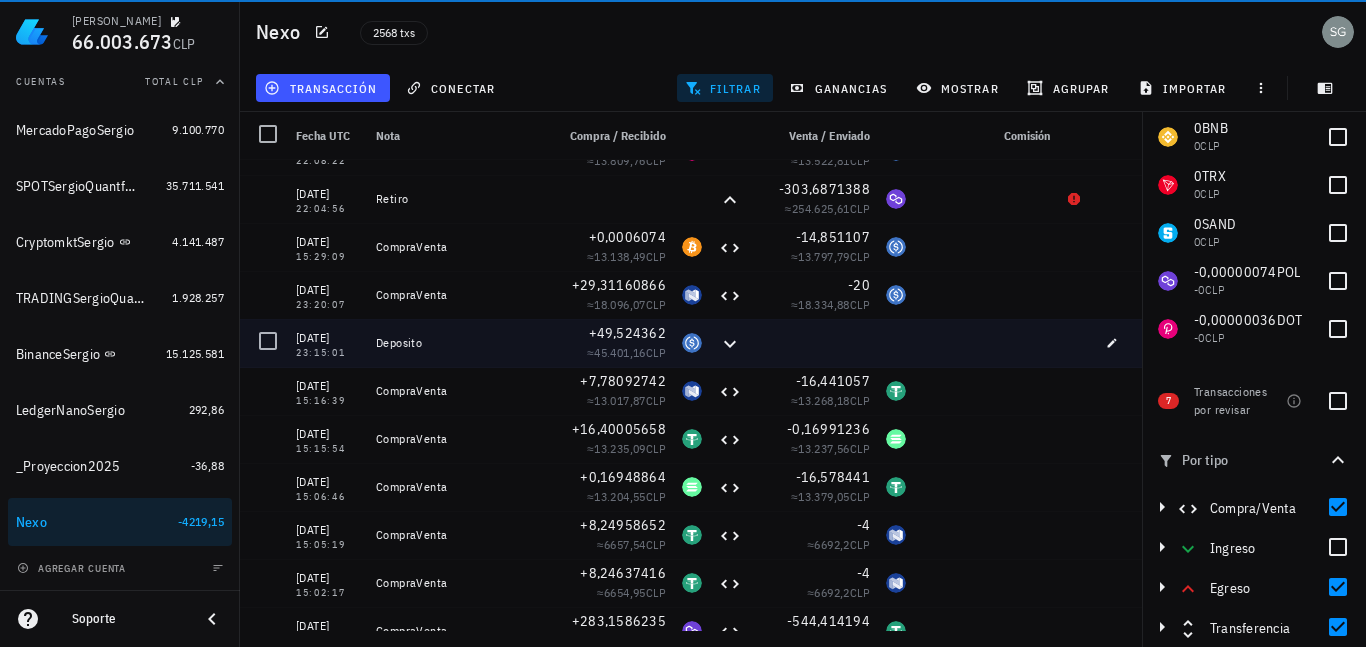 scroll, scrollTop: 701, scrollLeft: 0, axis: vertical 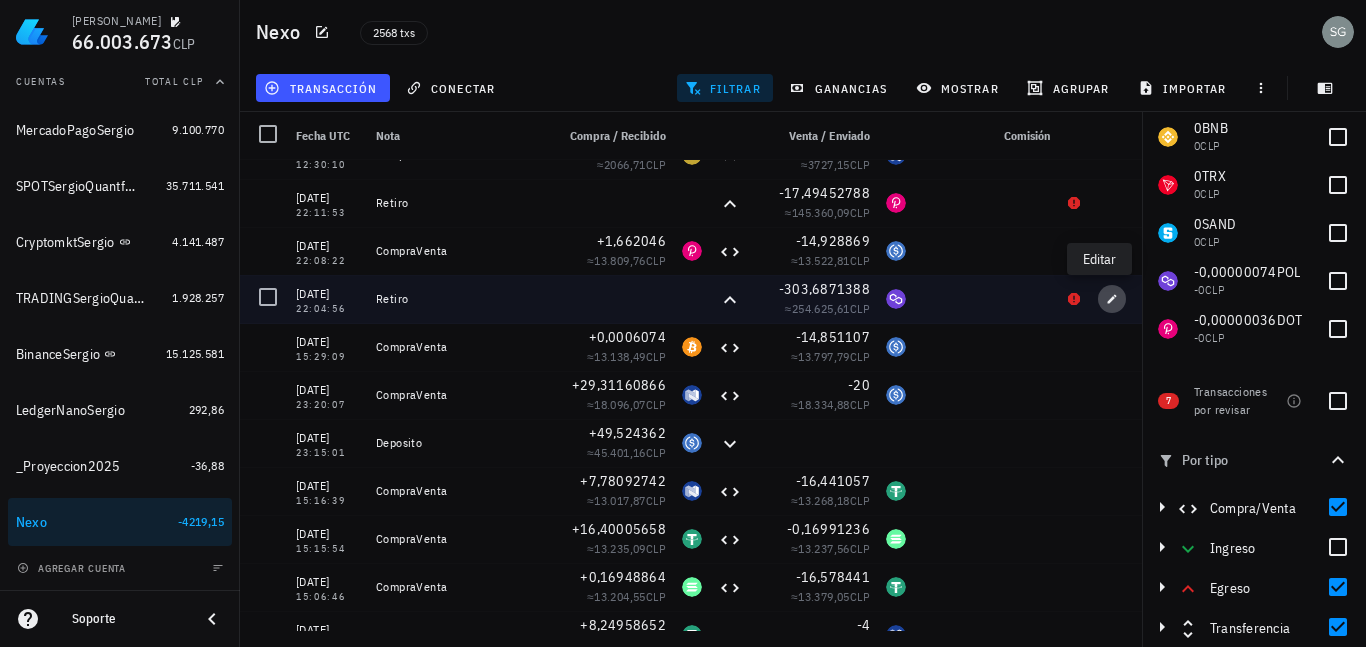click 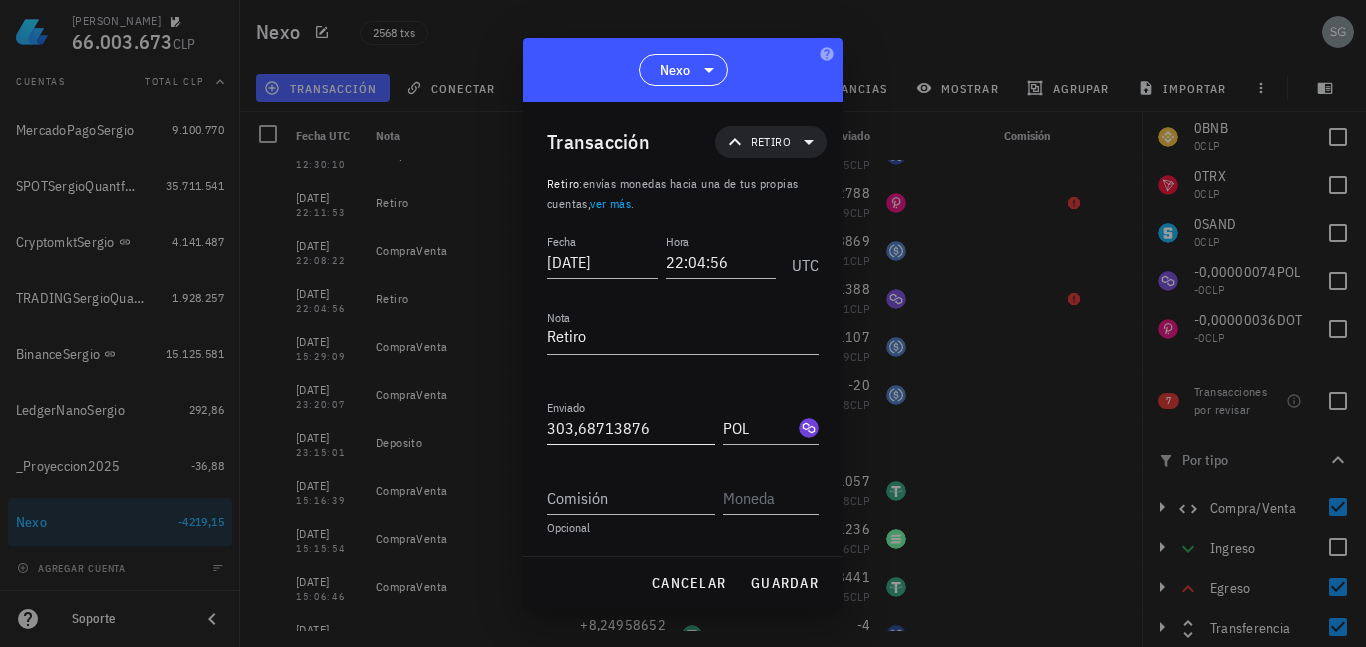 click on "303,68713876" at bounding box center (631, 428) 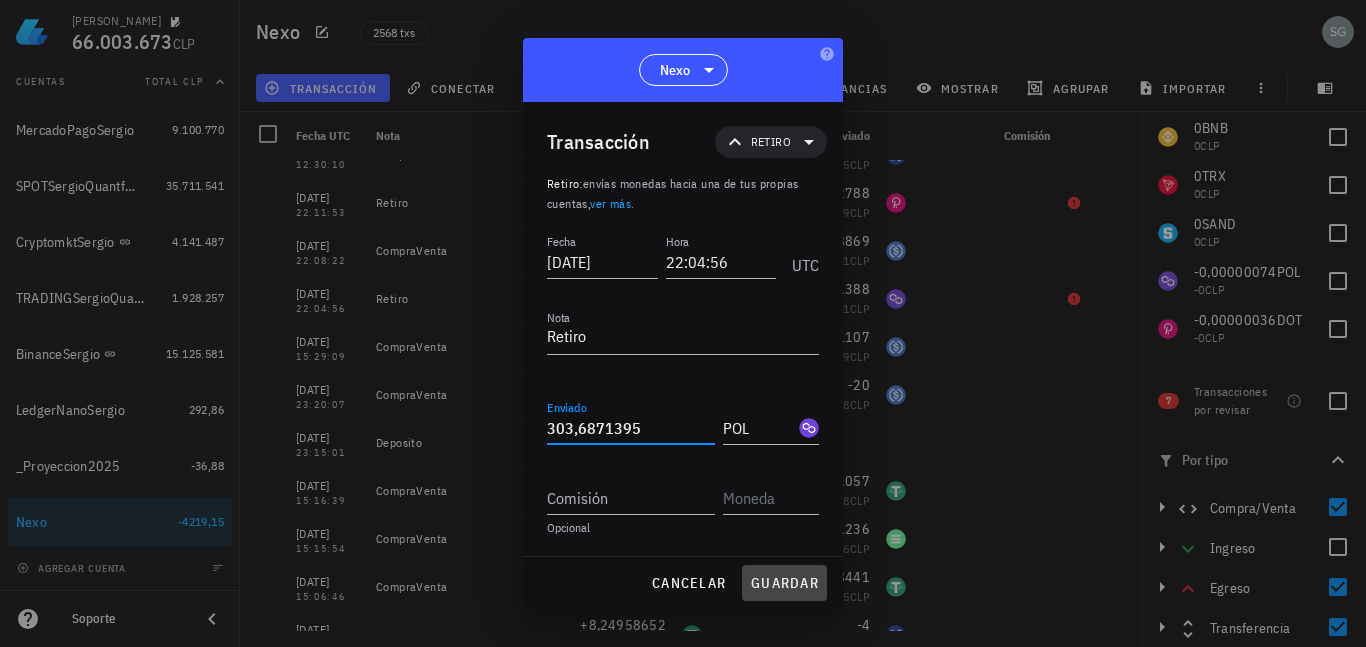 click on "guardar" at bounding box center [784, 583] 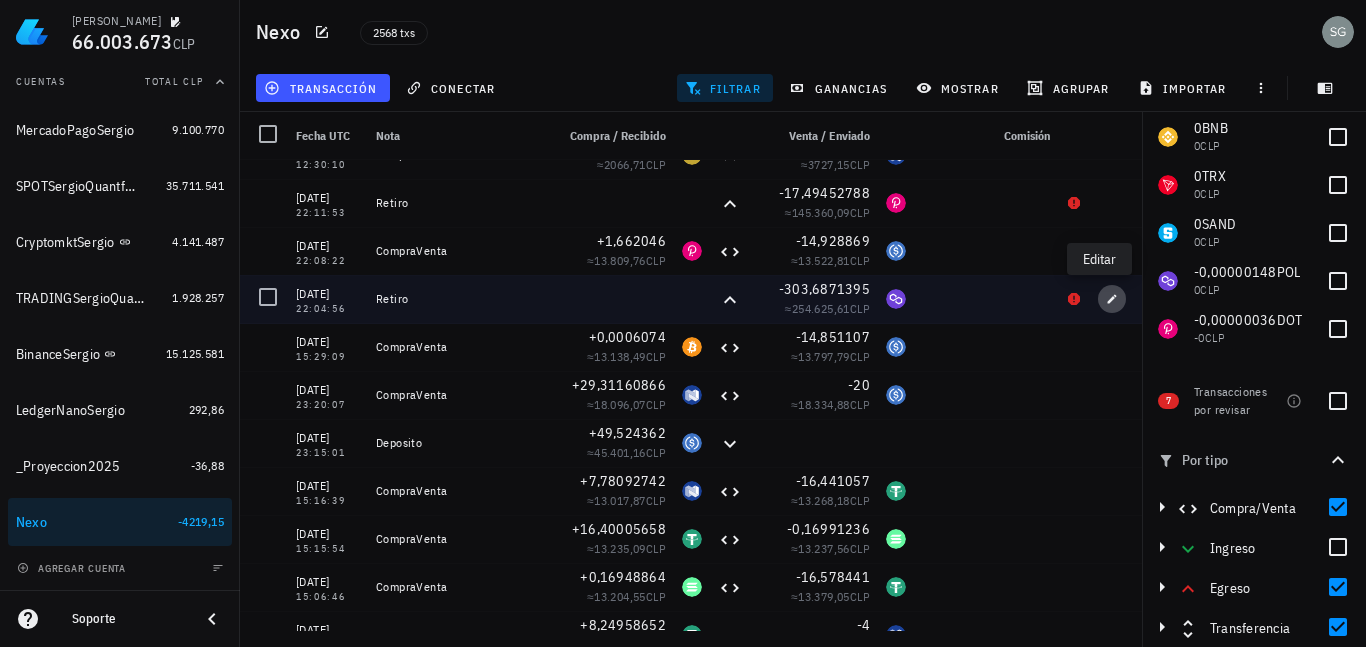 click 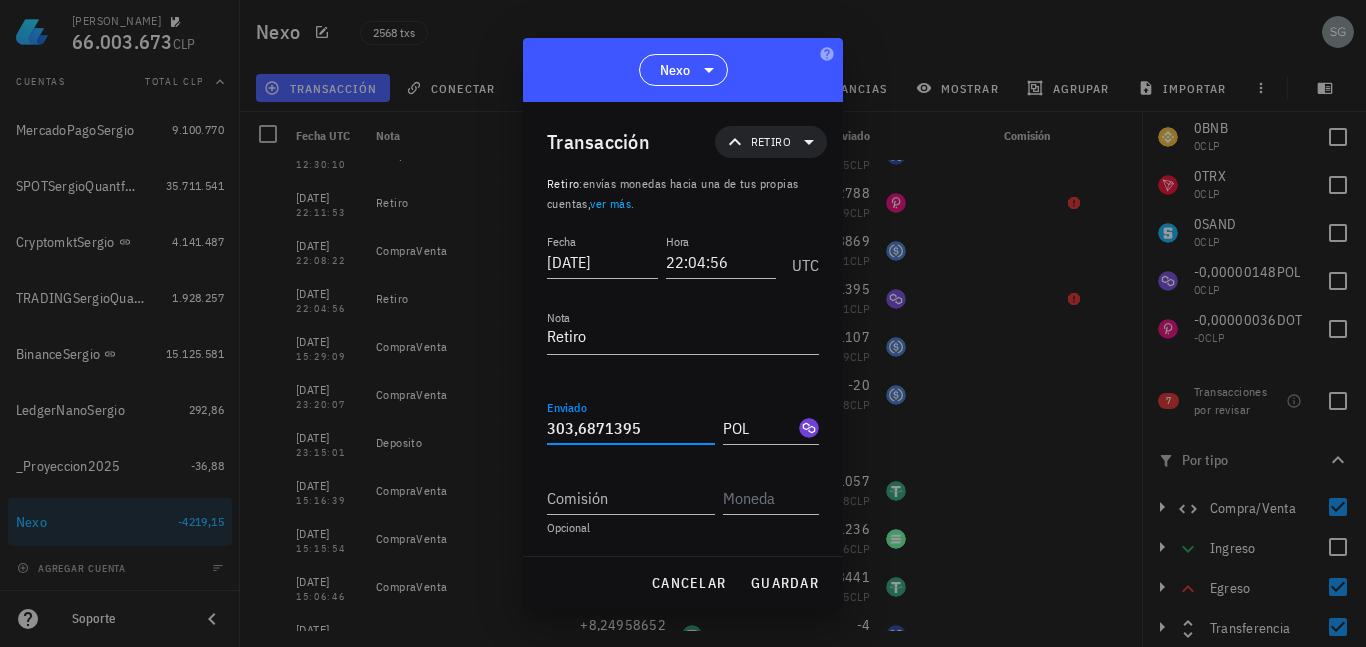 click on "303,6871395" at bounding box center [631, 428] 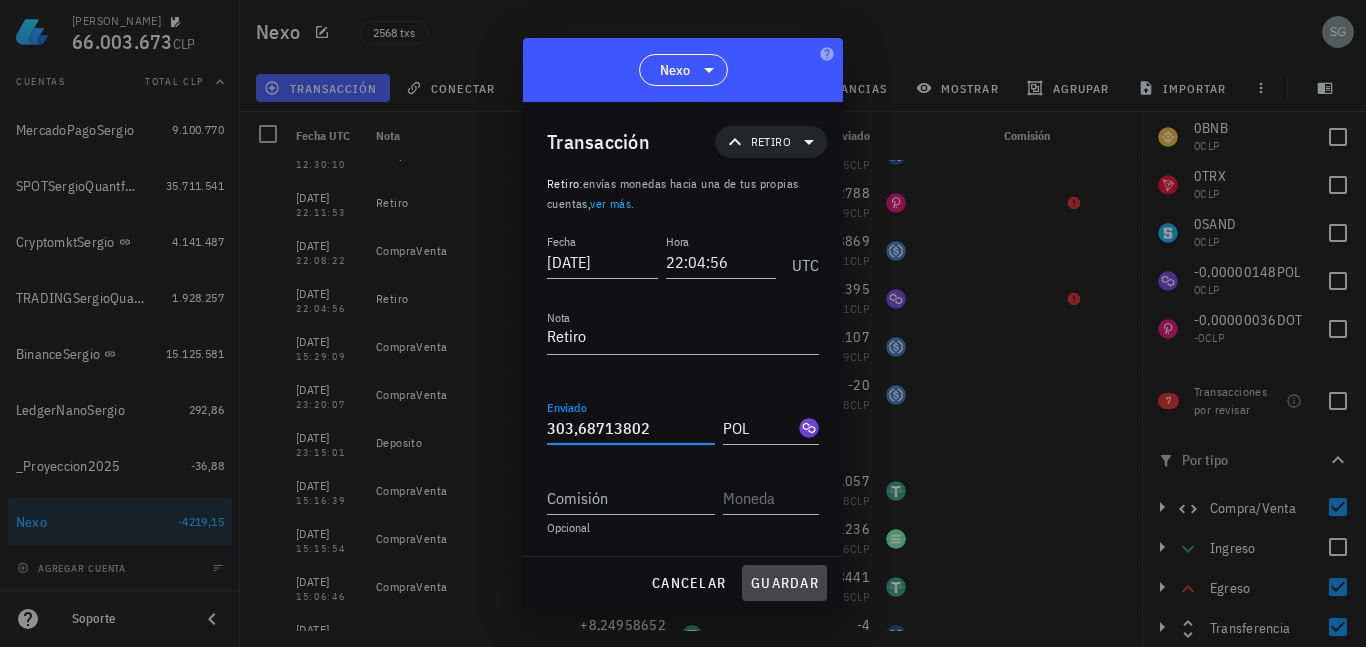 click on "guardar" at bounding box center (784, 583) 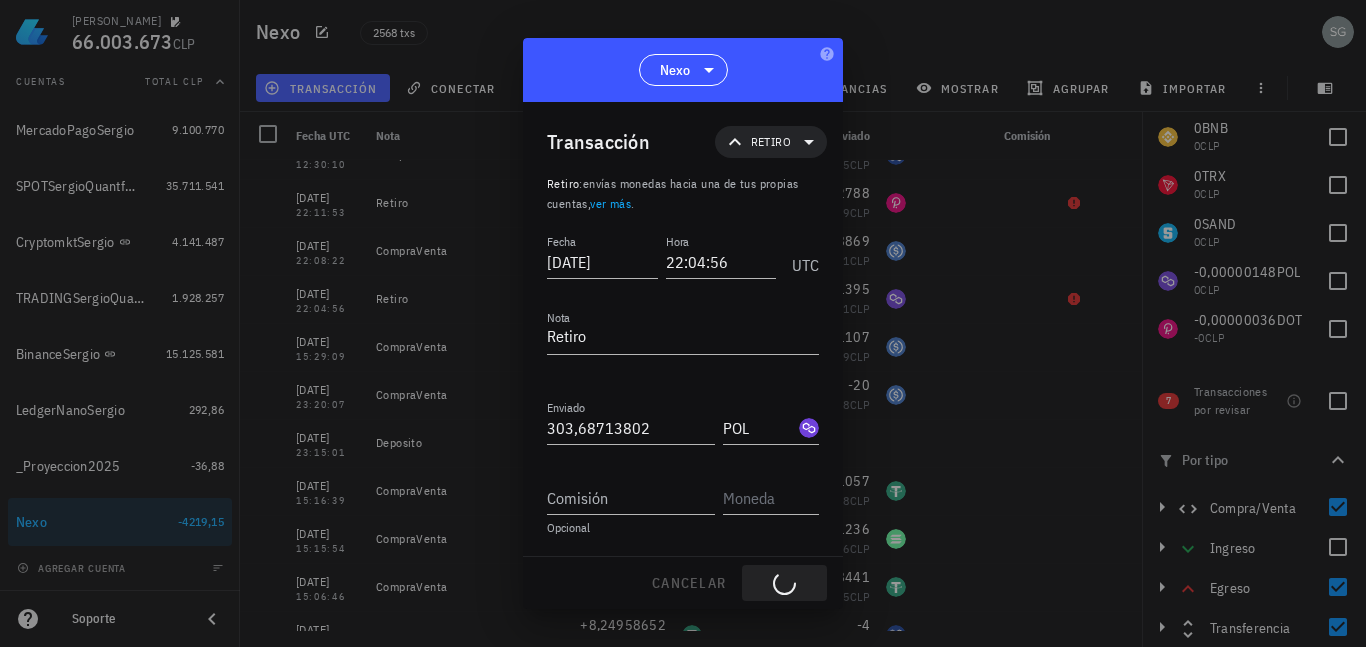 type on "303,6871395" 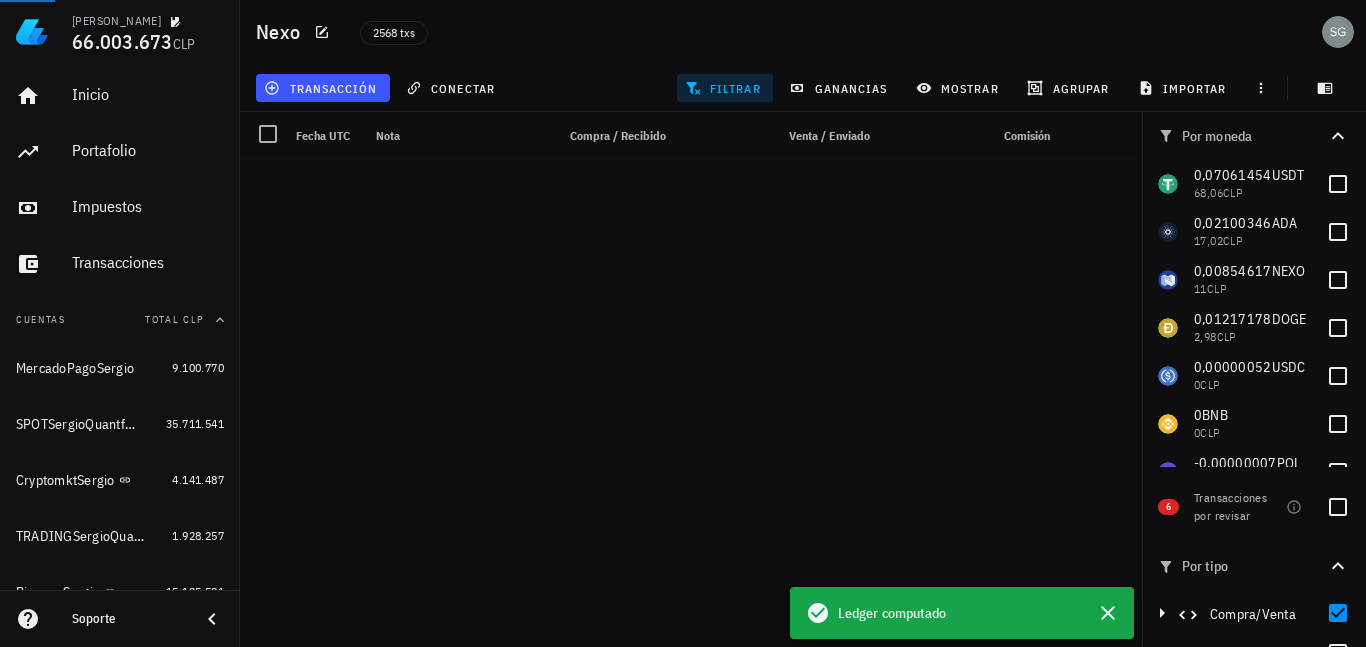 scroll, scrollTop: 0, scrollLeft: 0, axis: both 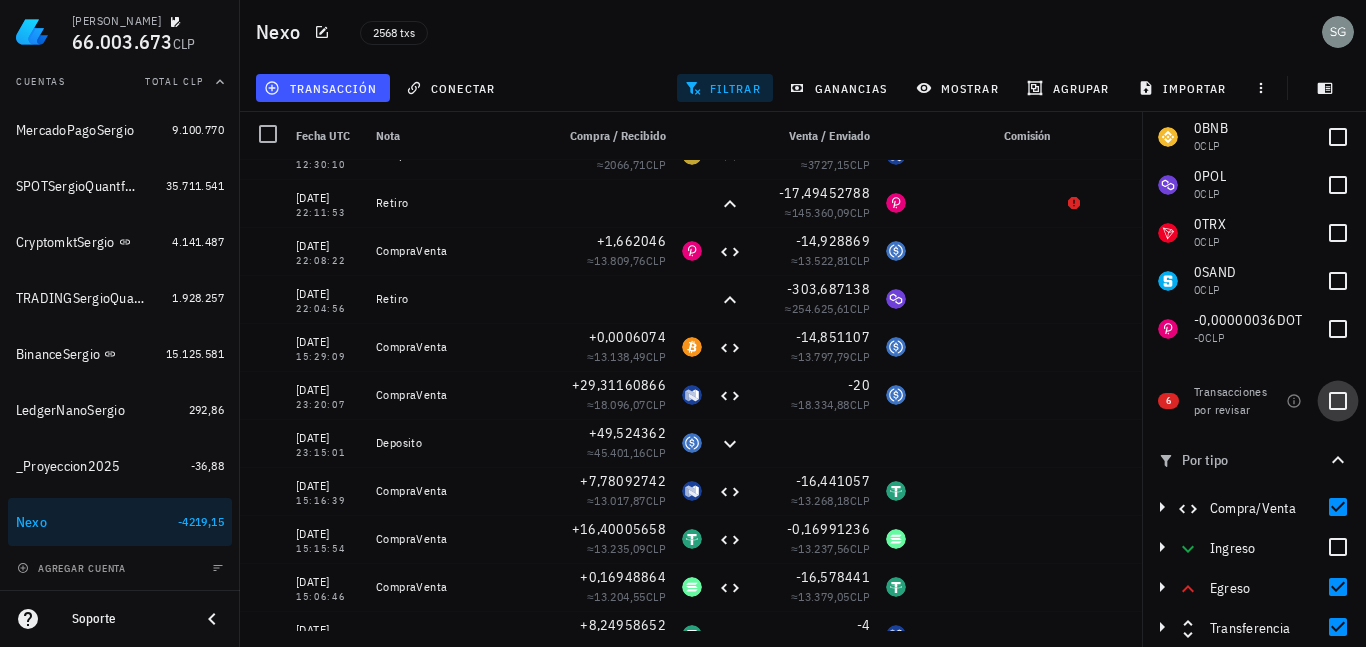 click at bounding box center (1338, 401) 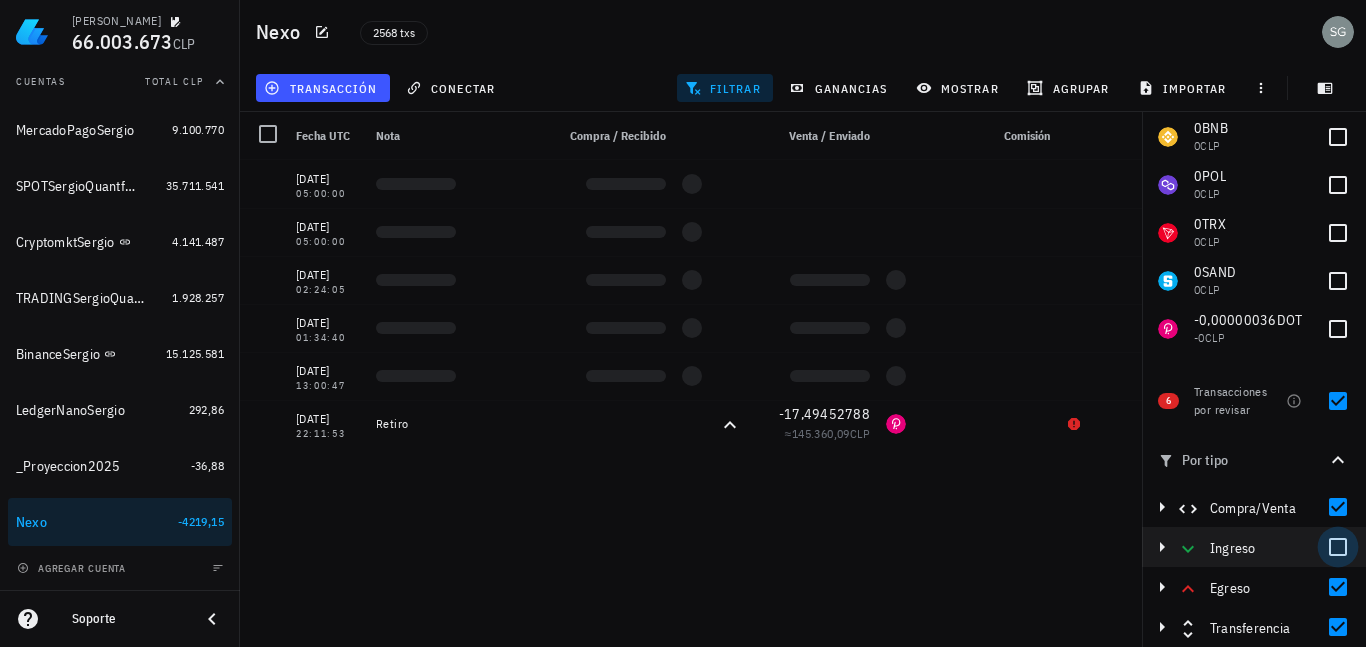 scroll, scrollTop: 0, scrollLeft: 0, axis: both 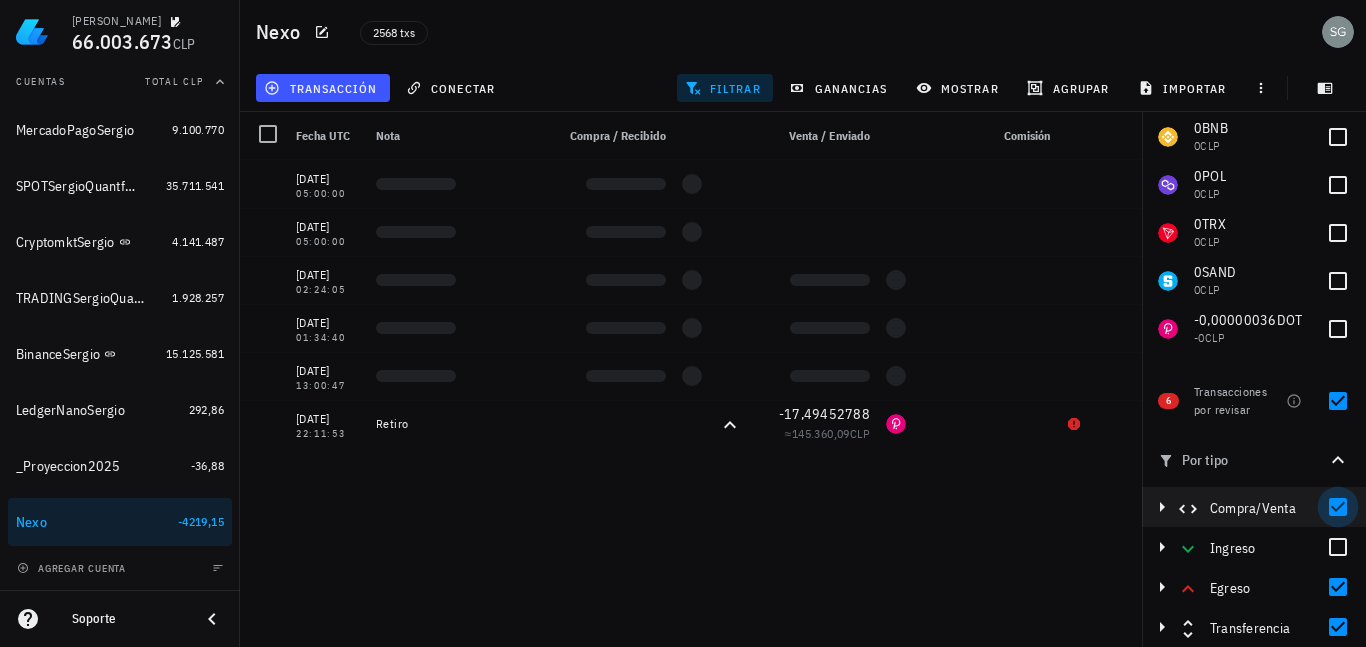click at bounding box center (1338, 507) 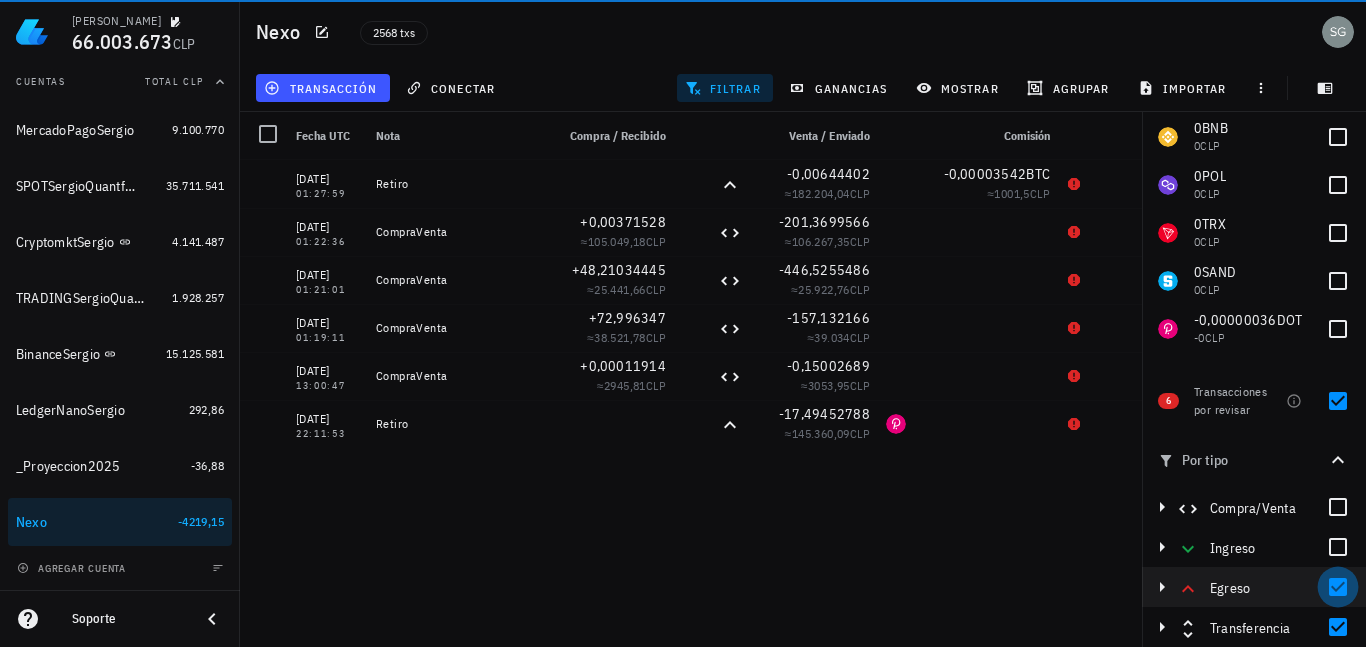 click at bounding box center (1338, 587) 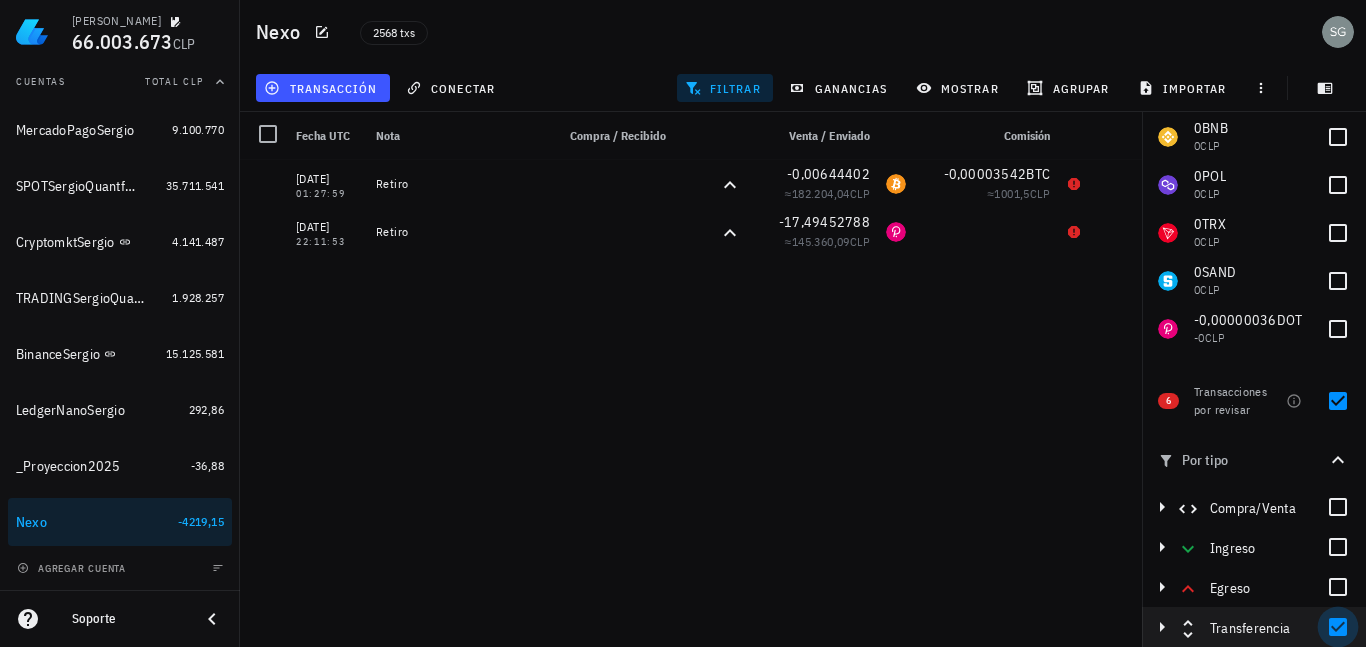 click at bounding box center [1338, 627] 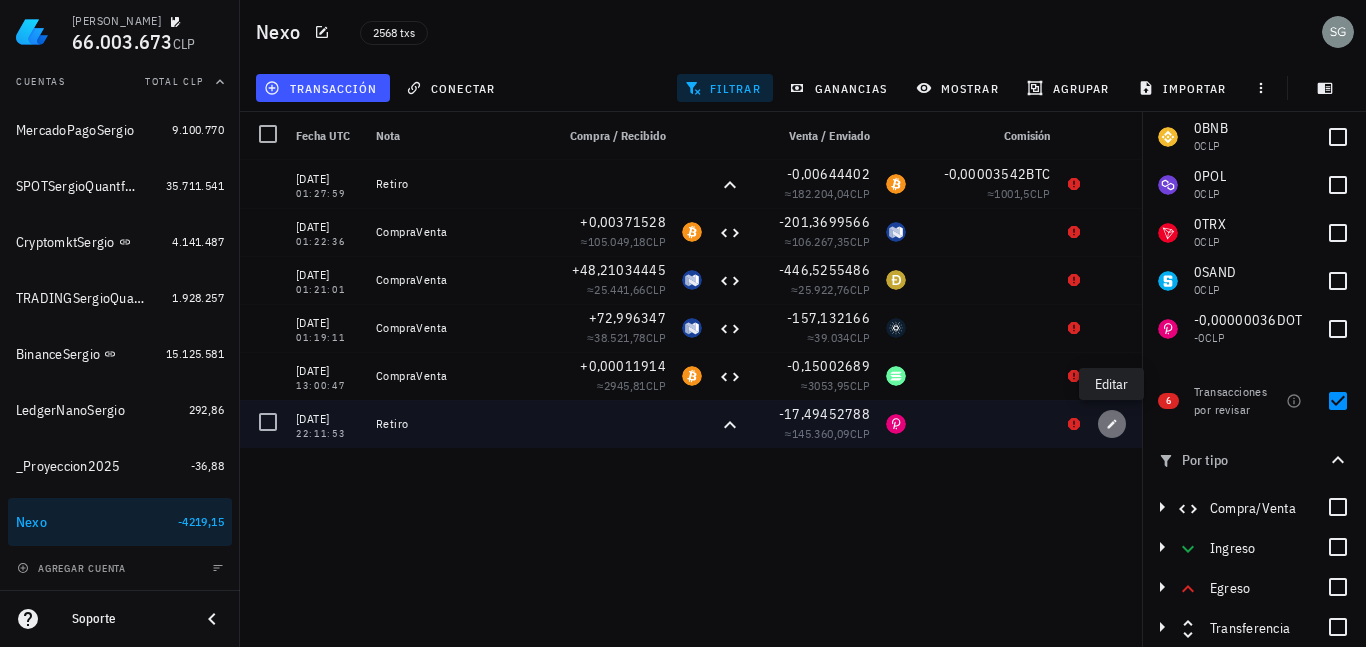 click 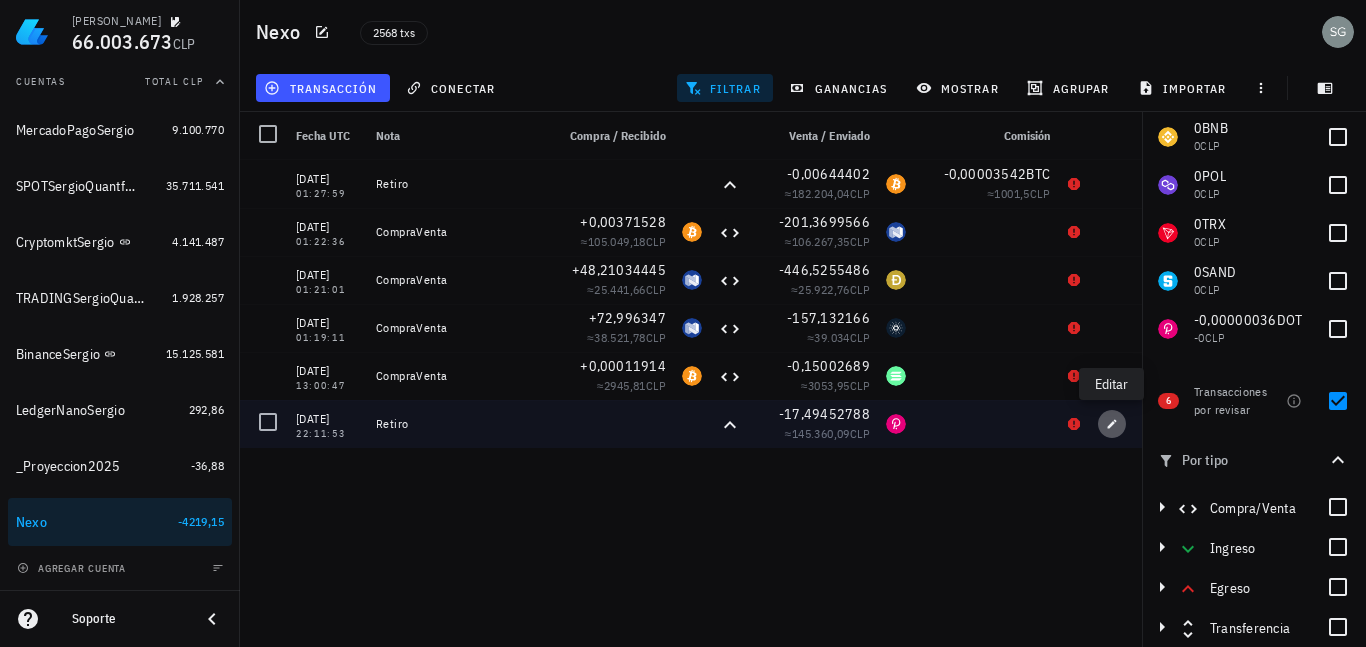 type on "22:11:53" 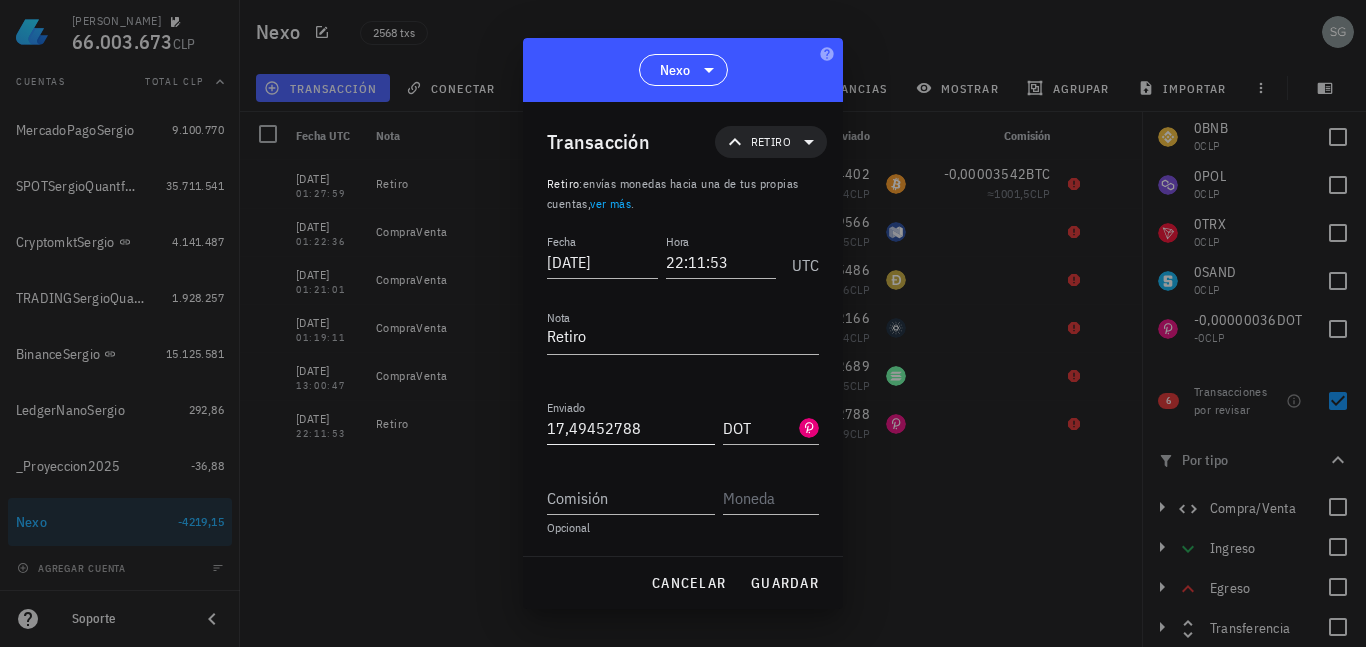 click on "17,49452788" at bounding box center [631, 428] 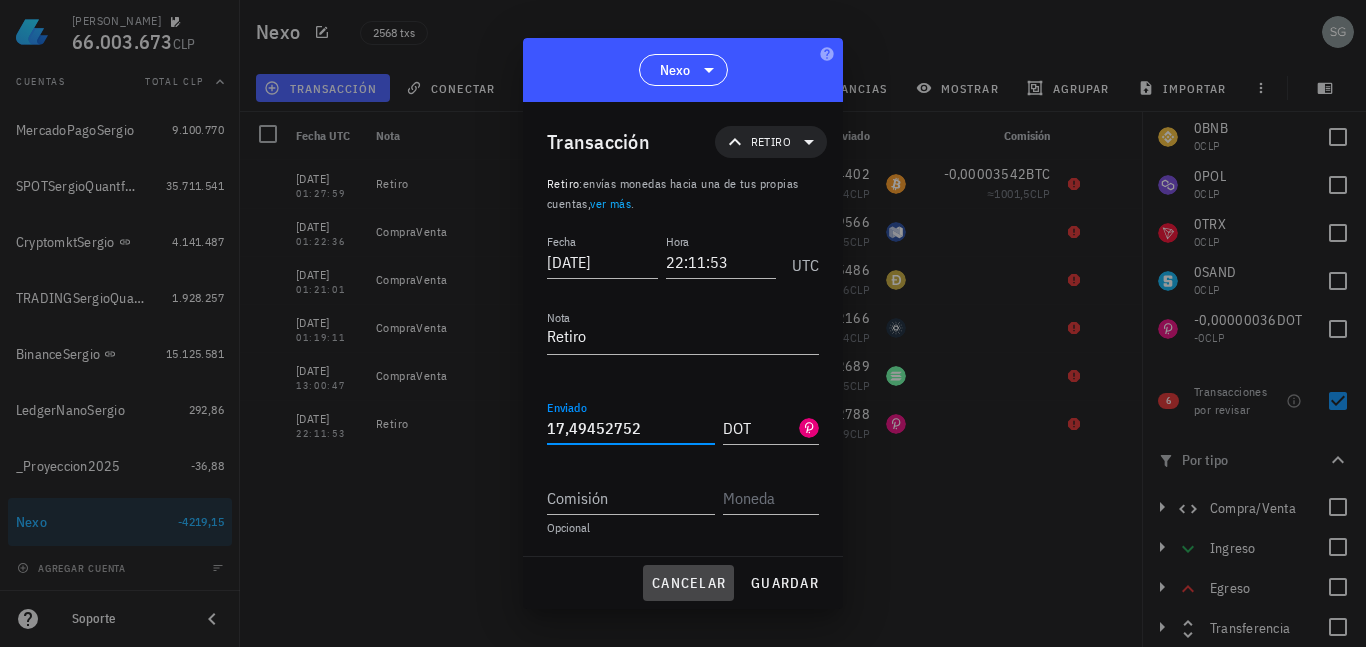 click on "cancelar" at bounding box center [688, 583] 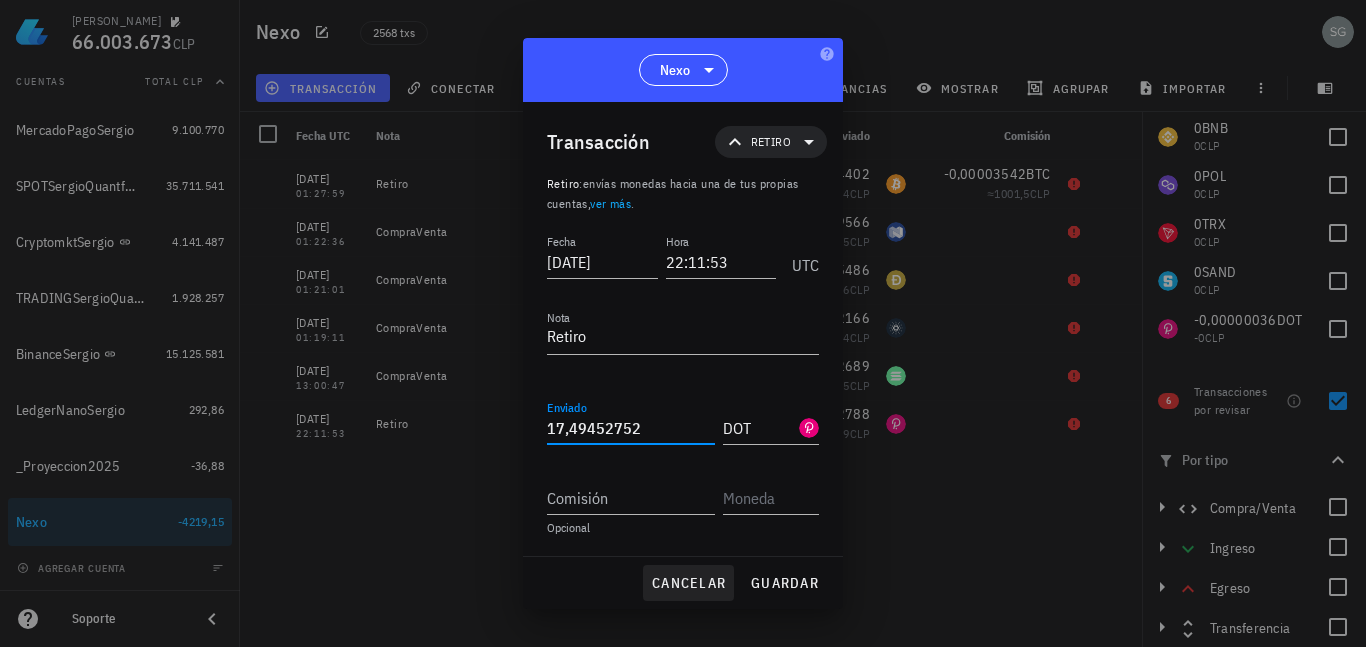type on "17,49452788" 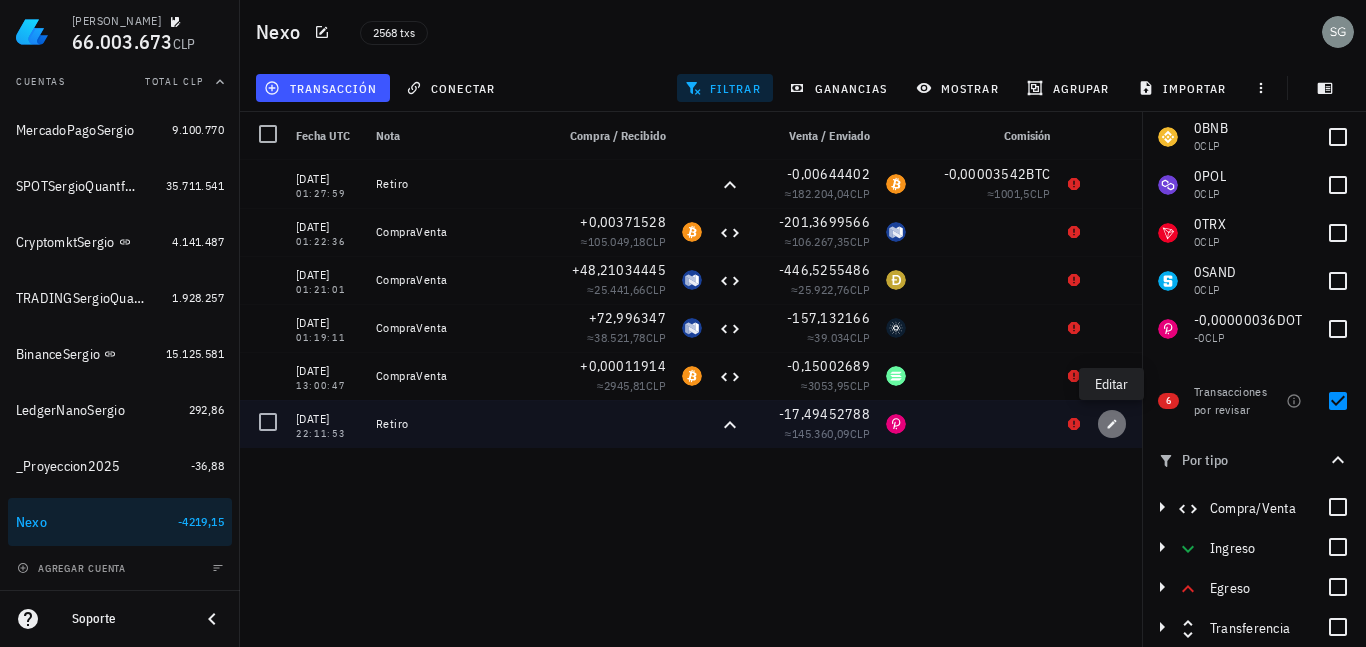 click 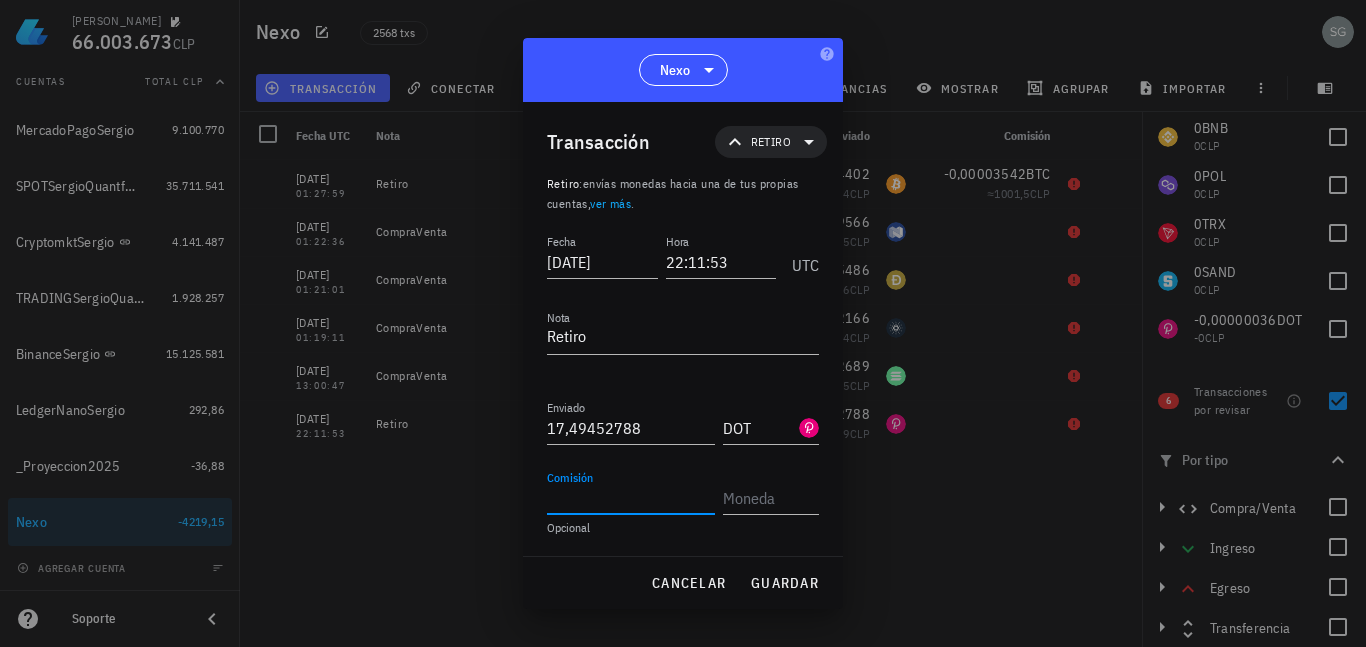 click on "Comisión" at bounding box center (631, 498) 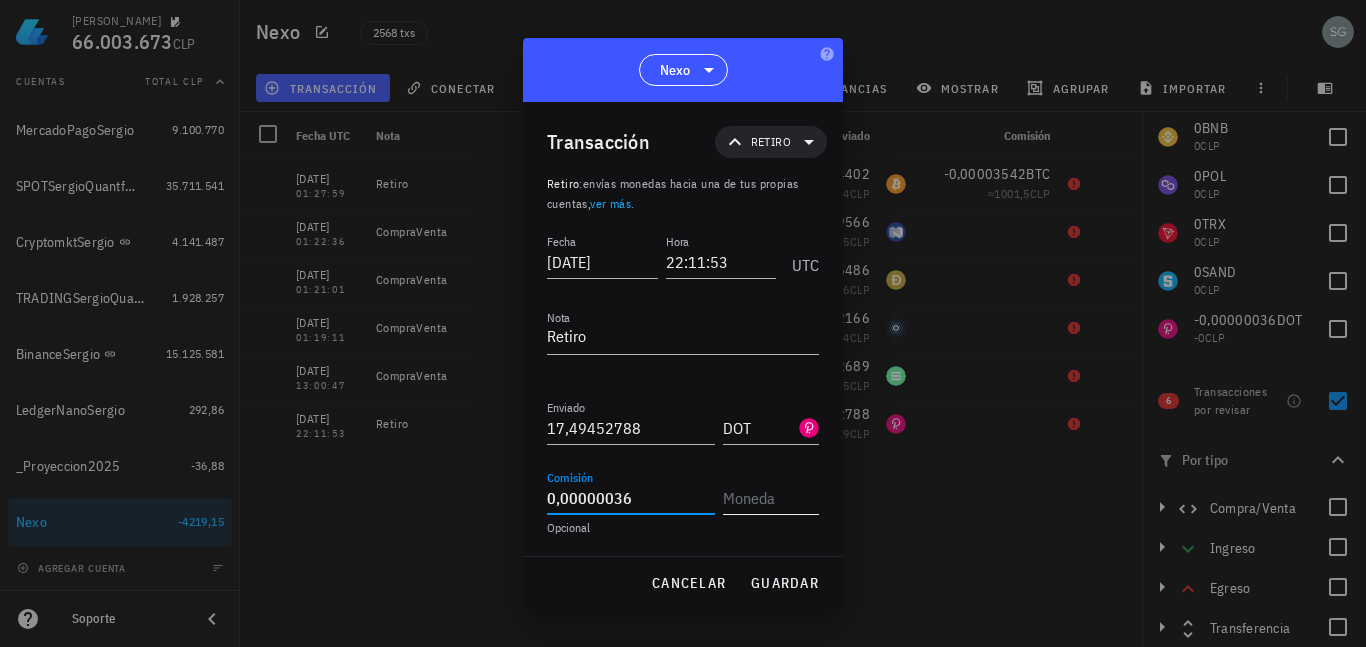 type on "0,00000036" 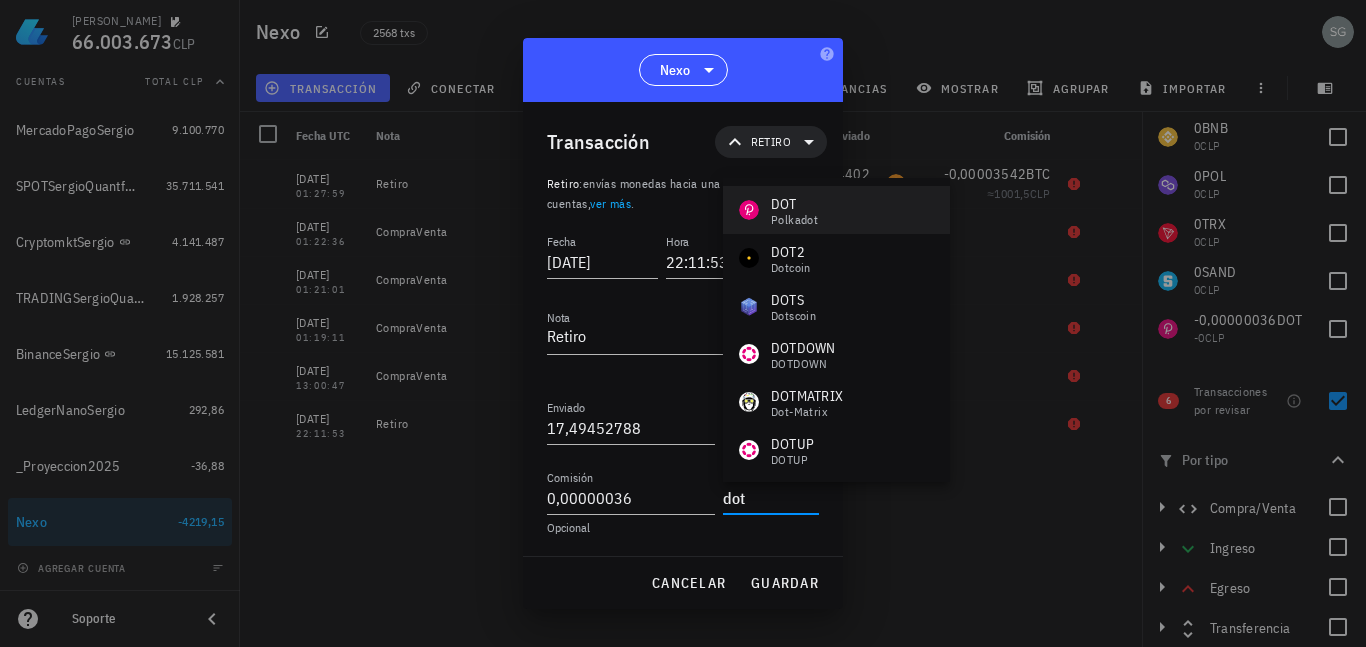 click on "DOT   Polkadot" at bounding box center [836, 210] 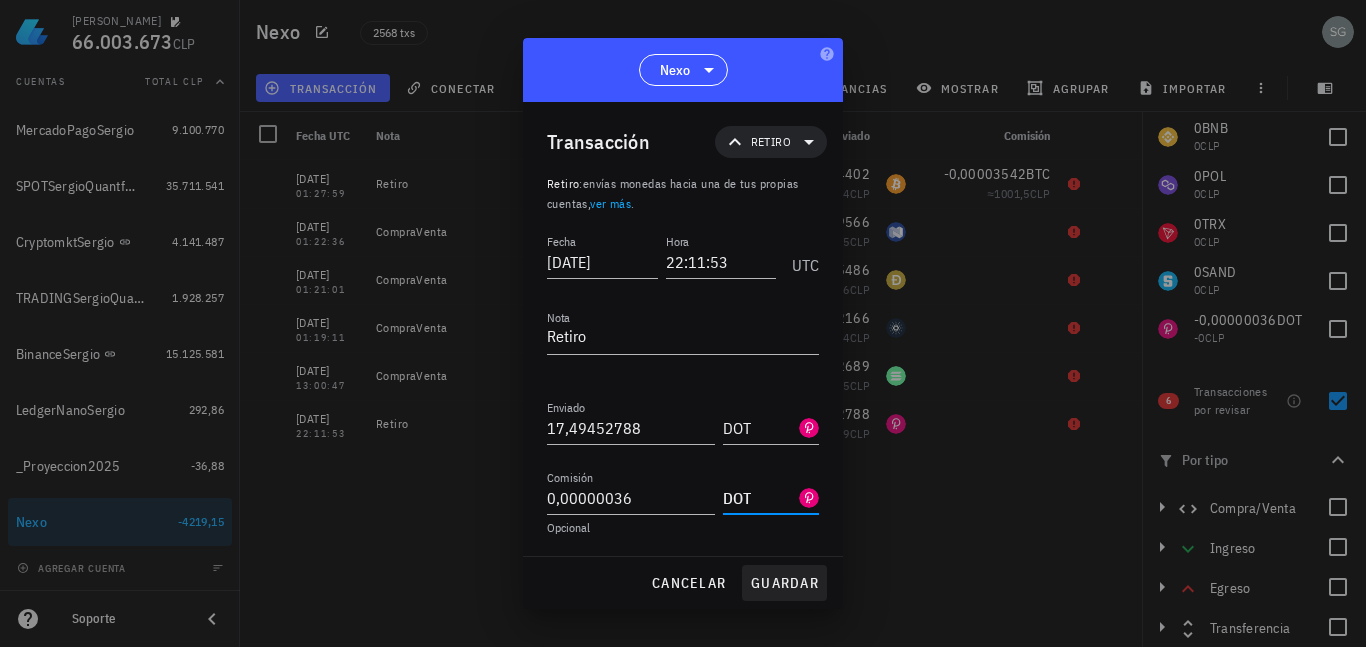 type on "DOT" 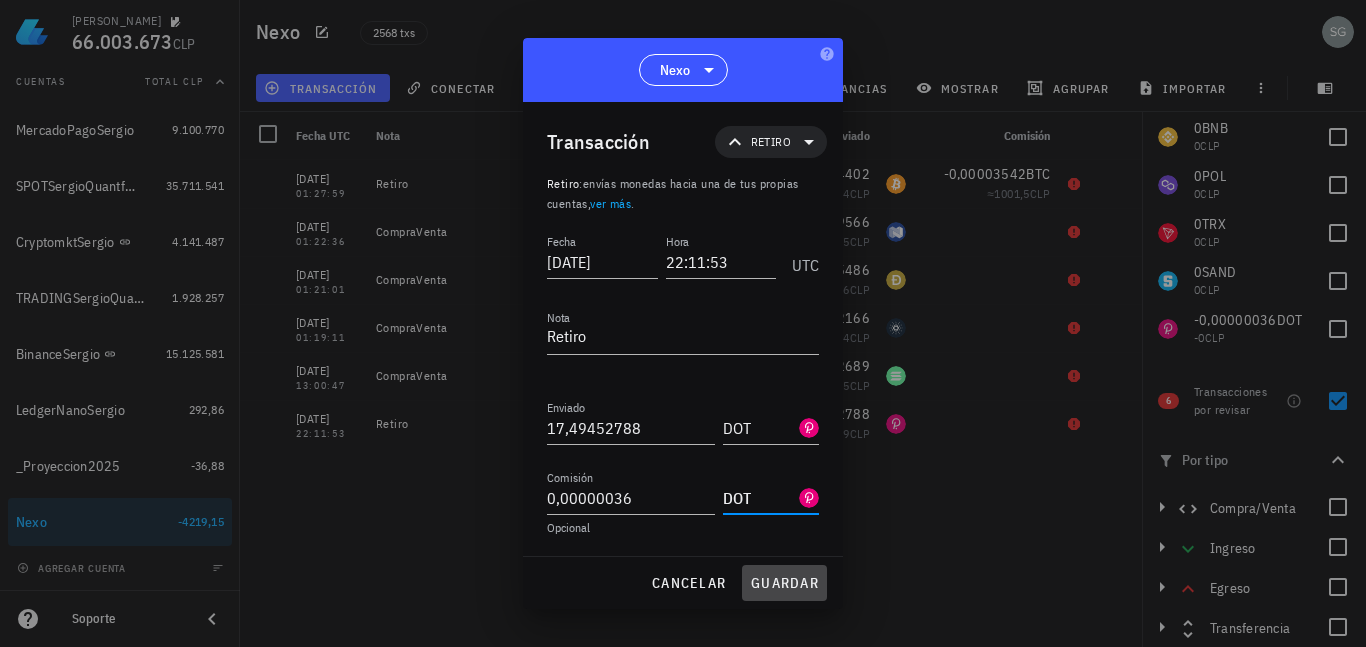 click on "guardar" at bounding box center [784, 583] 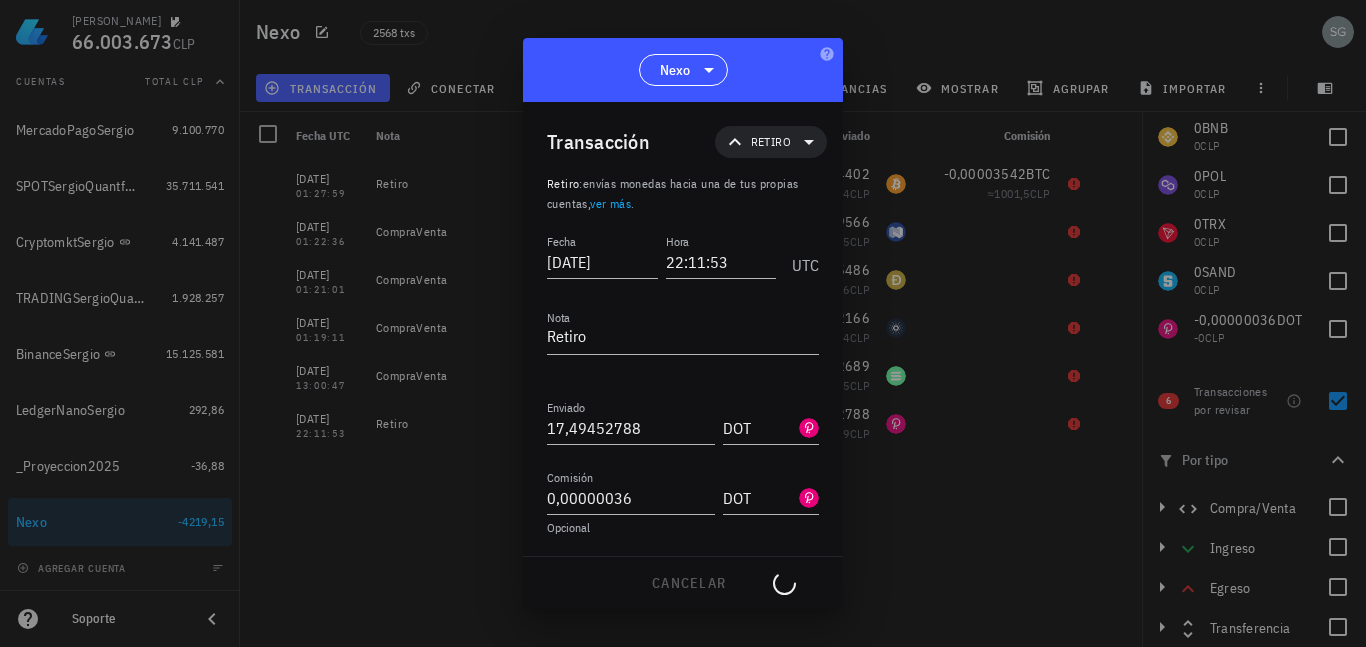type 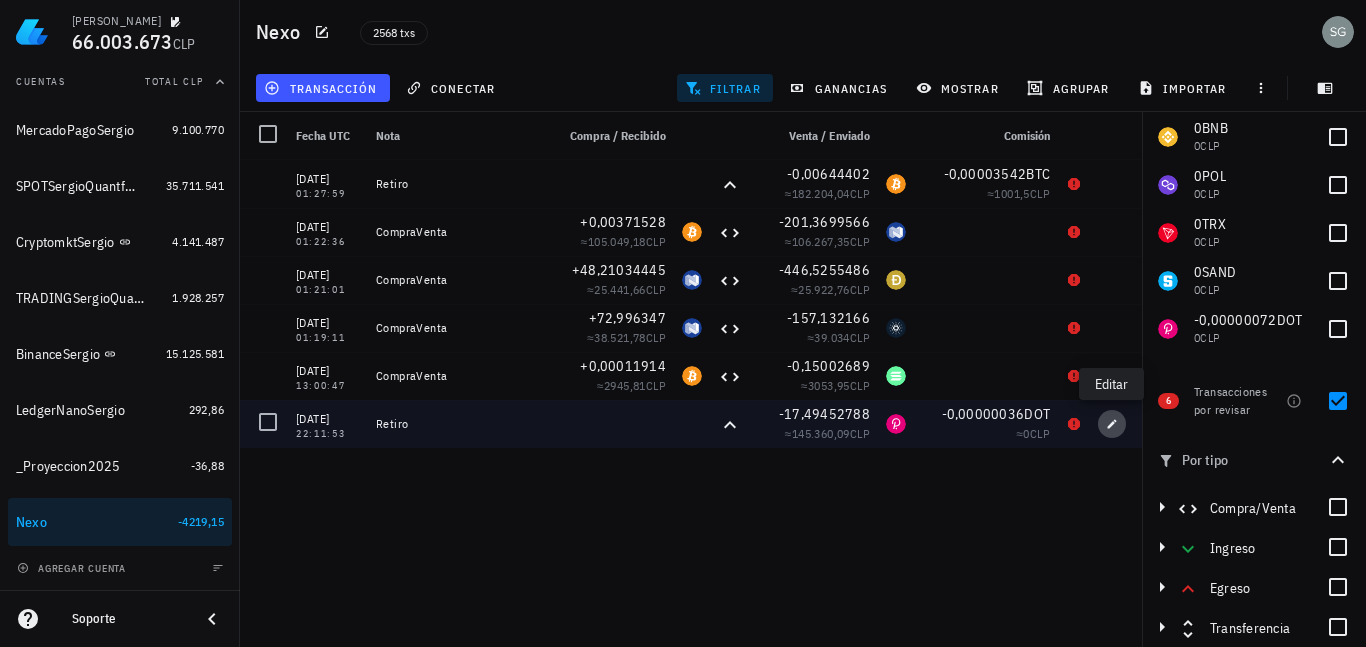 click 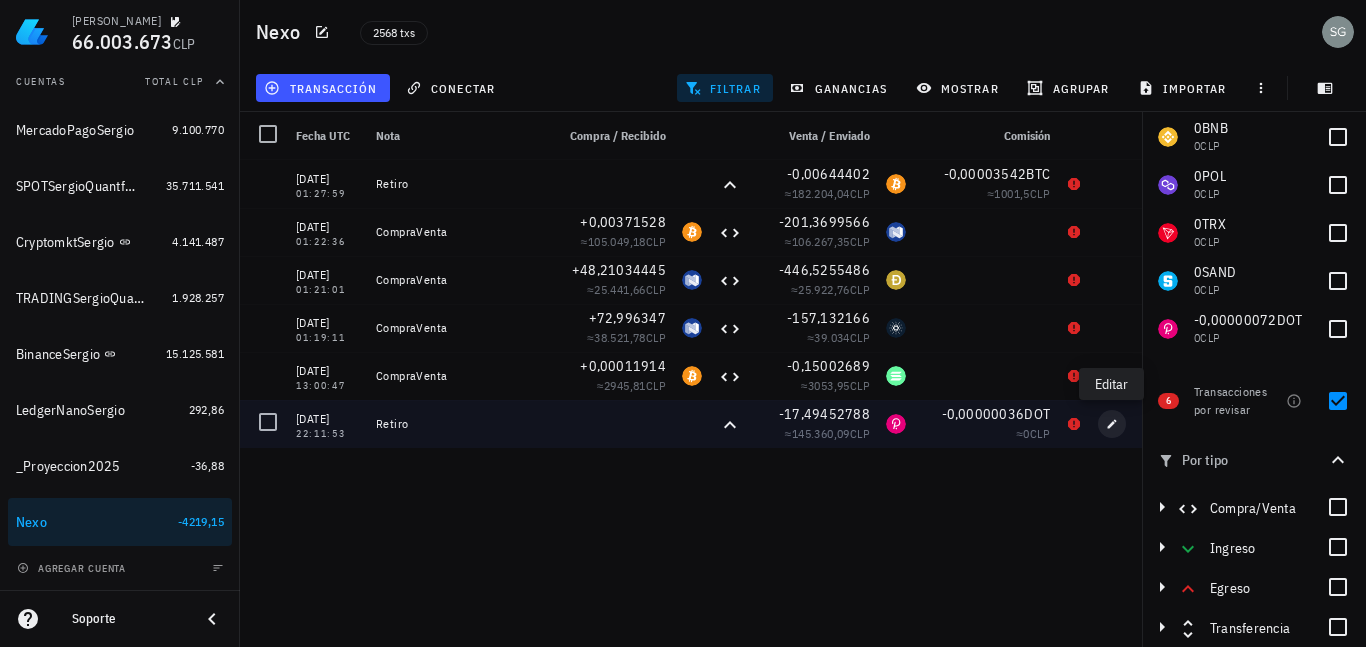 type on "0,00000036" 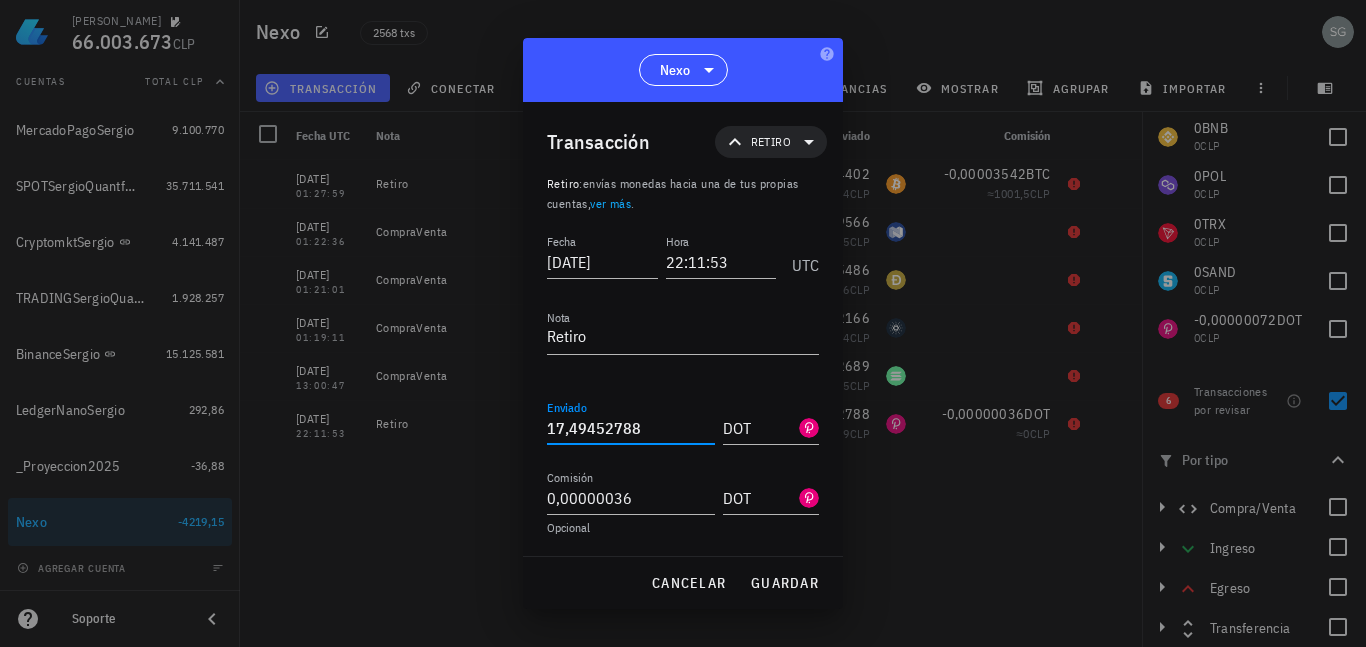 click on "17,49452788" at bounding box center [631, 428] 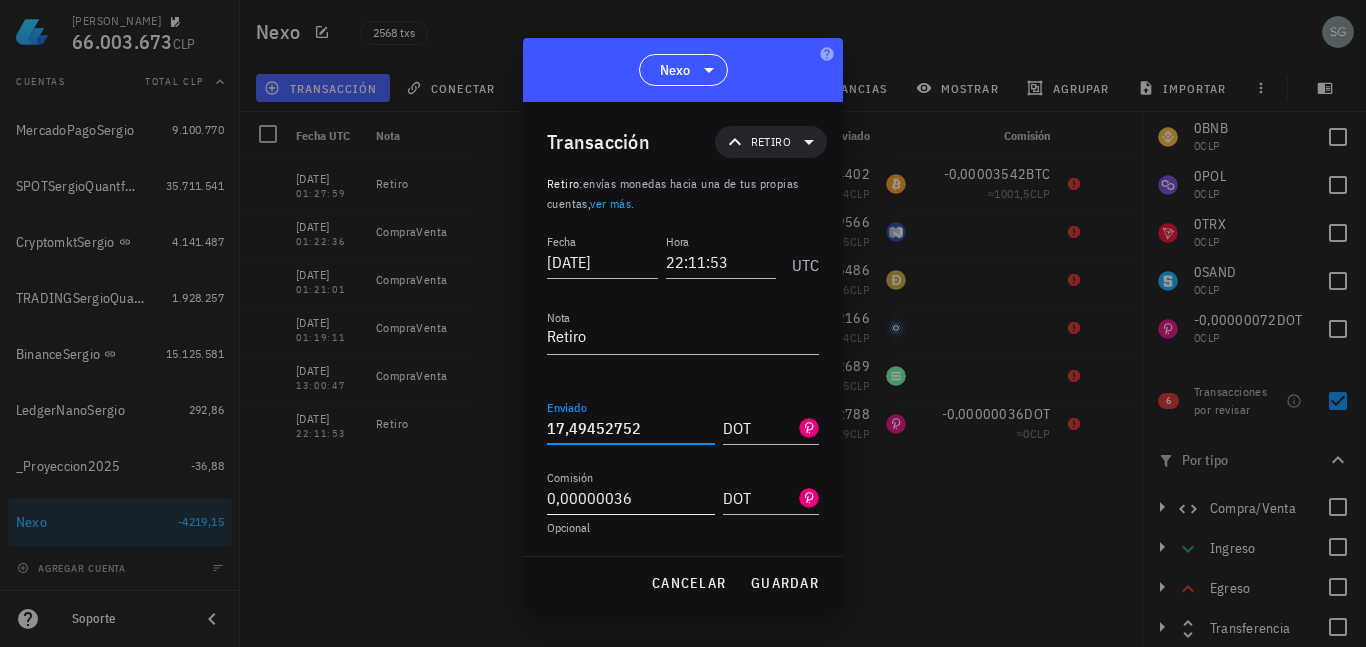 type on "17,49452752" 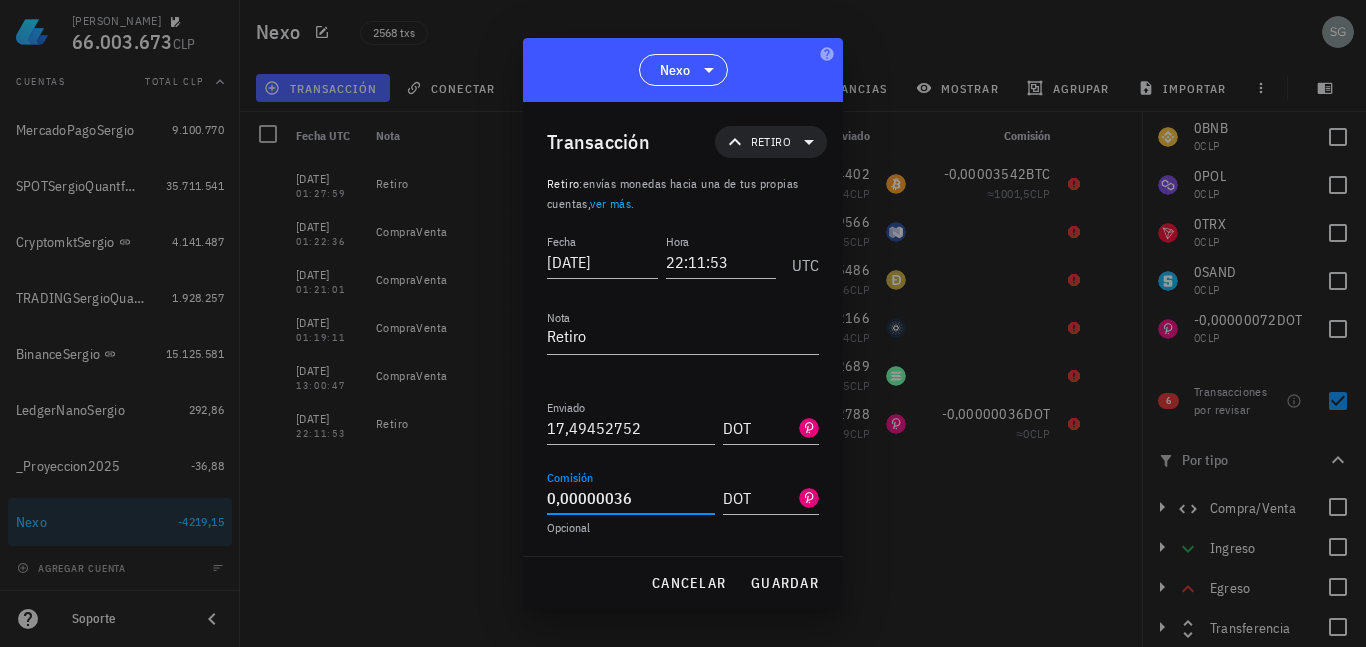 drag, startPoint x: 648, startPoint y: 501, endPoint x: 468, endPoint y: 499, distance: 180.01111 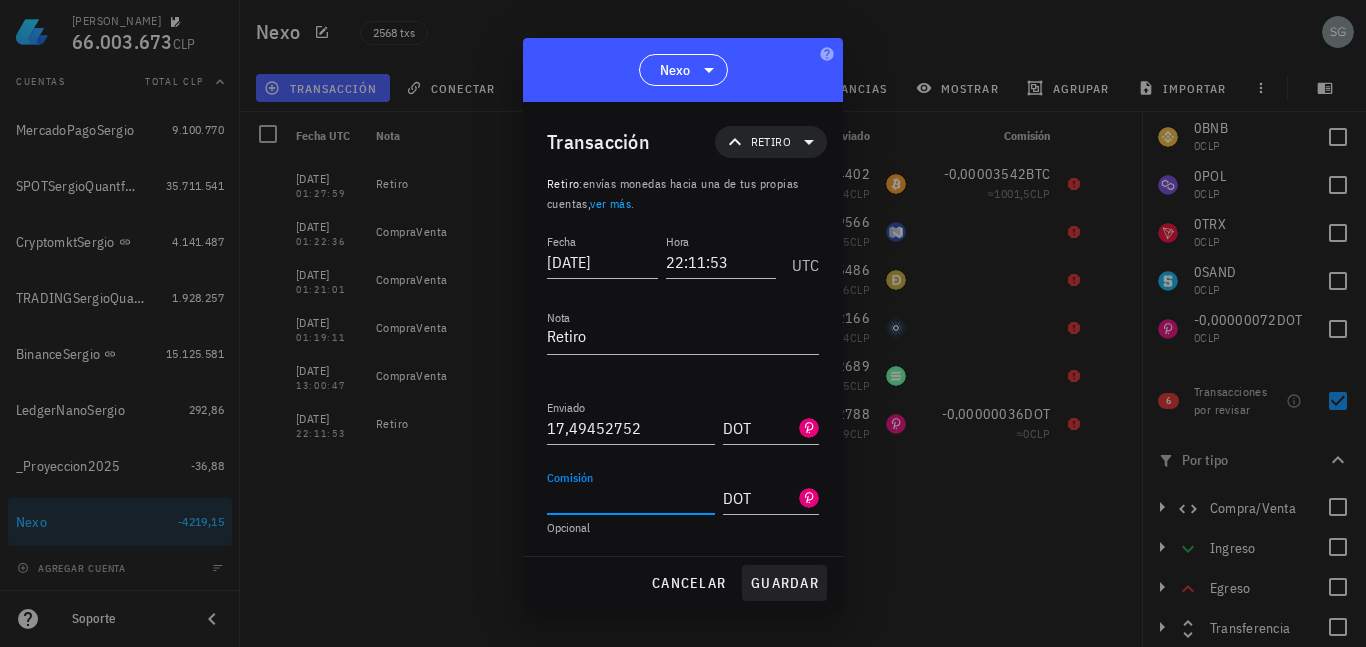 type 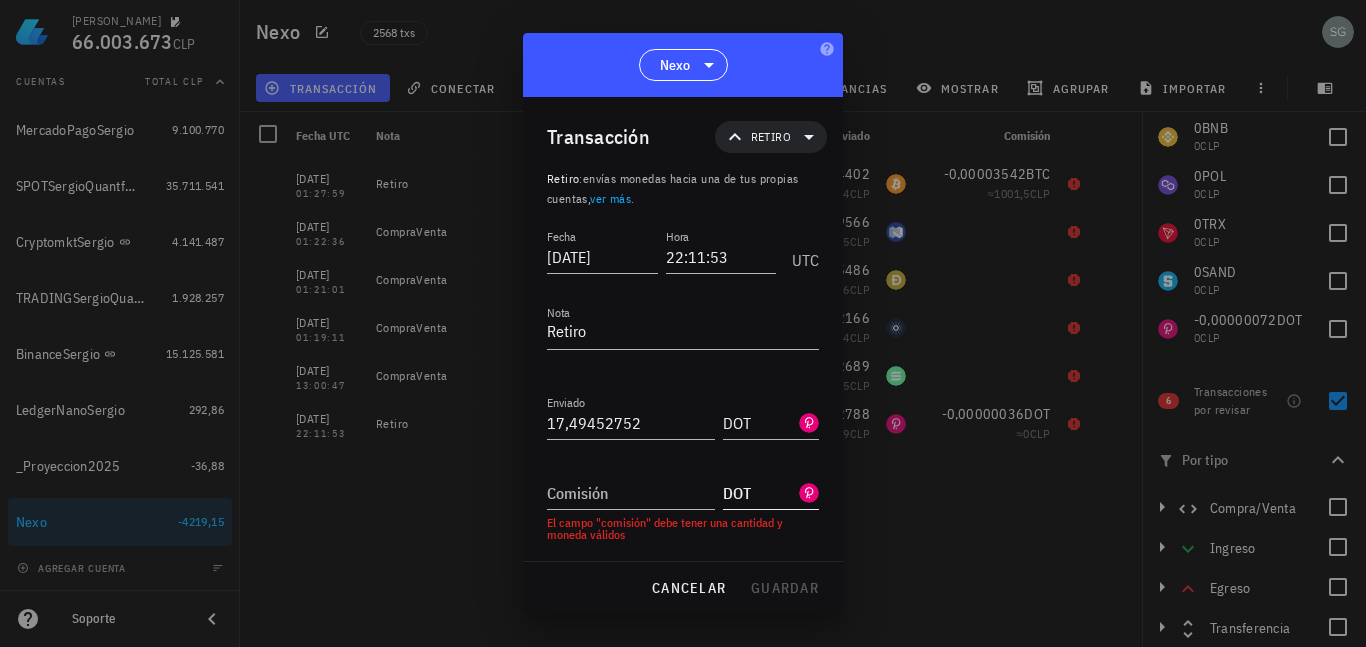 click on "DOT" at bounding box center (759, 493) 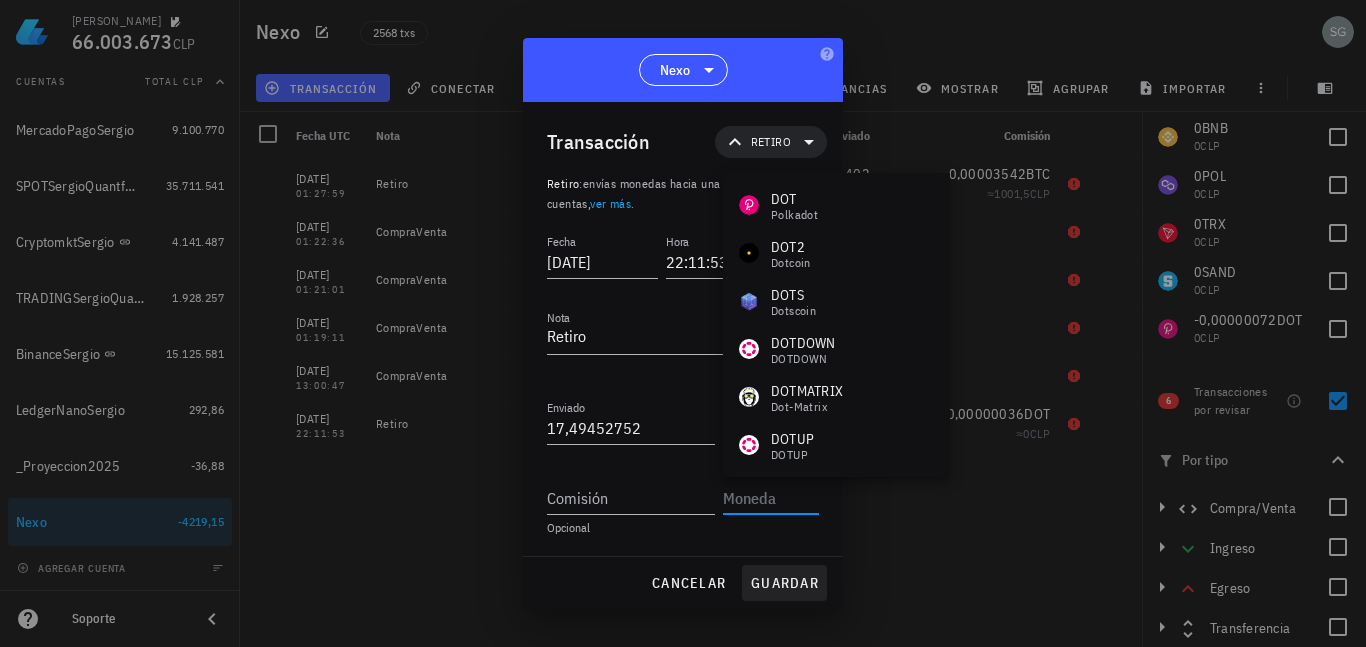 type 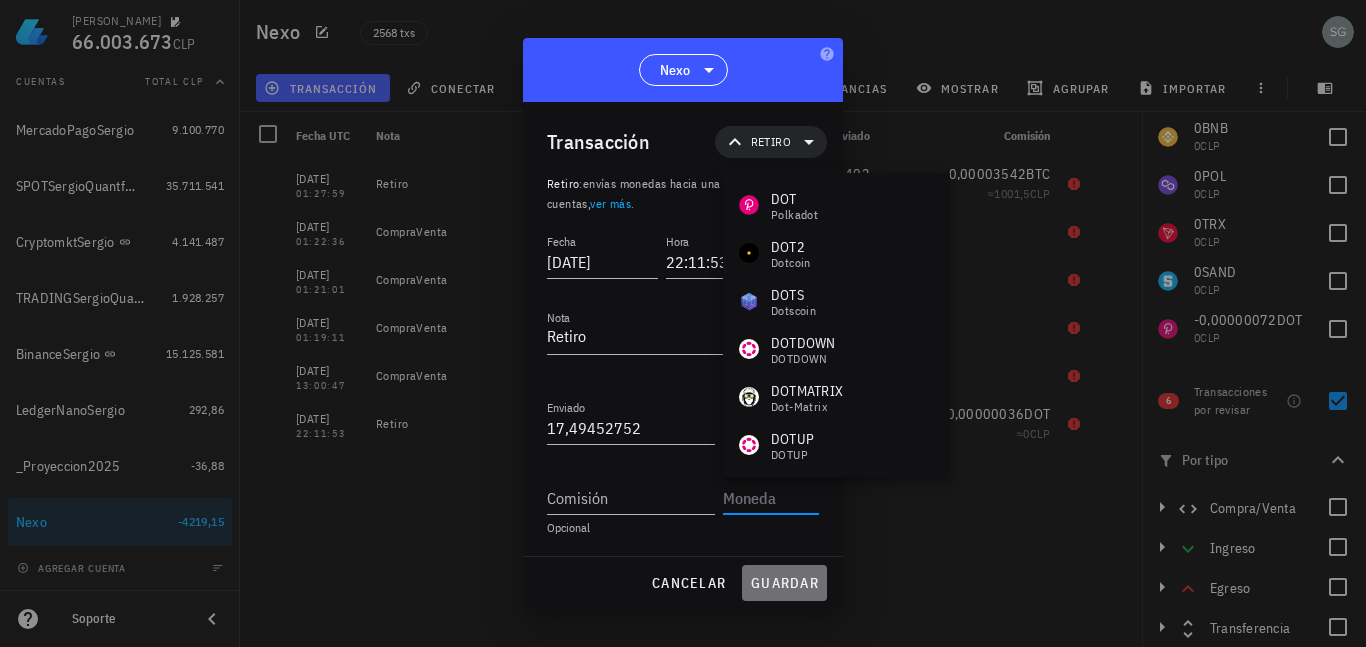 click on "guardar" at bounding box center (784, 583) 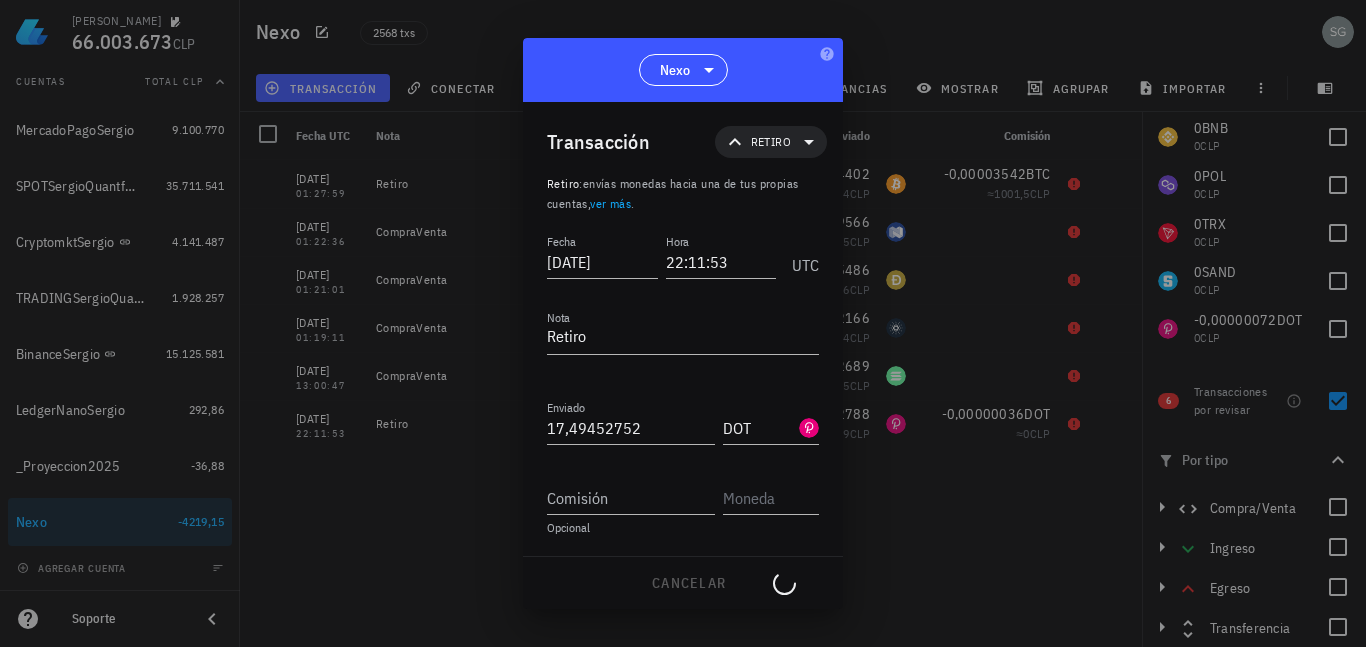 type on "17,49452788" 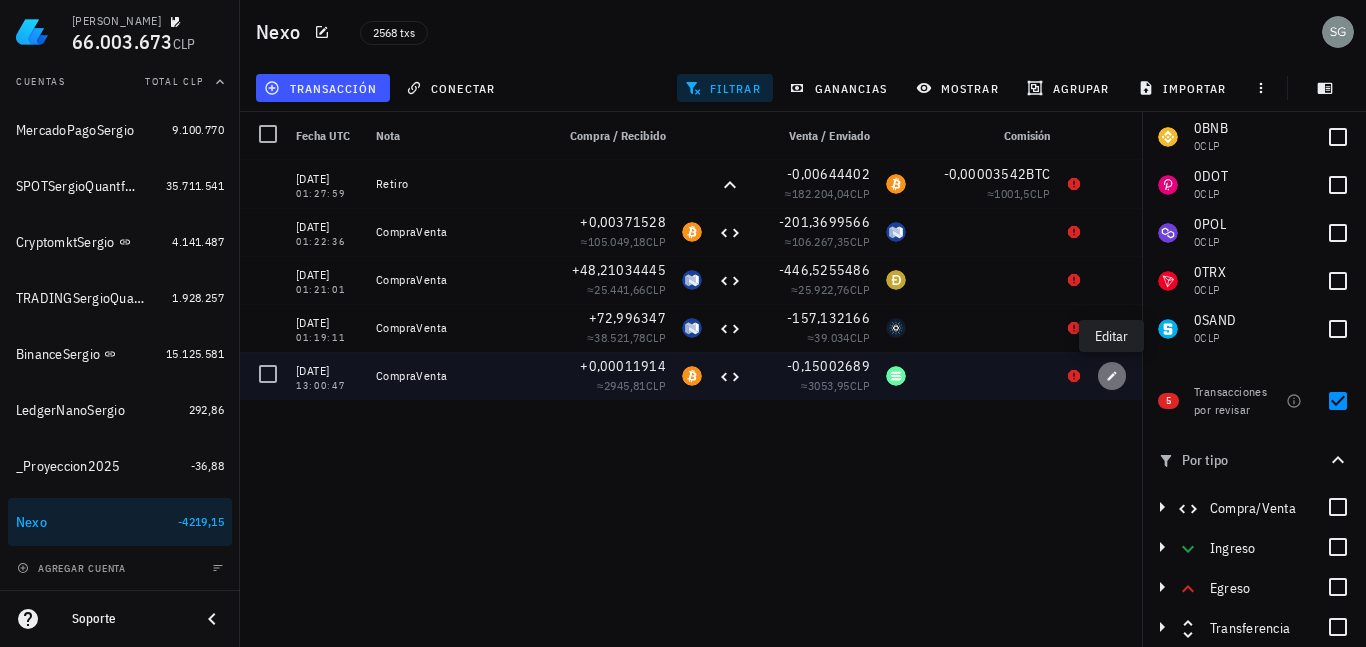 click 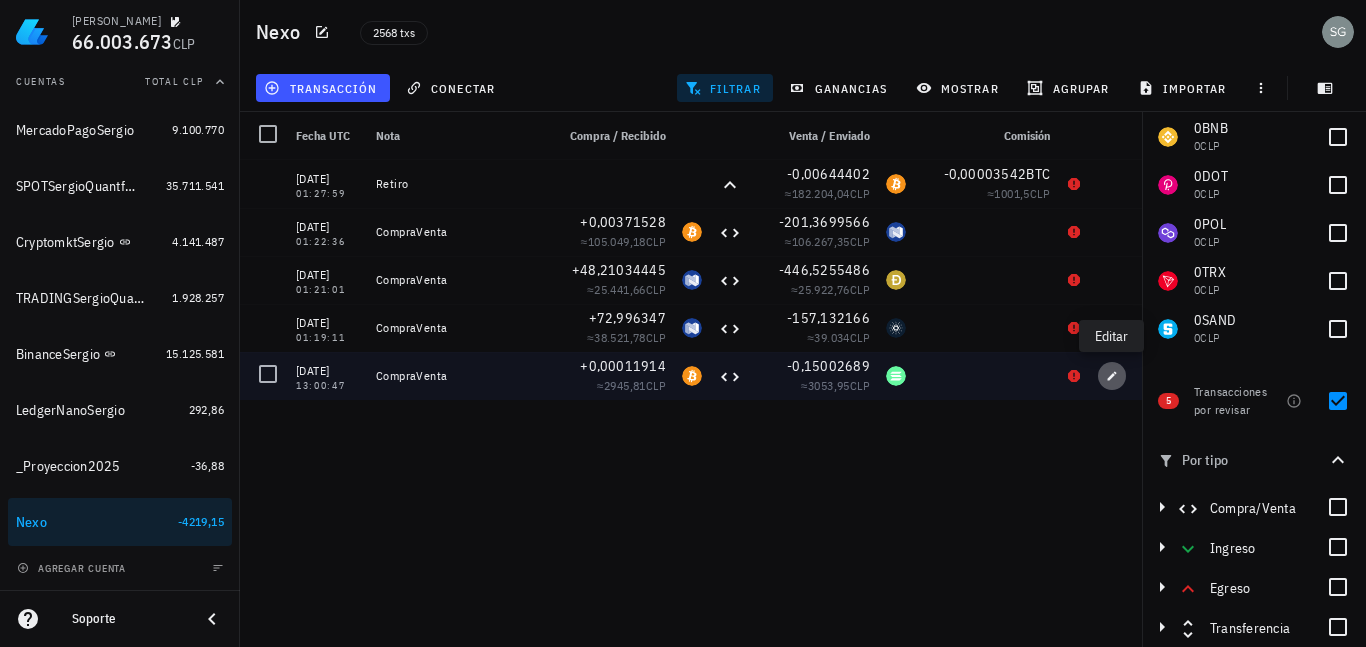 type on "2023-07-24" 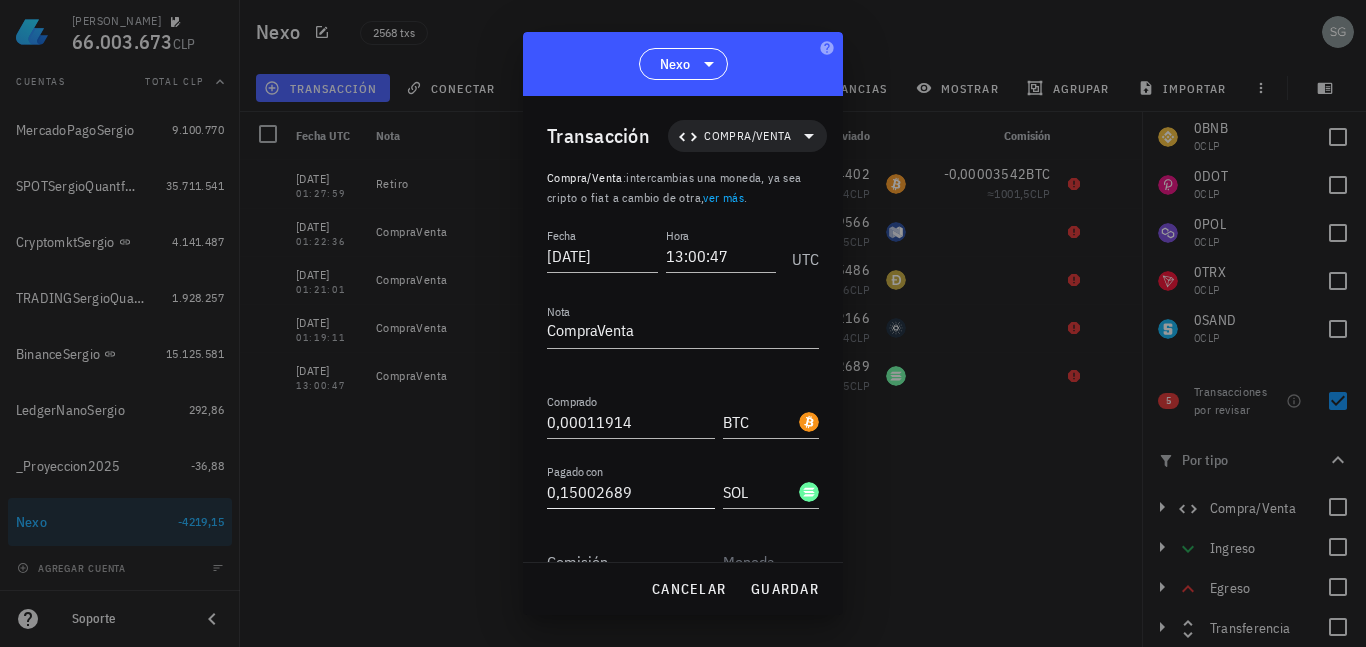 click on "0,15002689" at bounding box center (631, 492) 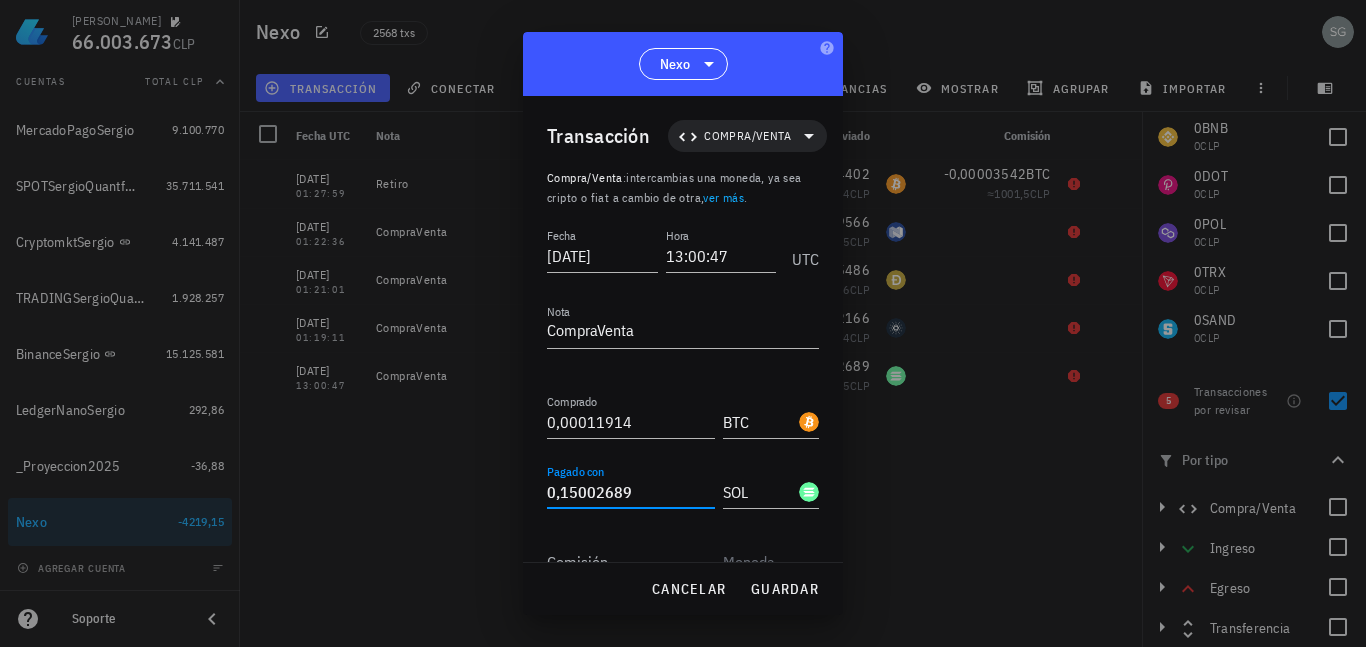 scroll, scrollTop: 98, scrollLeft: 0, axis: vertical 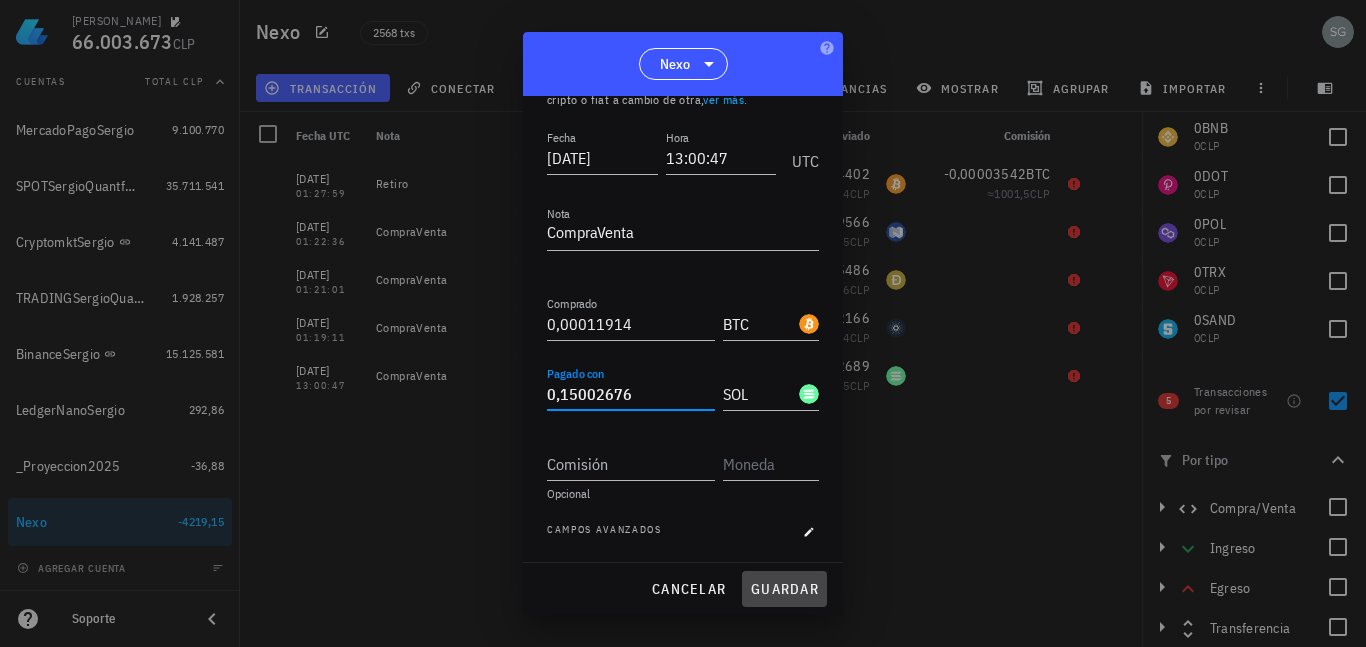 click on "guardar" at bounding box center [784, 589] 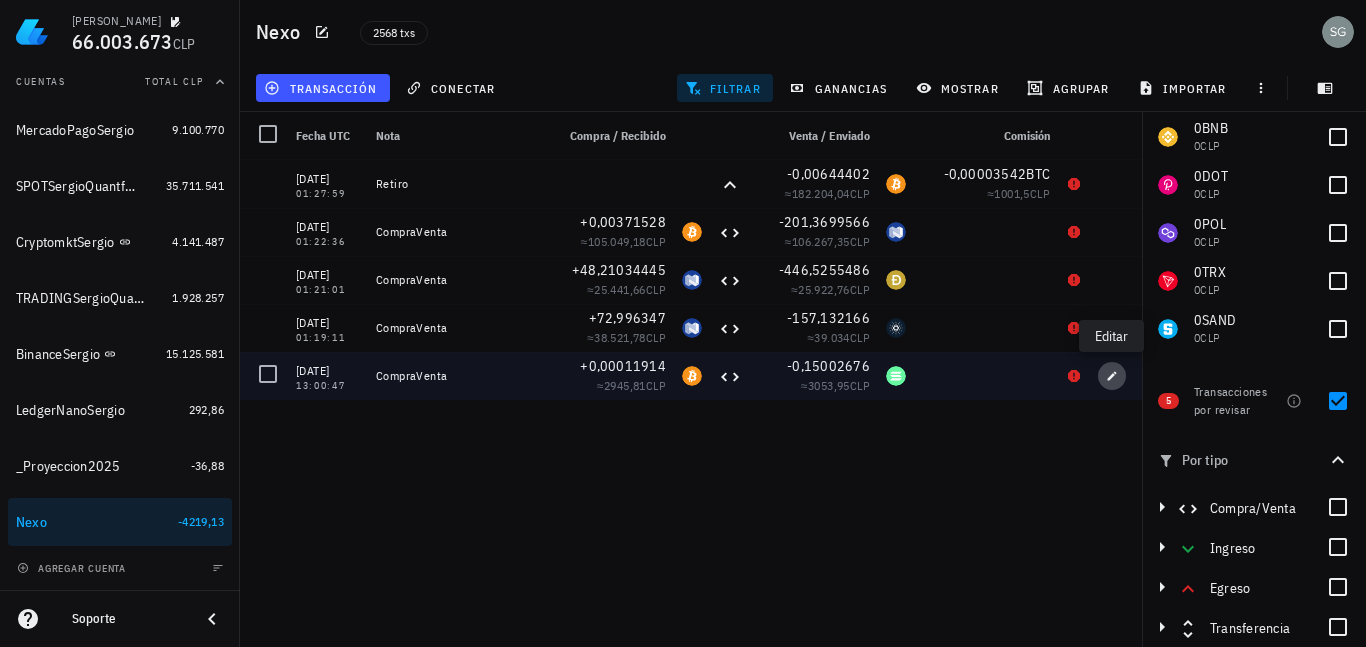click at bounding box center (1112, 376) 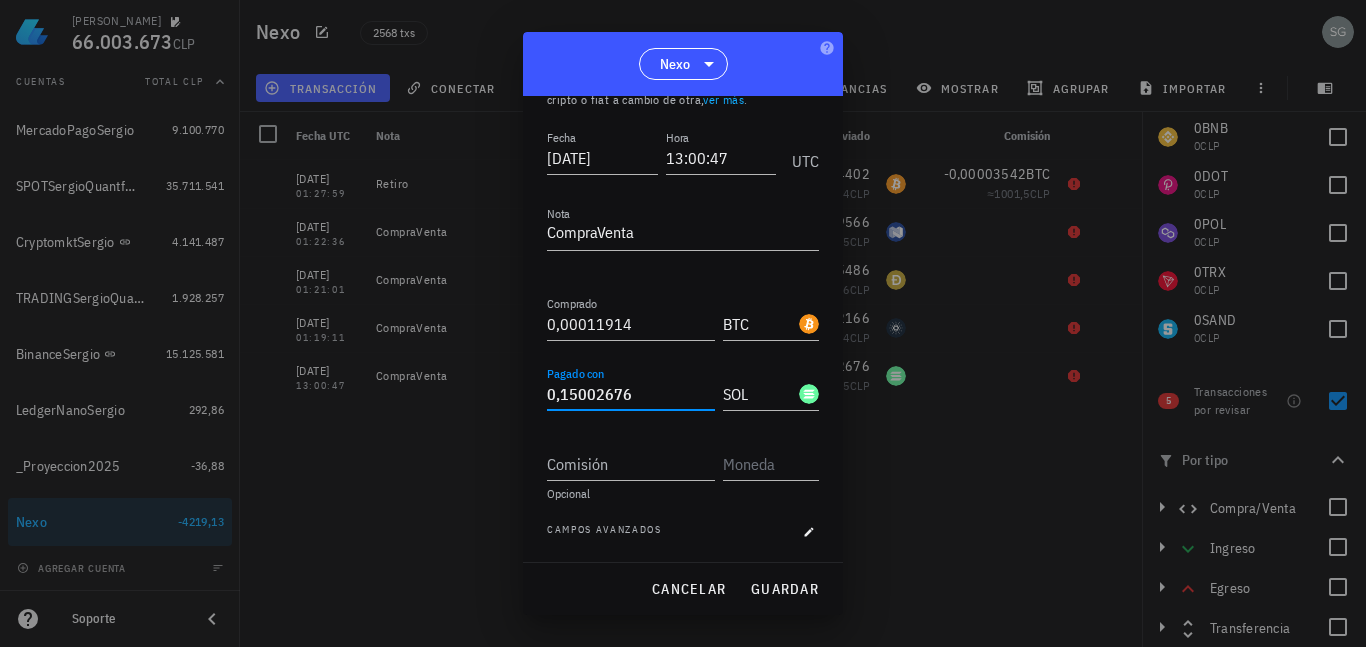 click on "0,15002676" at bounding box center (631, 394) 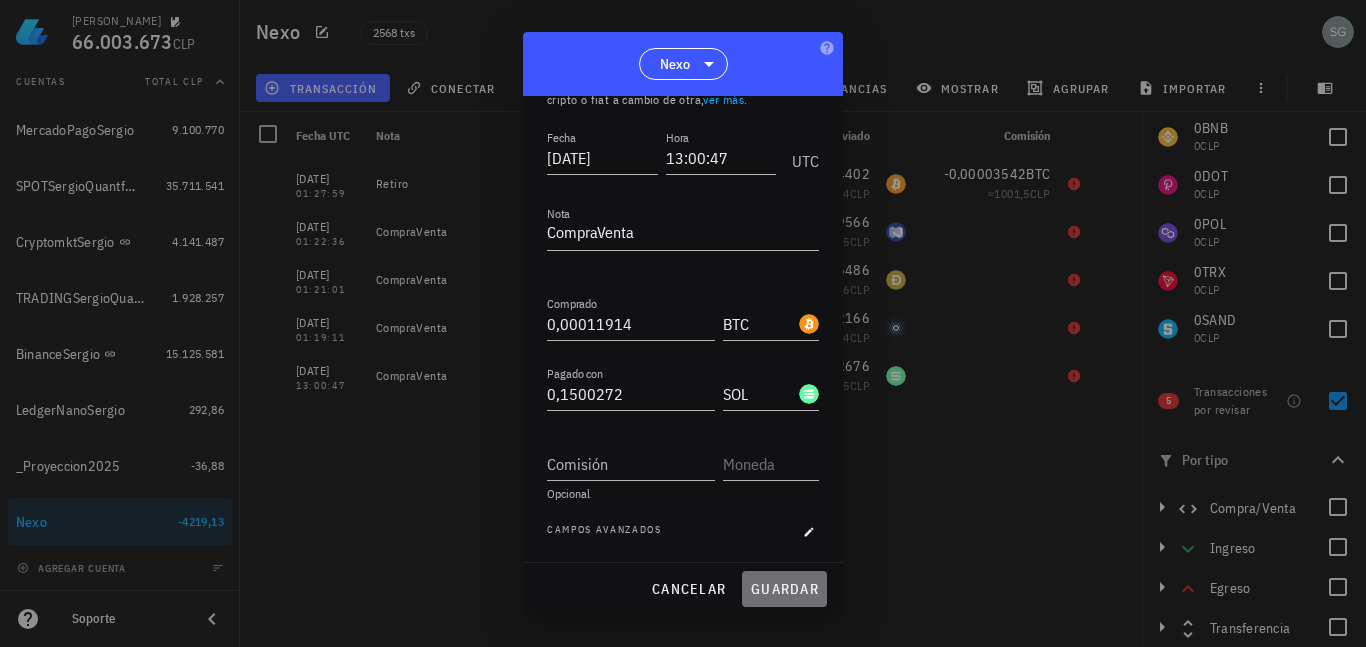click on "guardar" at bounding box center [784, 589] 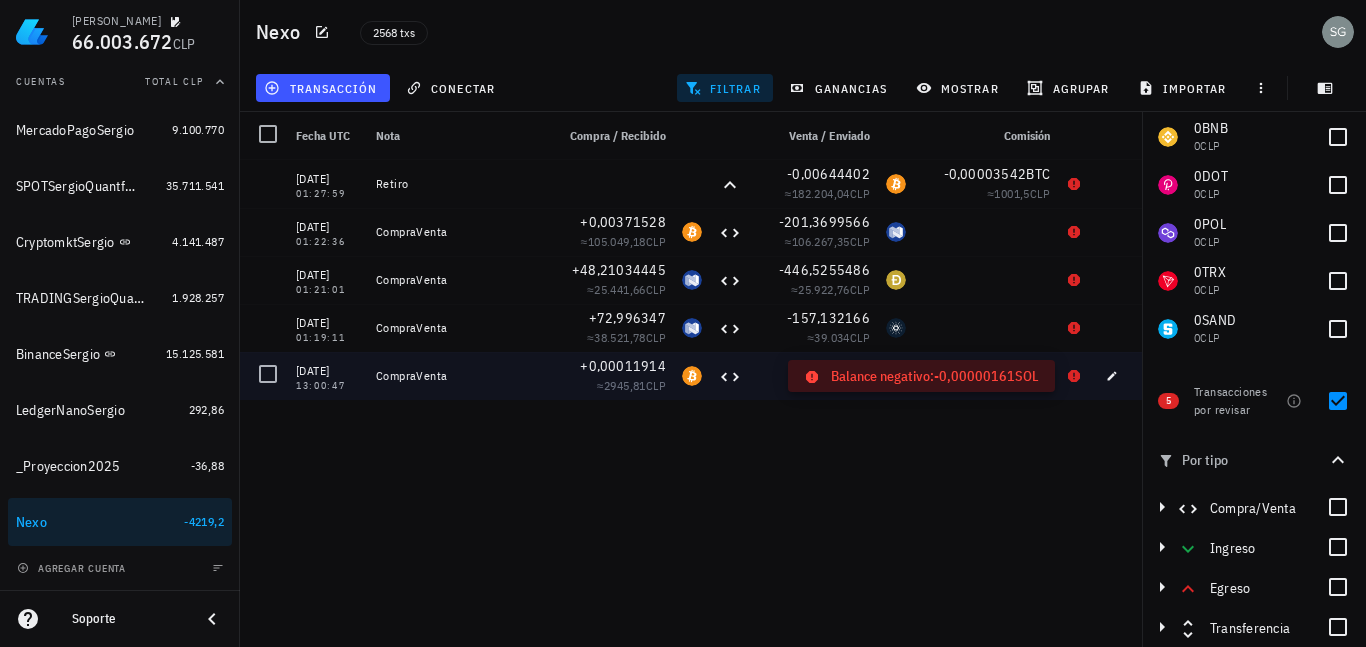 click 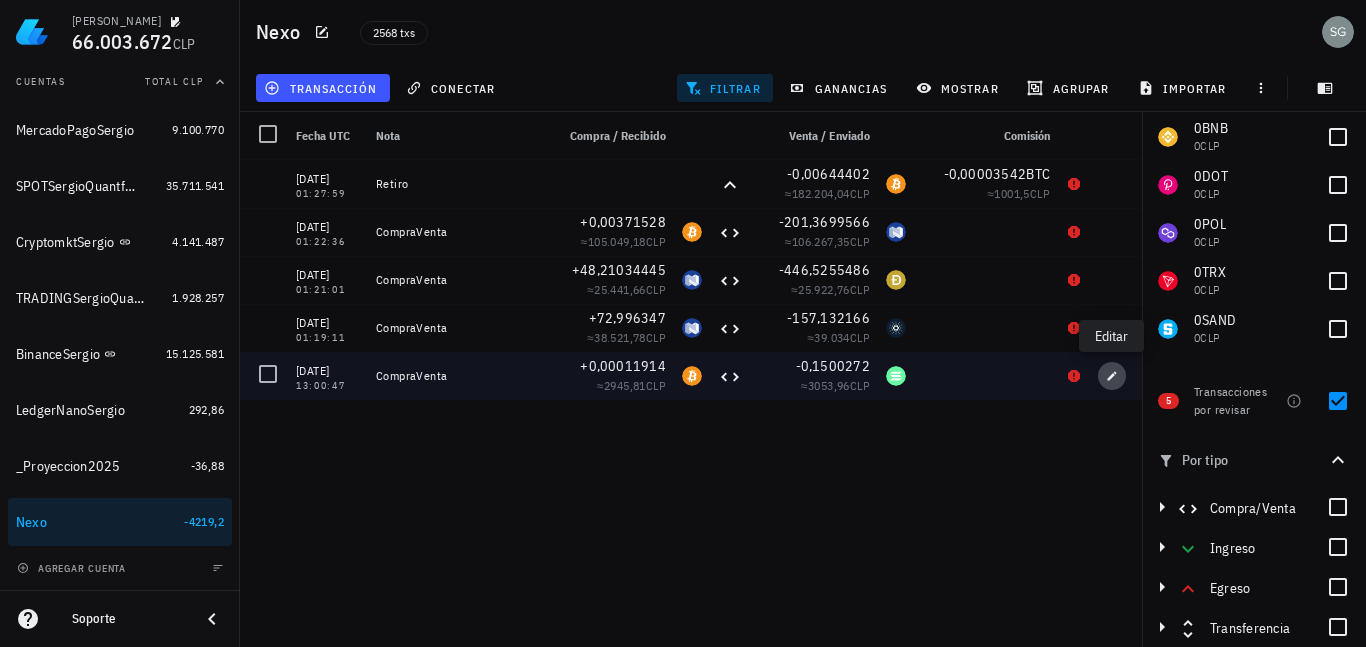 click at bounding box center [1112, 376] 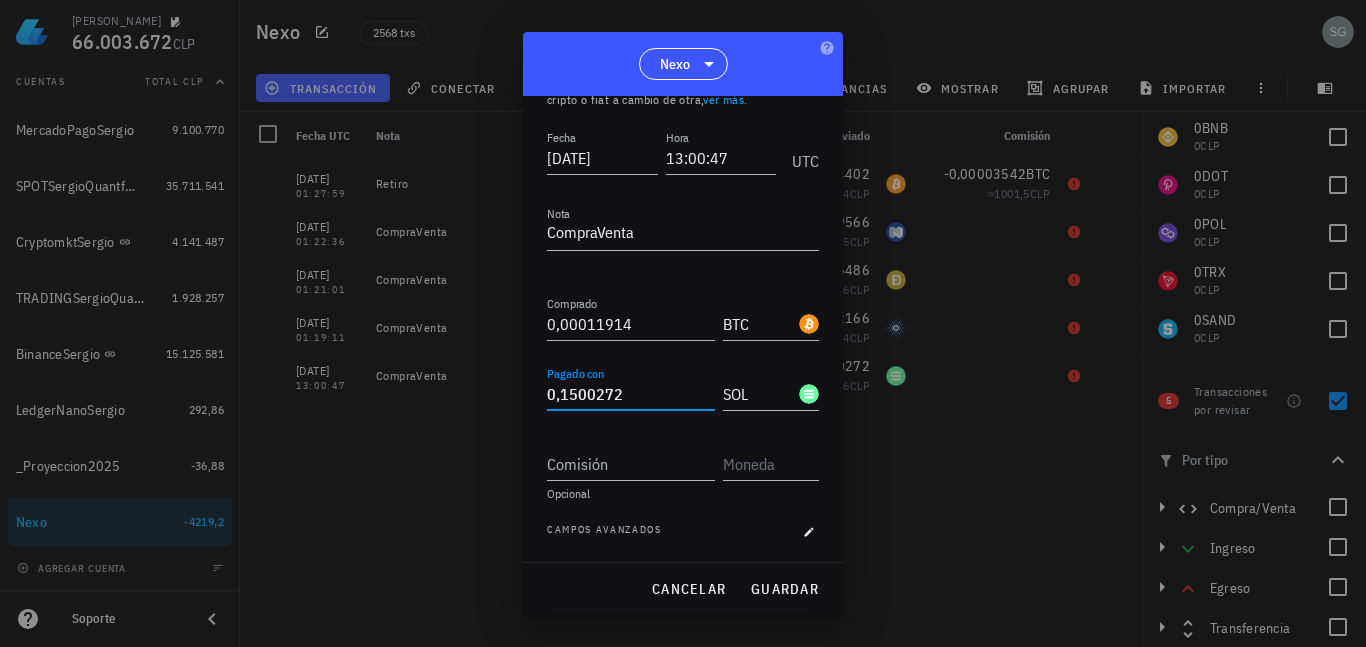click on "0,1500272" at bounding box center (631, 394) 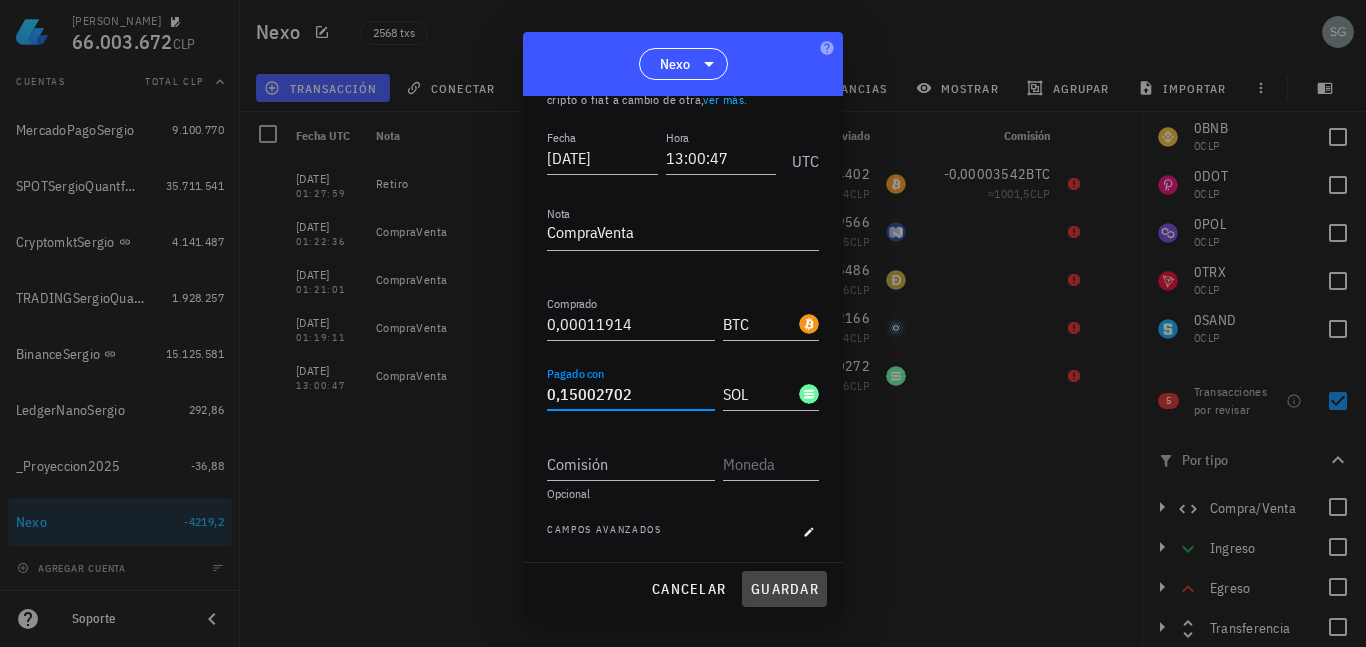 click on "guardar" at bounding box center (784, 589) 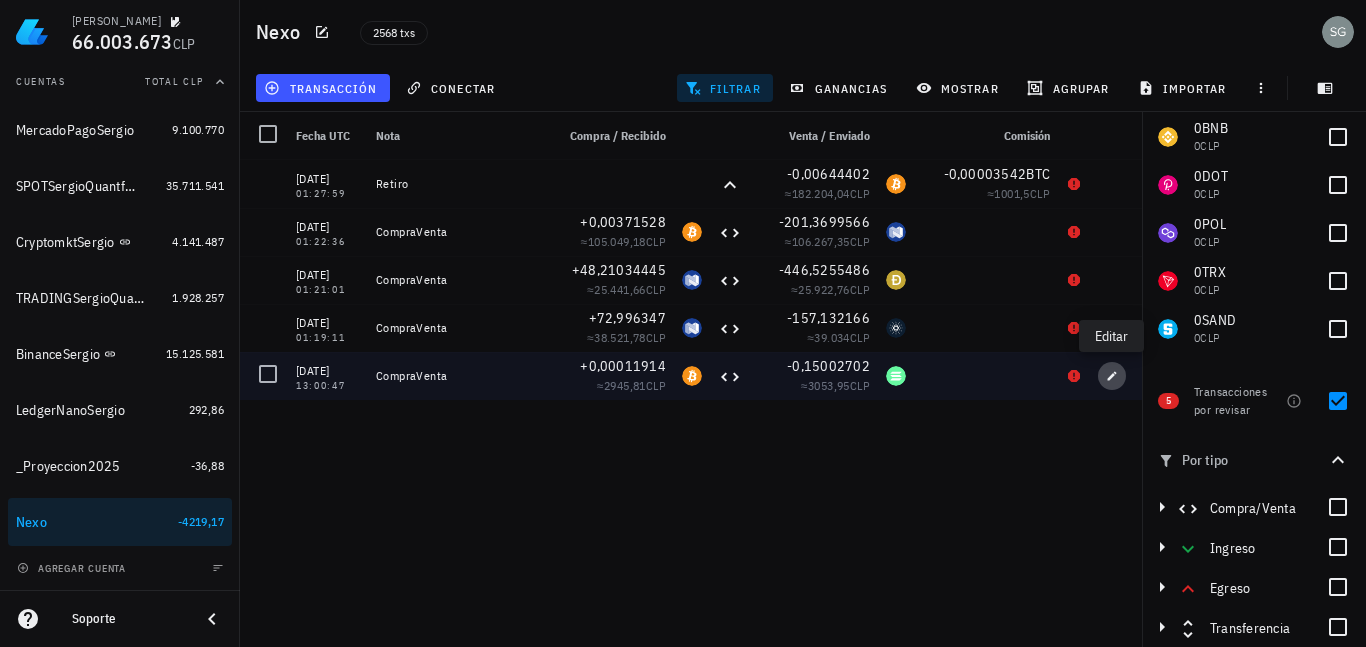 click at bounding box center (1112, 376) 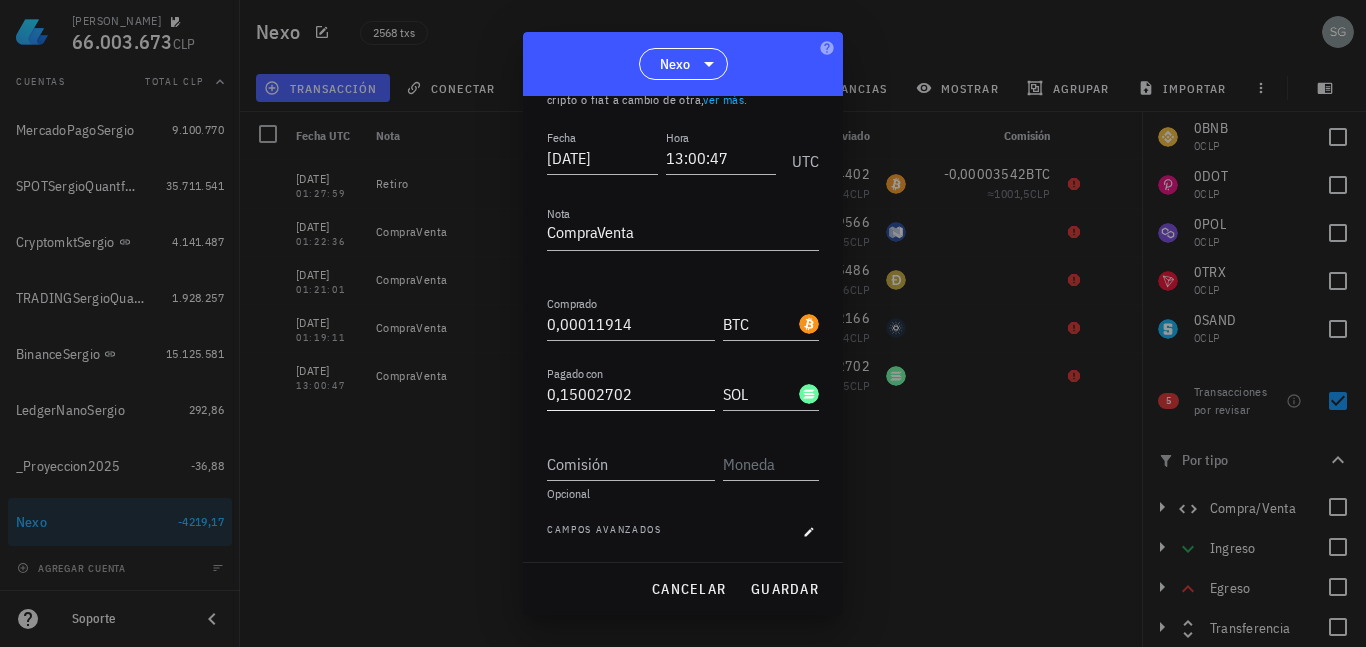 click on "0,15002702" at bounding box center [631, 394] 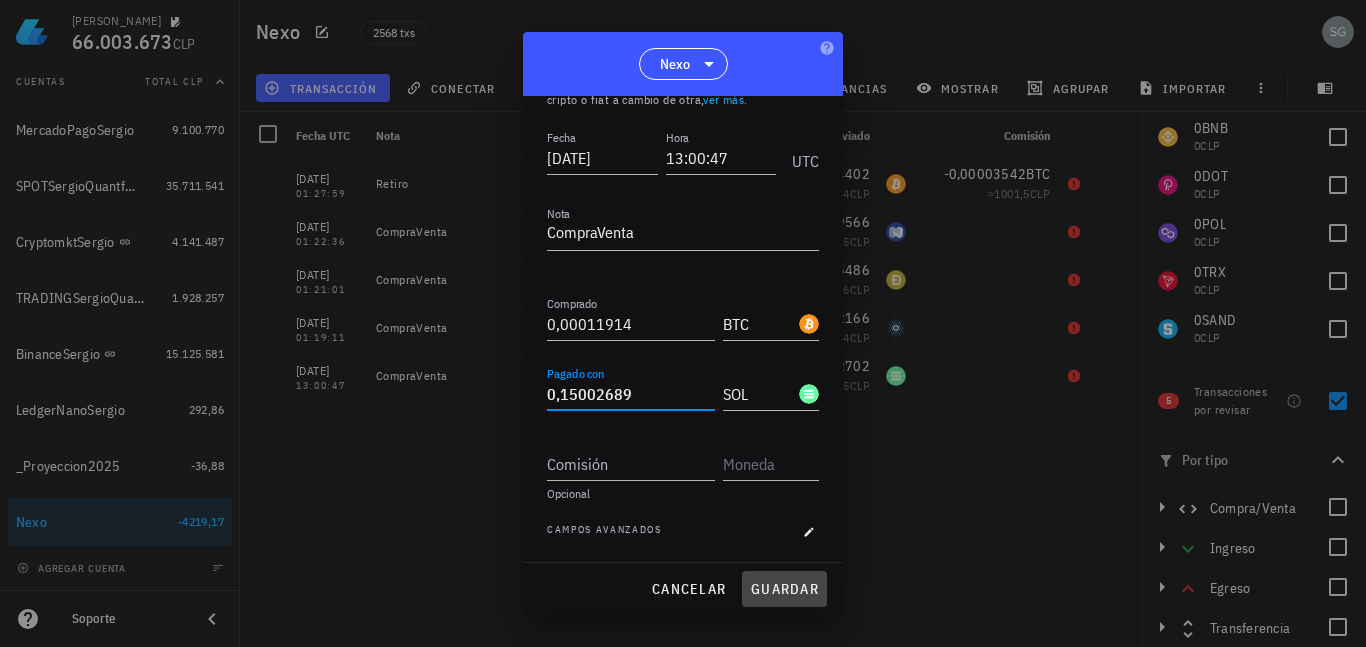 click on "guardar" at bounding box center (784, 589) 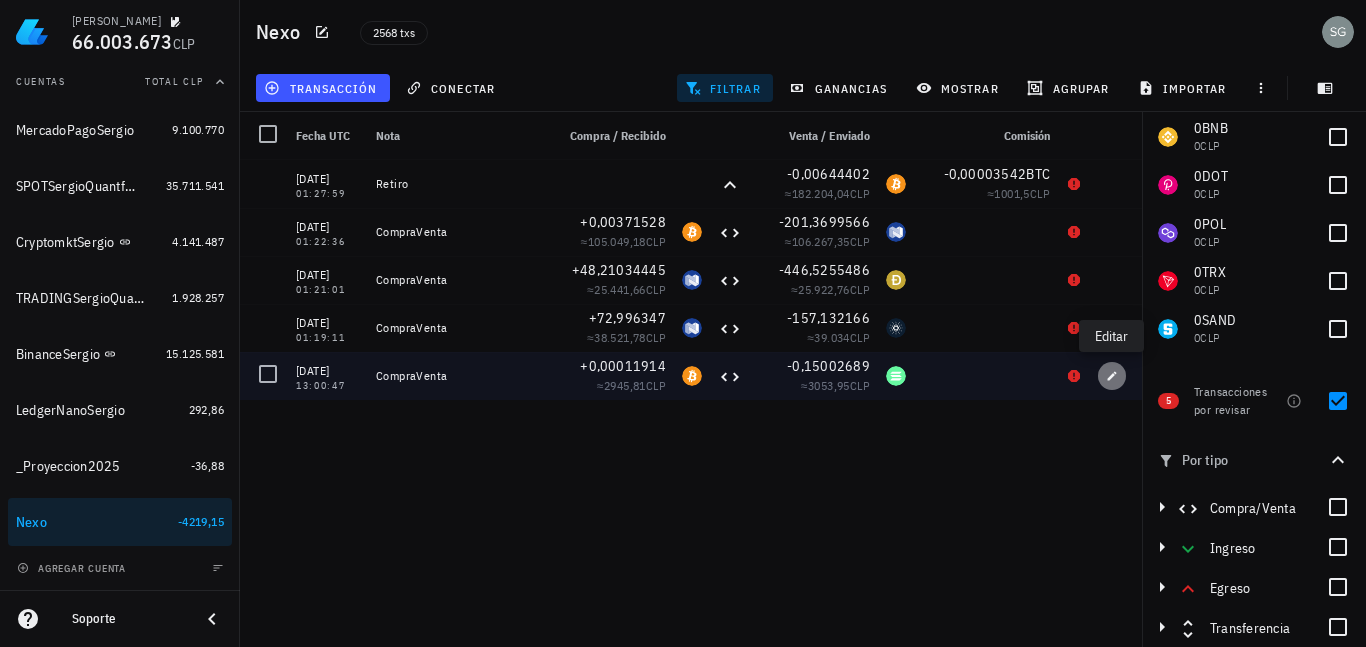 click at bounding box center [1112, 376] 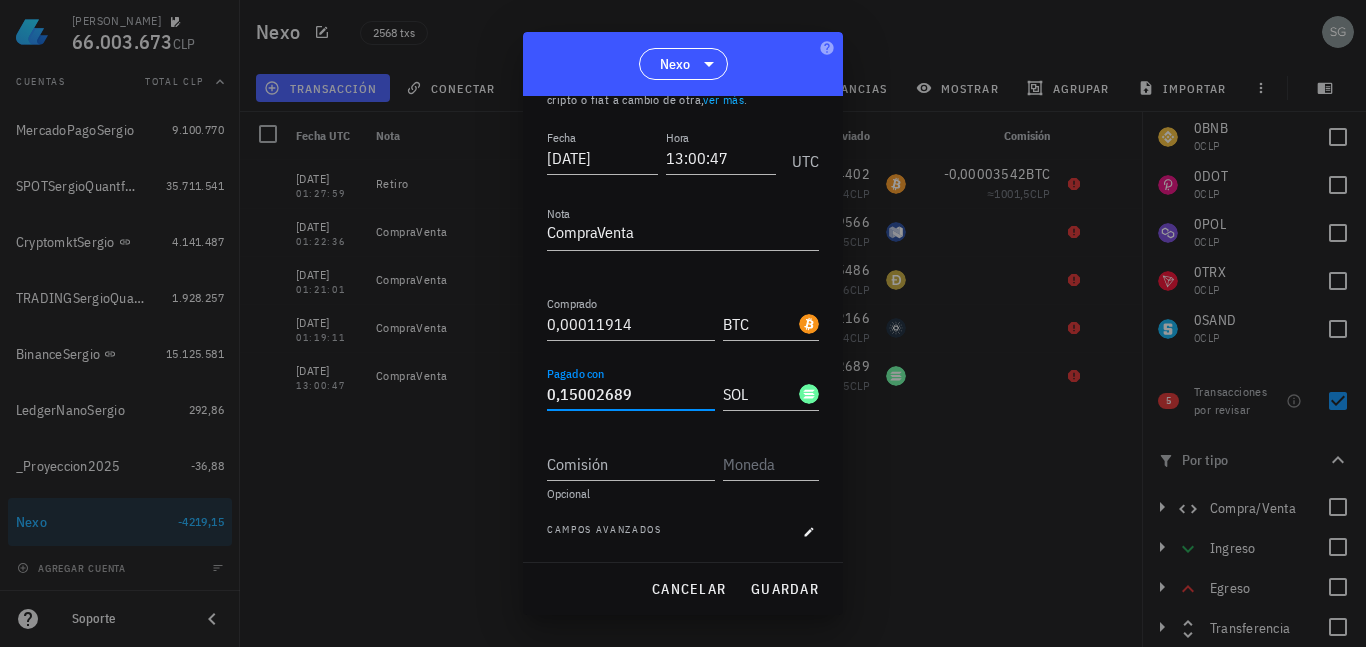 drag, startPoint x: 566, startPoint y: 392, endPoint x: 623, endPoint y: 395, distance: 57.07889 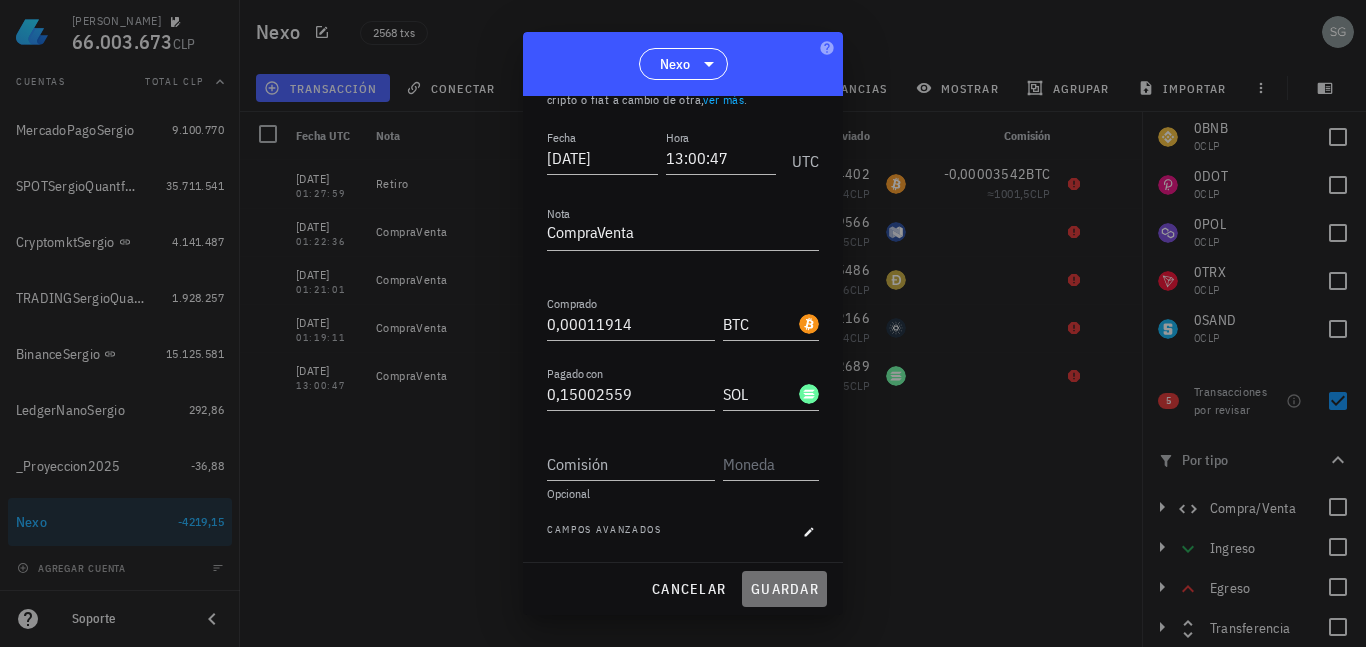 click on "guardar" at bounding box center (784, 589) 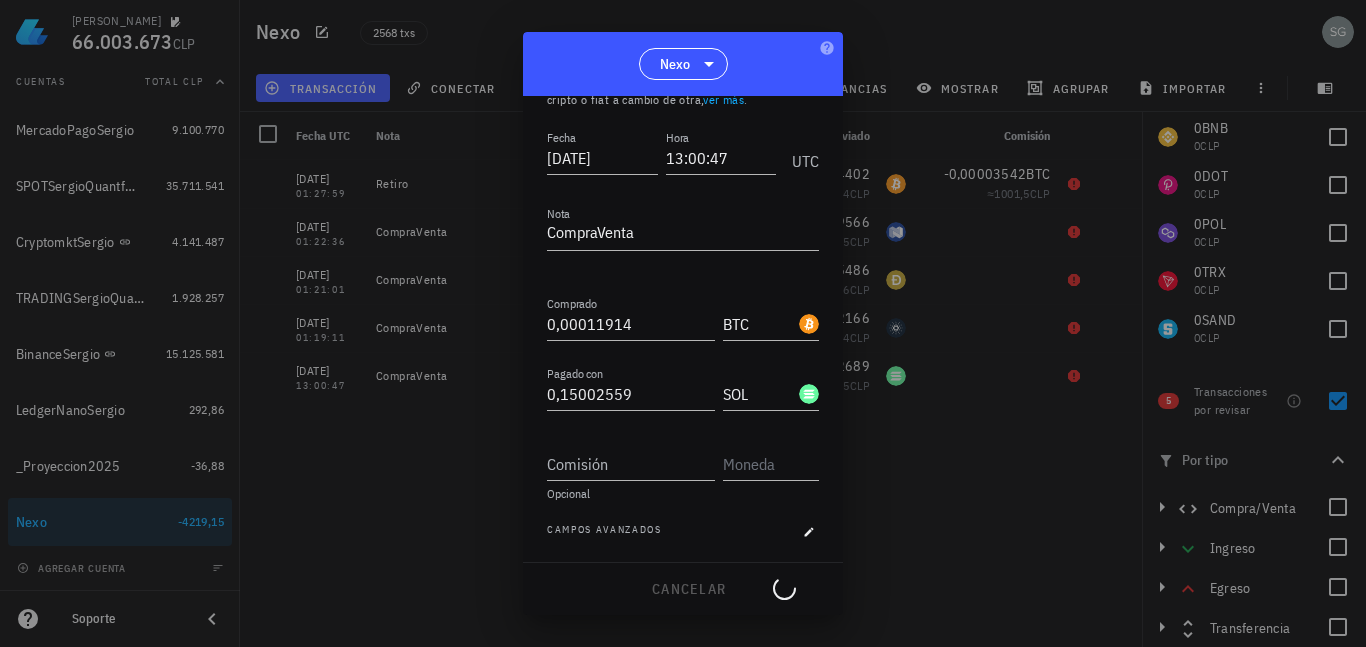 type on "0,15002689" 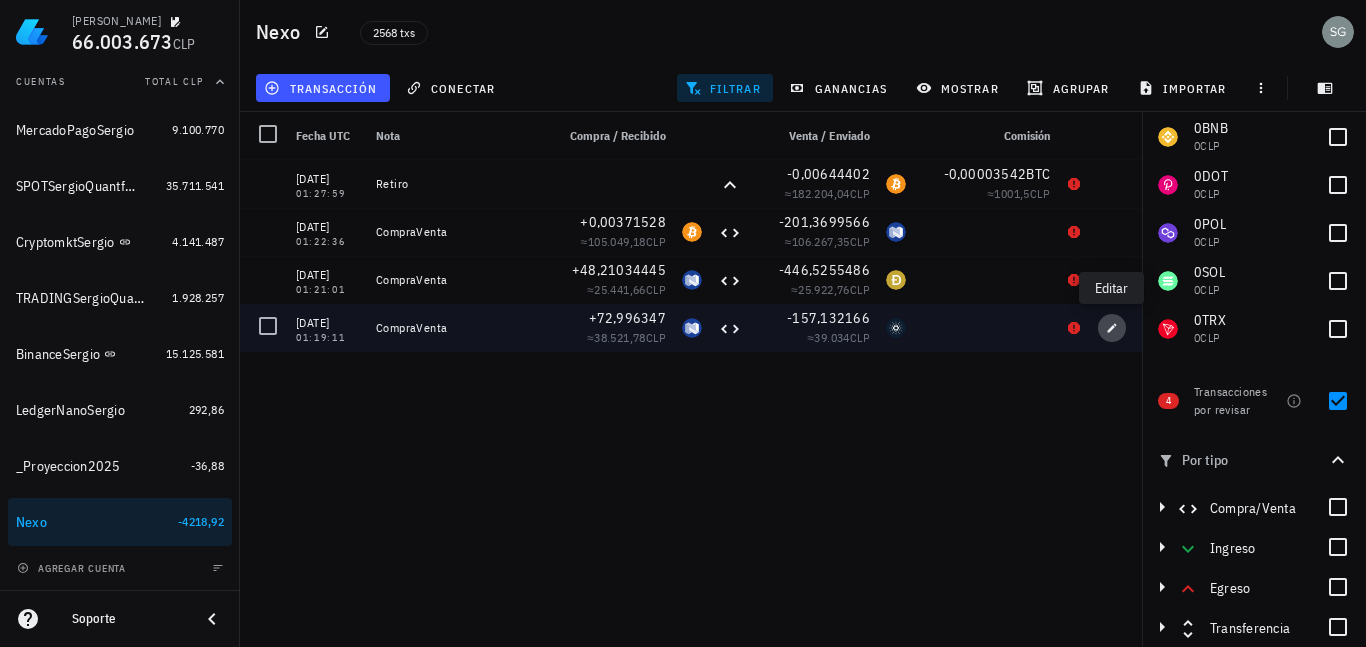 click 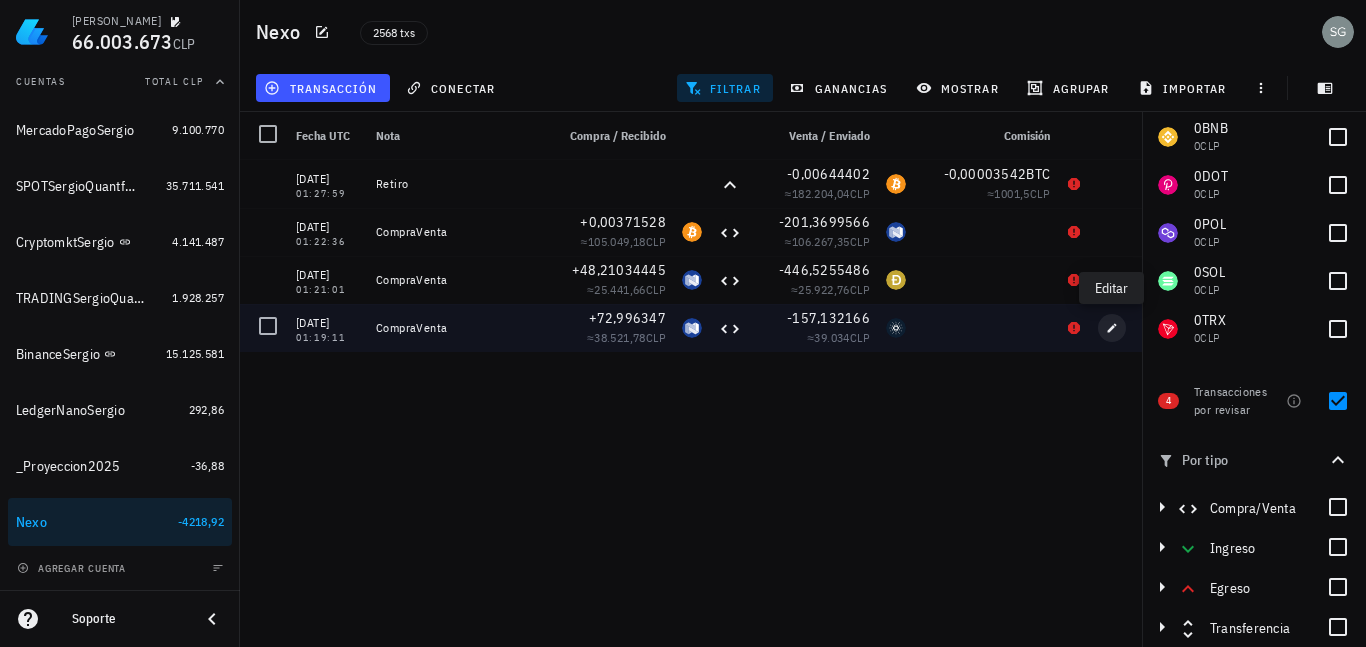 type on "[DATE]" 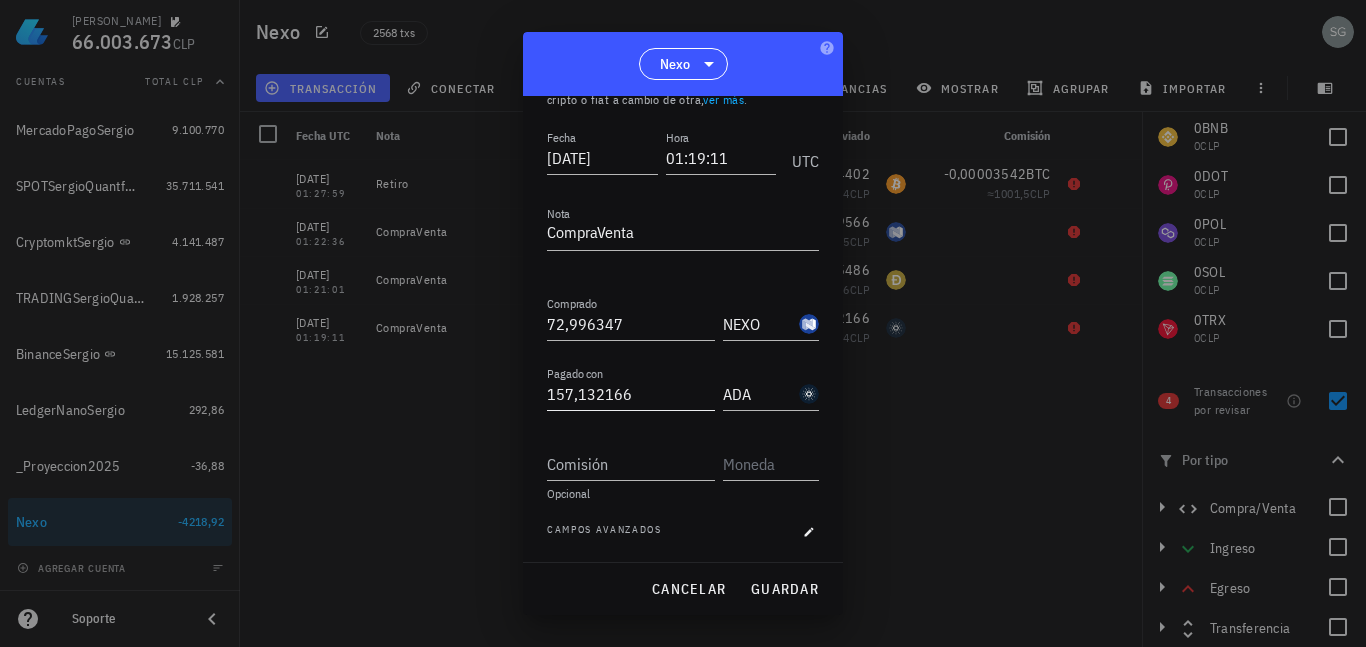 click on "157,132166" at bounding box center (631, 394) 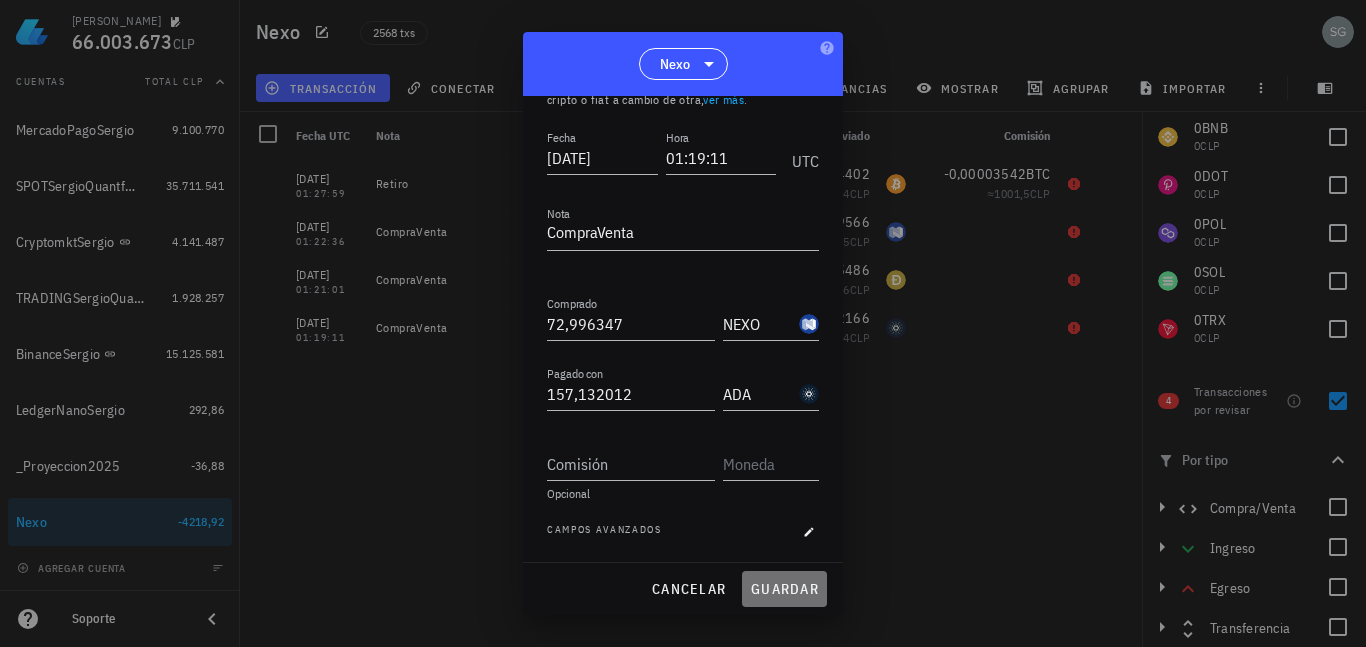 click on "guardar" at bounding box center (784, 589) 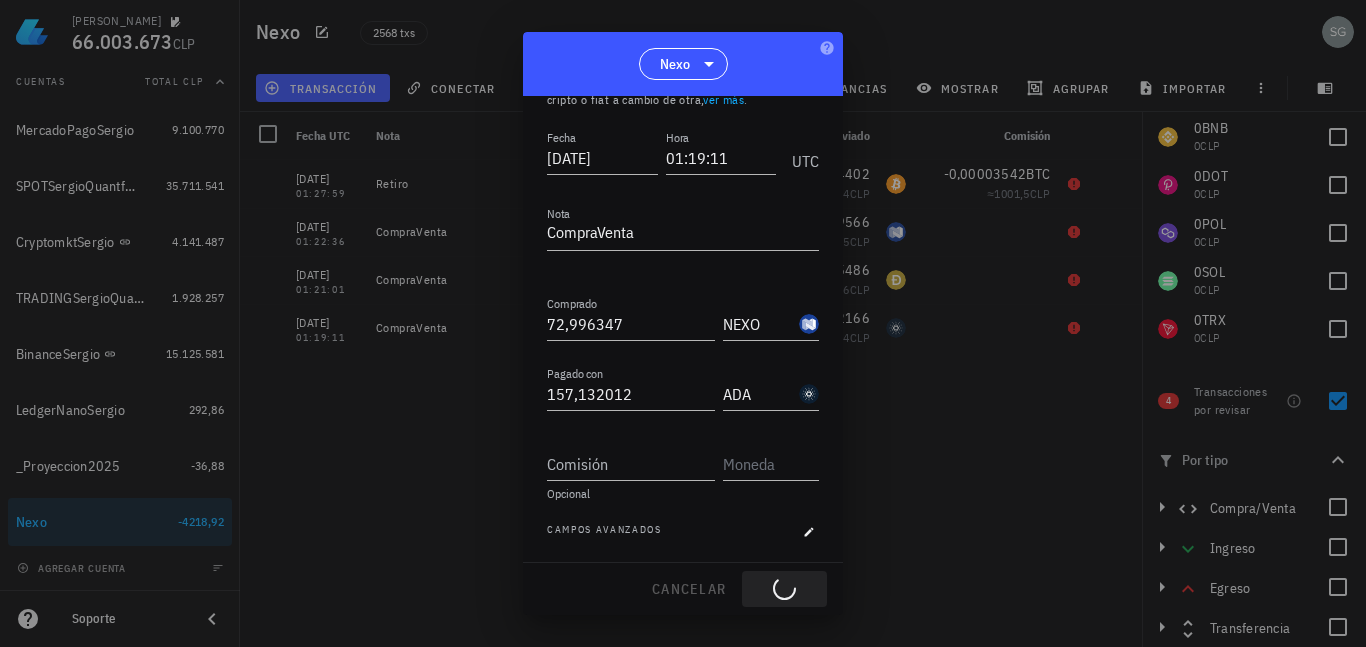 type on "157,132166" 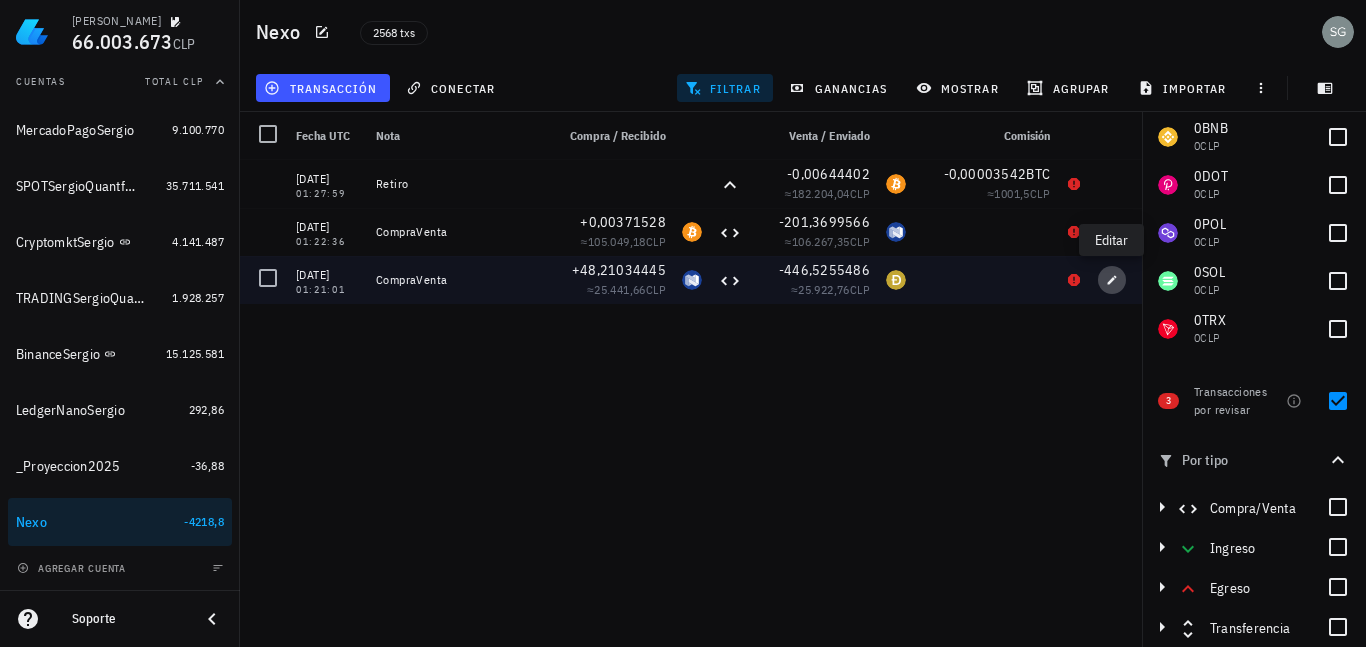 click at bounding box center [1112, 280] 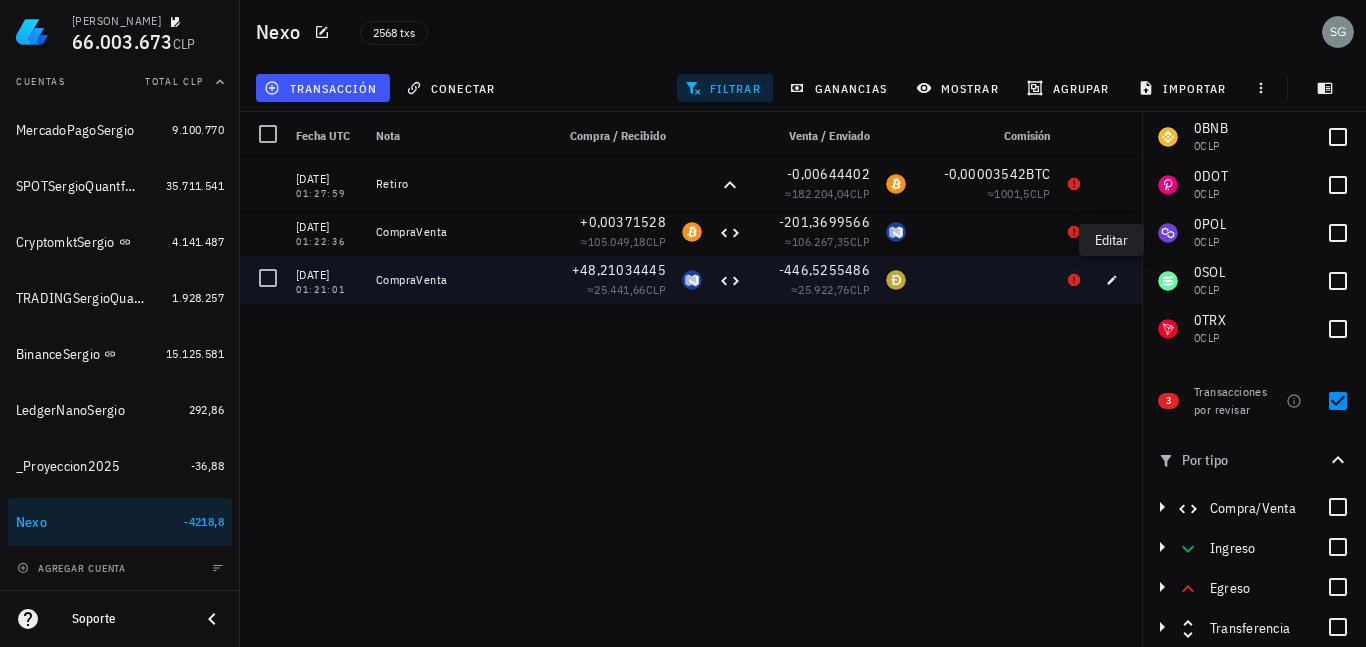 type on "01:21:01" 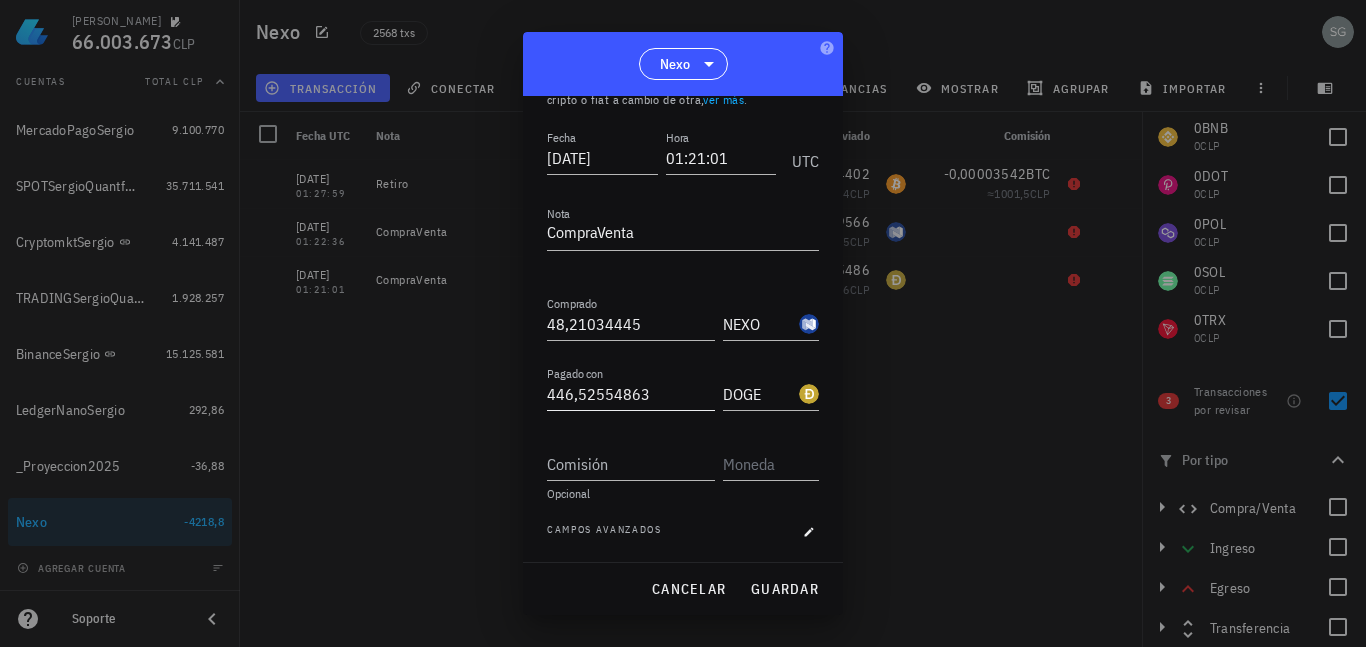 click on "446,52554863" at bounding box center [631, 394] 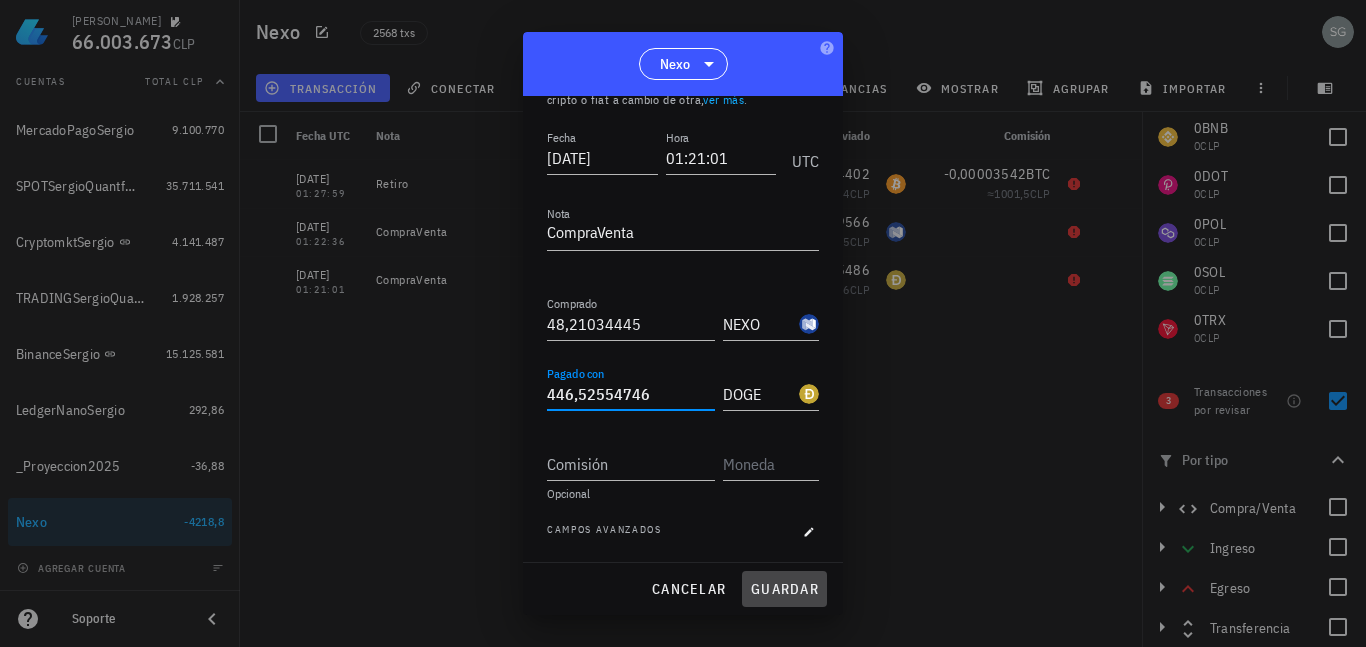 click on "guardar" at bounding box center (784, 589) 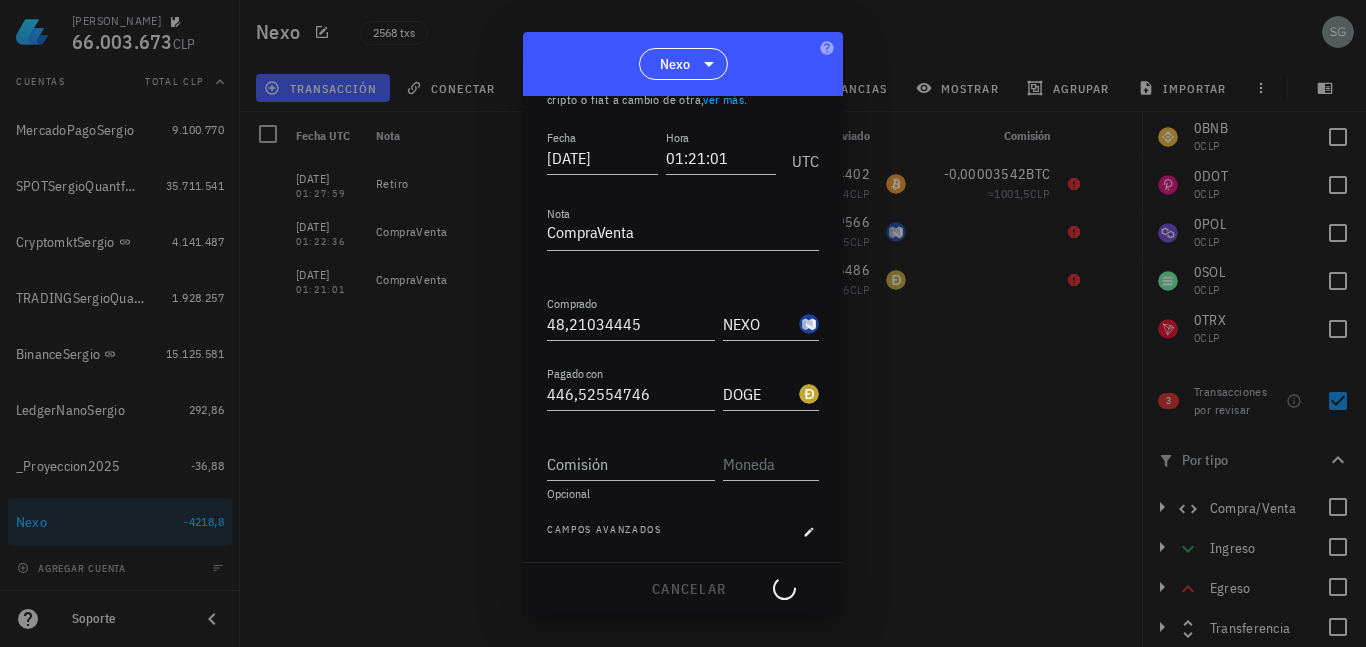 type on "446,52554863" 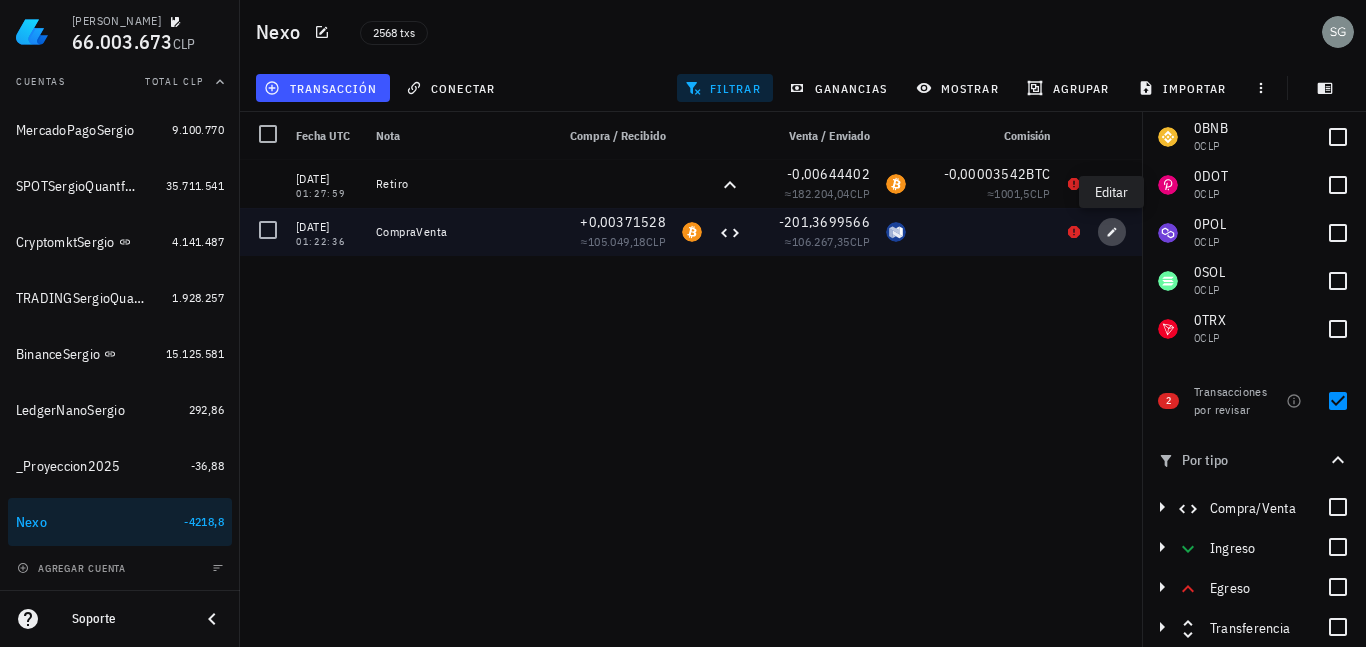 click 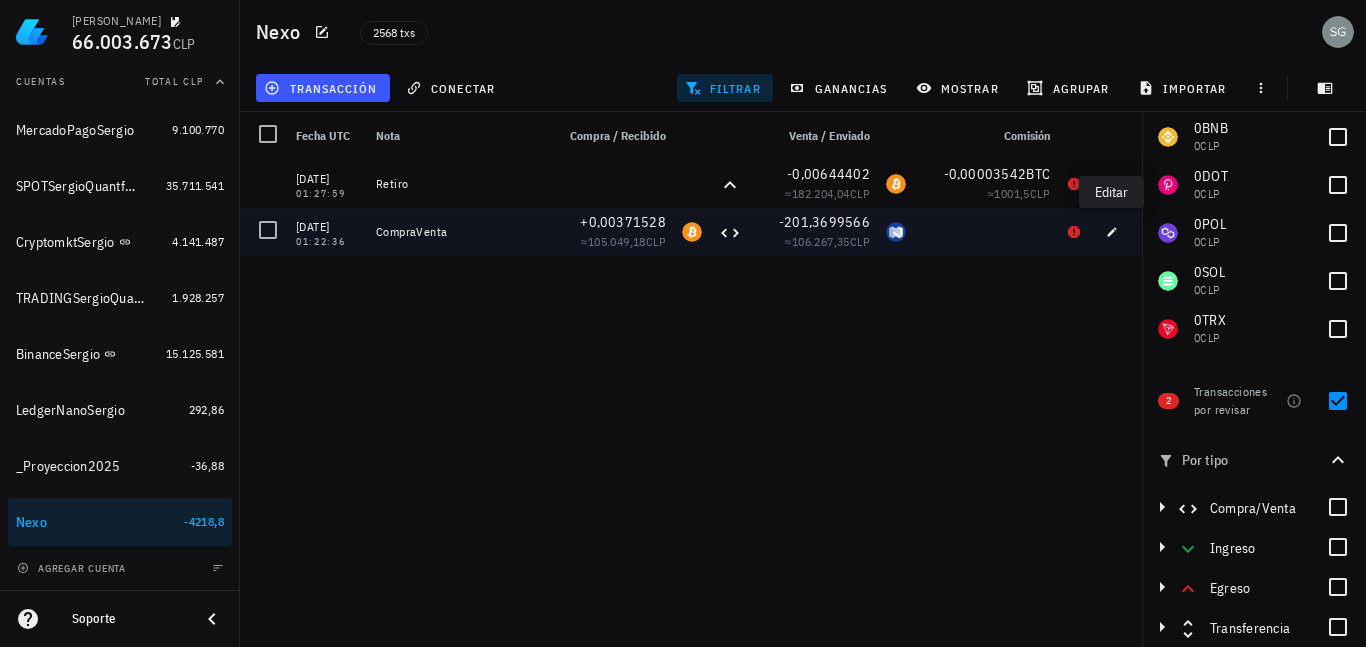 type on "01:22:36" 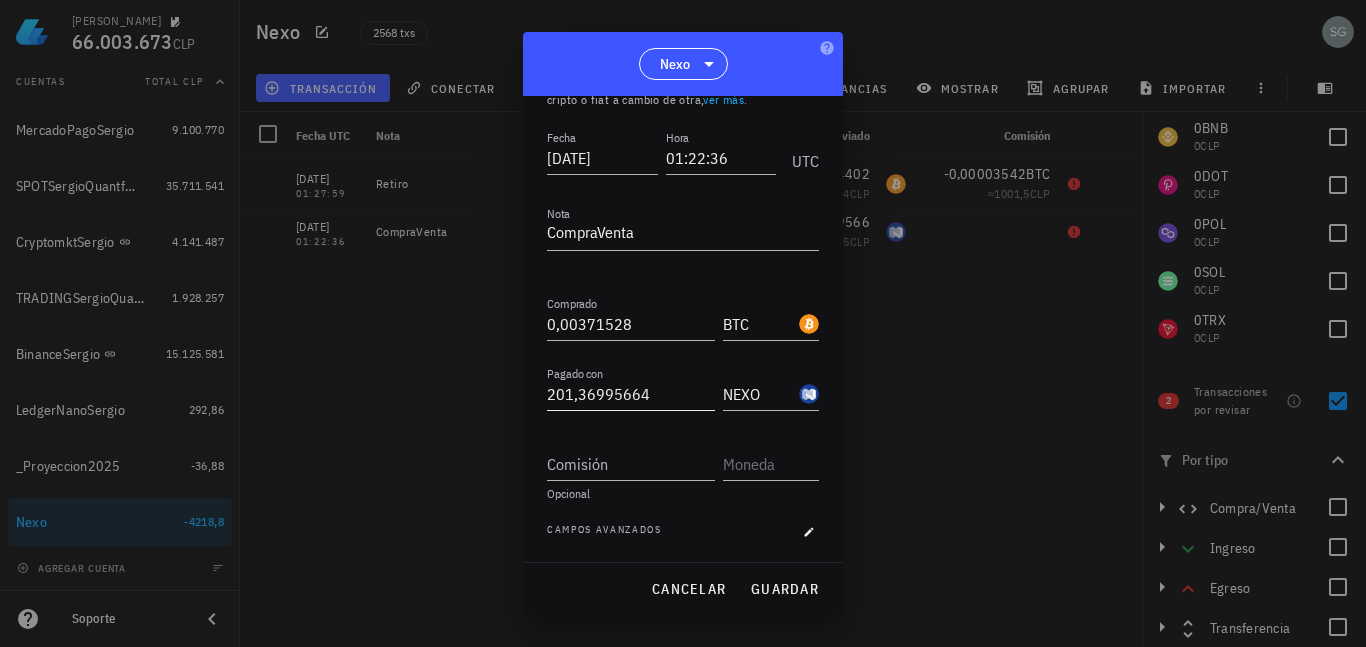 click on "201,36995664" at bounding box center [631, 394] 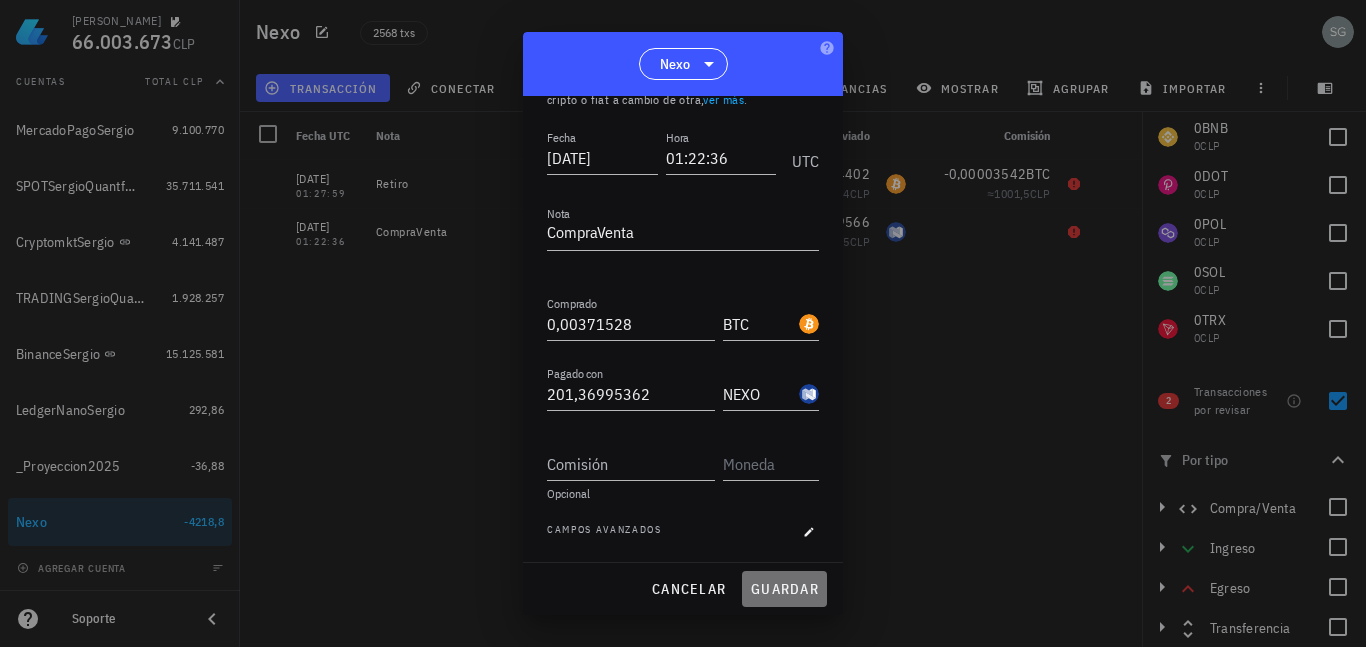 click on "guardar" at bounding box center [784, 589] 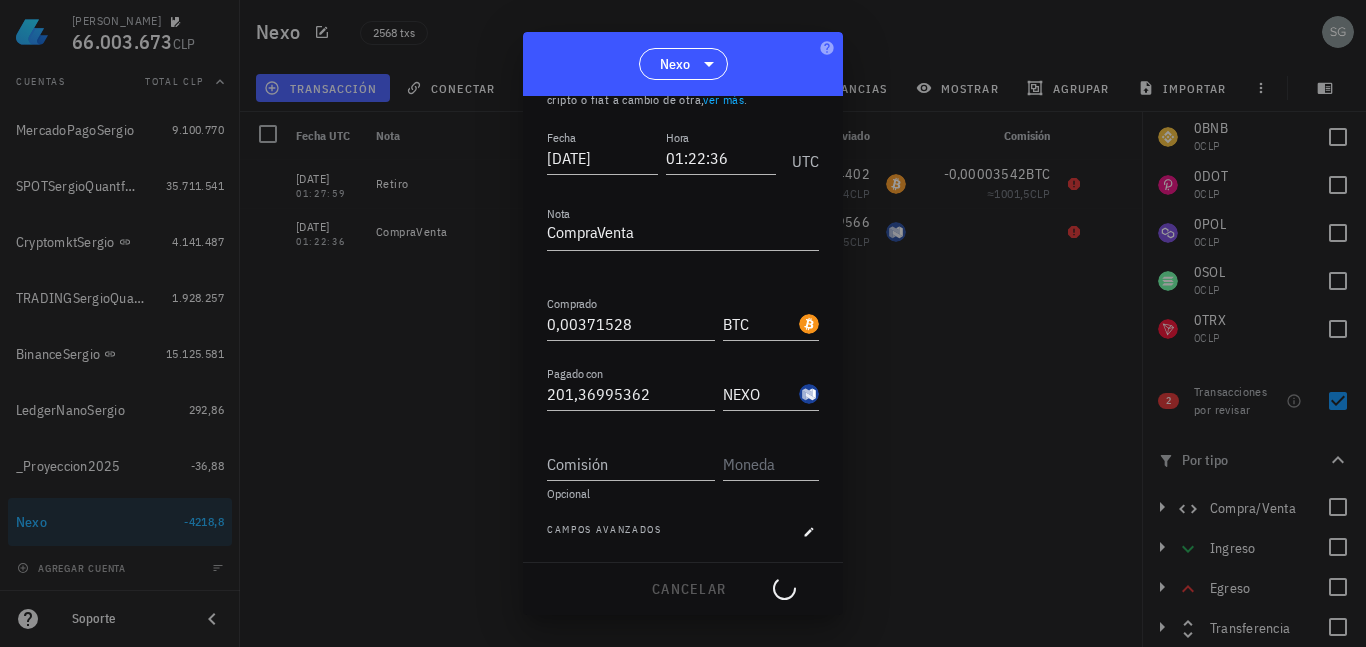 type on "201,36995664" 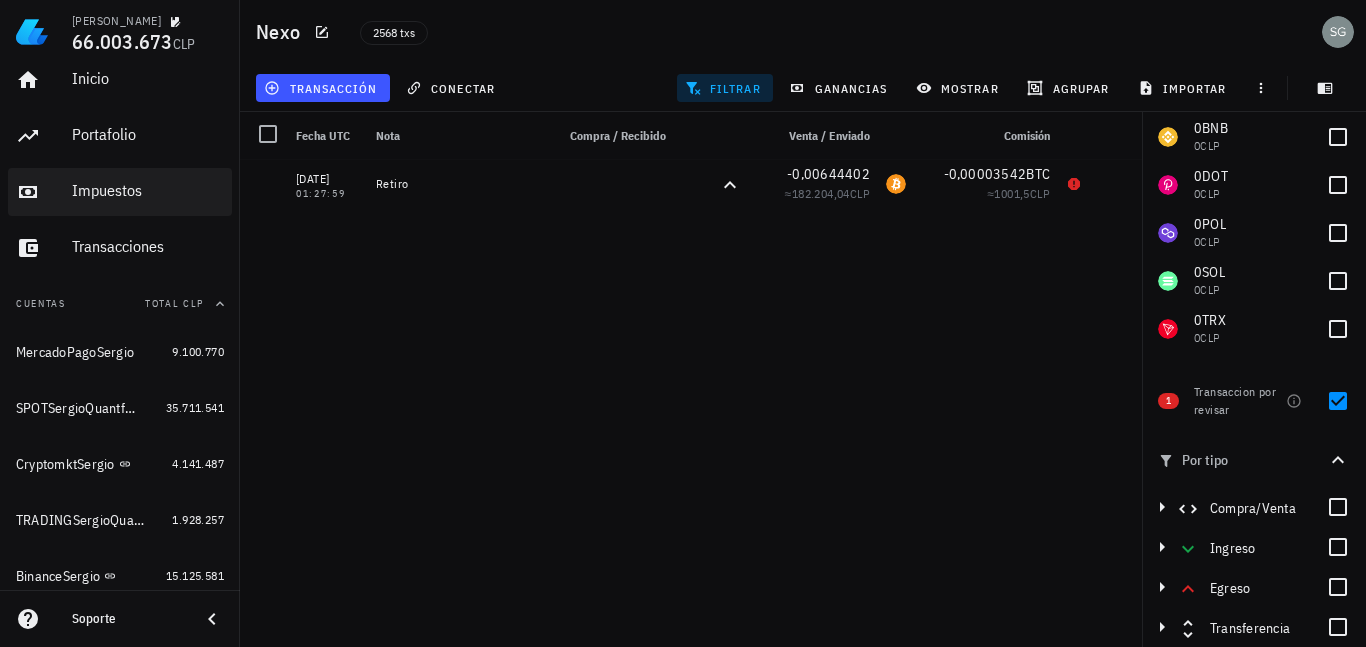 scroll, scrollTop: 0, scrollLeft: 0, axis: both 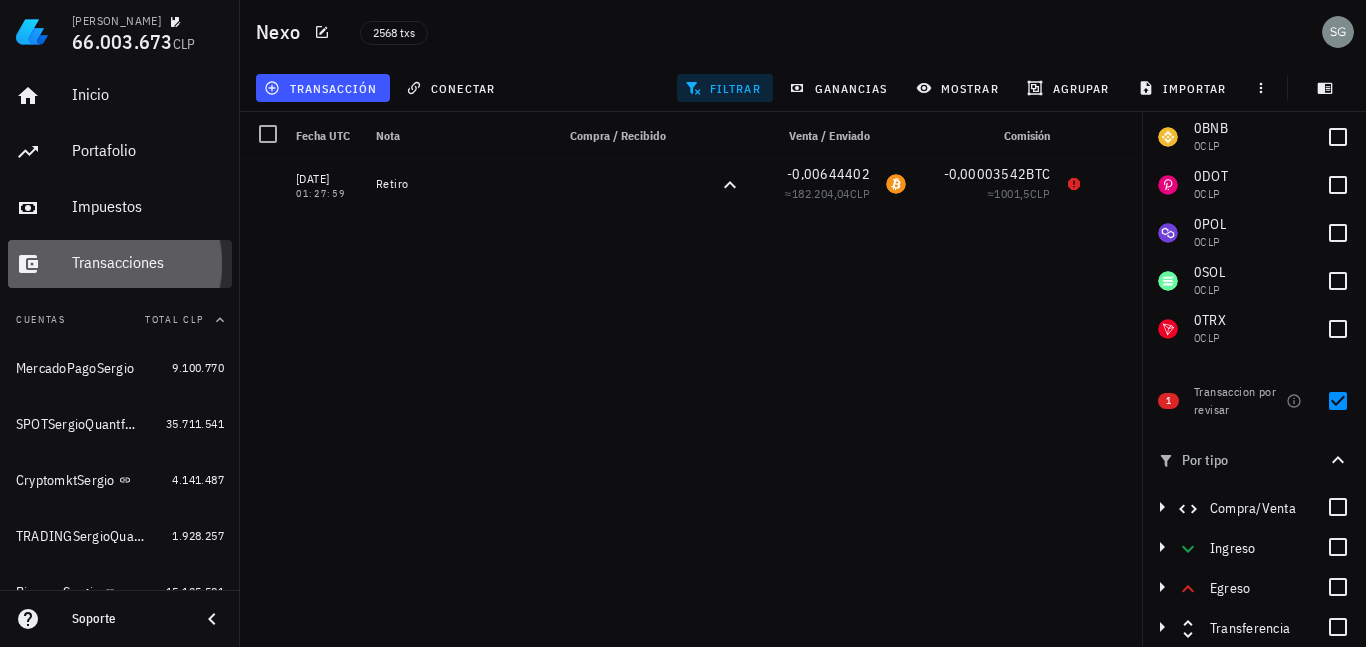 click on "Transacciones" at bounding box center [148, 262] 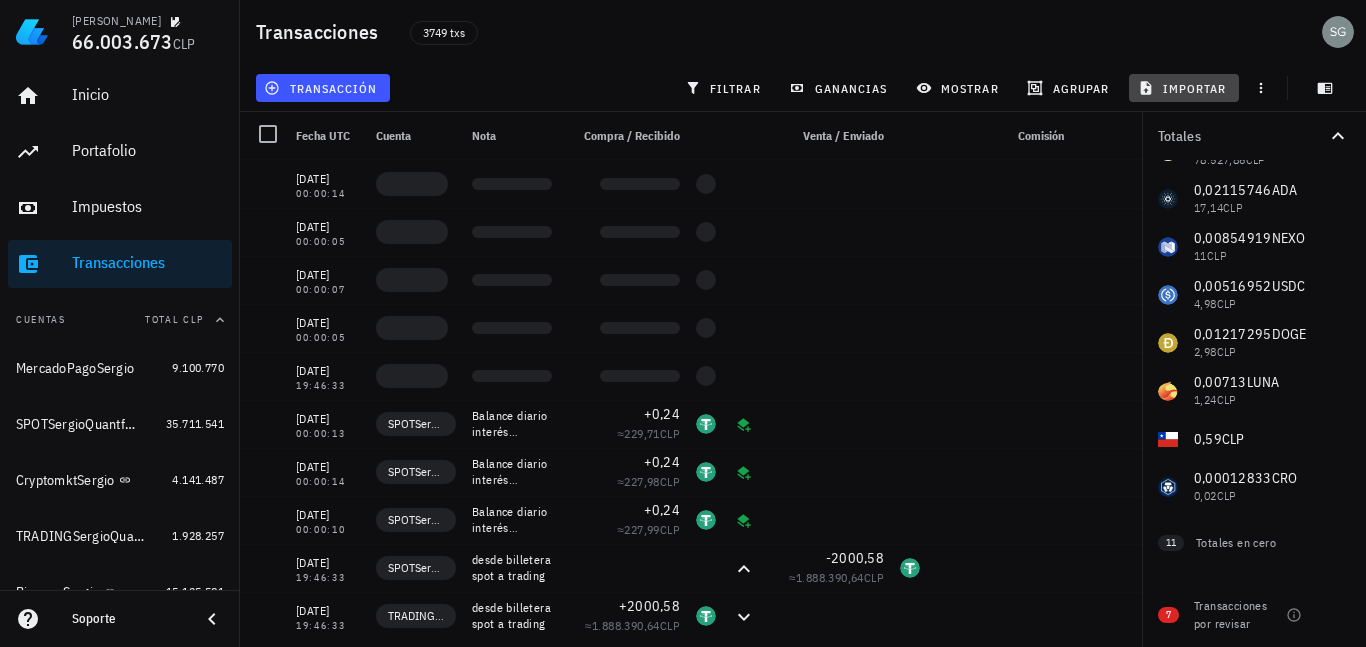 scroll, scrollTop: 509, scrollLeft: 0, axis: vertical 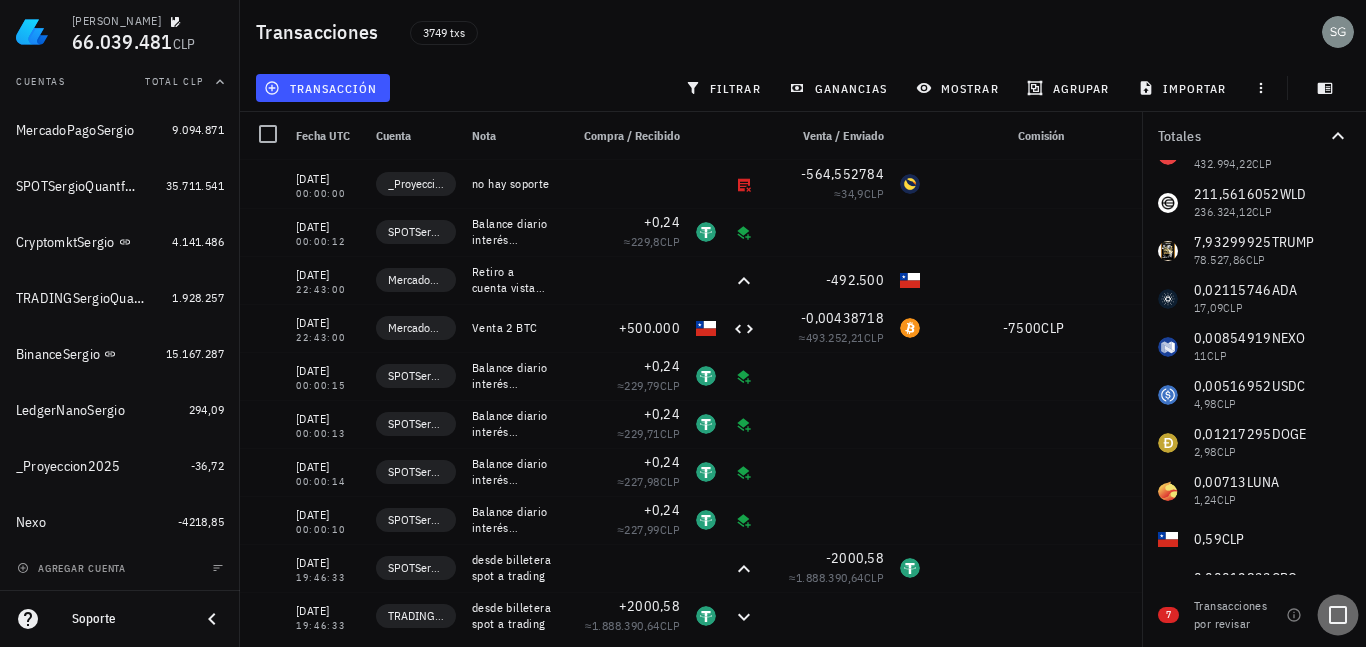 click at bounding box center [1338, 615] 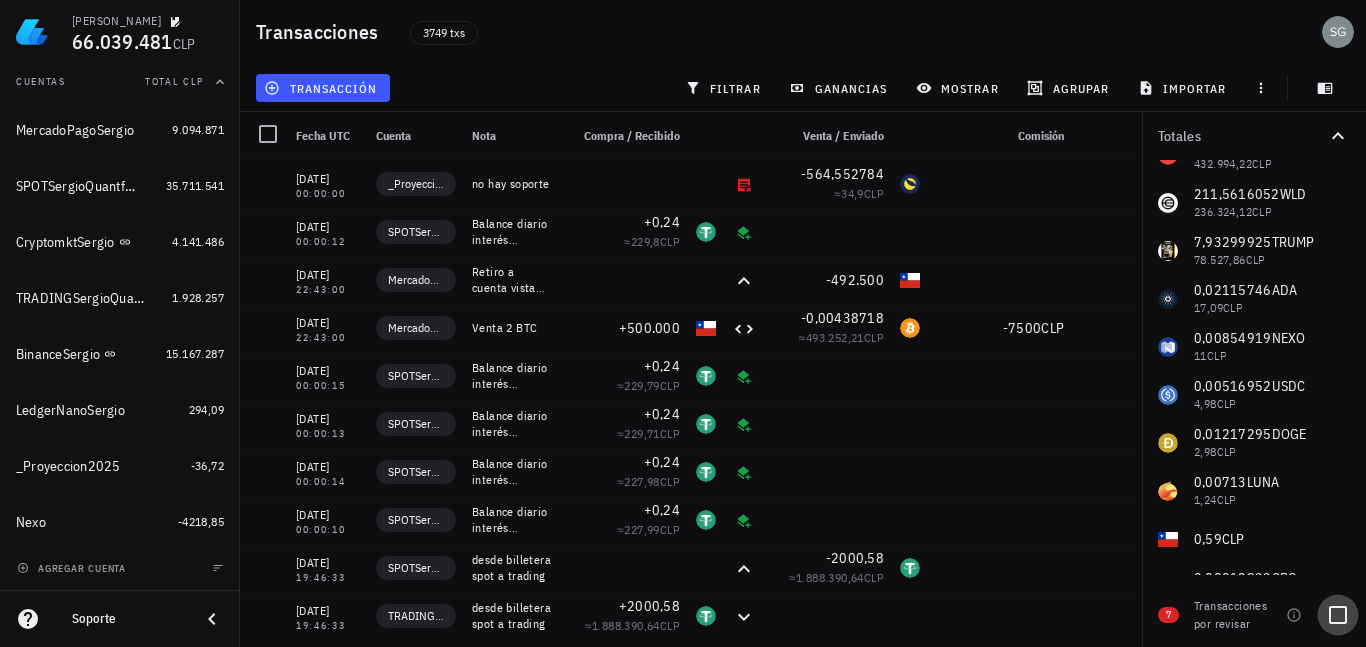 checkbox on "true" 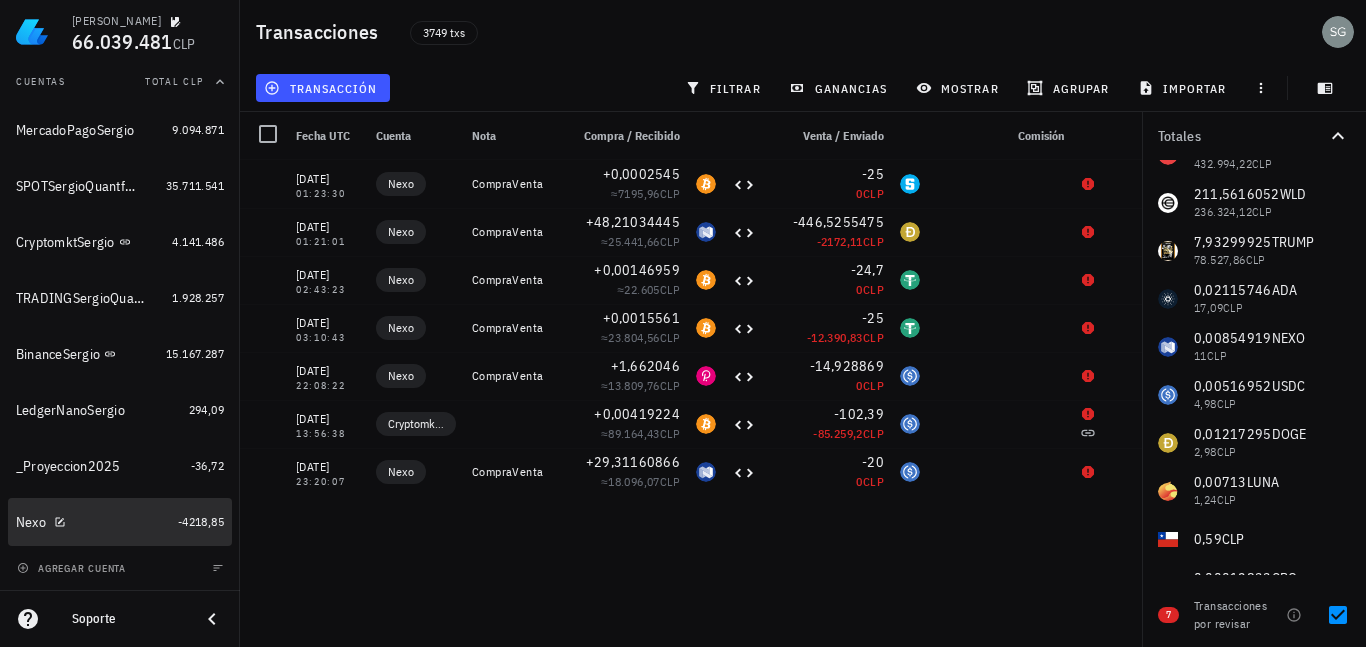 click on "Nexo" at bounding box center [93, 522] 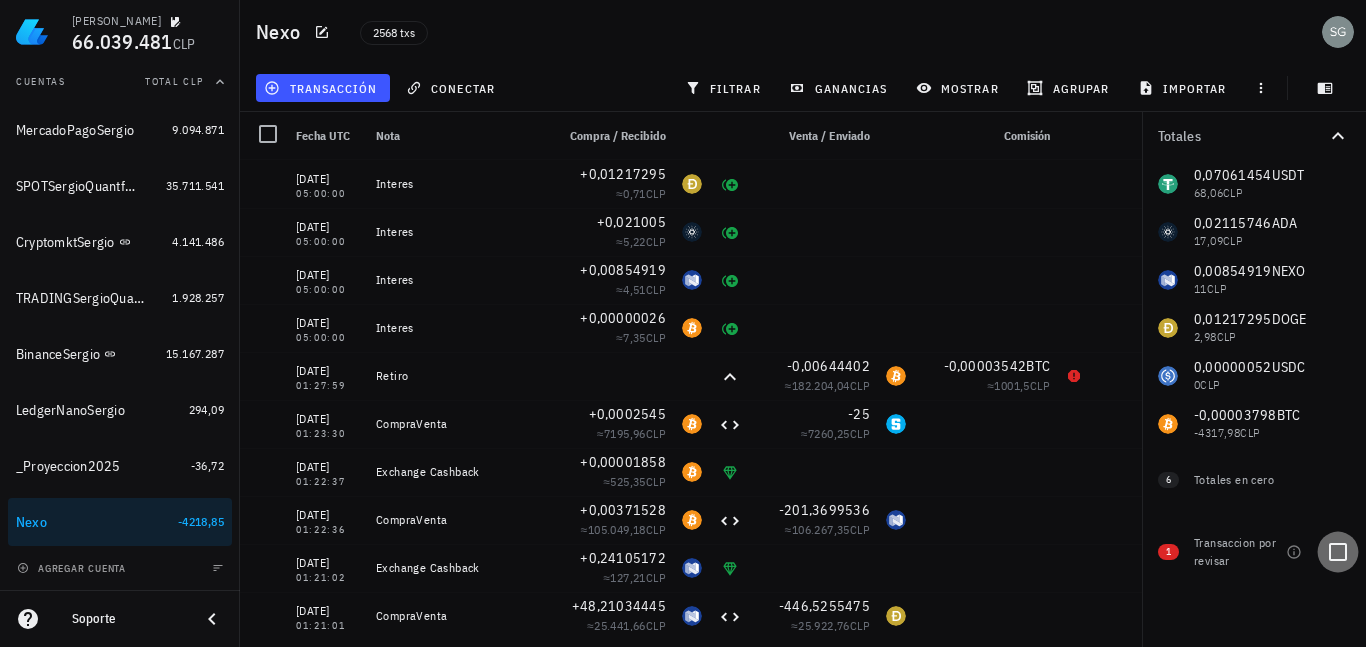 click at bounding box center (1338, 552) 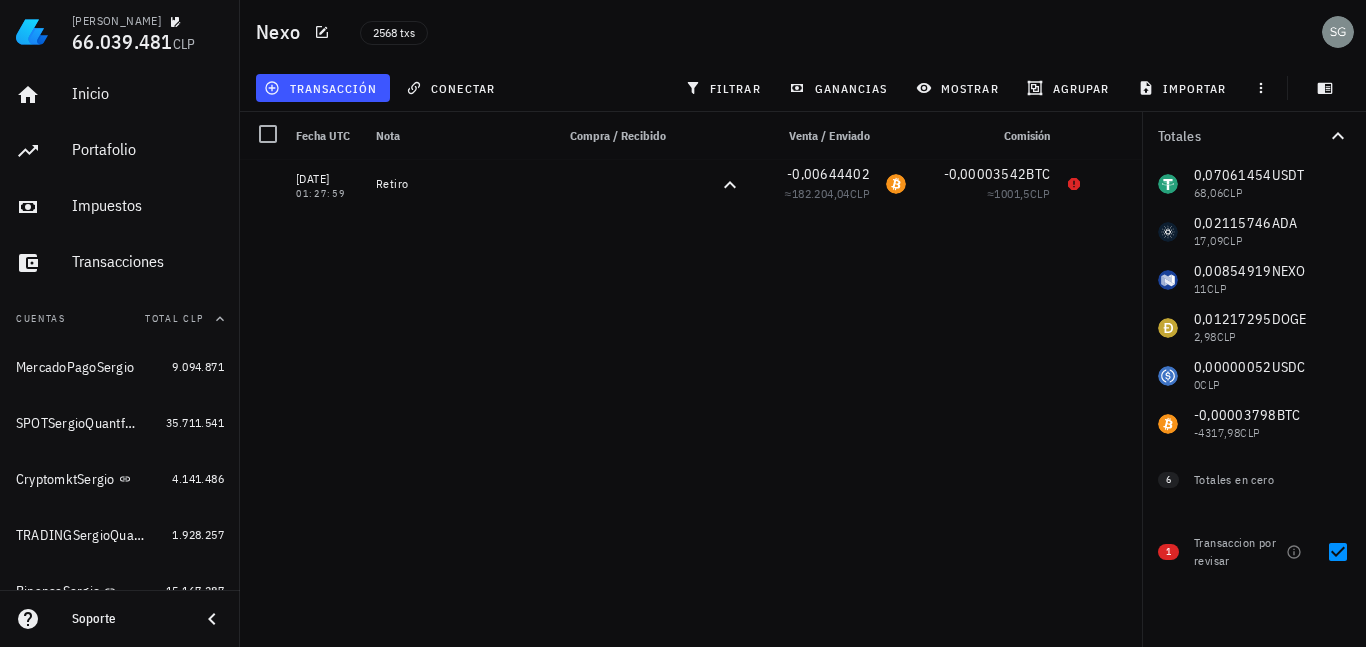 scroll, scrollTop: 0, scrollLeft: 0, axis: both 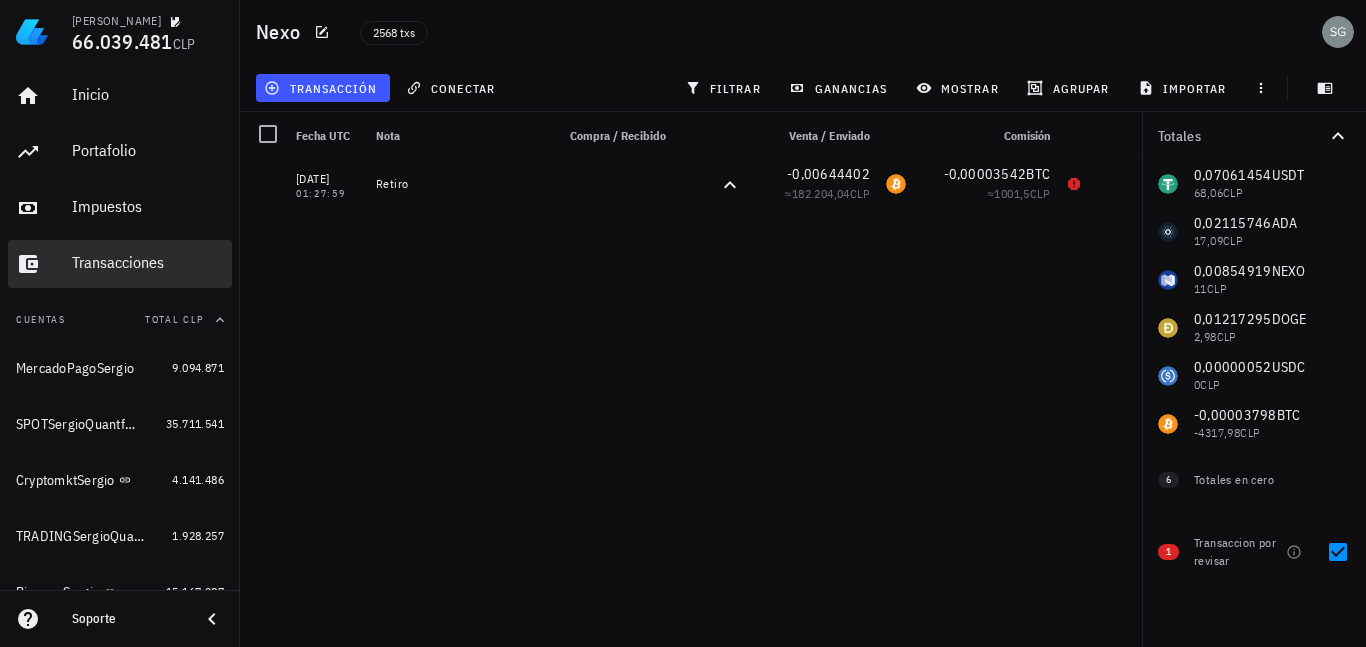 click on "Transacciones" at bounding box center (148, 262) 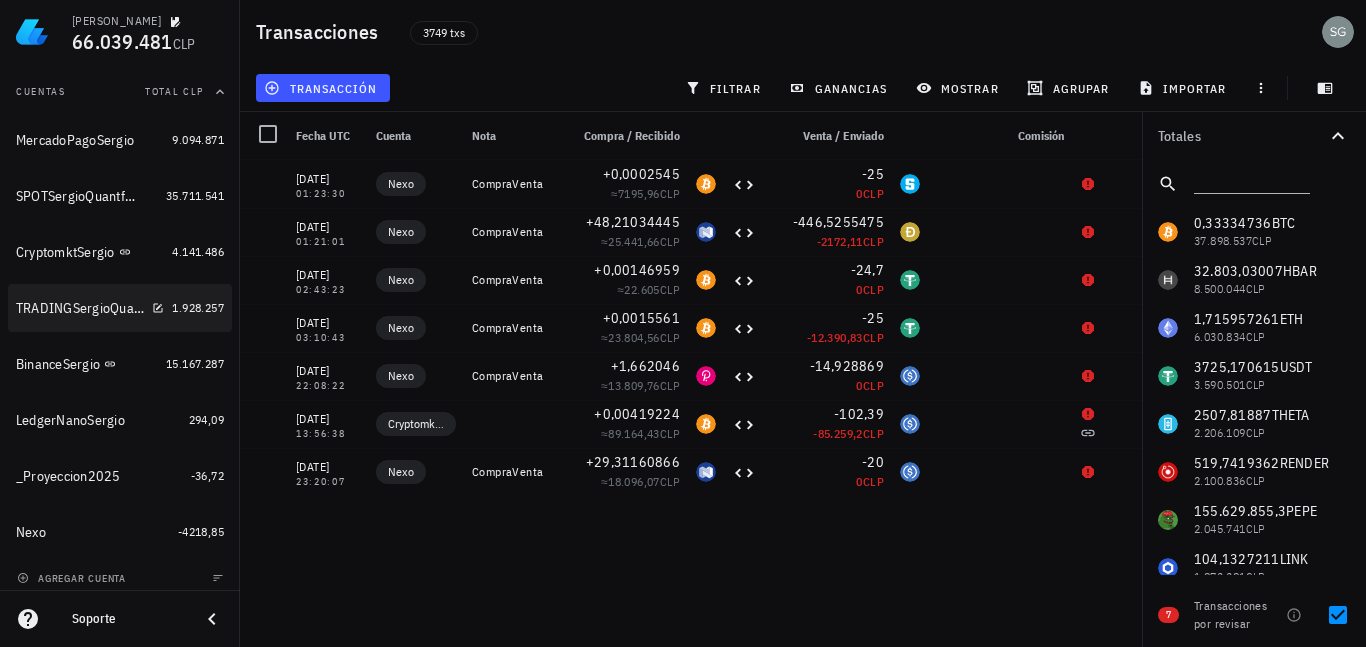 scroll, scrollTop: 238, scrollLeft: 0, axis: vertical 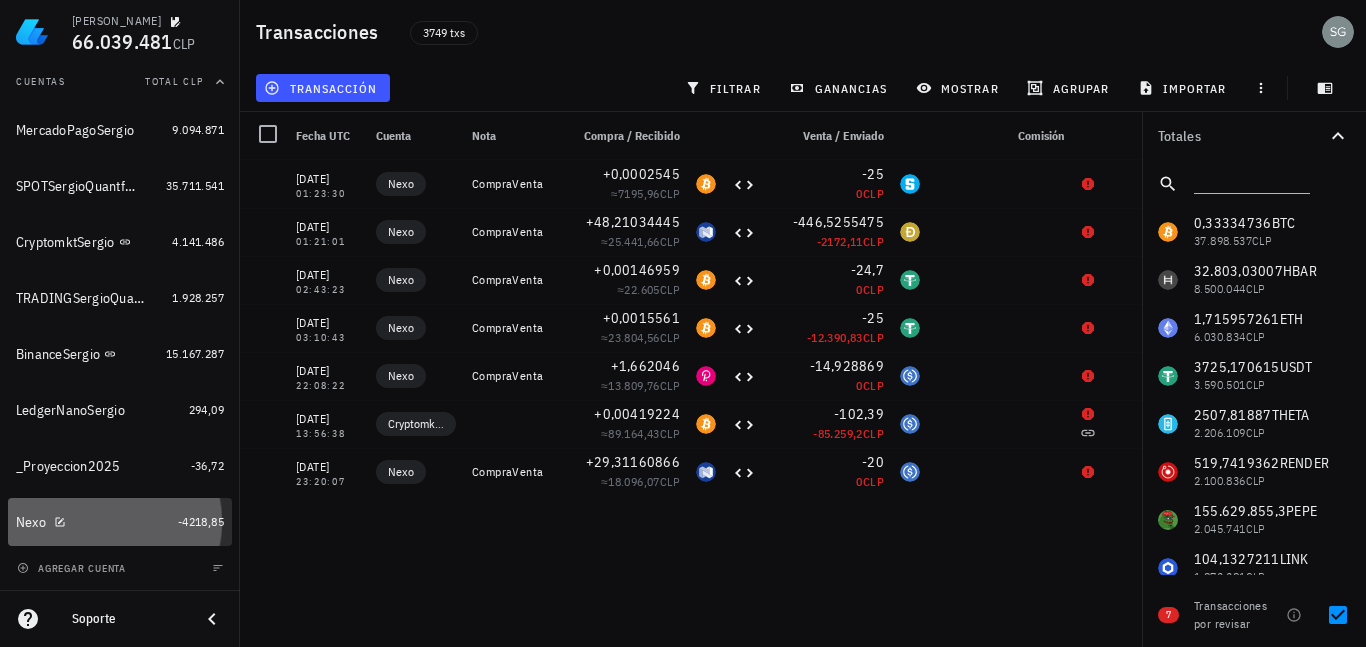 drag, startPoint x: 112, startPoint y: 520, endPoint x: 389, endPoint y: 502, distance: 277.58423 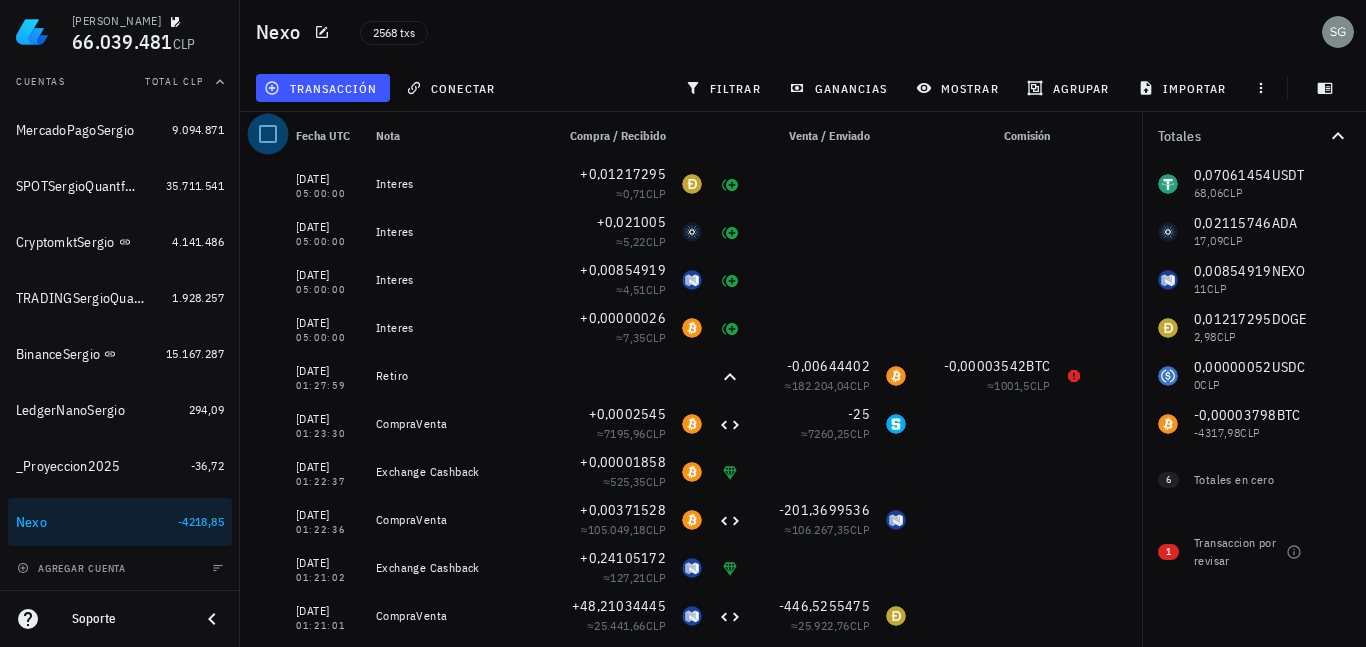 click at bounding box center (268, 134) 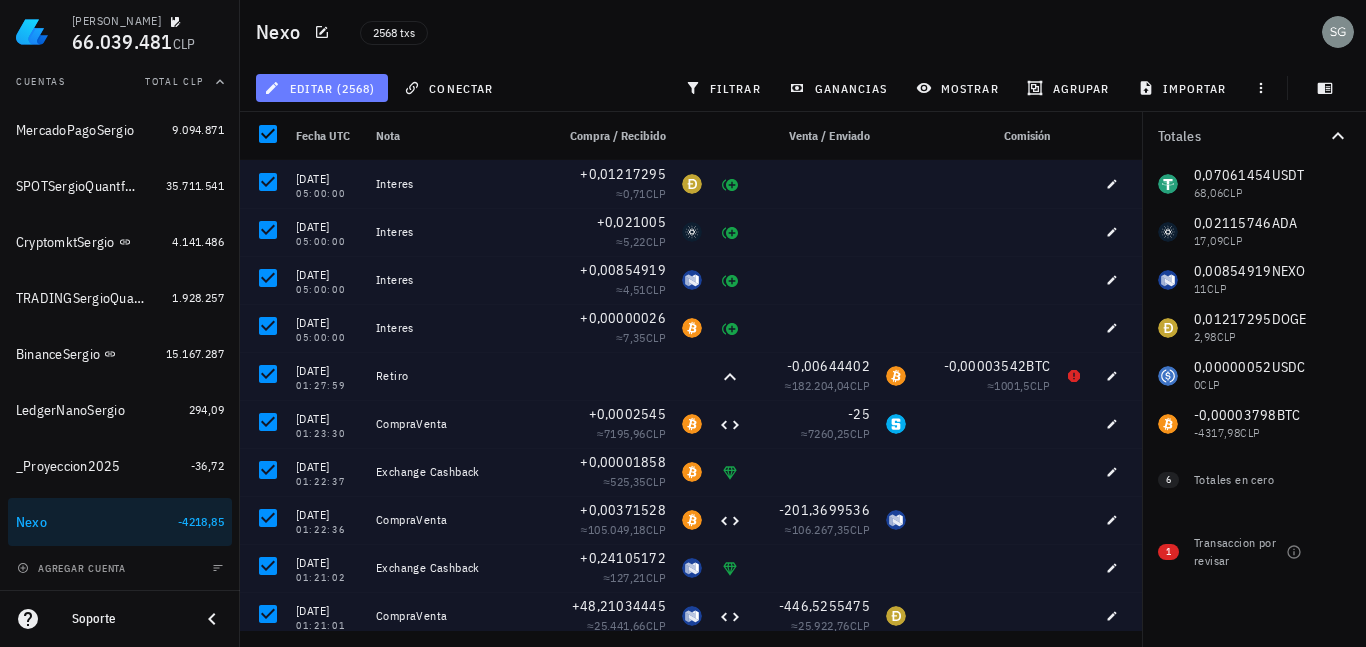 click on "editar (2568)" at bounding box center (321, 88) 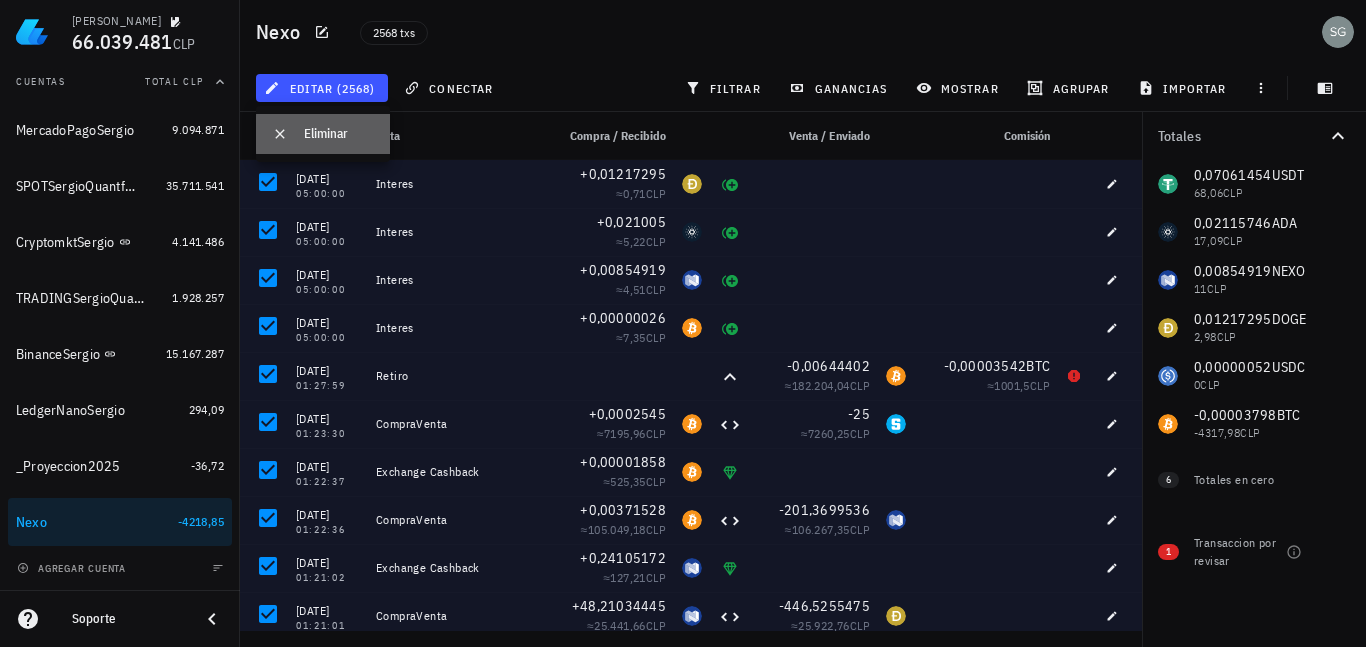 click on "Eliminar" at bounding box center [339, 134] 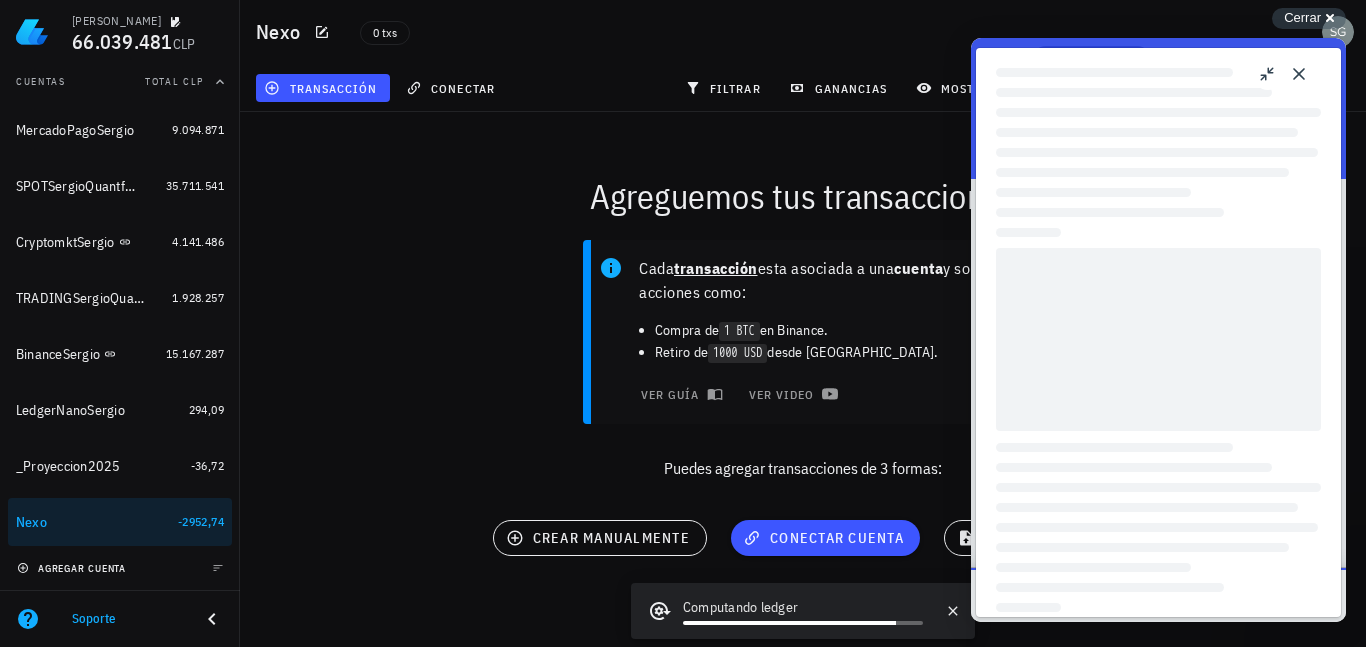 scroll, scrollTop: 0, scrollLeft: 0, axis: both 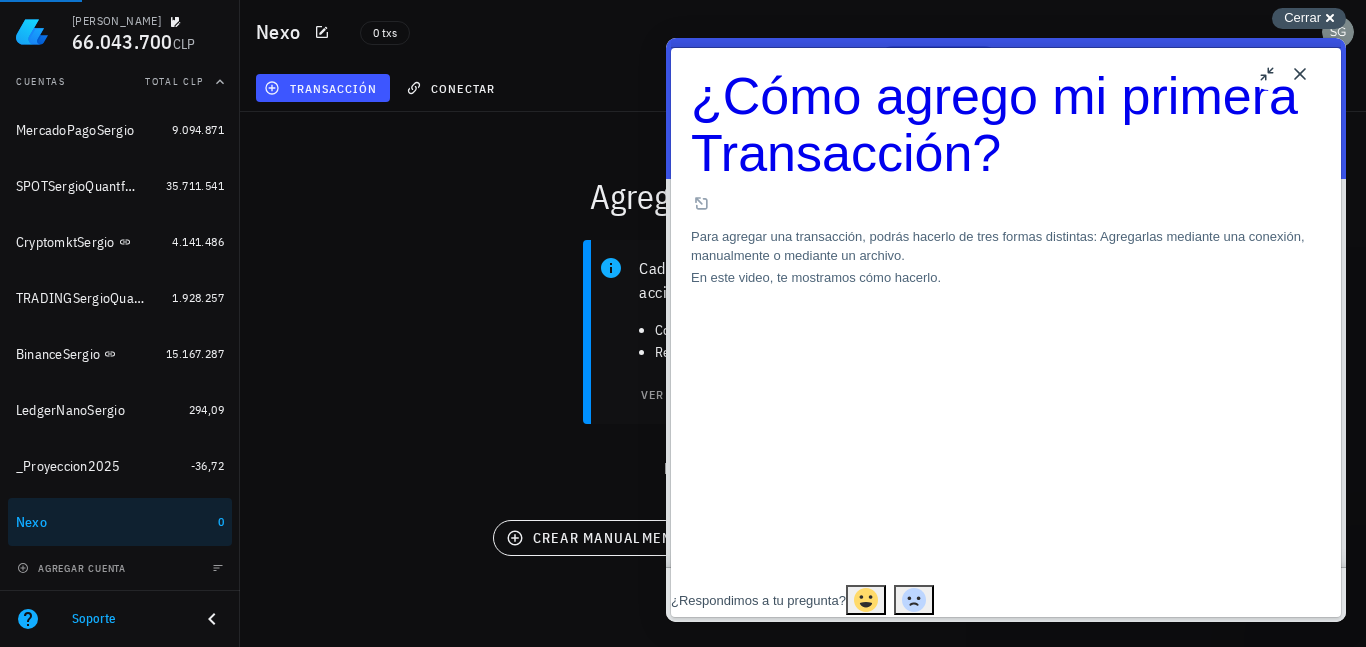 click on "Cerrar" at bounding box center [1302, 17] 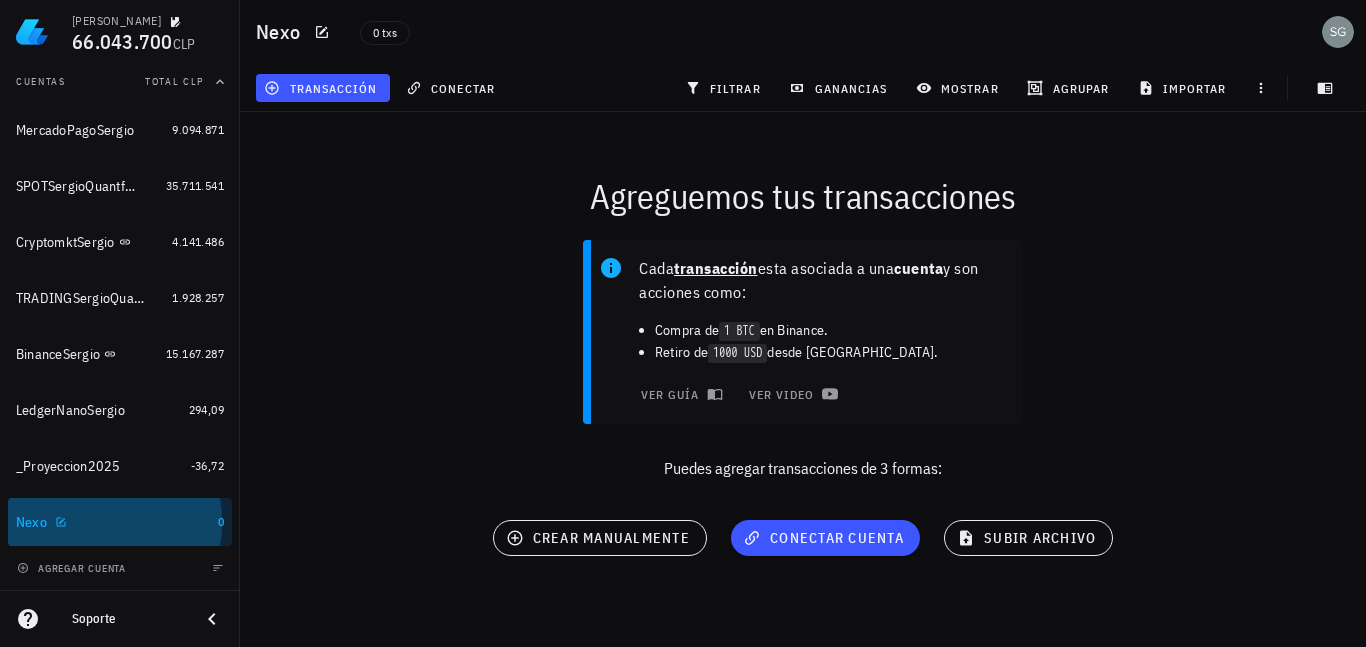 drag, startPoint x: 59, startPoint y: 517, endPoint x: 28, endPoint y: 520, distance: 31.144823 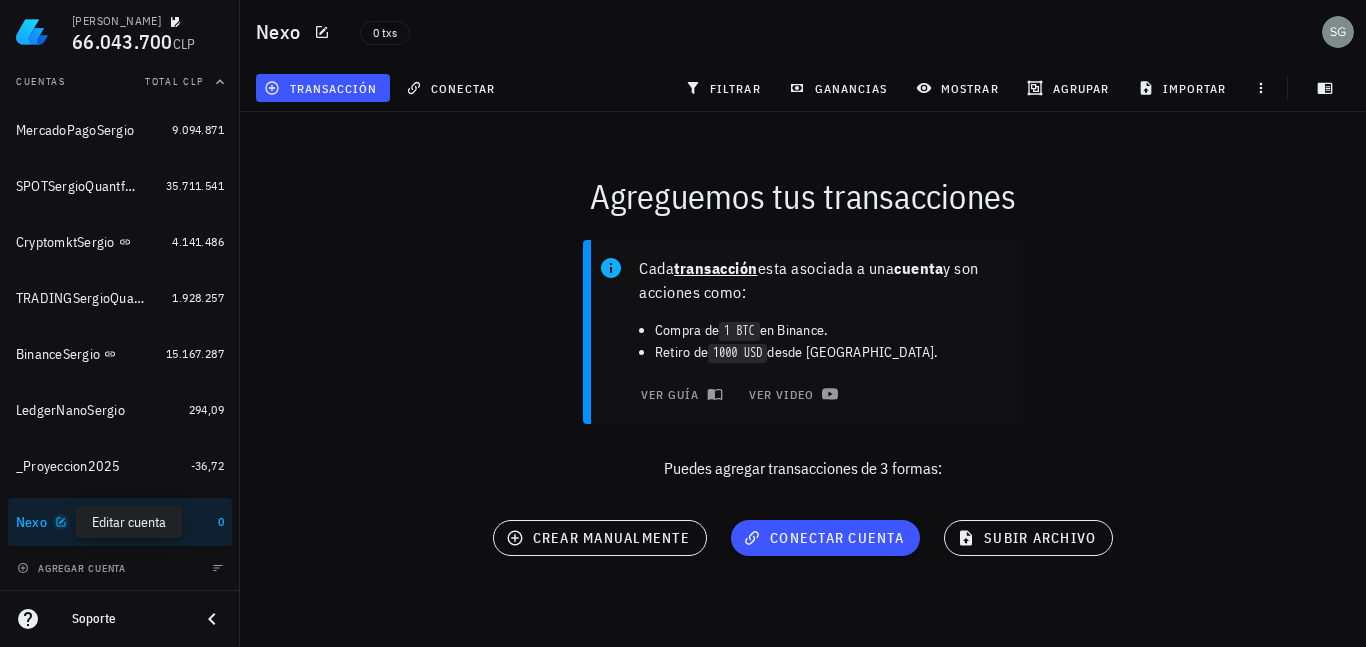 click 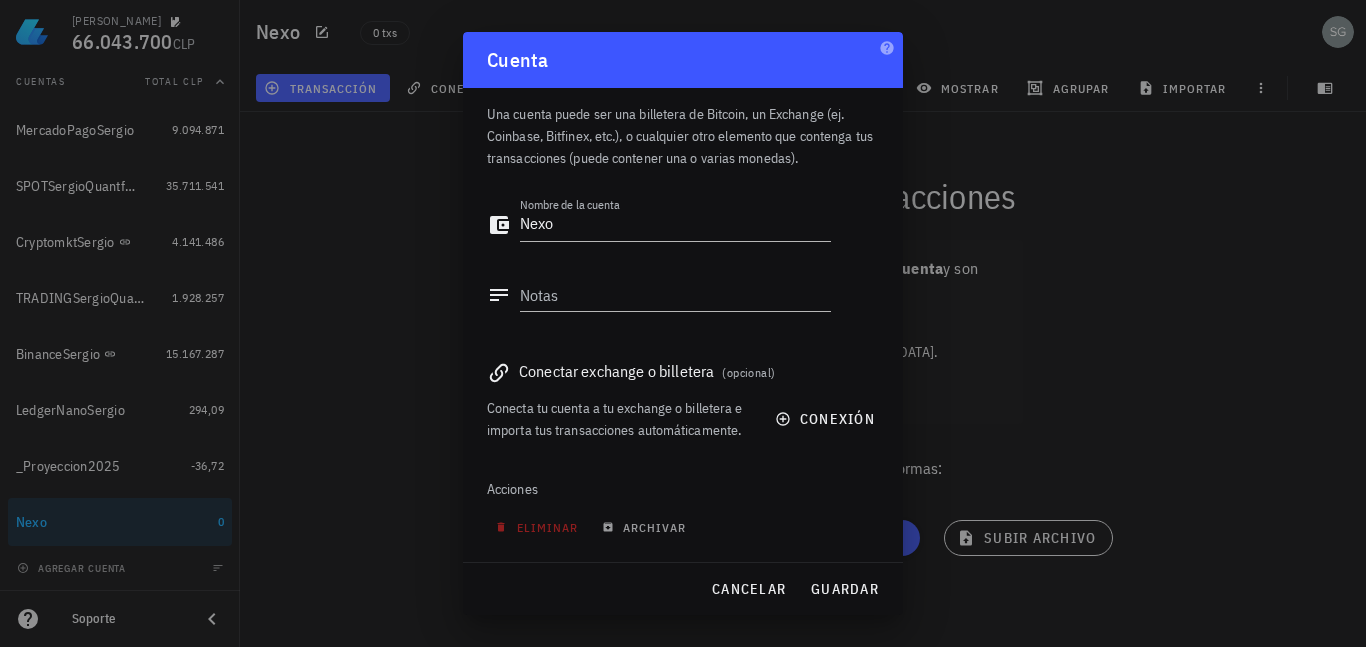 scroll, scrollTop: 30, scrollLeft: 0, axis: vertical 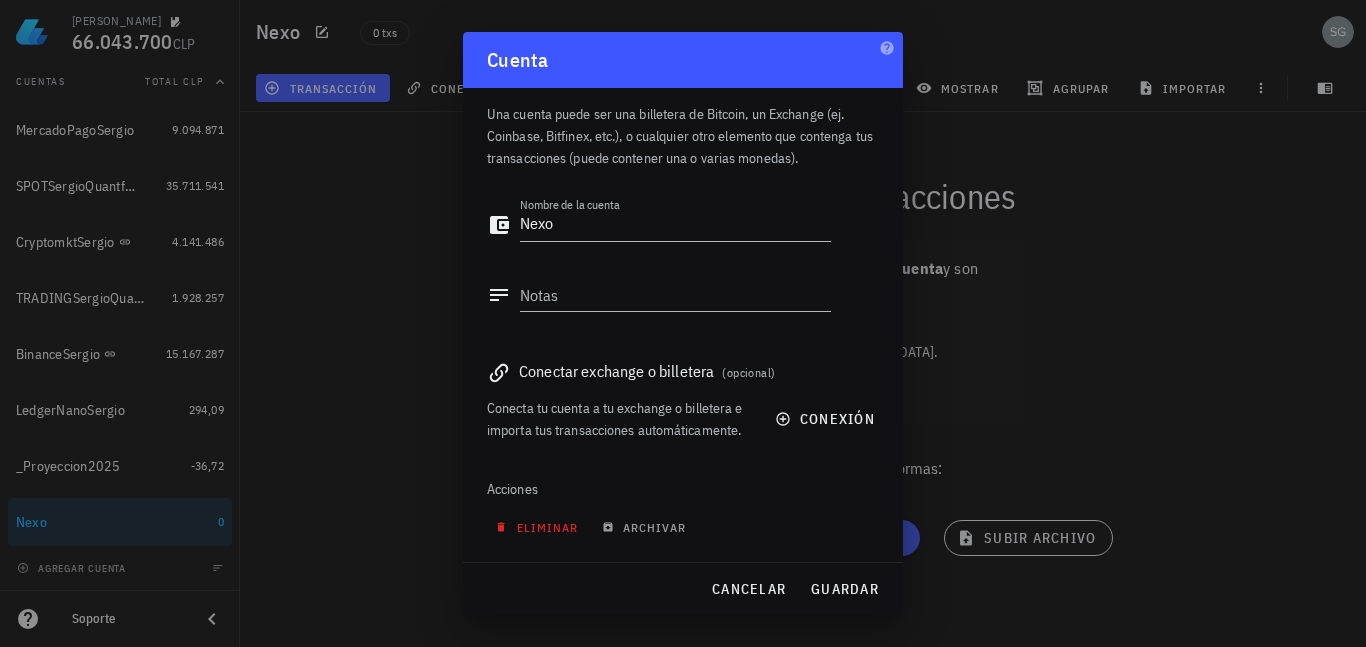 click on "eliminar" at bounding box center (538, 527) 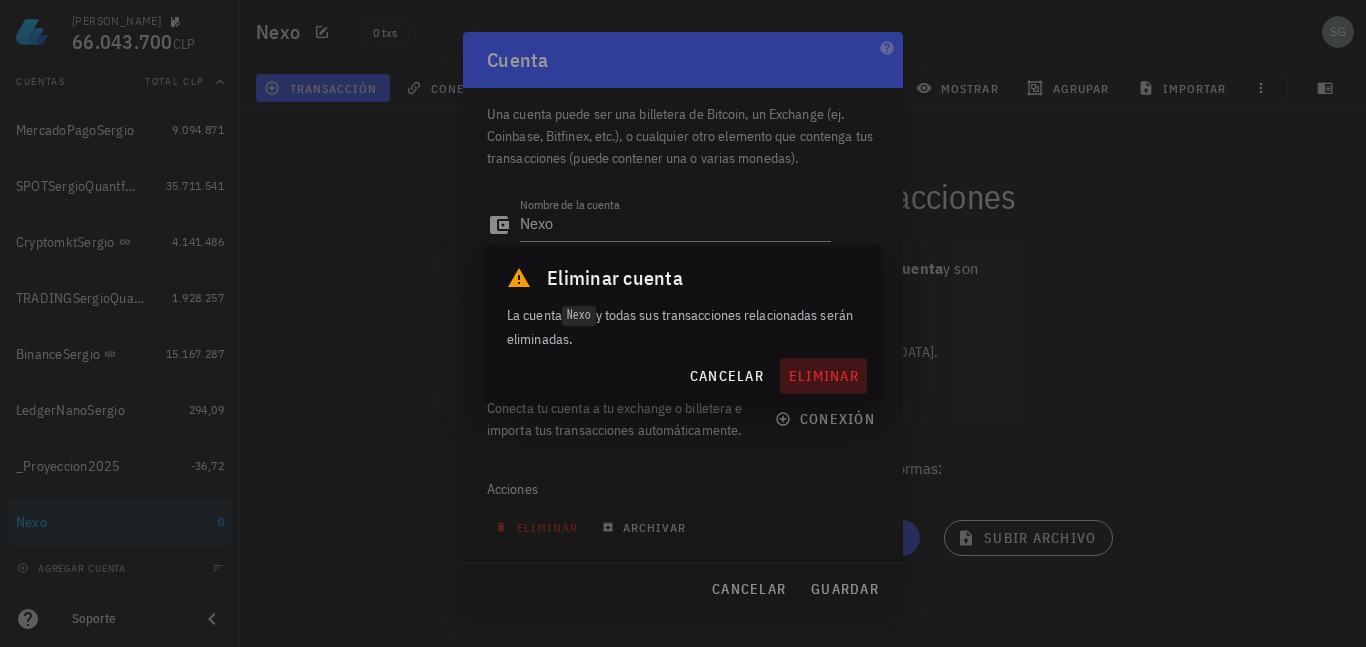 click on "eliminar" at bounding box center [823, 376] 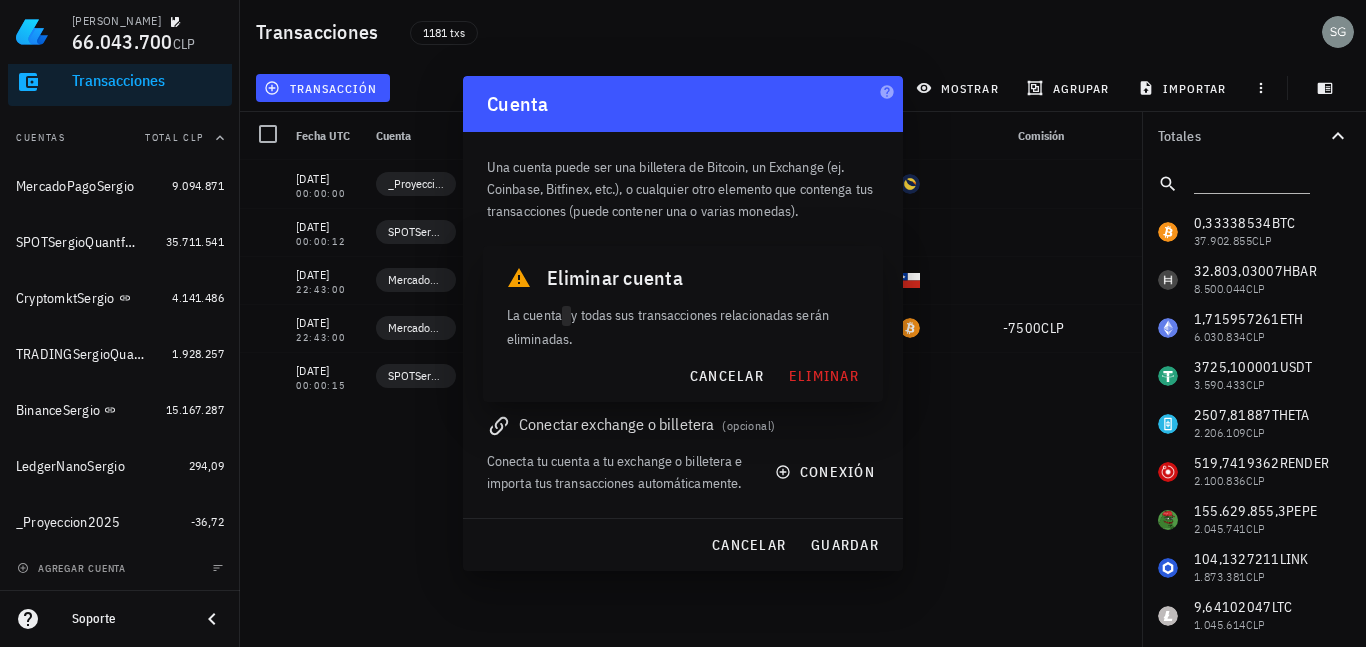 type 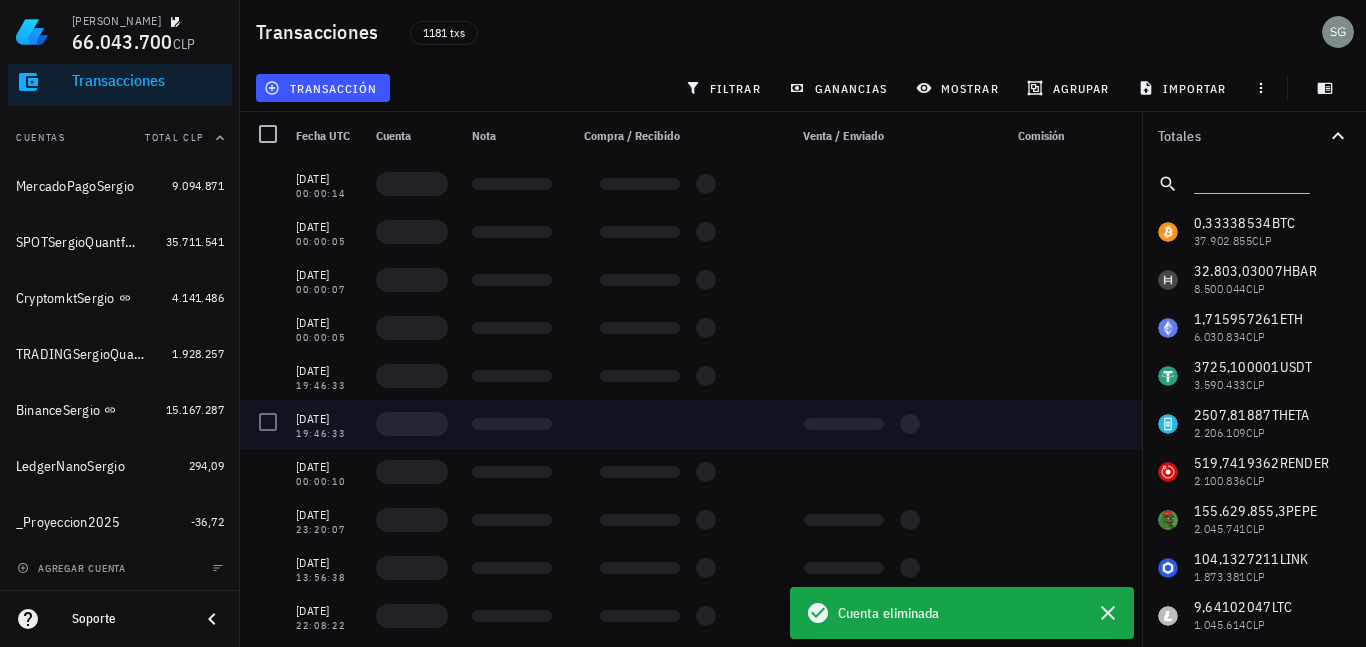 scroll, scrollTop: 182, scrollLeft: 0, axis: vertical 